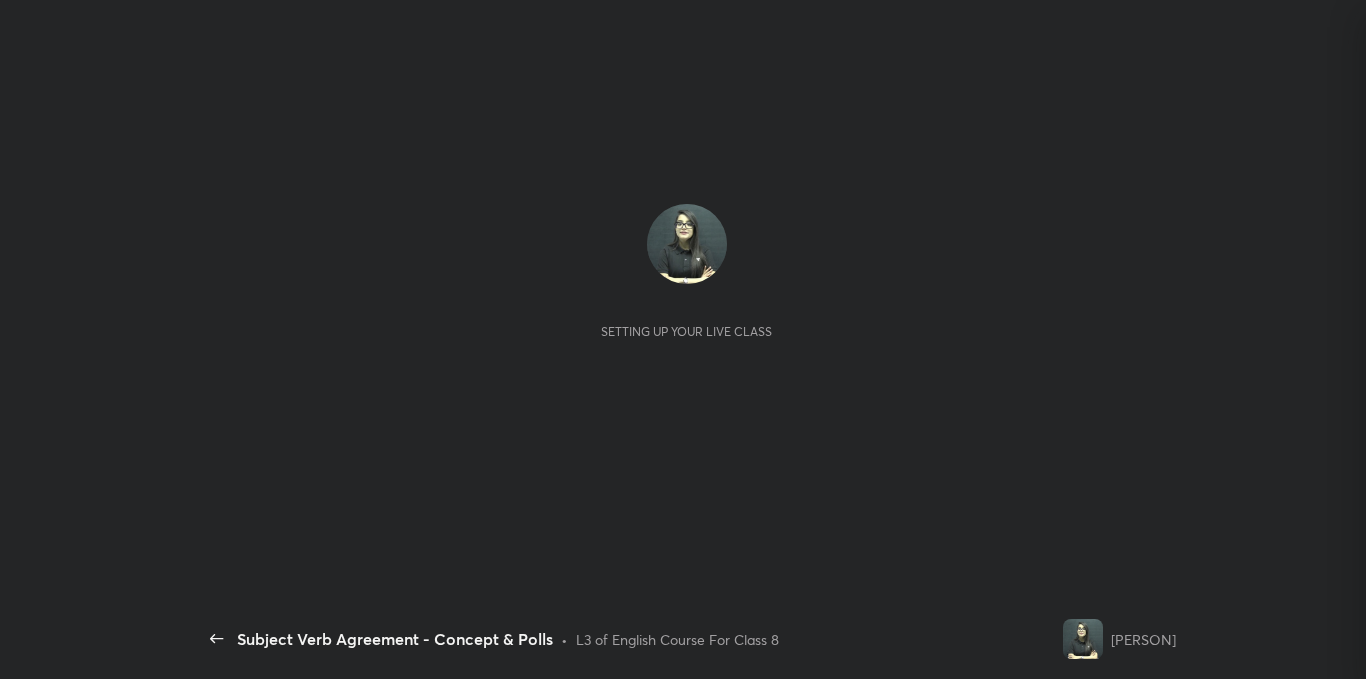 scroll, scrollTop: 0, scrollLeft: 0, axis: both 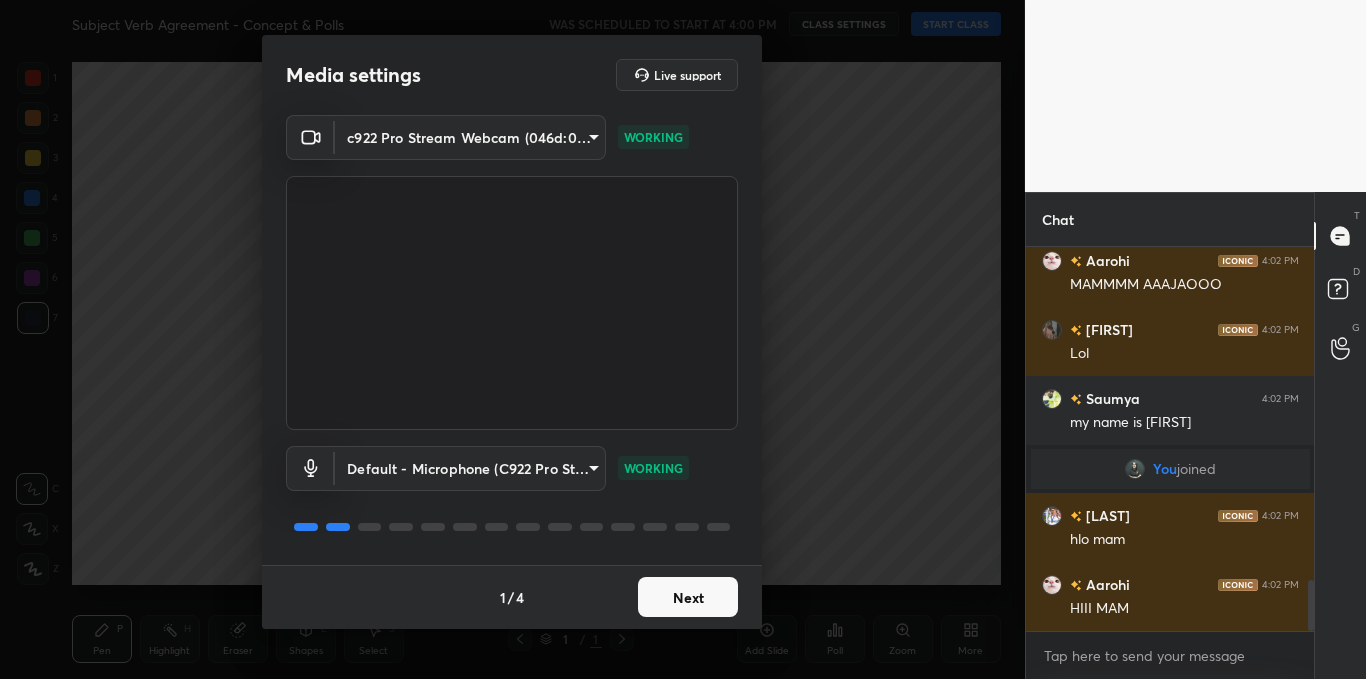 click on "Next" at bounding box center [688, 597] 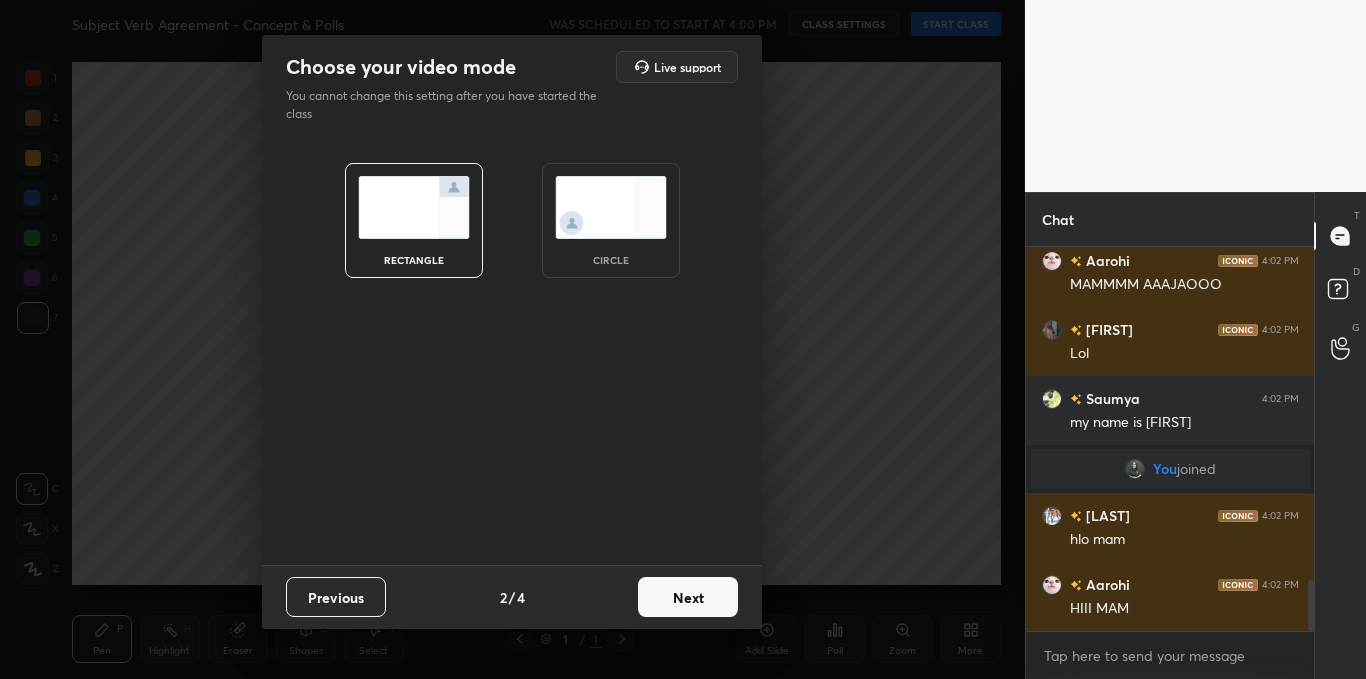 click at bounding box center (611, 207) 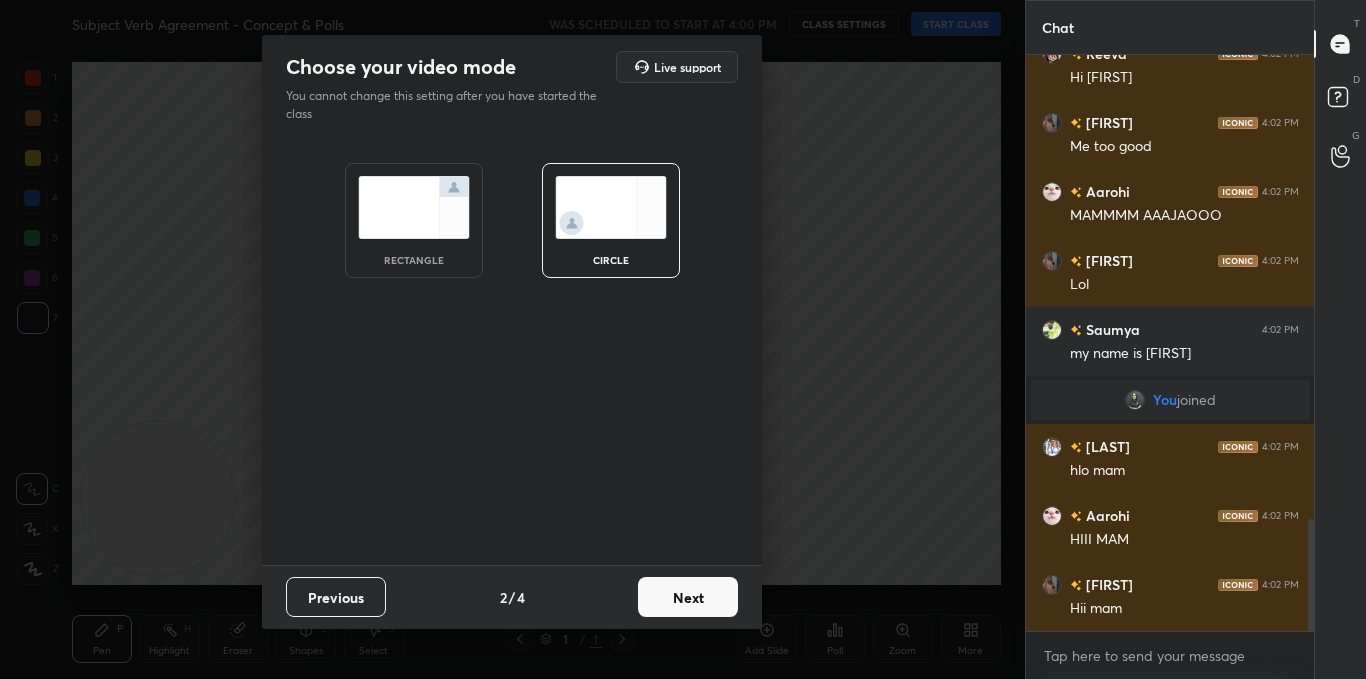 click on "Next" at bounding box center [688, 597] 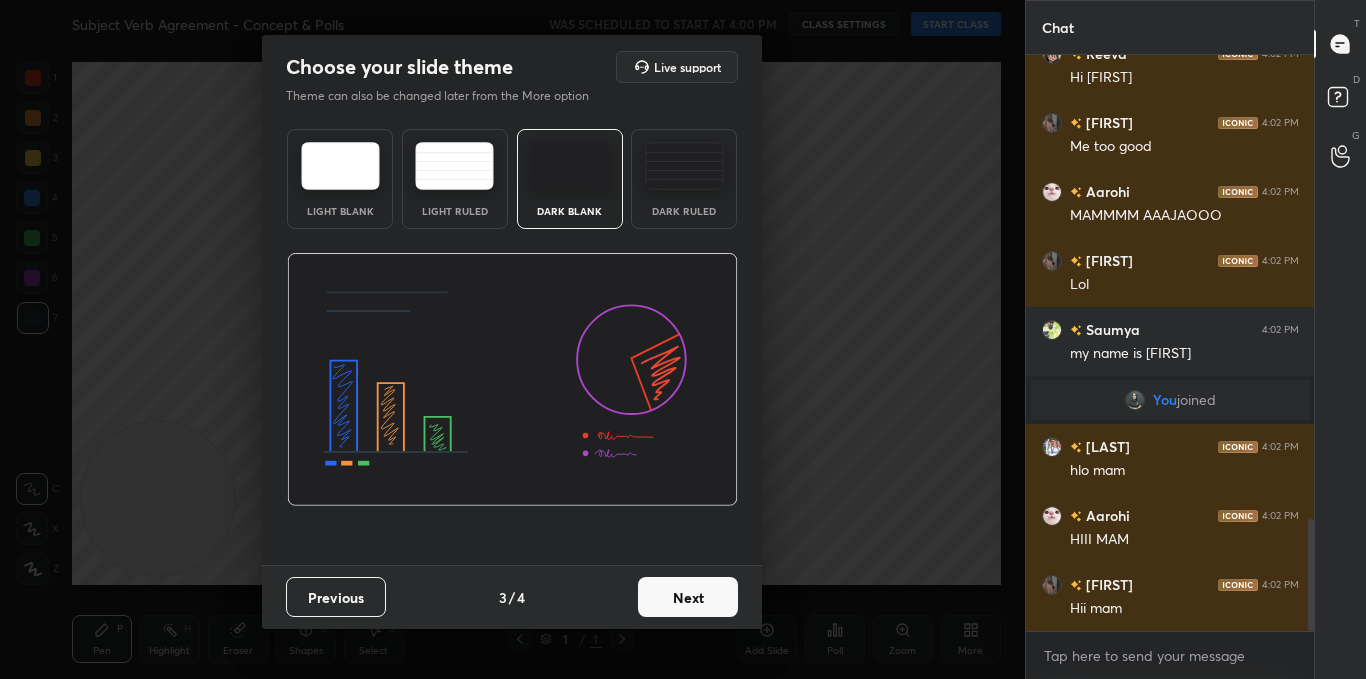 scroll, scrollTop: 2453, scrollLeft: 0, axis: vertical 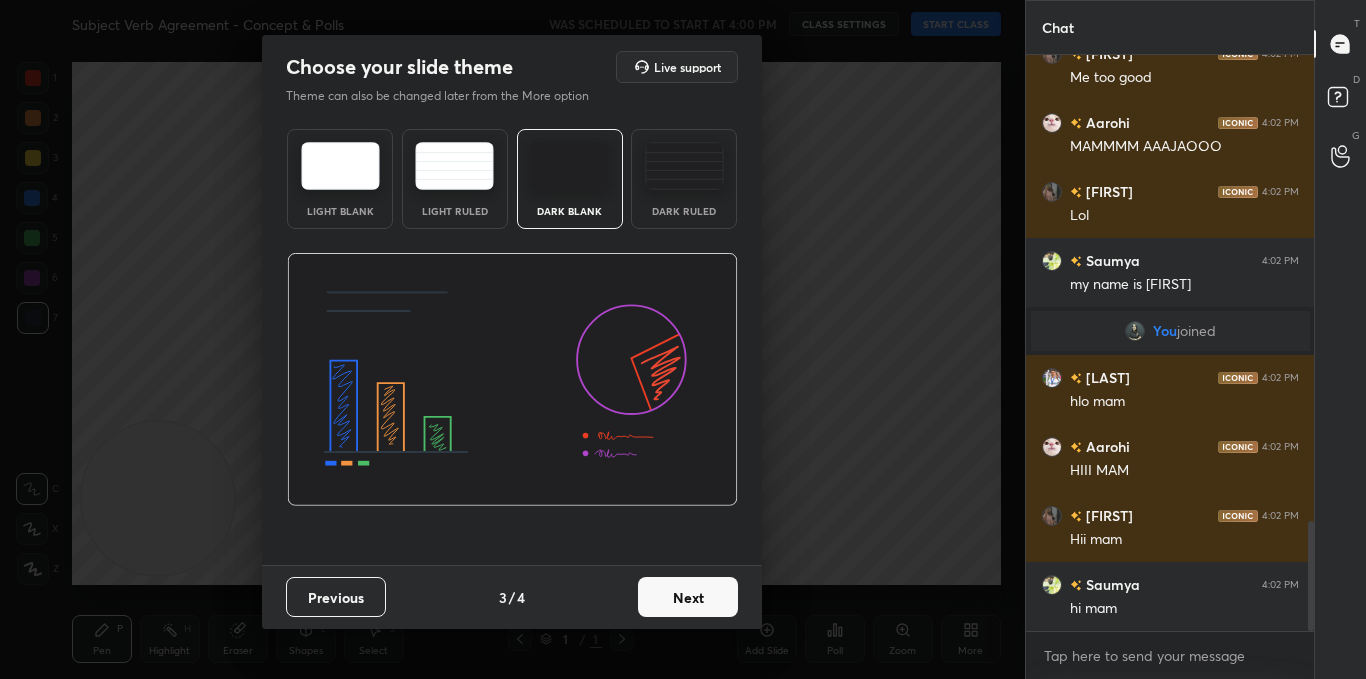 click on "Next" at bounding box center [688, 597] 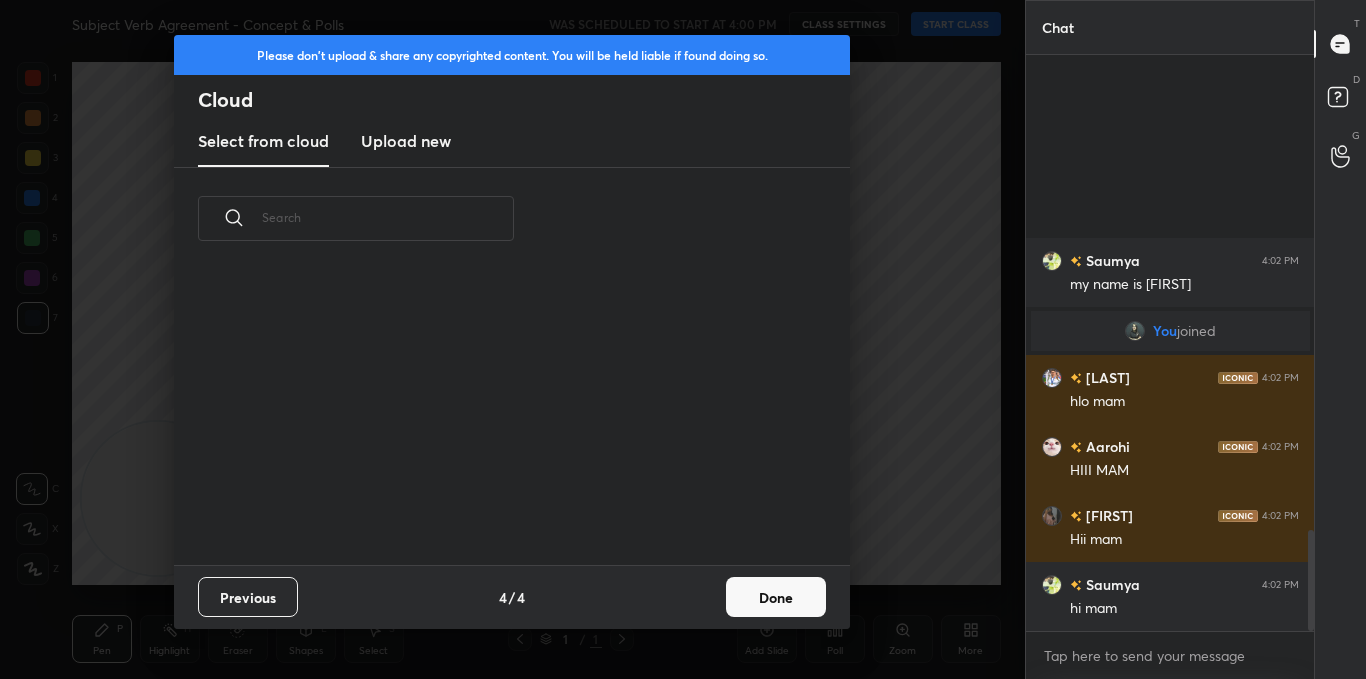 scroll, scrollTop: 2708, scrollLeft: 0, axis: vertical 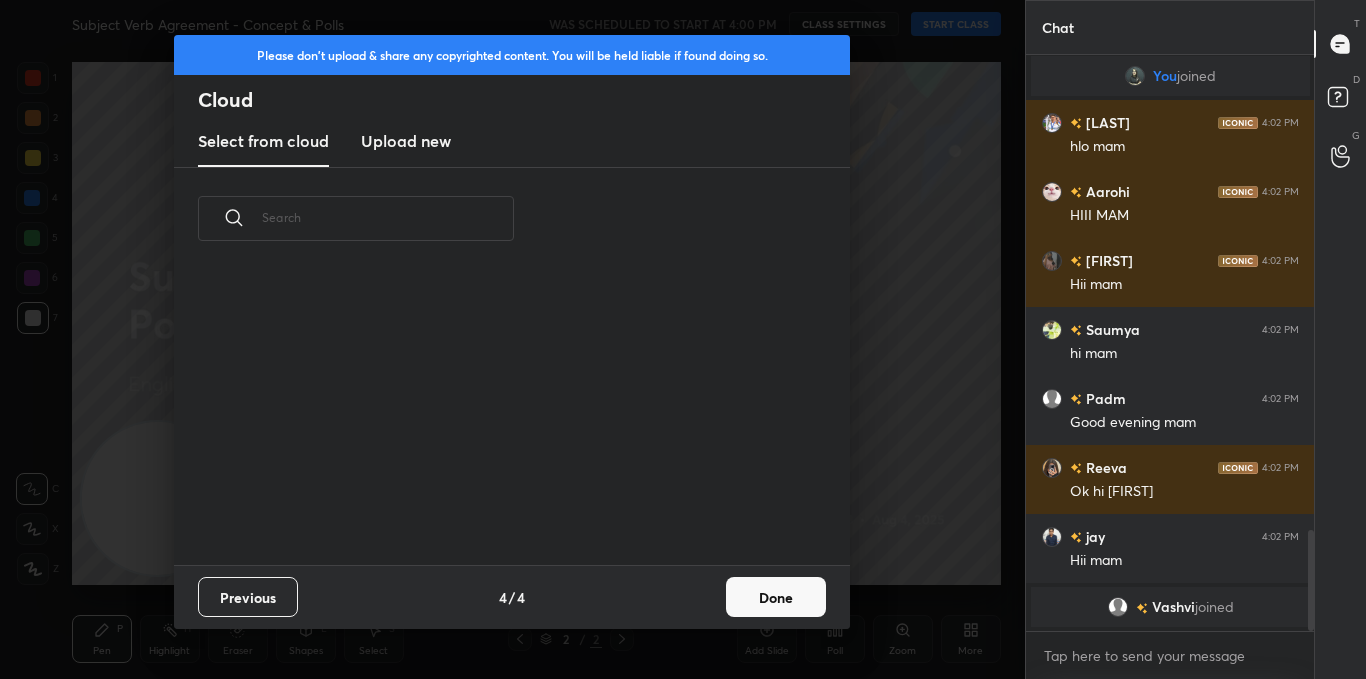 click on "Done" at bounding box center [776, 597] 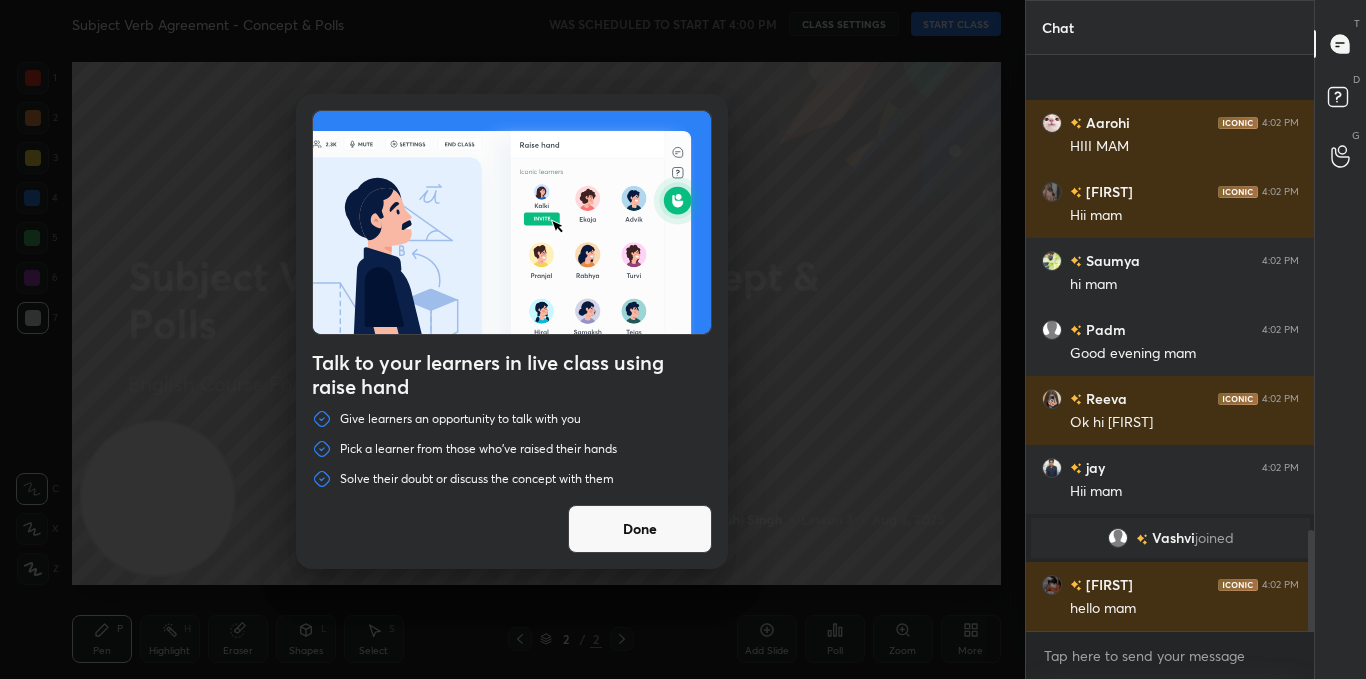 scroll, scrollTop: 2663, scrollLeft: 0, axis: vertical 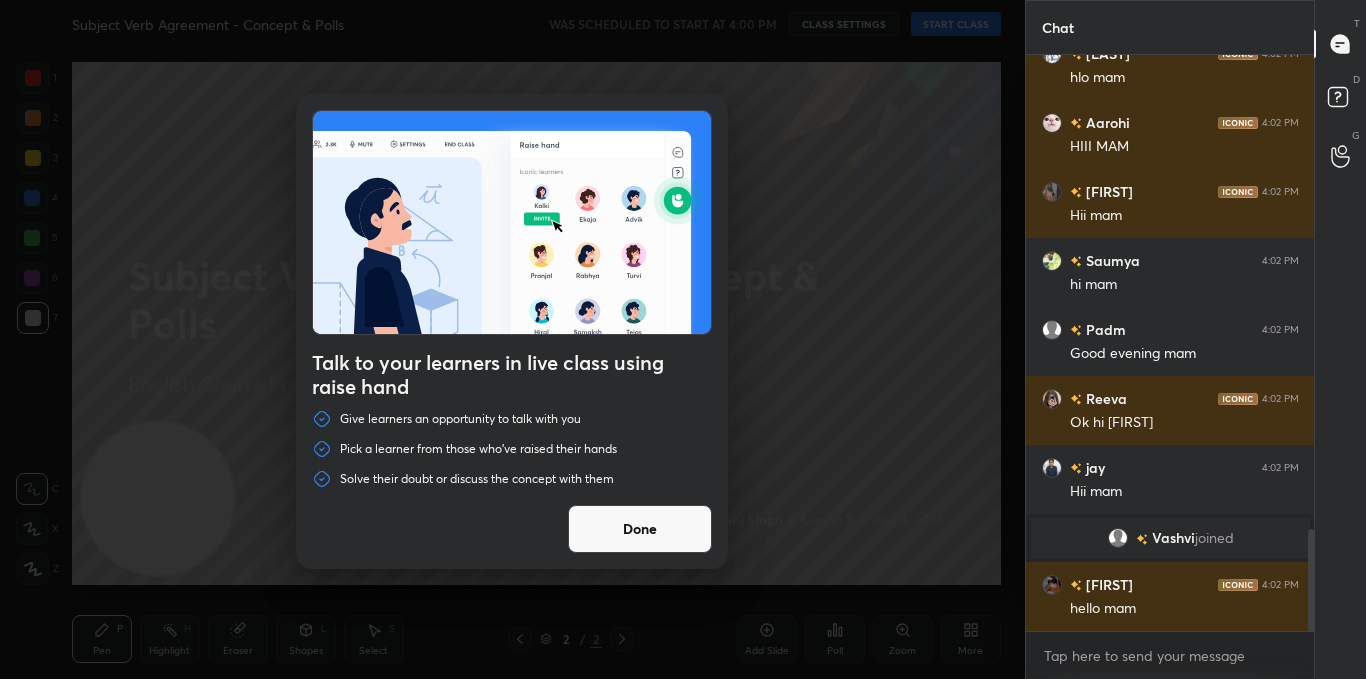 click on "Done" at bounding box center [640, 529] 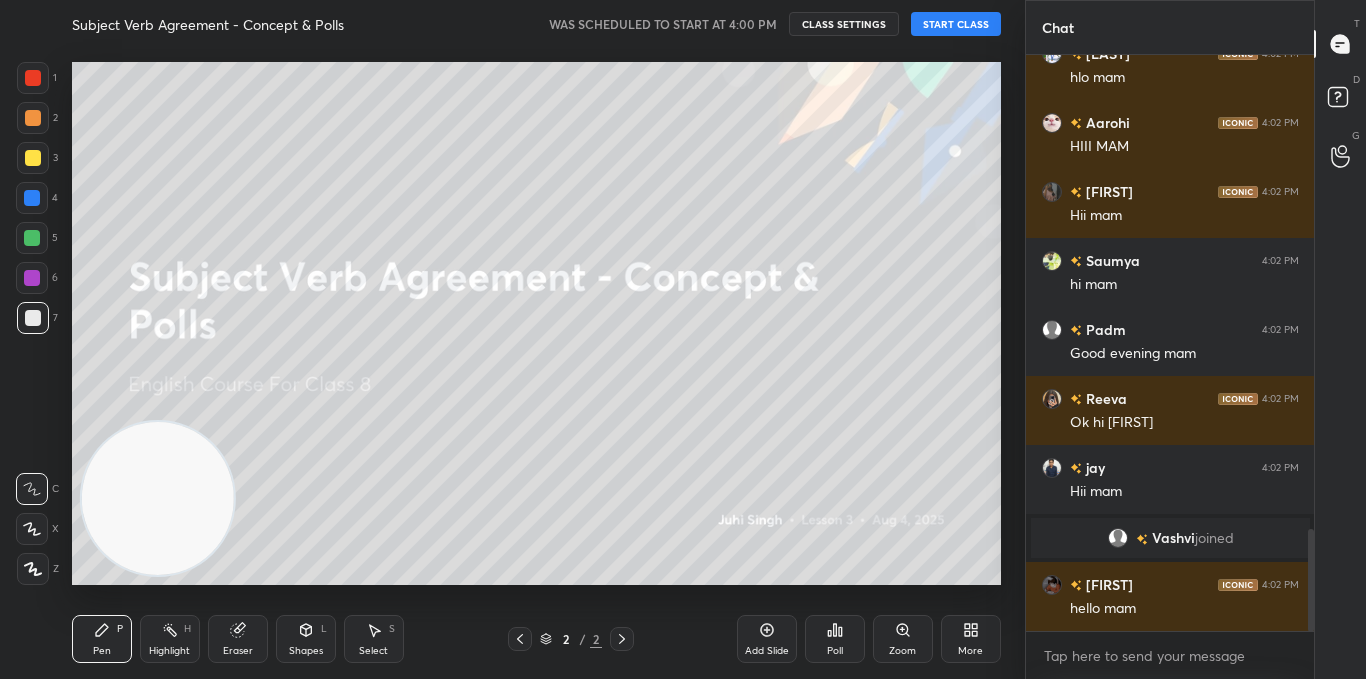 click on "START CLASS" at bounding box center [956, 24] 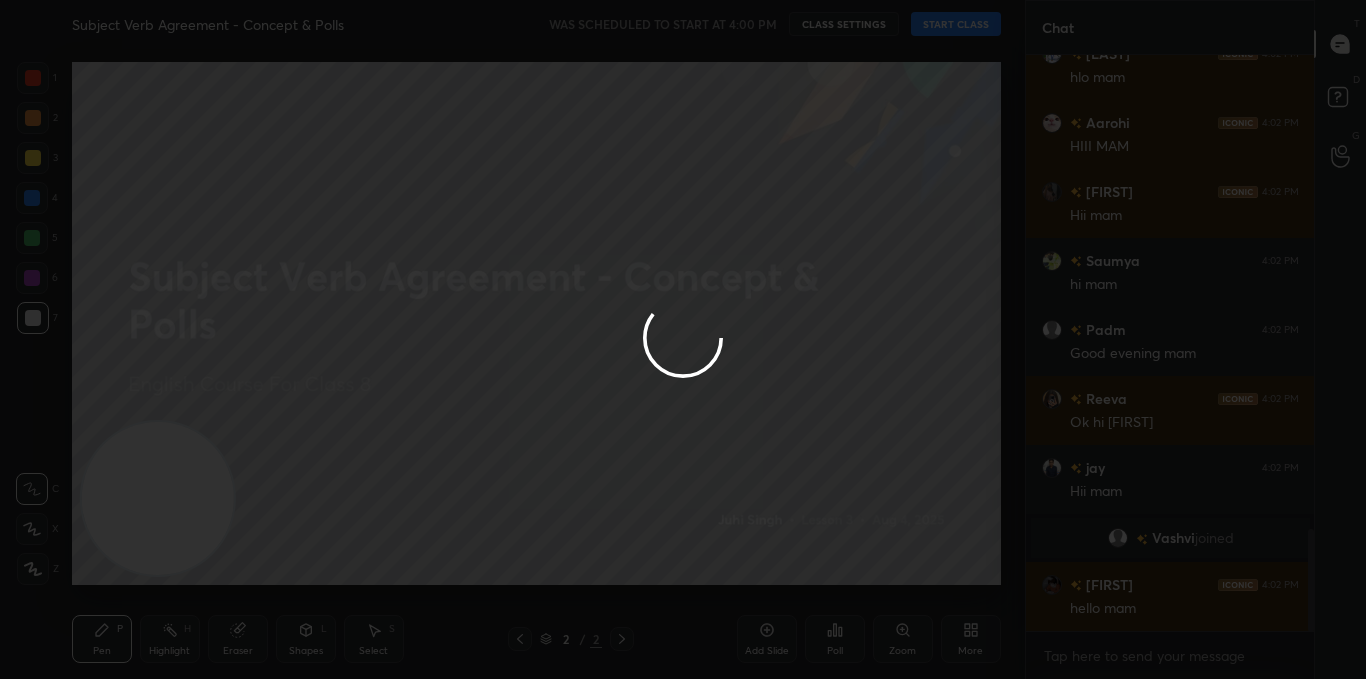 type on "x" 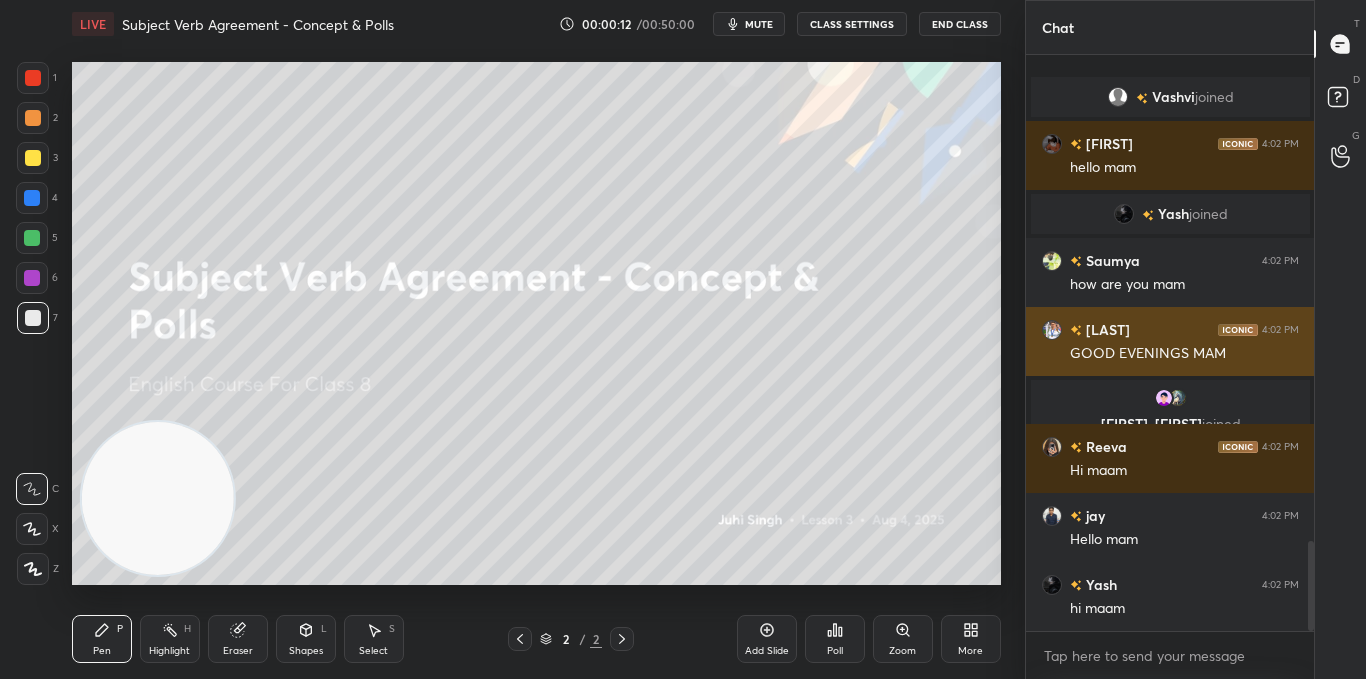scroll, scrollTop: 3115, scrollLeft: 0, axis: vertical 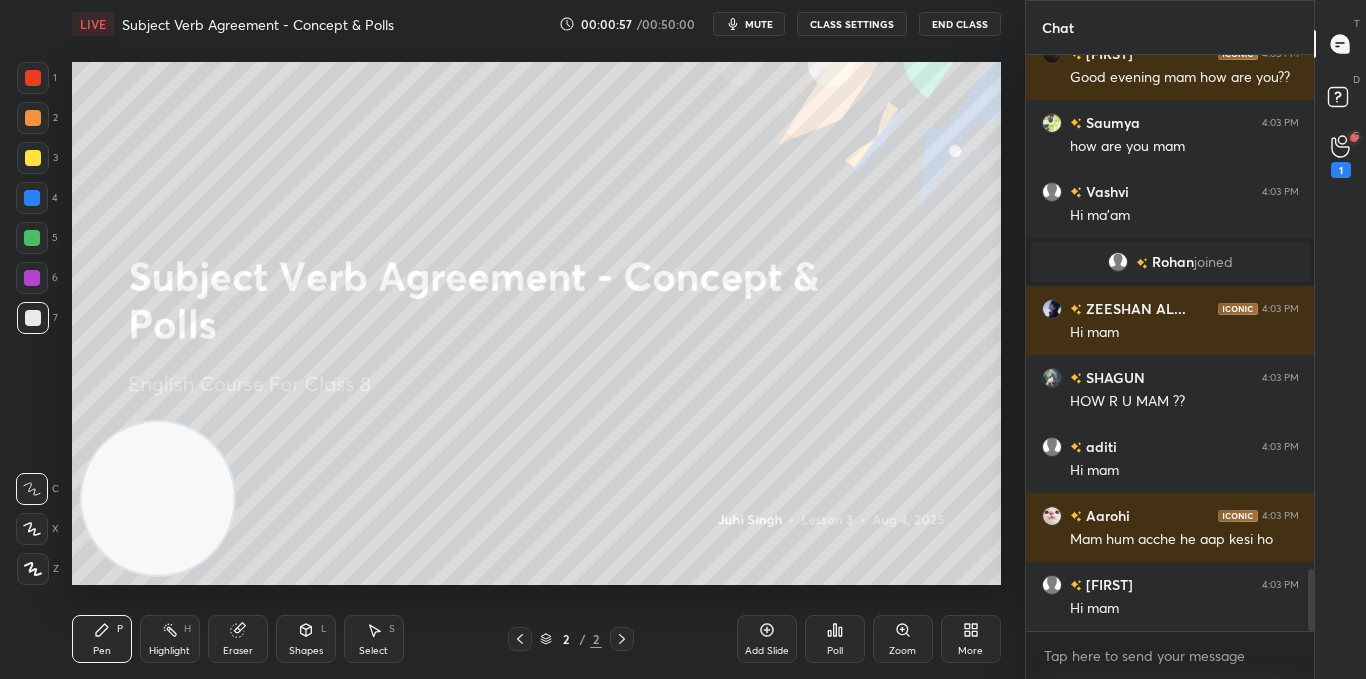 click on "charul 4:03 PM hello mam NAMITA 4:03 PM Good evening mam how are you?? Saumya 4:03 PM how are you mam Vashvi 4:03 PM Hi ma'am Rohan  joined ZEESHAN AL... 4:03 PM Hi mam SHAGUN 4:03 PM HOW R U MAM ?? aditi 4:03 PM Hi mam Aarohi 4:03 PM Mam hum acche he aap kesi ho Aashlesh 4:03 PM Hi mam JUMP TO LATEST" at bounding box center [1170, 343] 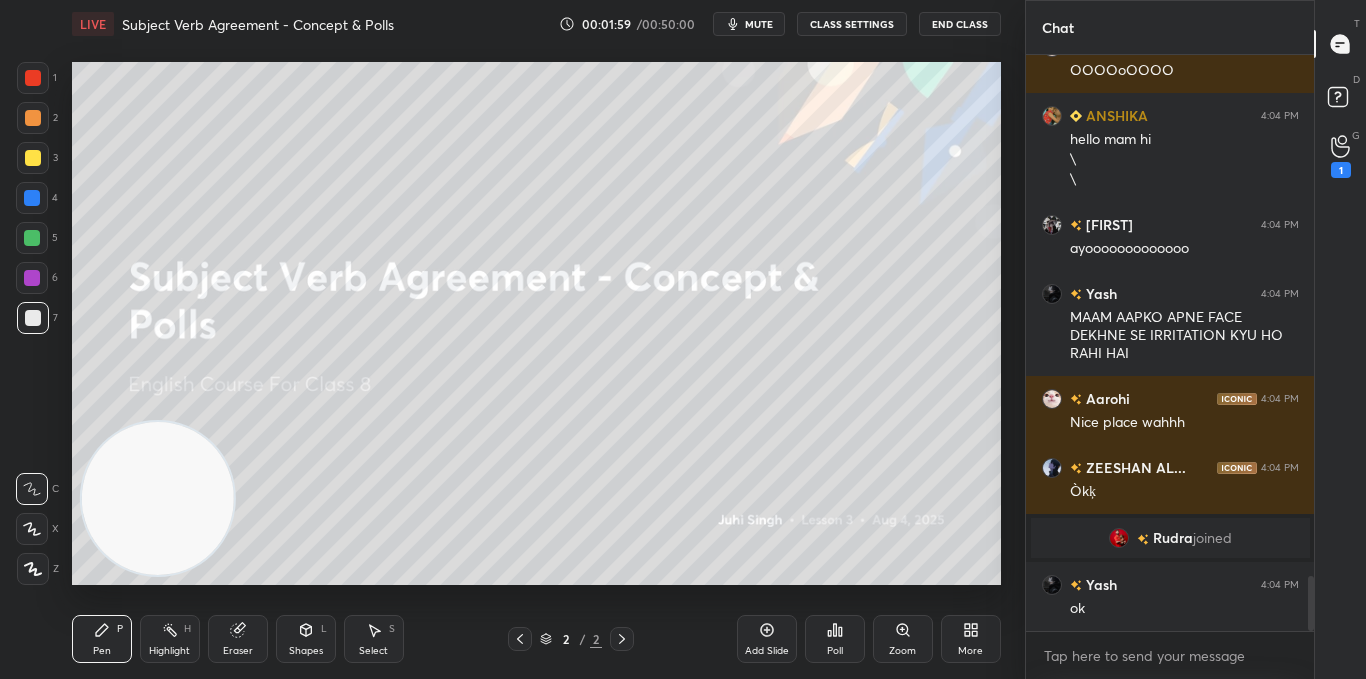 scroll, scrollTop: 5427, scrollLeft: 0, axis: vertical 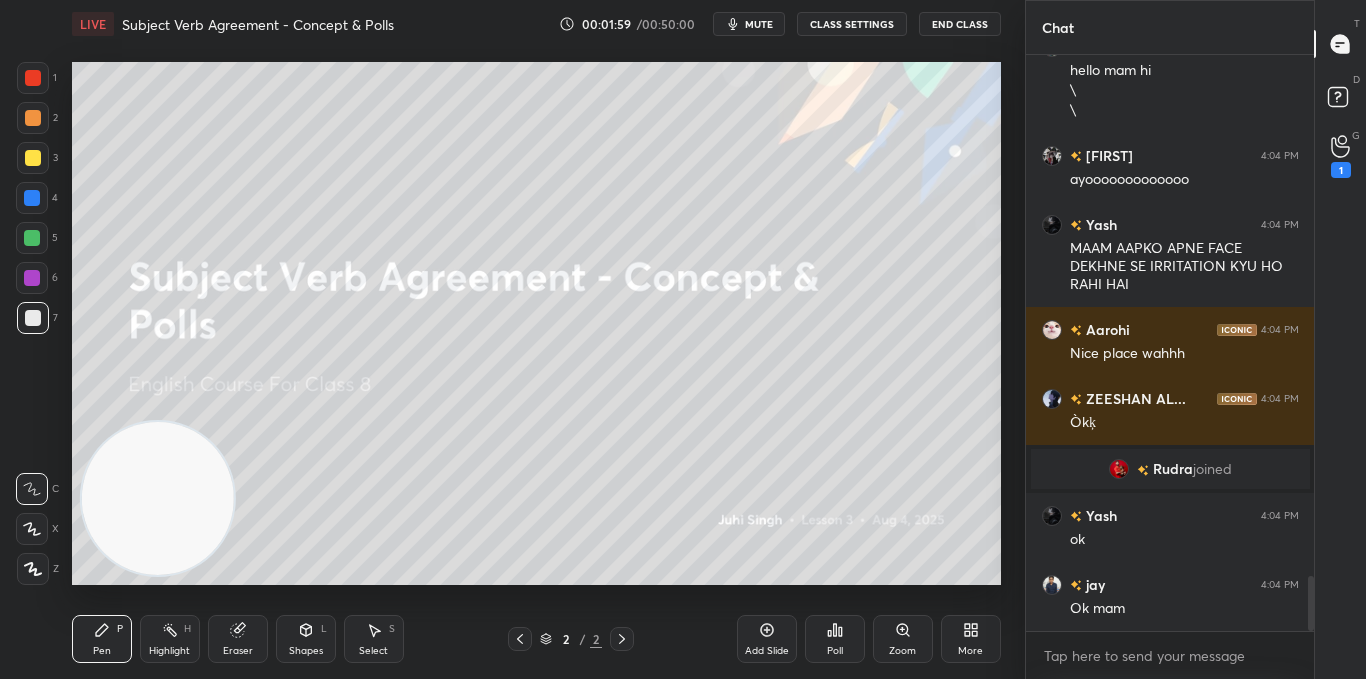 click 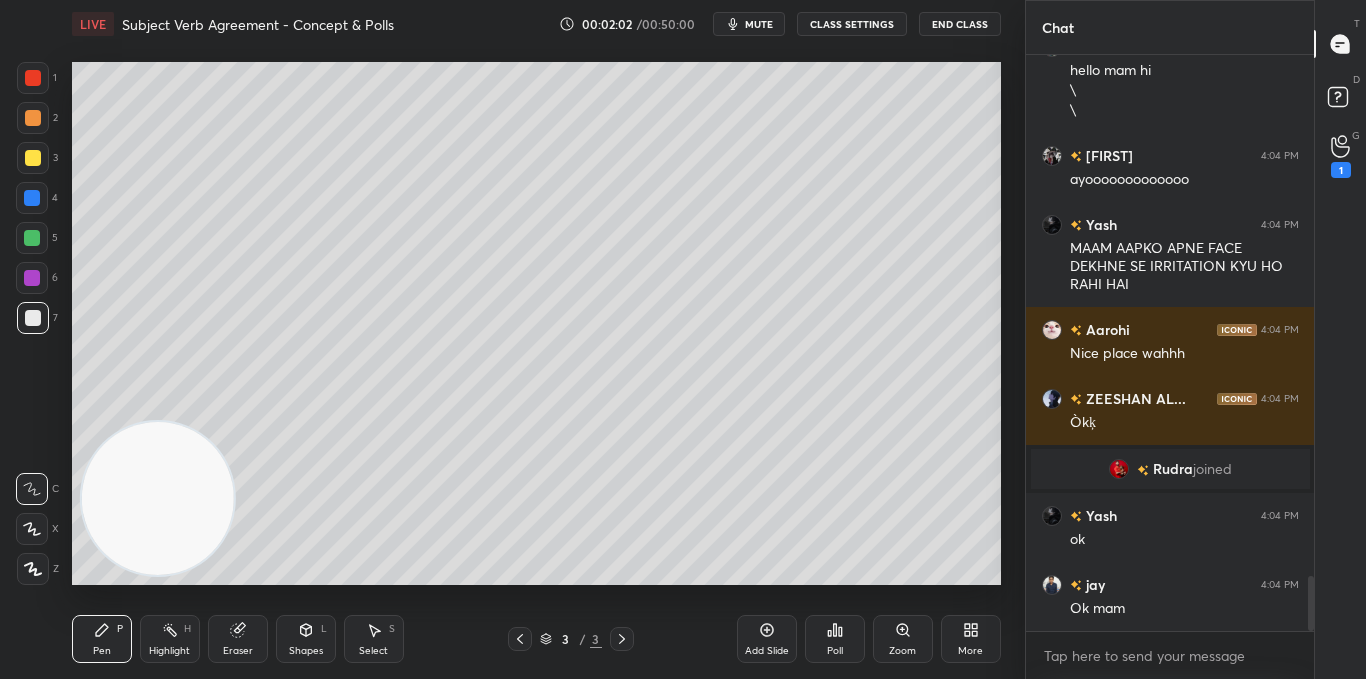 click on "More" at bounding box center [971, 639] 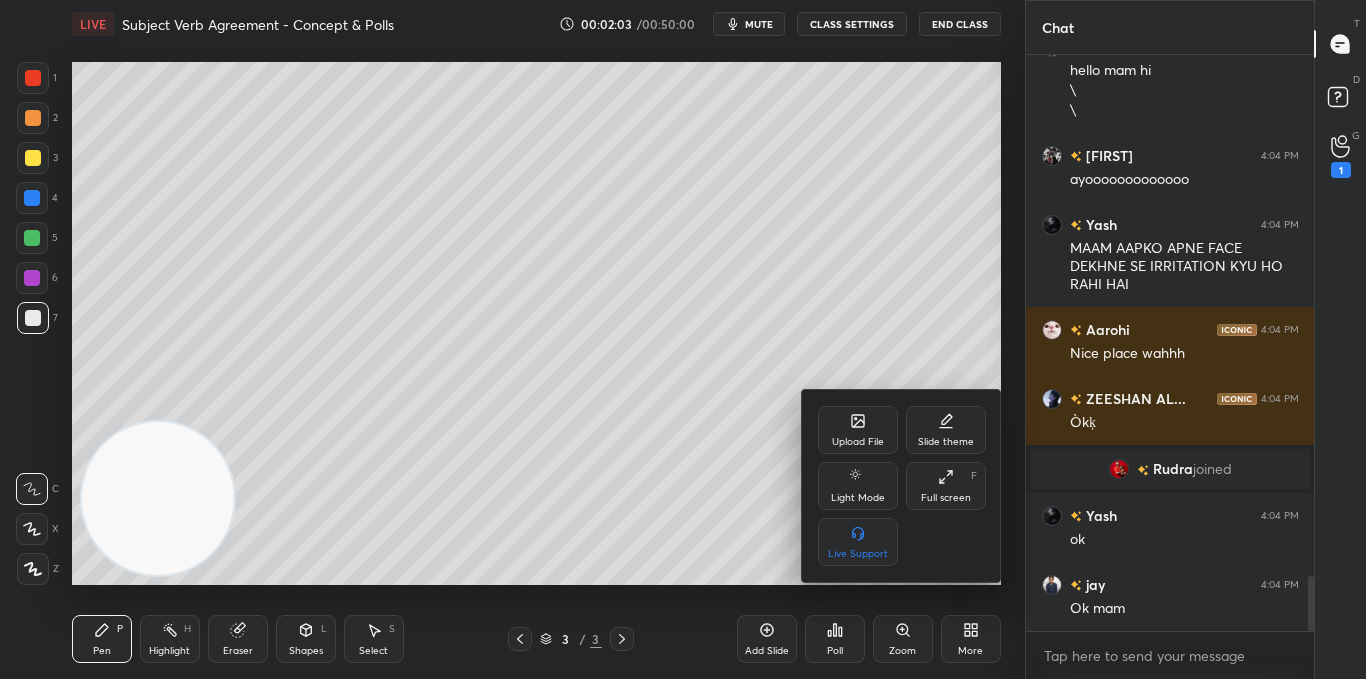 scroll, scrollTop: 5496, scrollLeft: 0, axis: vertical 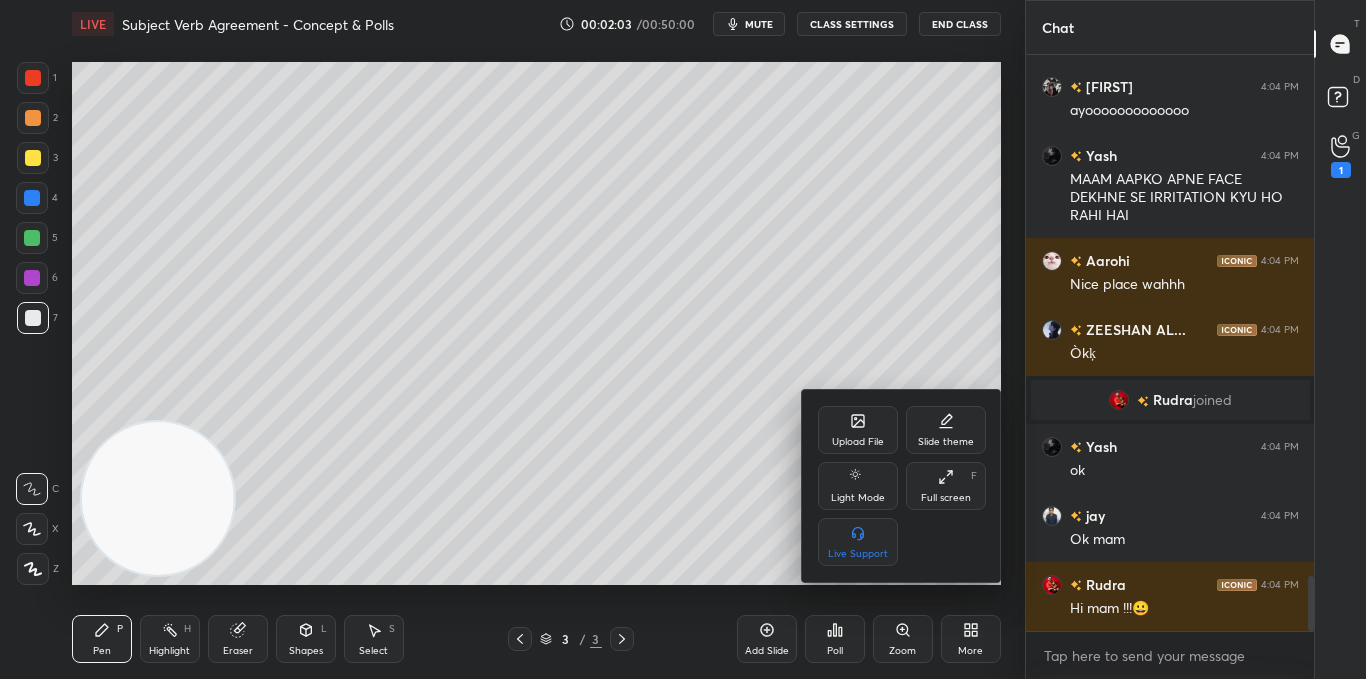 click 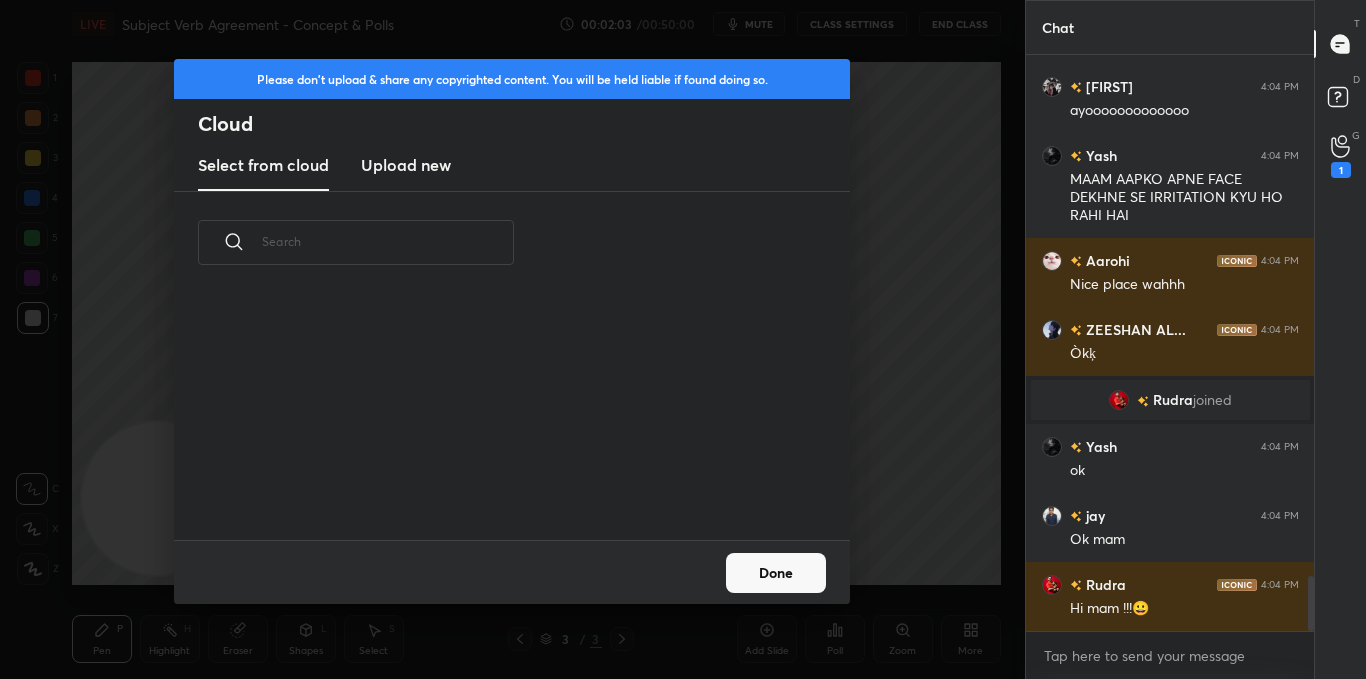 scroll, scrollTop: 7, scrollLeft: 11, axis: both 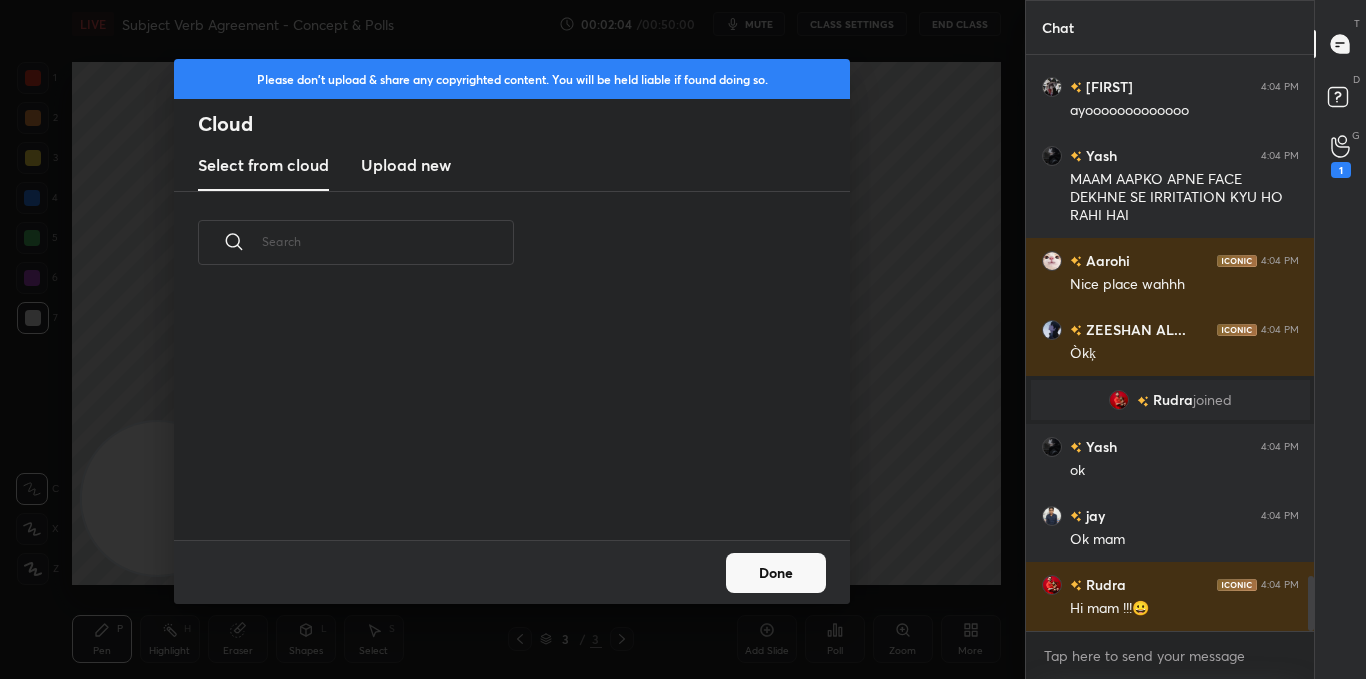 click on "Upload new" at bounding box center [406, 166] 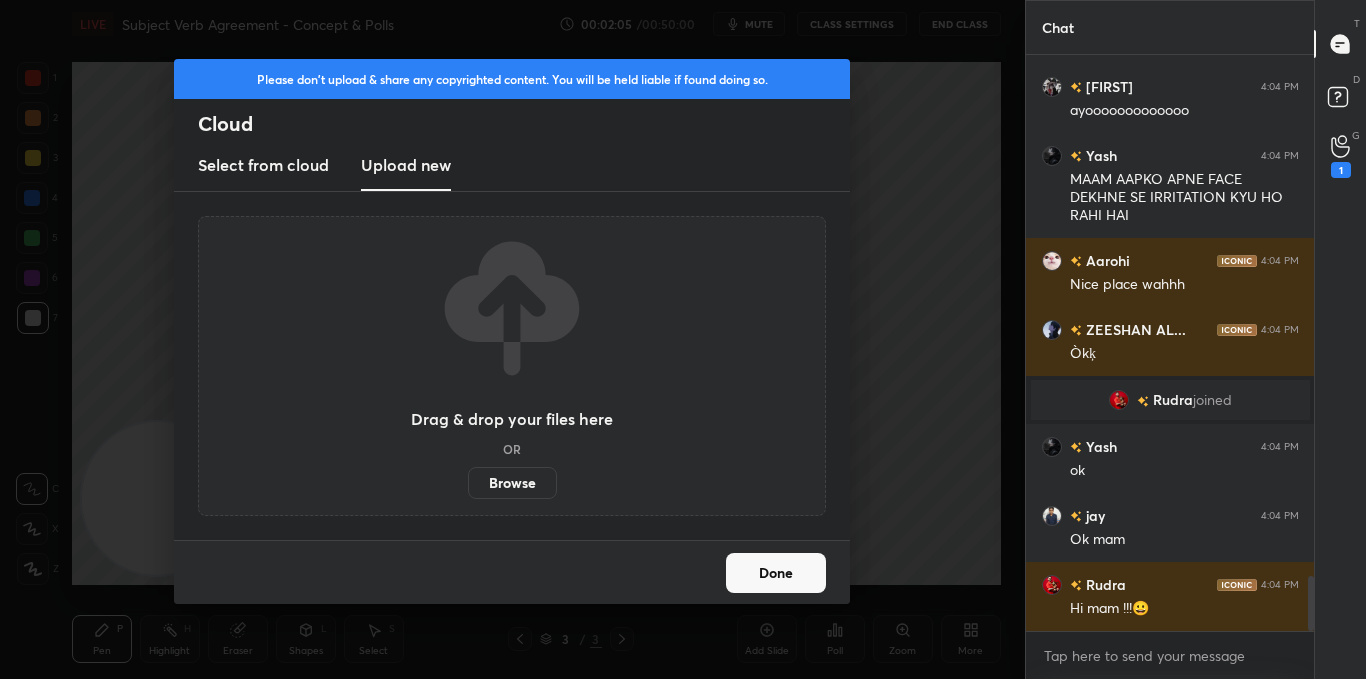 click on "Browse" at bounding box center (512, 483) 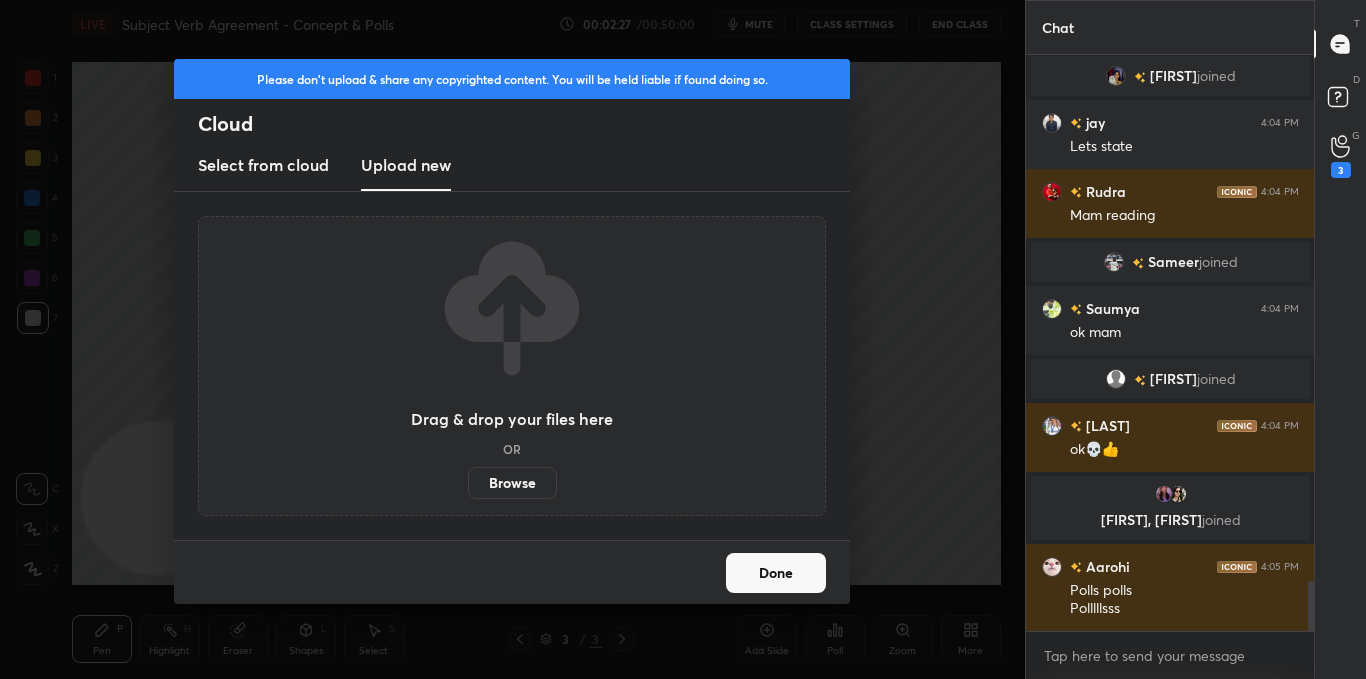 scroll, scrollTop: 6134, scrollLeft: 0, axis: vertical 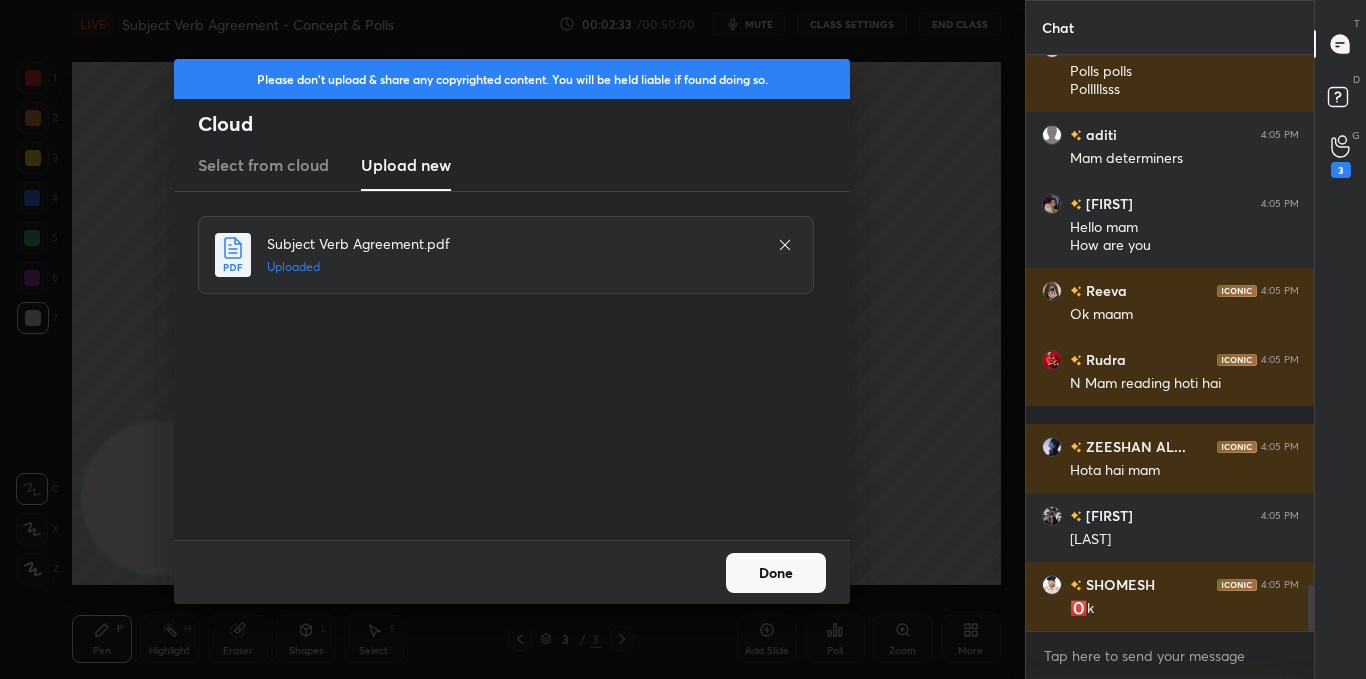 click on "Done" at bounding box center [776, 573] 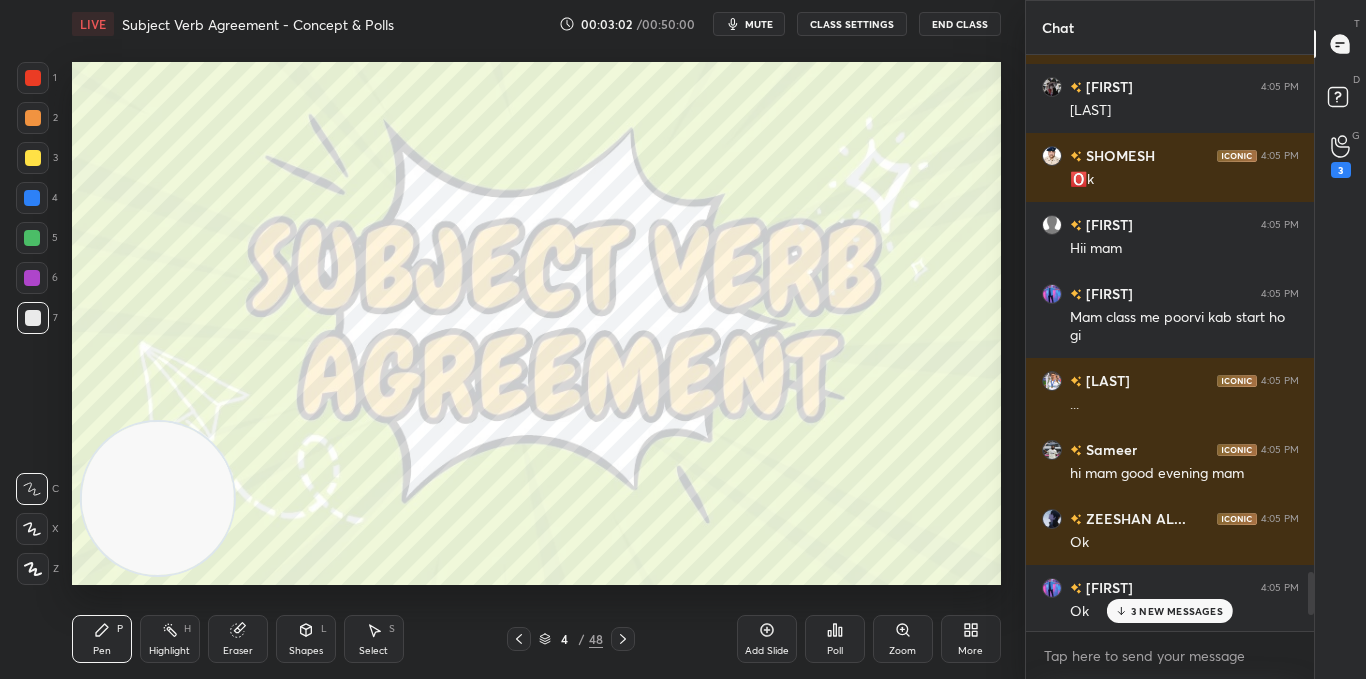 scroll, scrollTop: 7016, scrollLeft: 0, axis: vertical 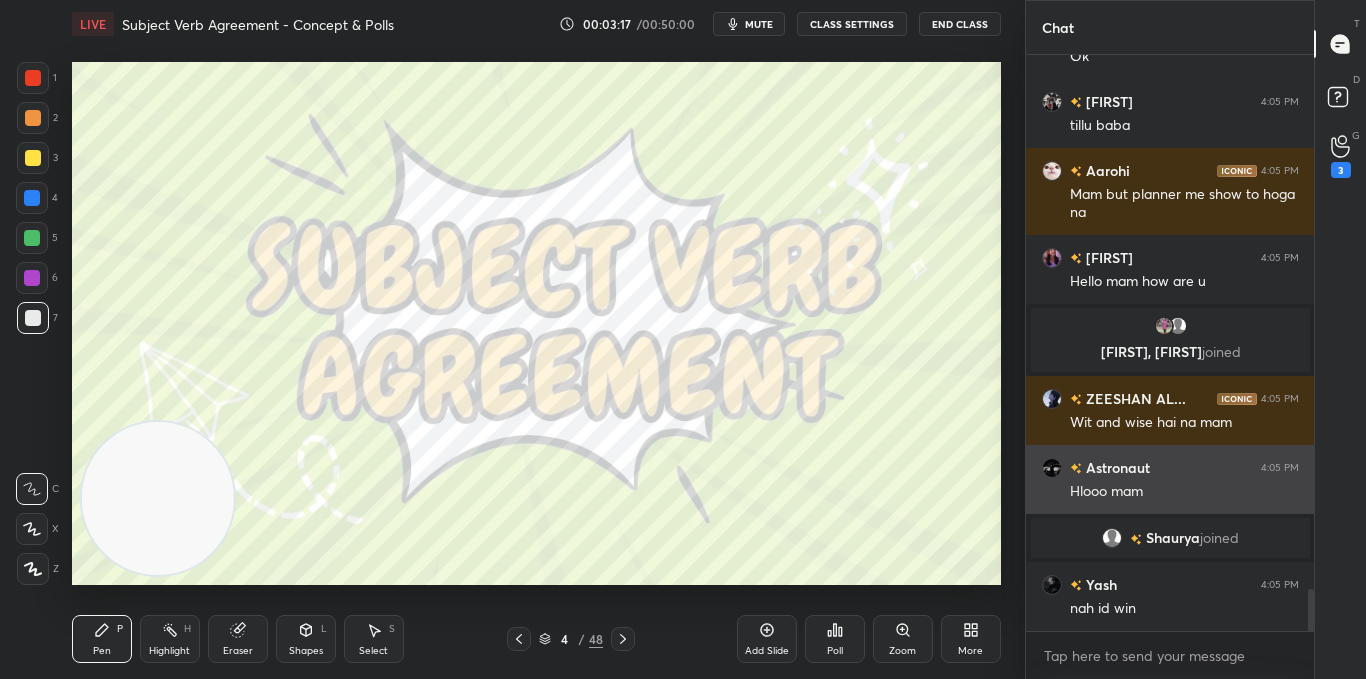 click at bounding box center (33, 318) 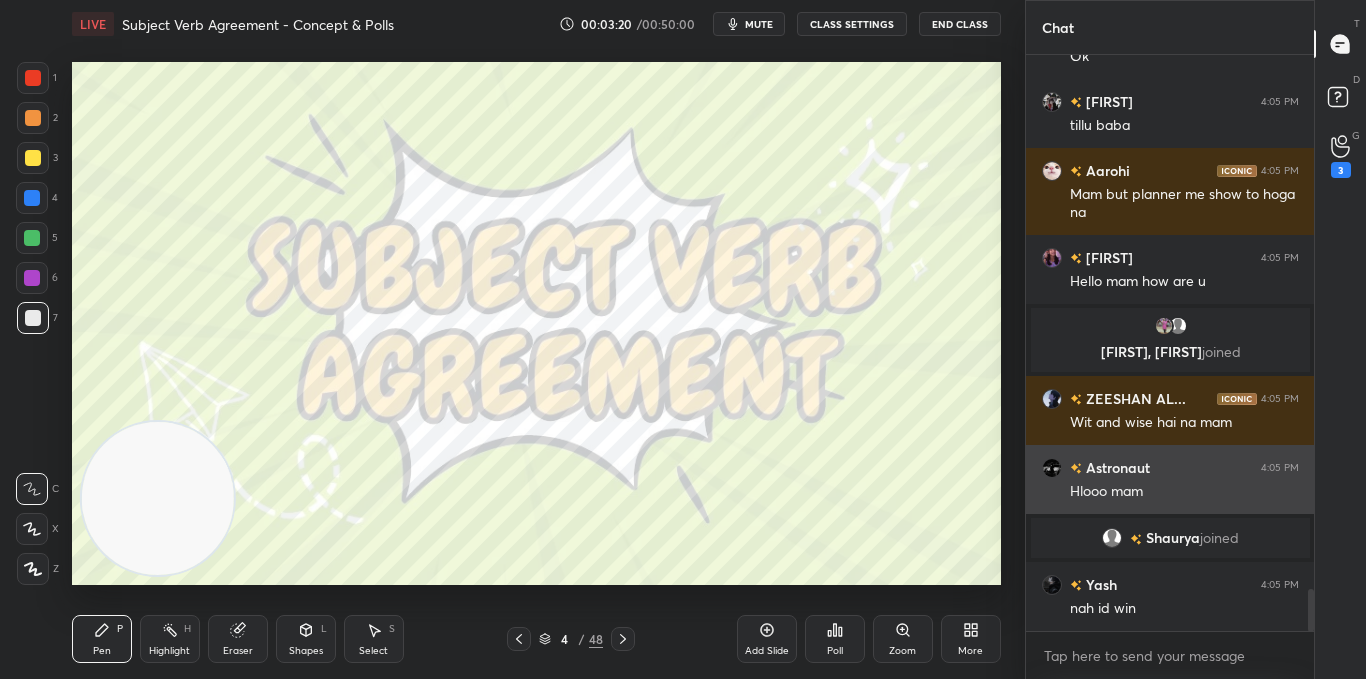 click 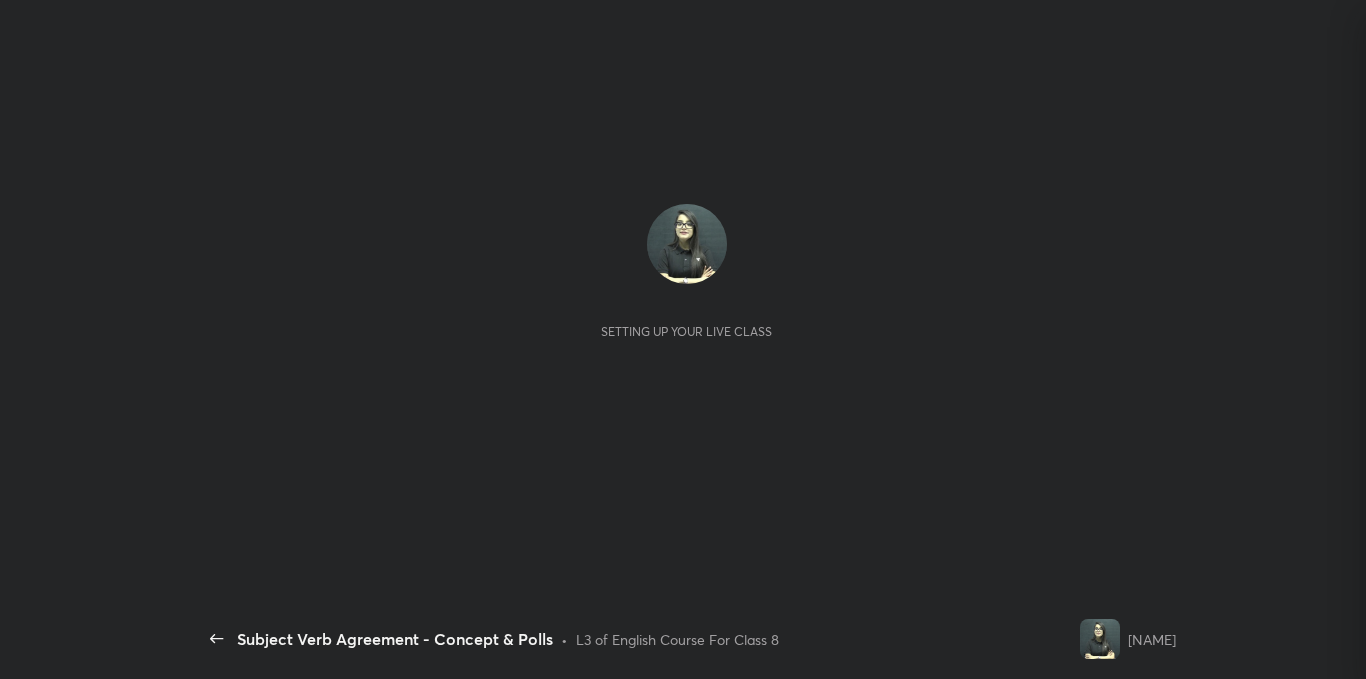 scroll, scrollTop: 0, scrollLeft: 0, axis: both 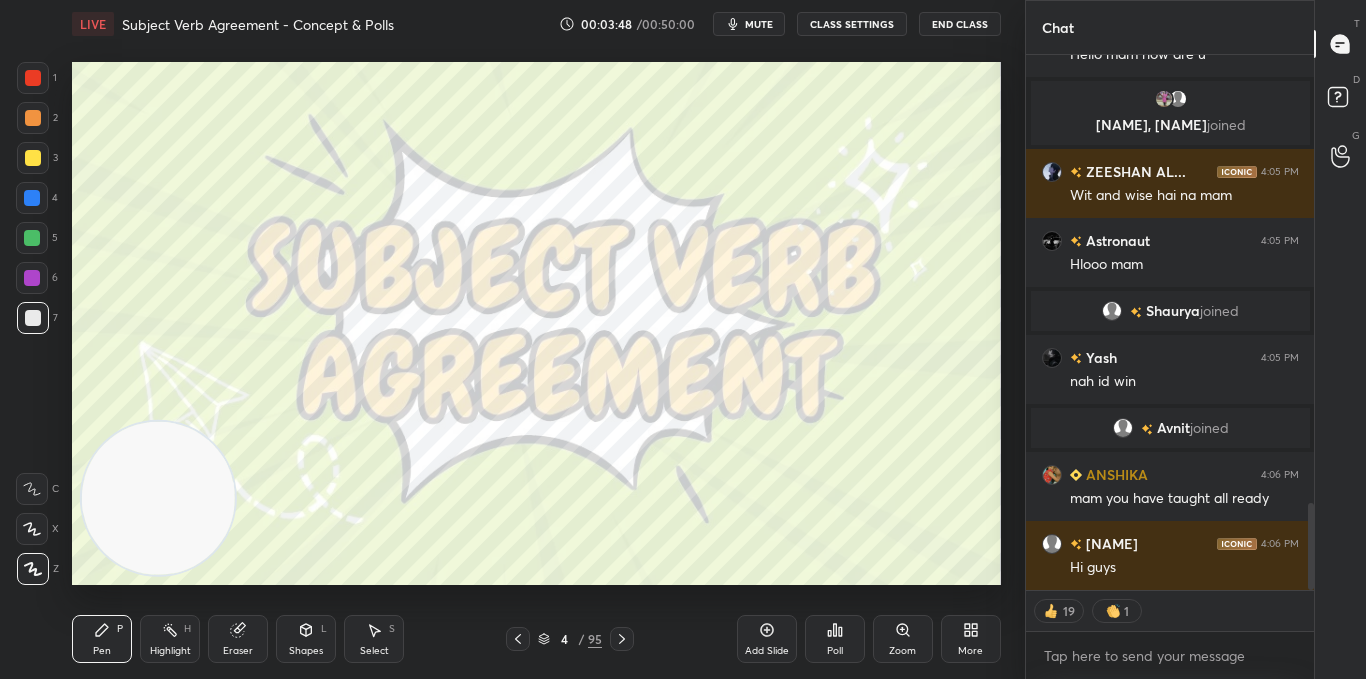 click 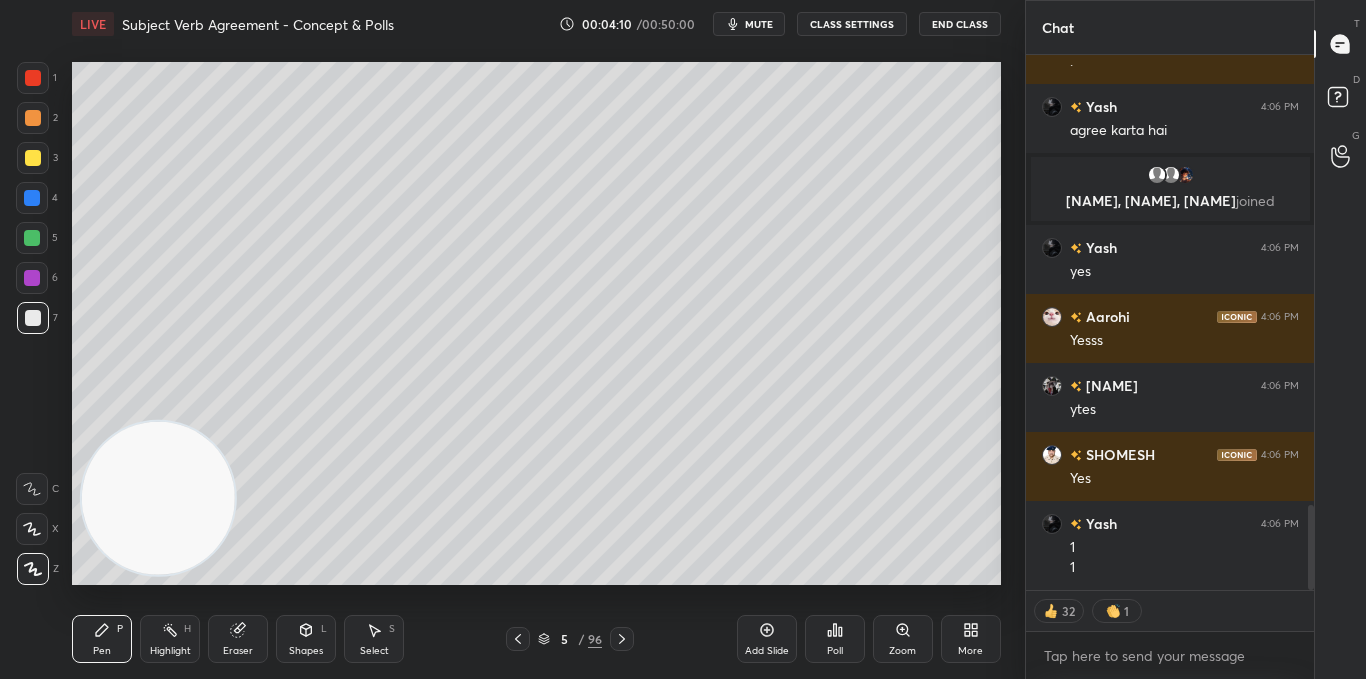 scroll, scrollTop: 2921, scrollLeft: 0, axis: vertical 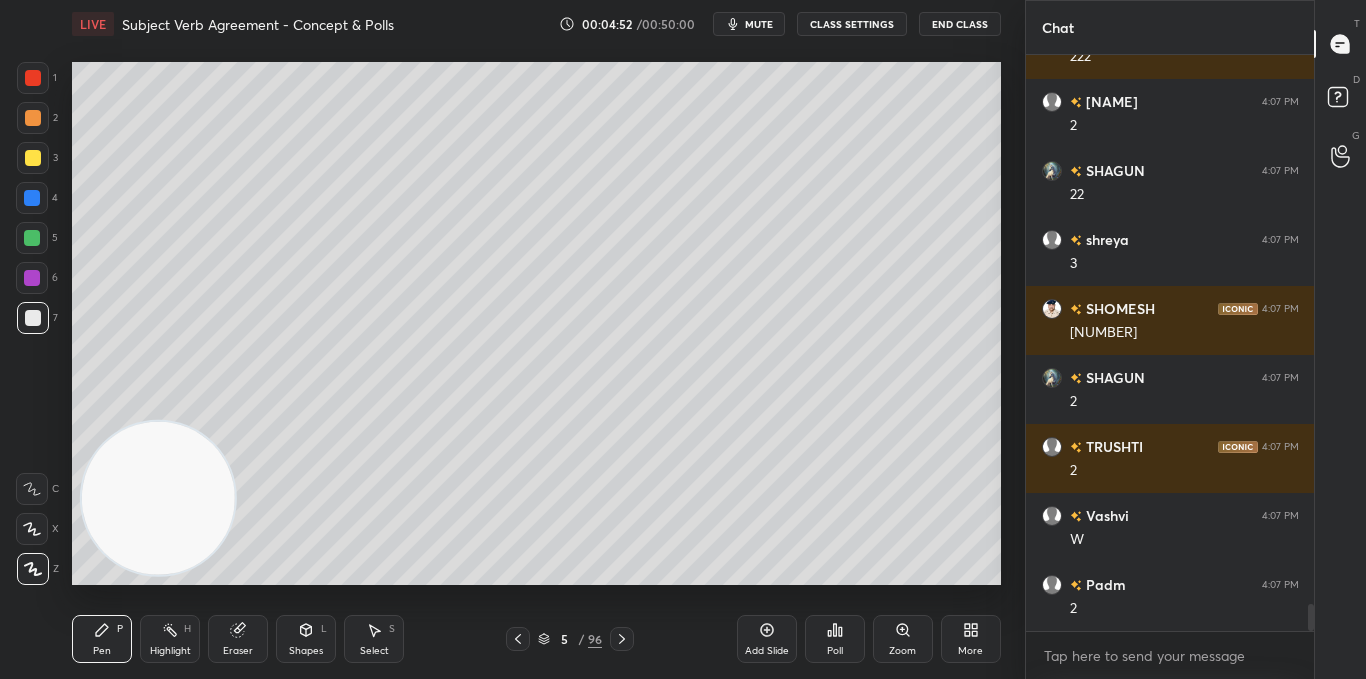 click at bounding box center [32, 238] 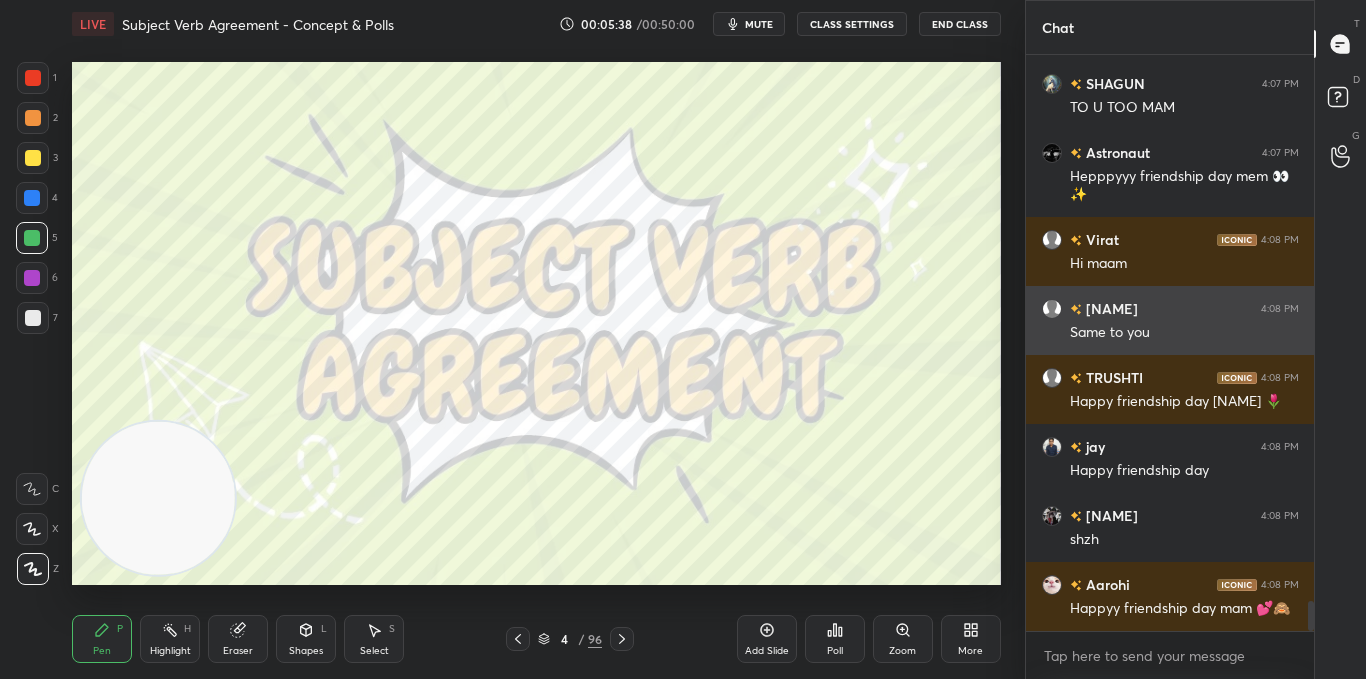 scroll, scrollTop: 10648, scrollLeft: 0, axis: vertical 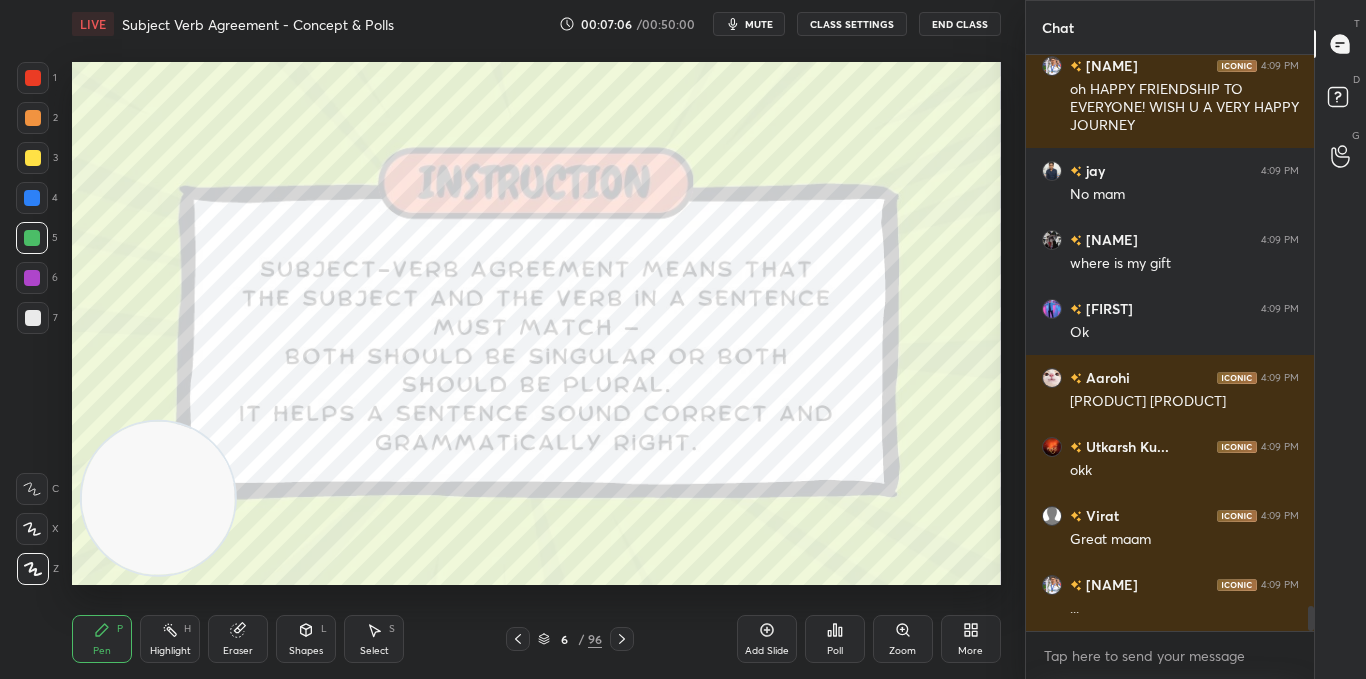 click on "Add Slide" at bounding box center [767, 639] 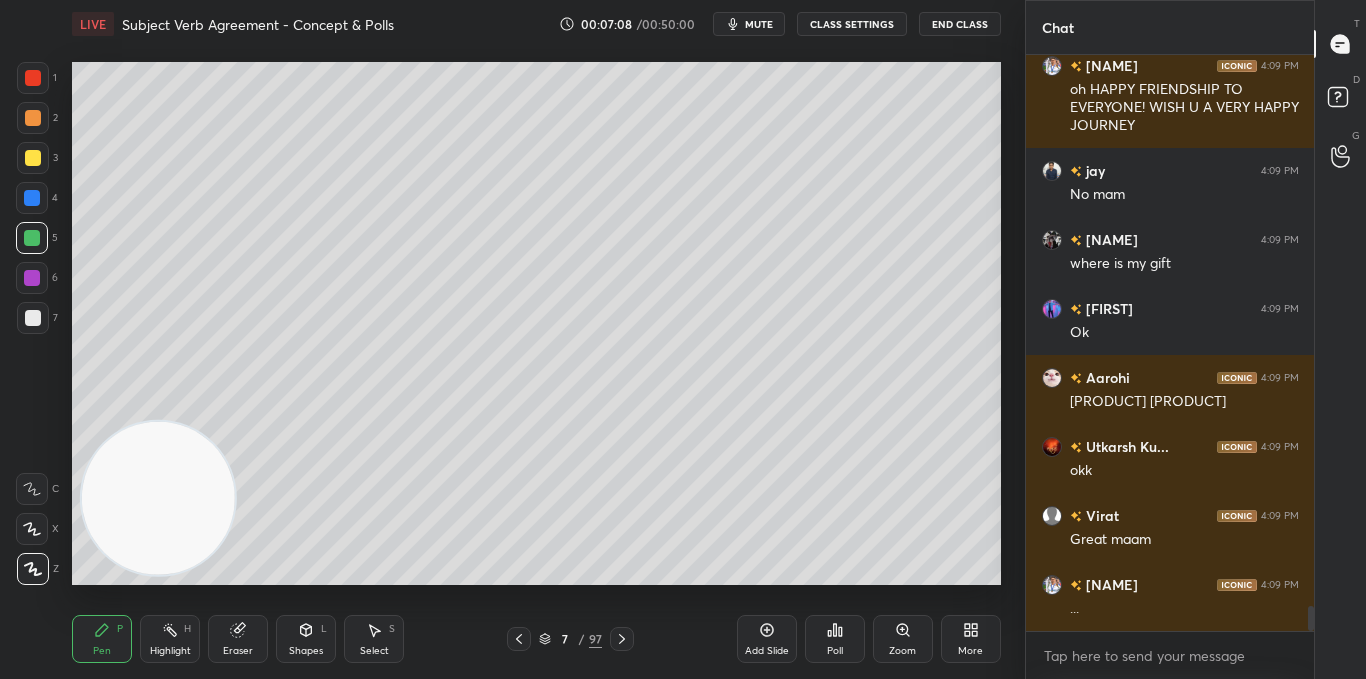 click at bounding box center (33, 158) 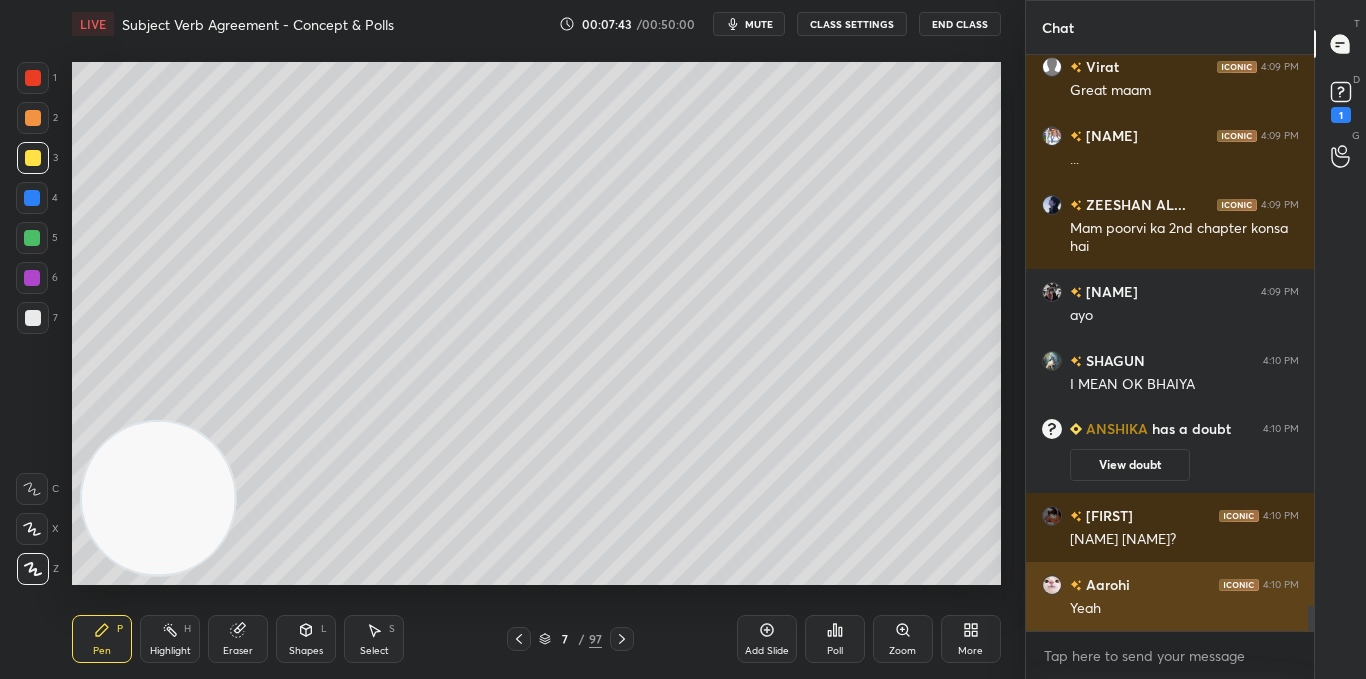scroll, scrollTop: 12411, scrollLeft: 0, axis: vertical 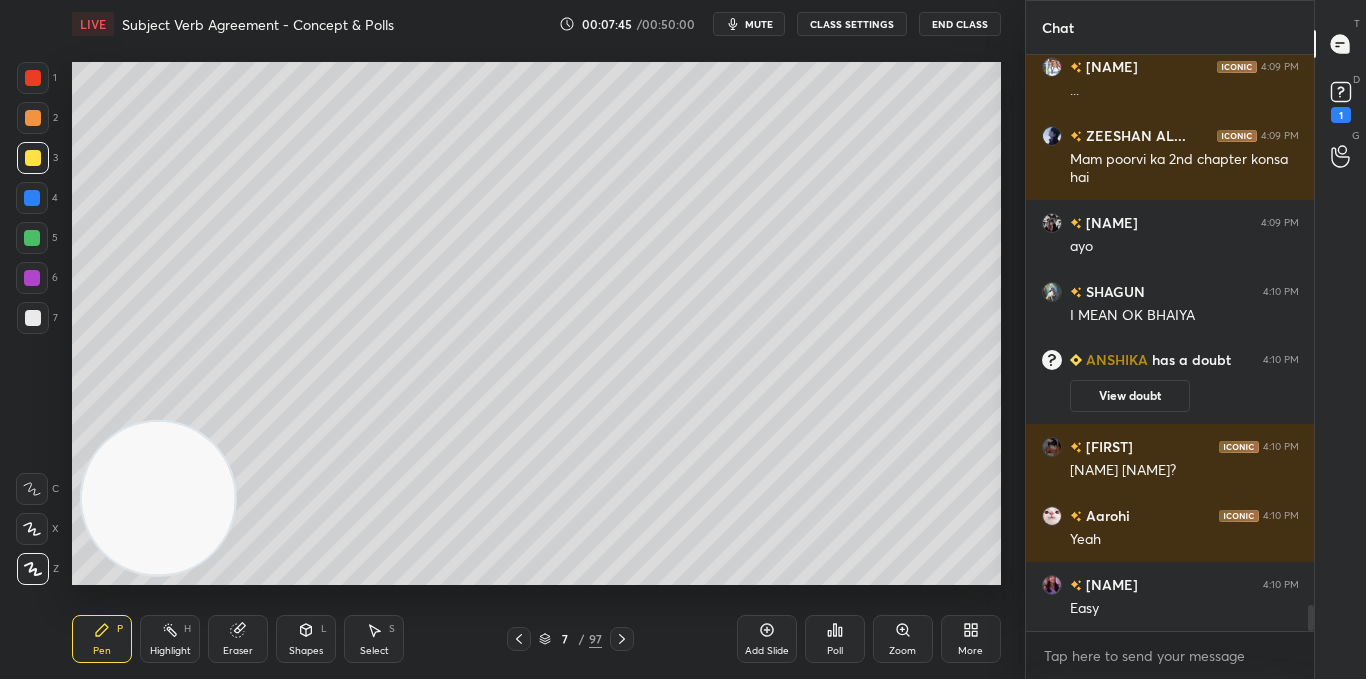 click 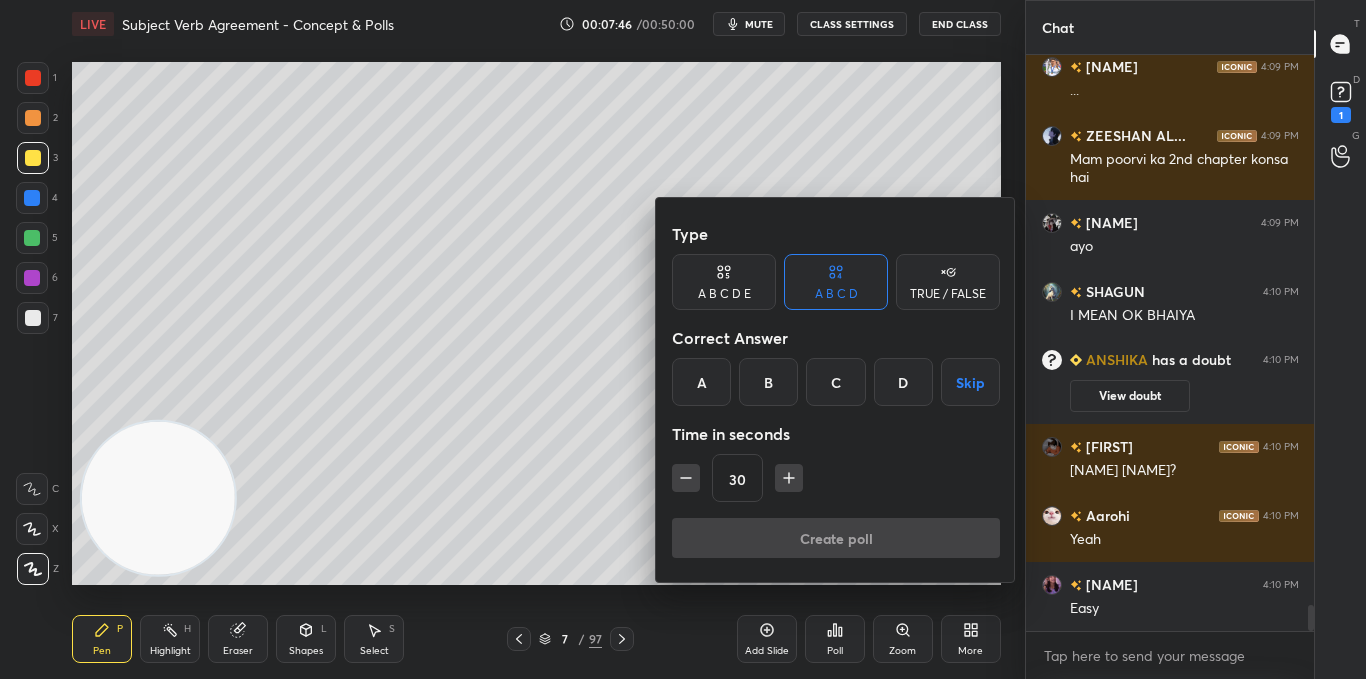 click on "B" at bounding box center (768, 382) 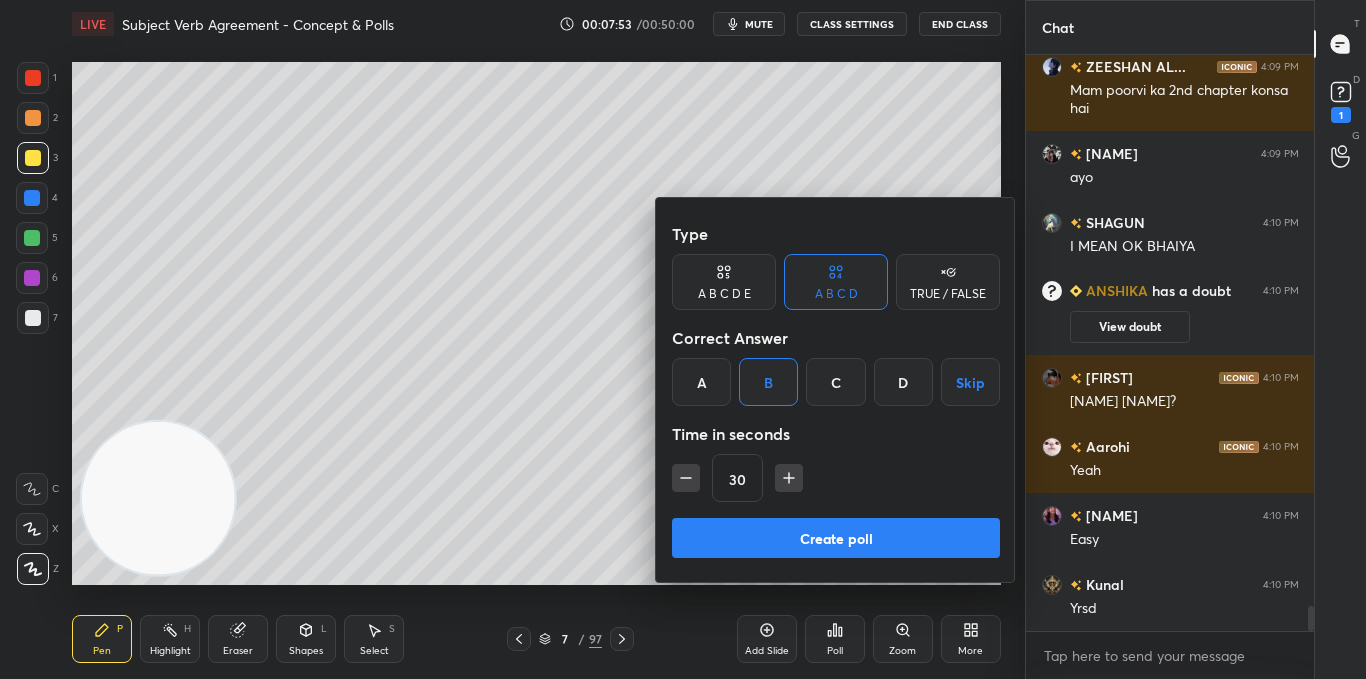scroll, scrollTop: 12618, scrollLeft: 0, axis: vertical 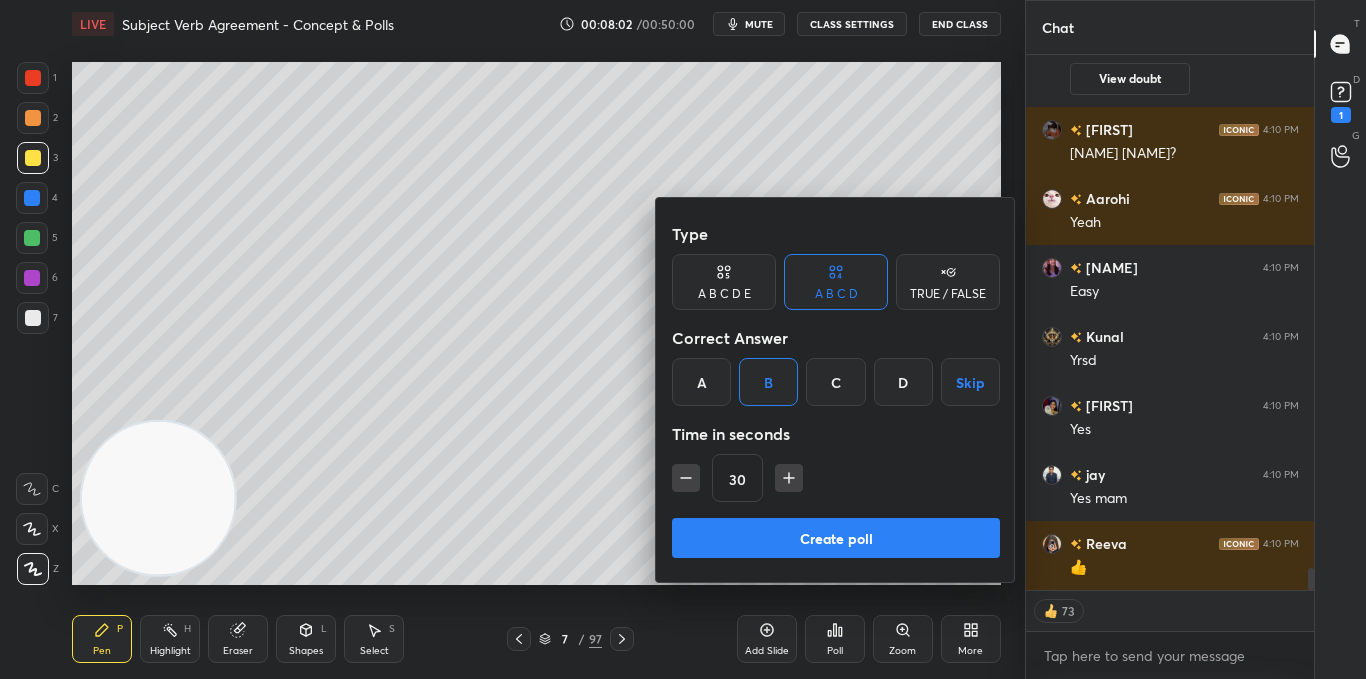 click on "Create poll" at bounding box center [836, 538] 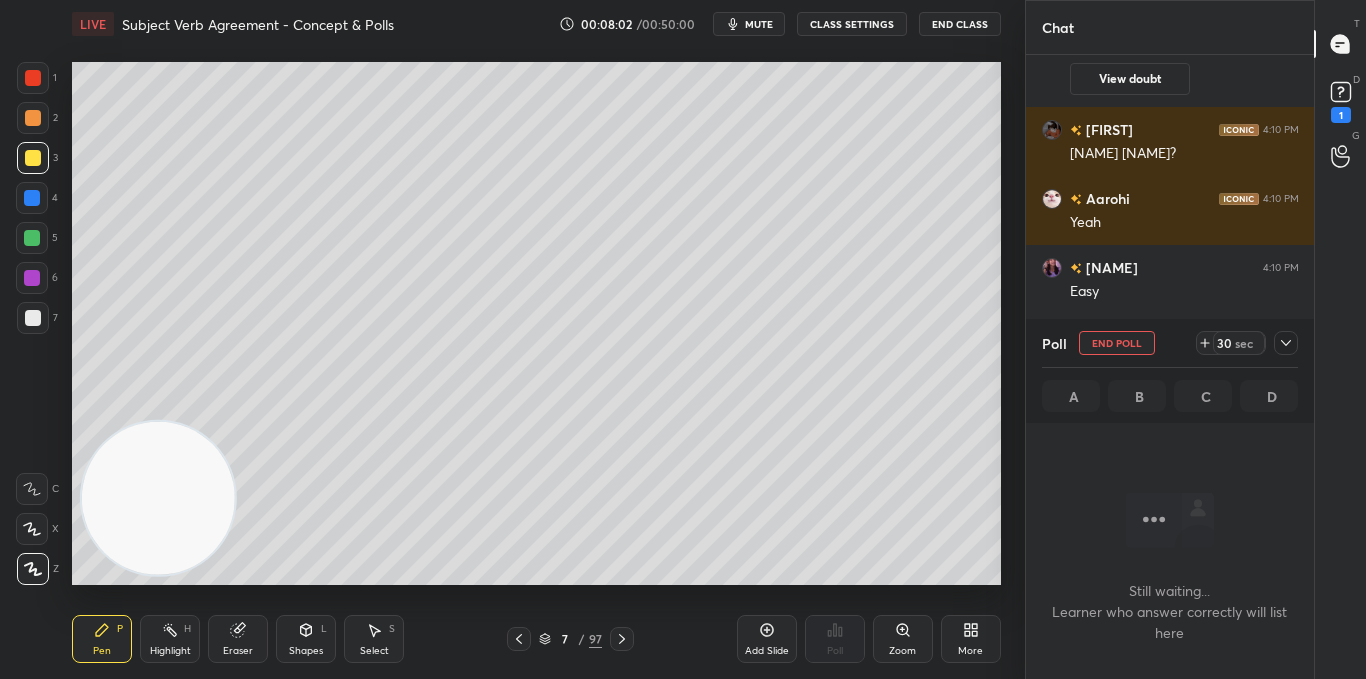scroll, scrollTop: 317, scrollLeft: 282, axis: both 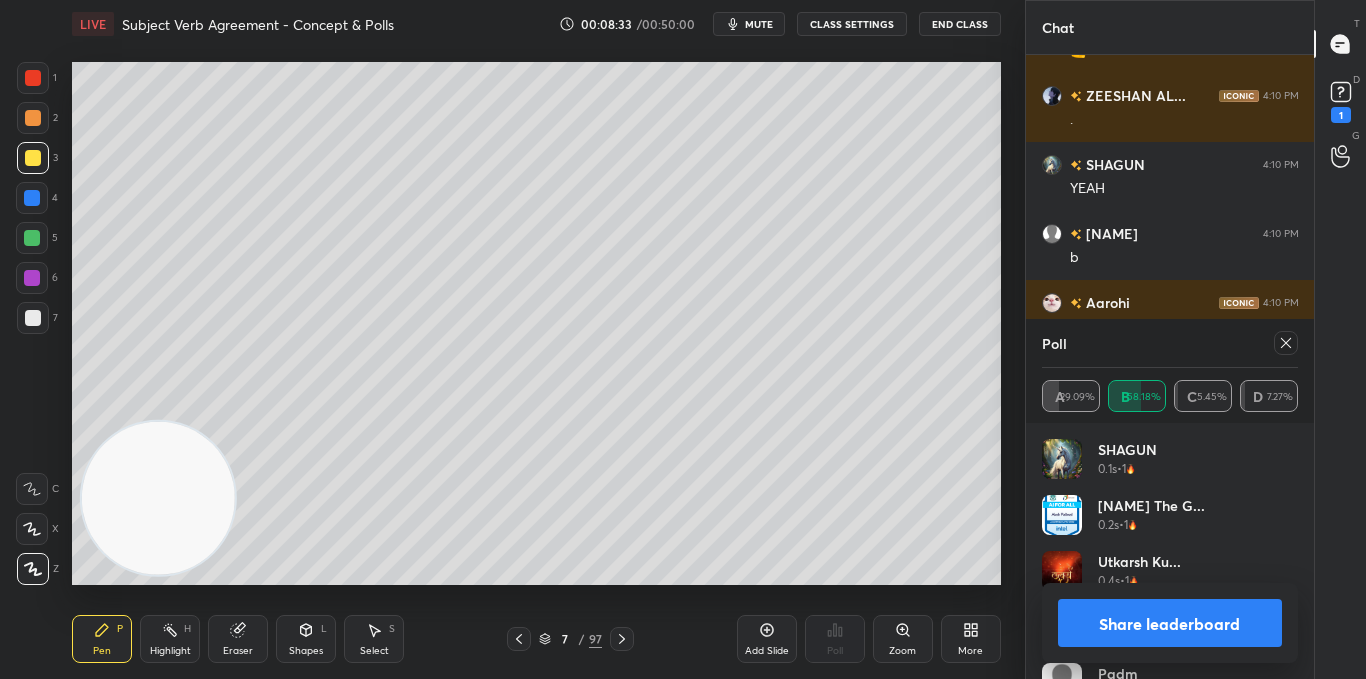click on "Share leaderboard" at bounding box center (1170, 623) 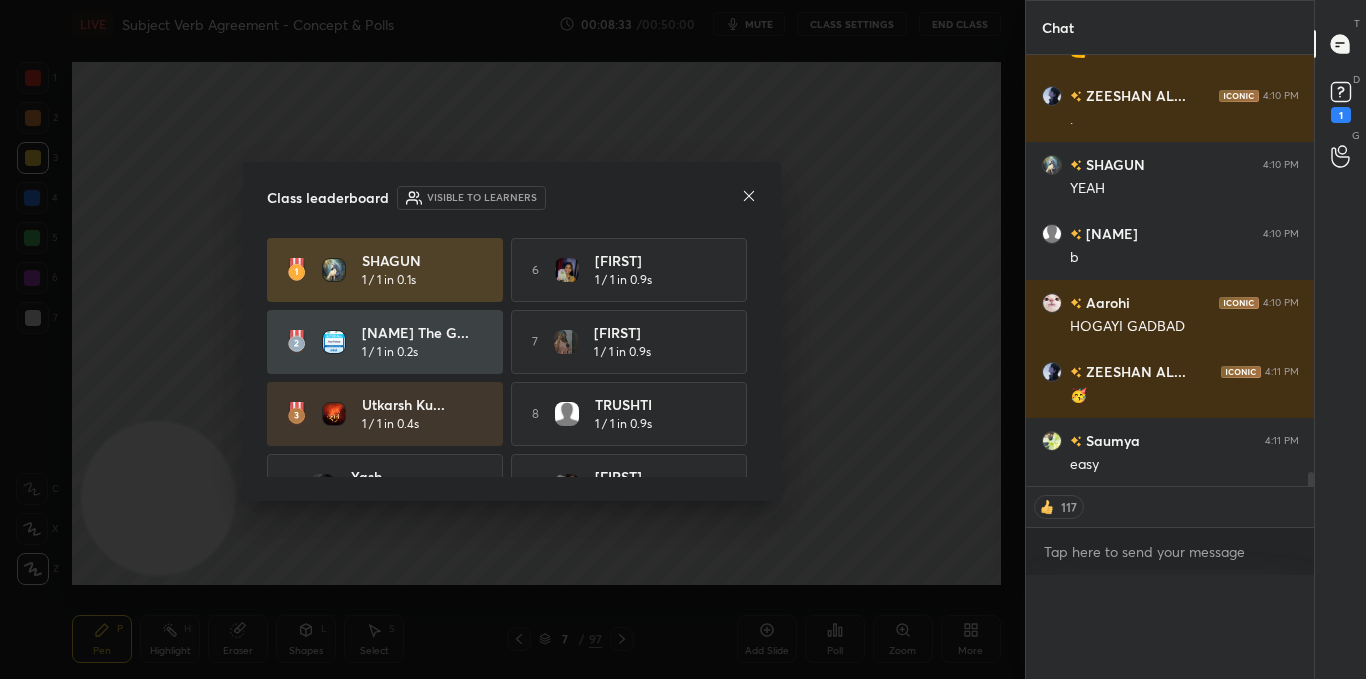 scroll, scrollTop: 20, scrollLeft: 250, axis: both 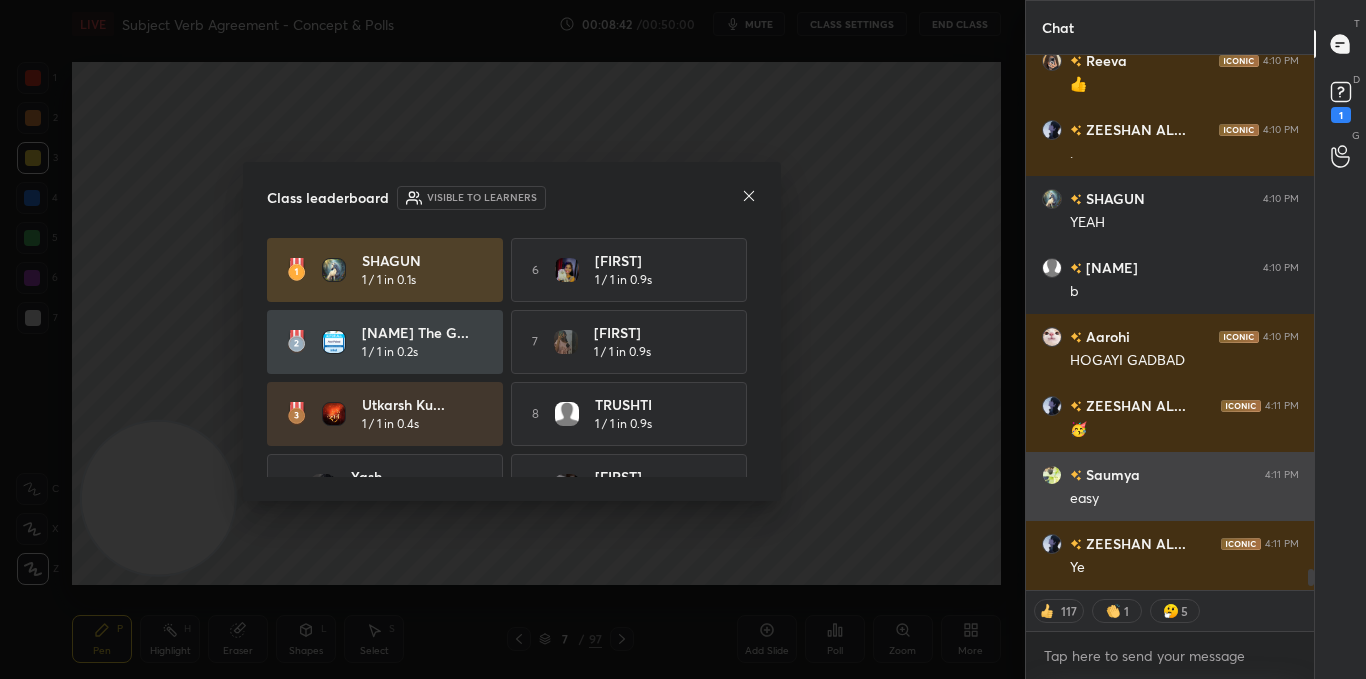 click 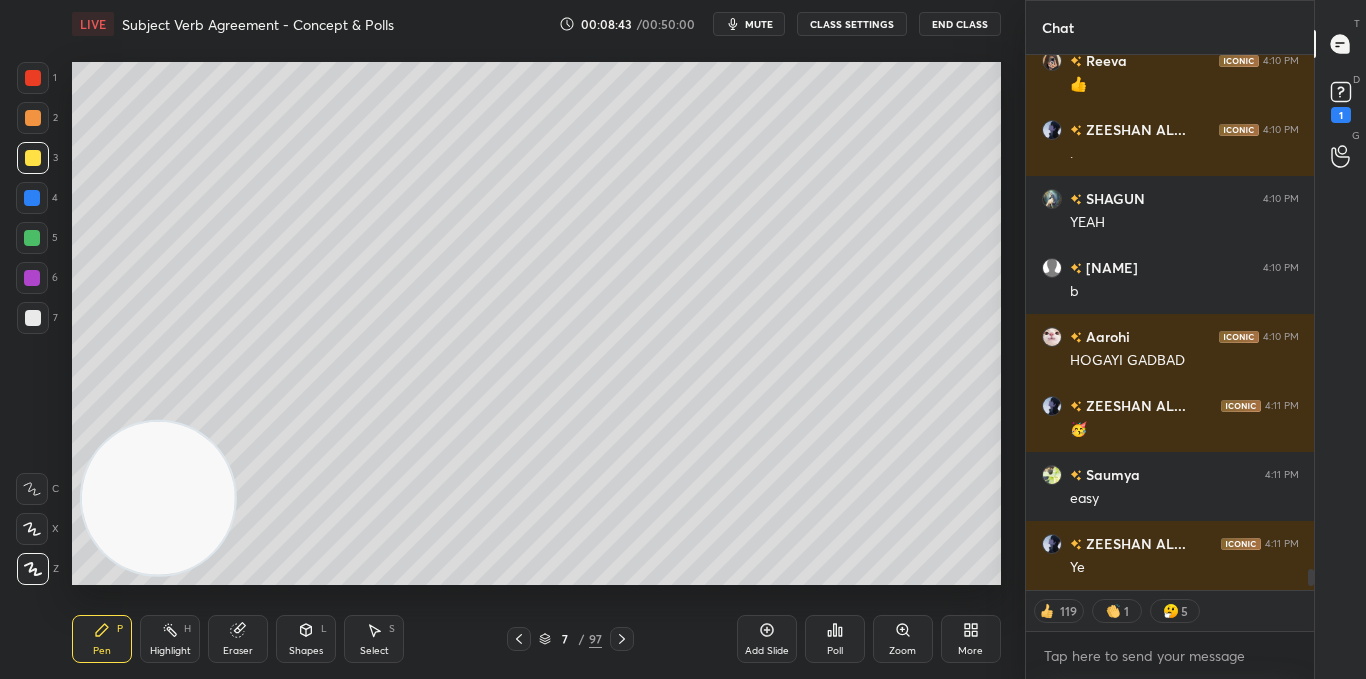 click at bounding box center [32, 238] 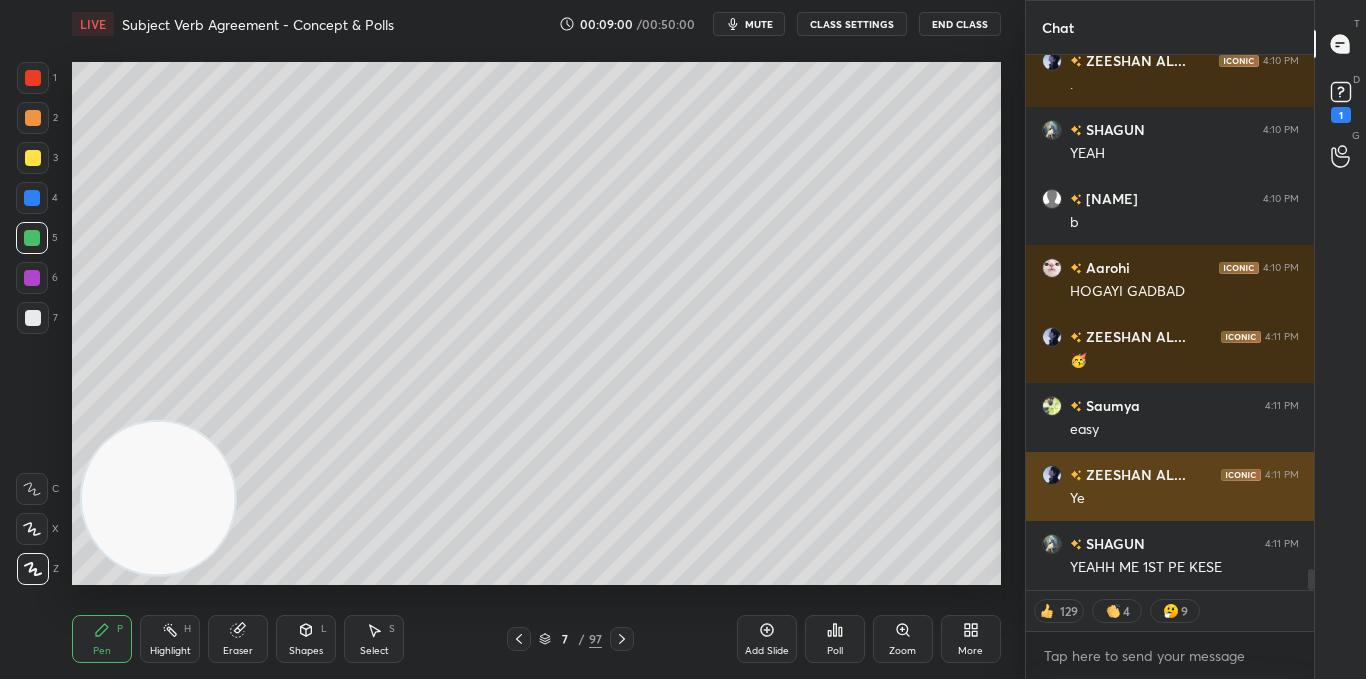 scroll, scrollTop: 13349, scrollLeft: 0, axis: vertical 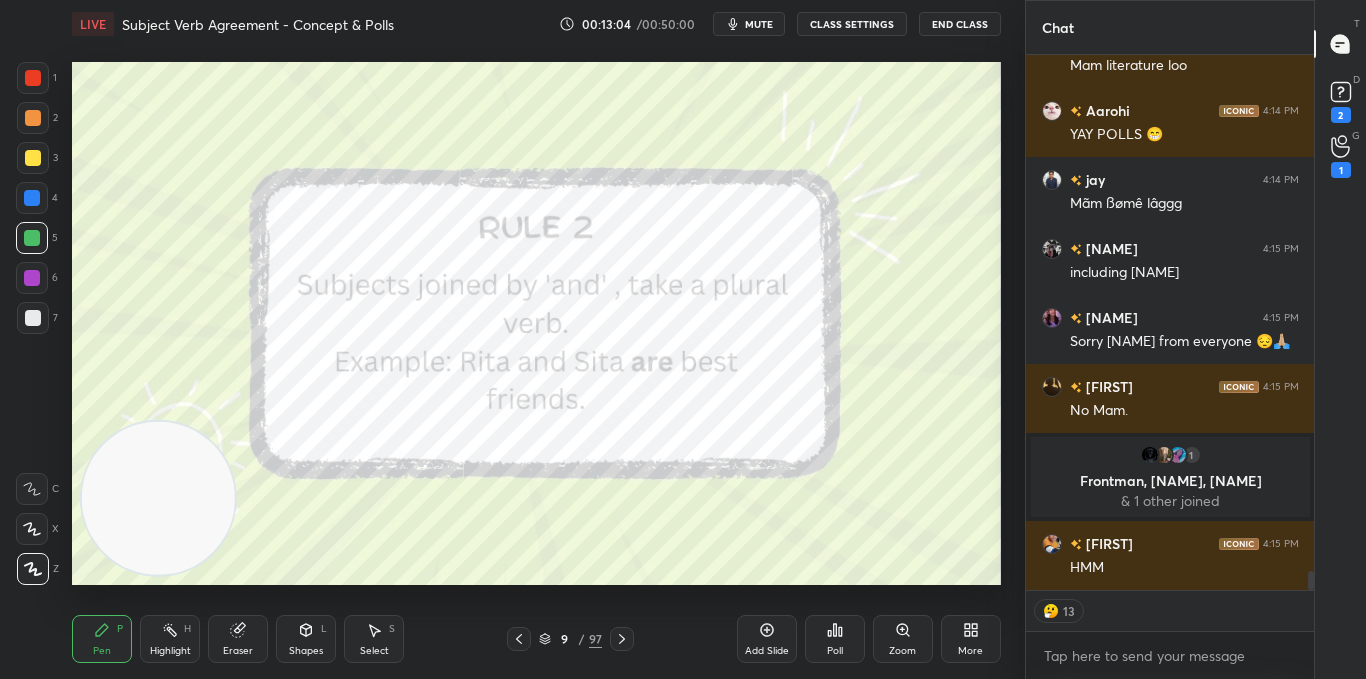 click on "Eraser" at bounding box center (238, 639) 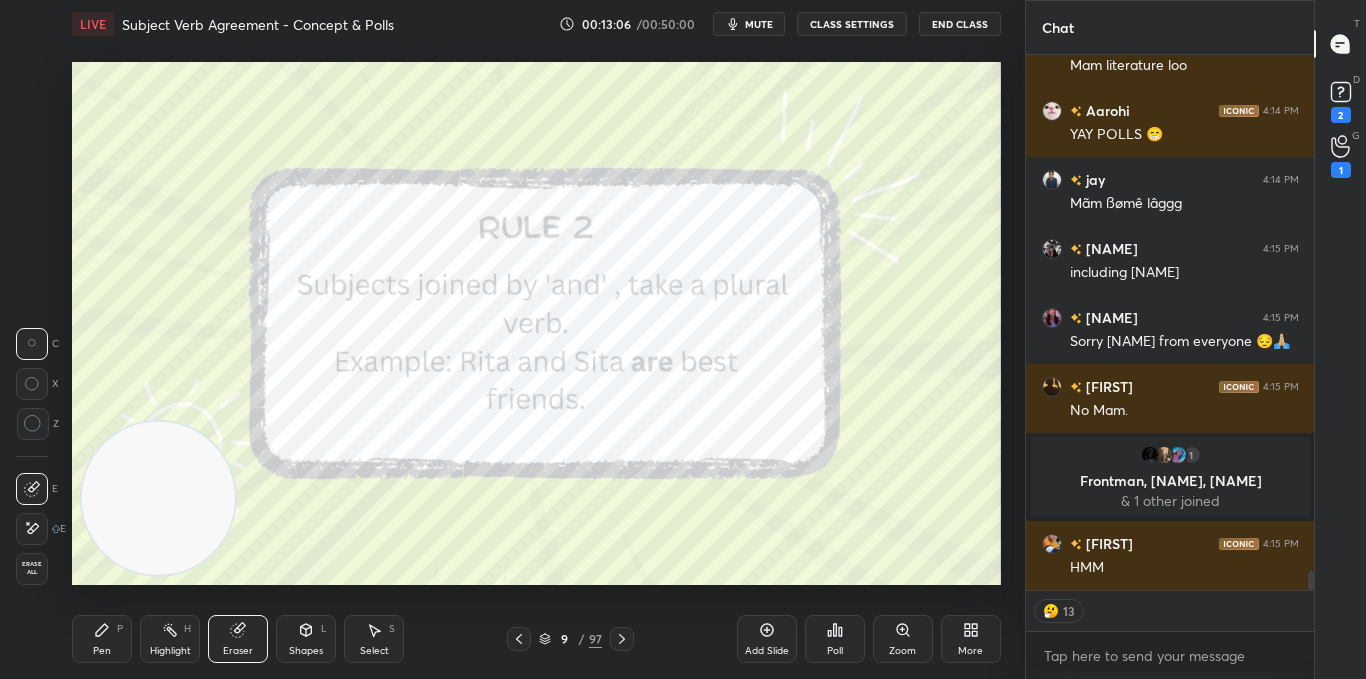 scroll, scrollTop: 14883, scrollLeft: 0, axis: vertical 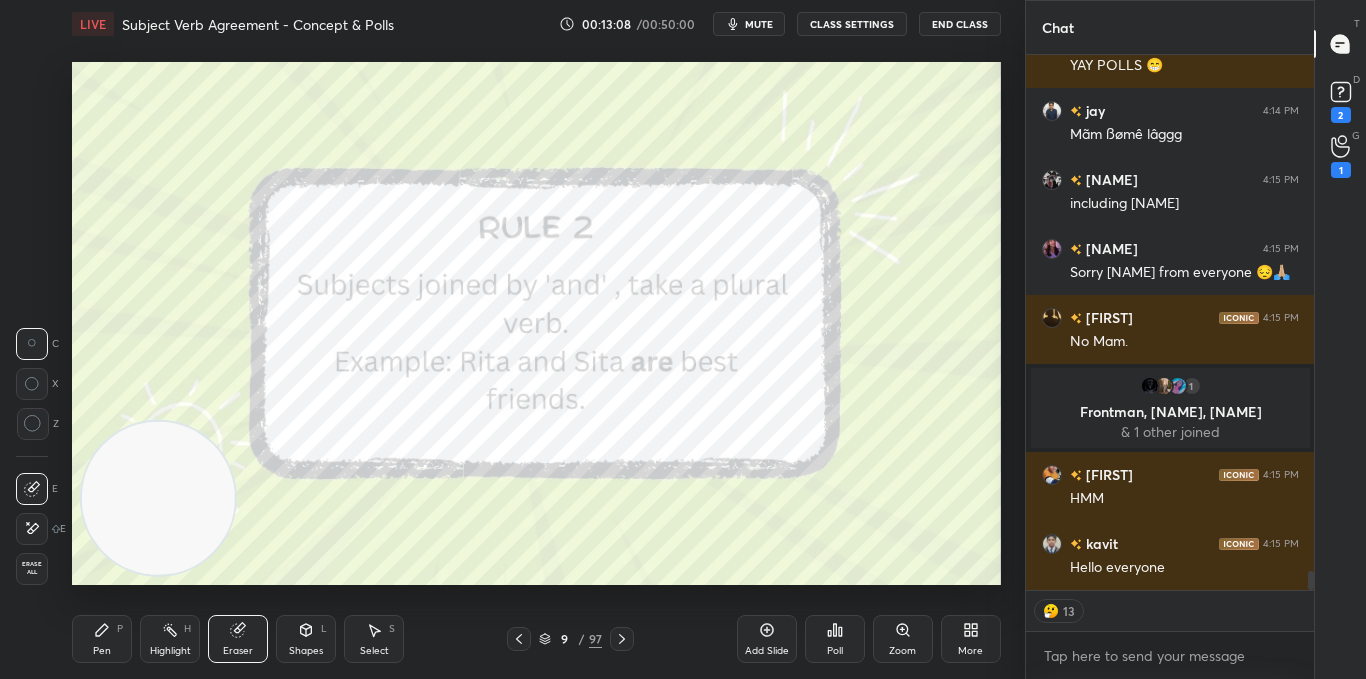 click 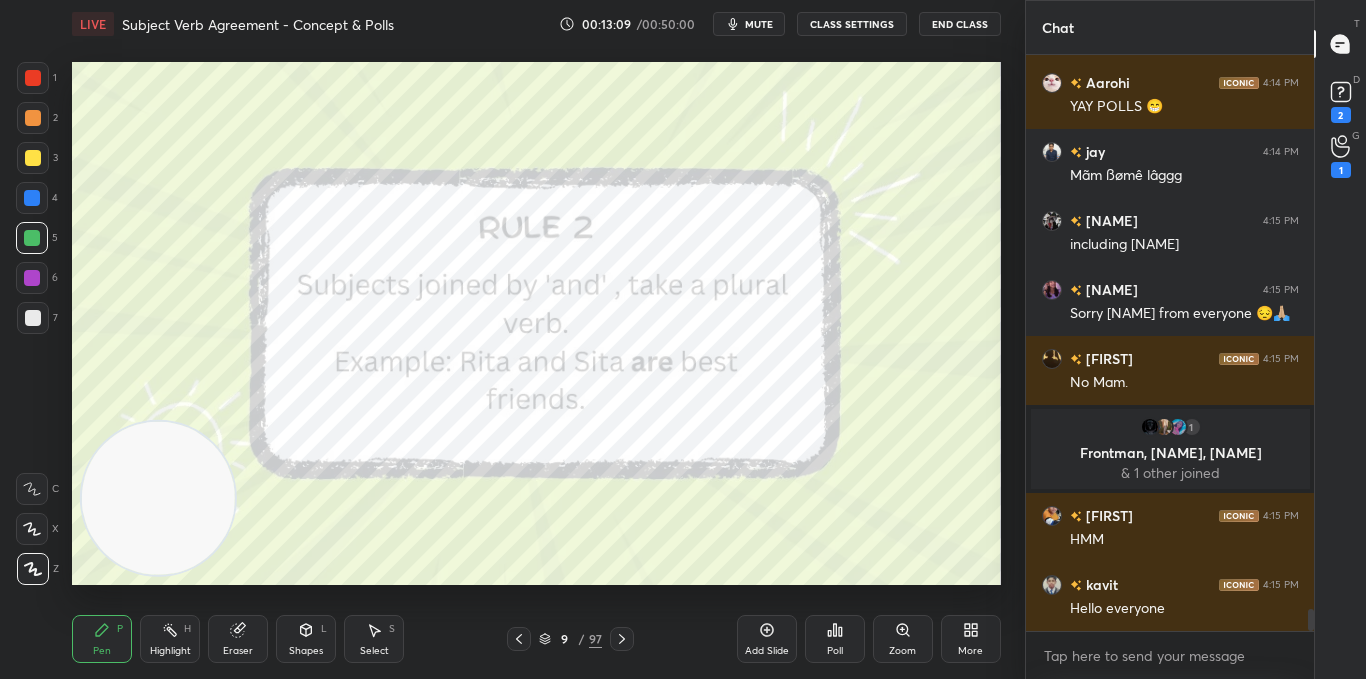 scroll, scrollTop: 7, scrollLeft: 7, axis: both 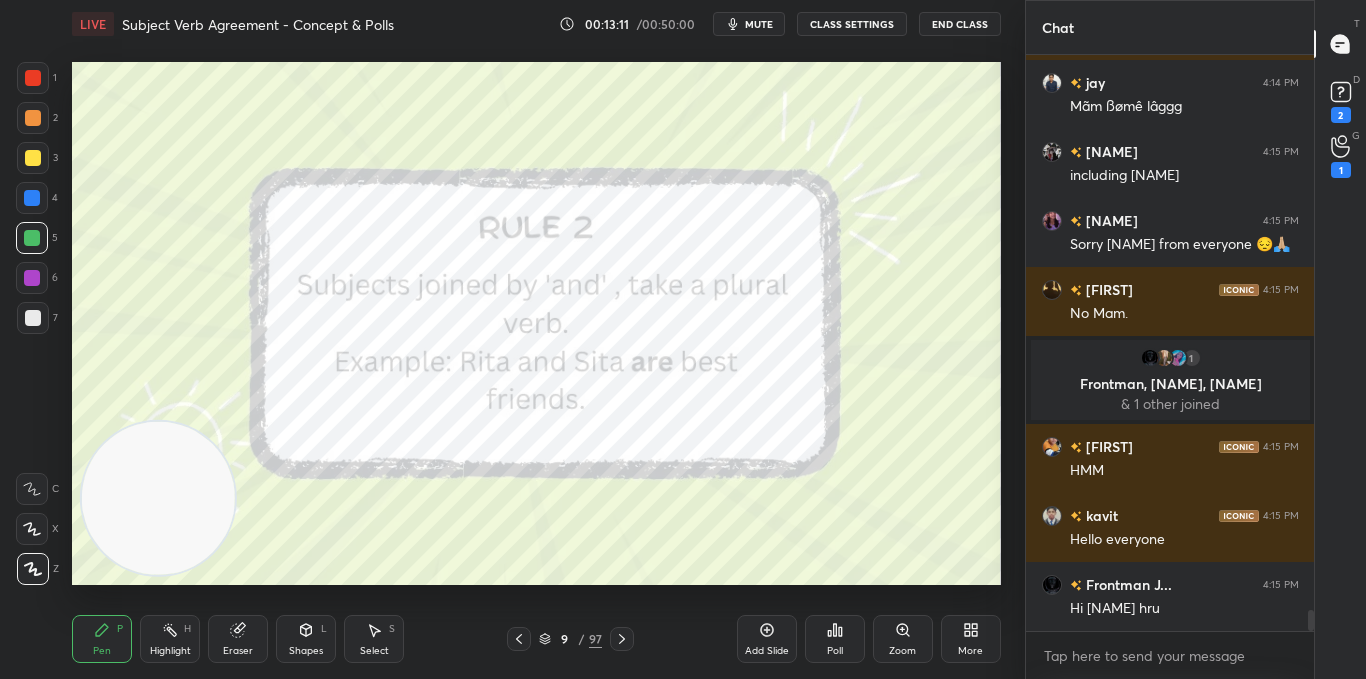 click at bounding box center (33, 318) 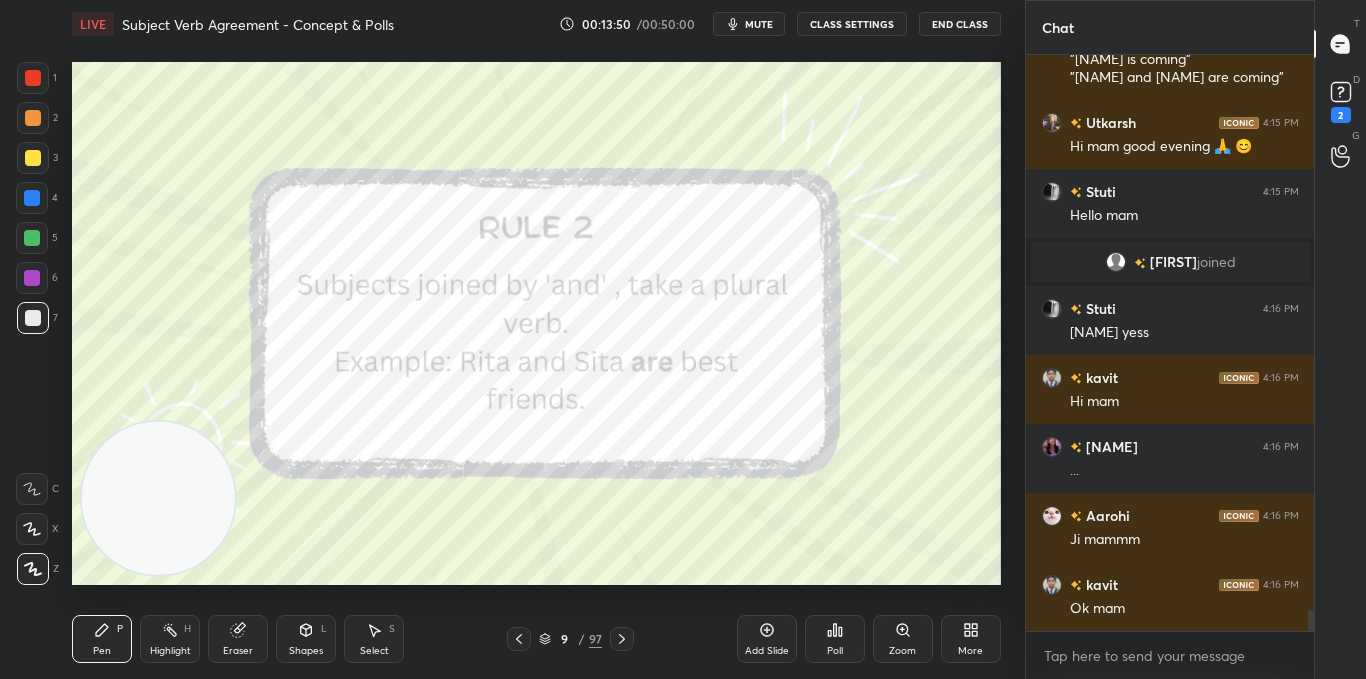 scroll, scrollTop: 15502, scrollLeft: 0, axis: vertical 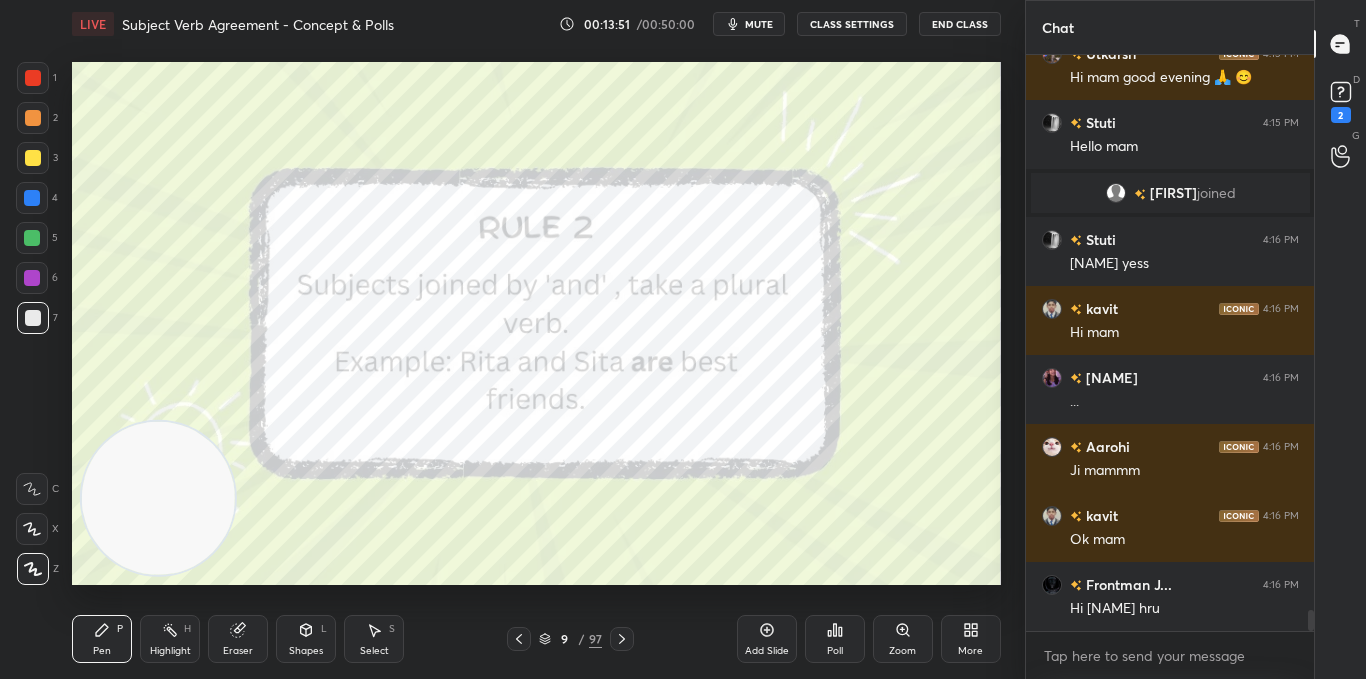 click on "Add Slide" at bounding box center [767, 639] 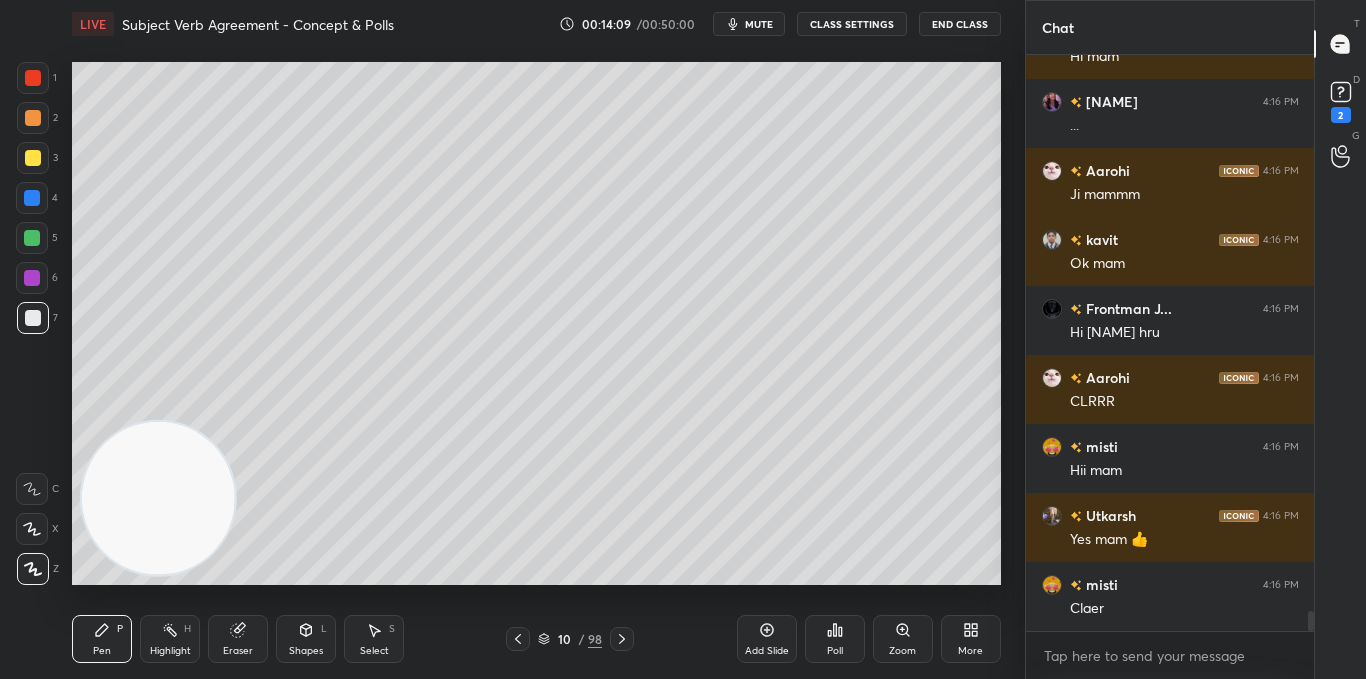 scroll, scrollTop: 15826, scrollLeft: 0, axis: vertical 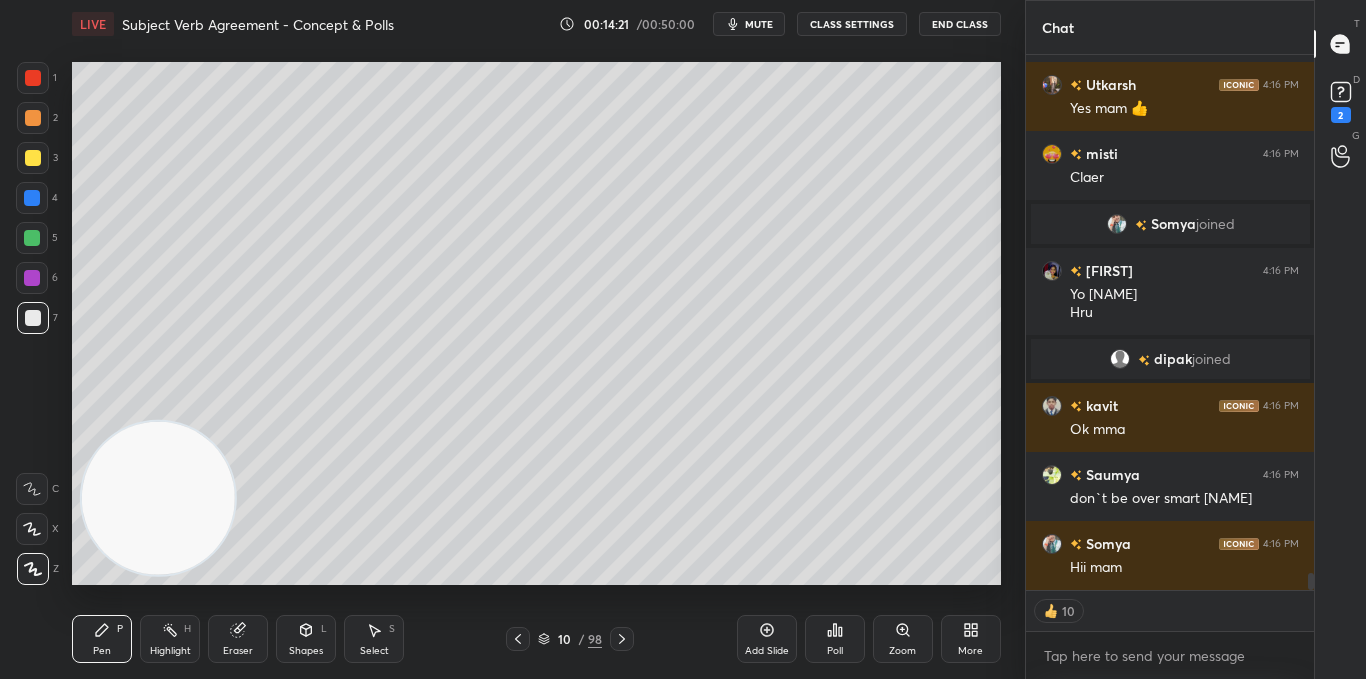 click at bounding box center (33, 158) 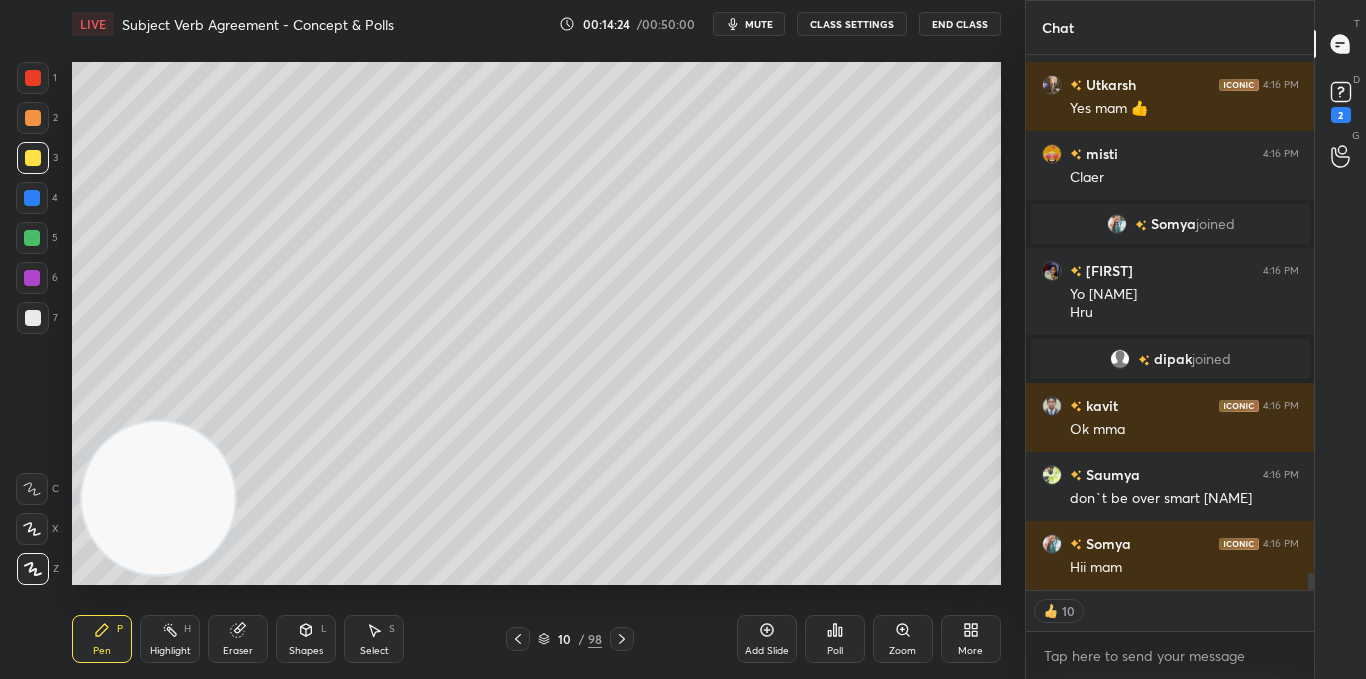 scroll, scrollTop: 7, scrollLeft: 7, axis: both 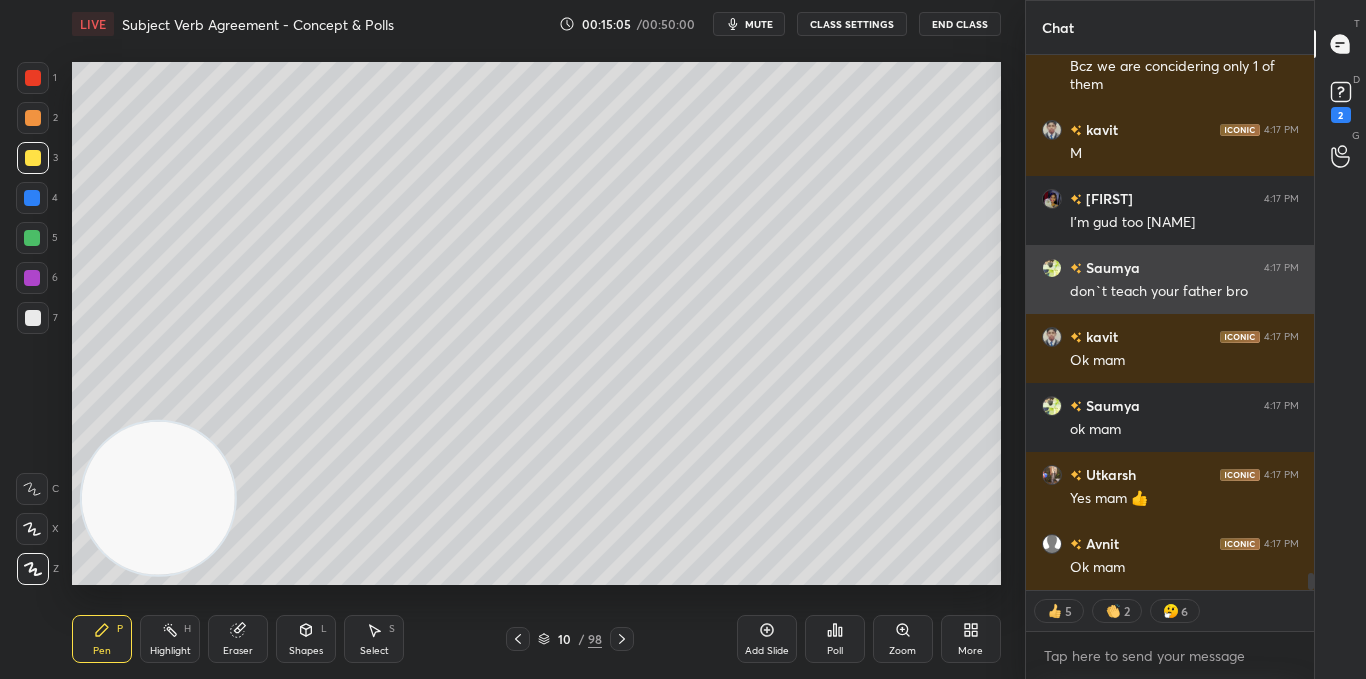 click on "[NAME] [TIME] don`t teach your father bro" at bounding box center (1170, 279) 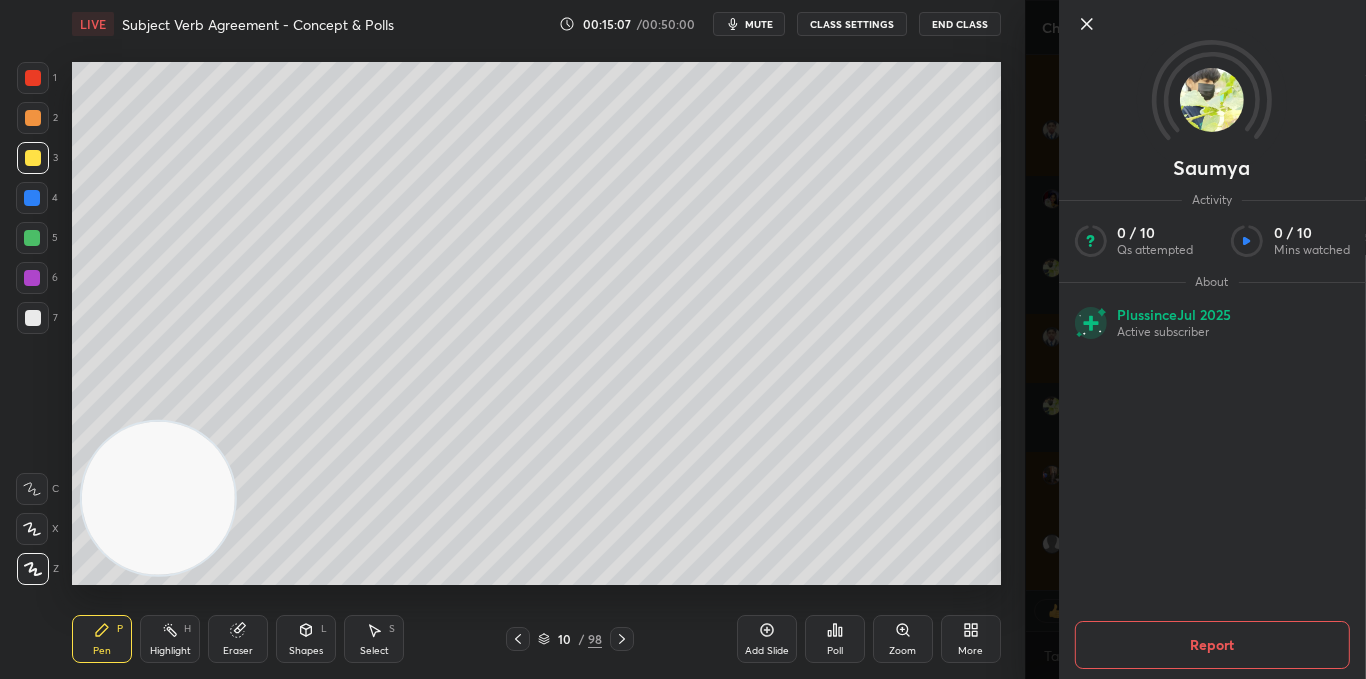 click on "[NAME] Activity 0 / 10 Qs attempted 0 / 10 Mins watched About Plus  since  Jul   2025 Active subscriber Report" at bounding box center (1196, 339) 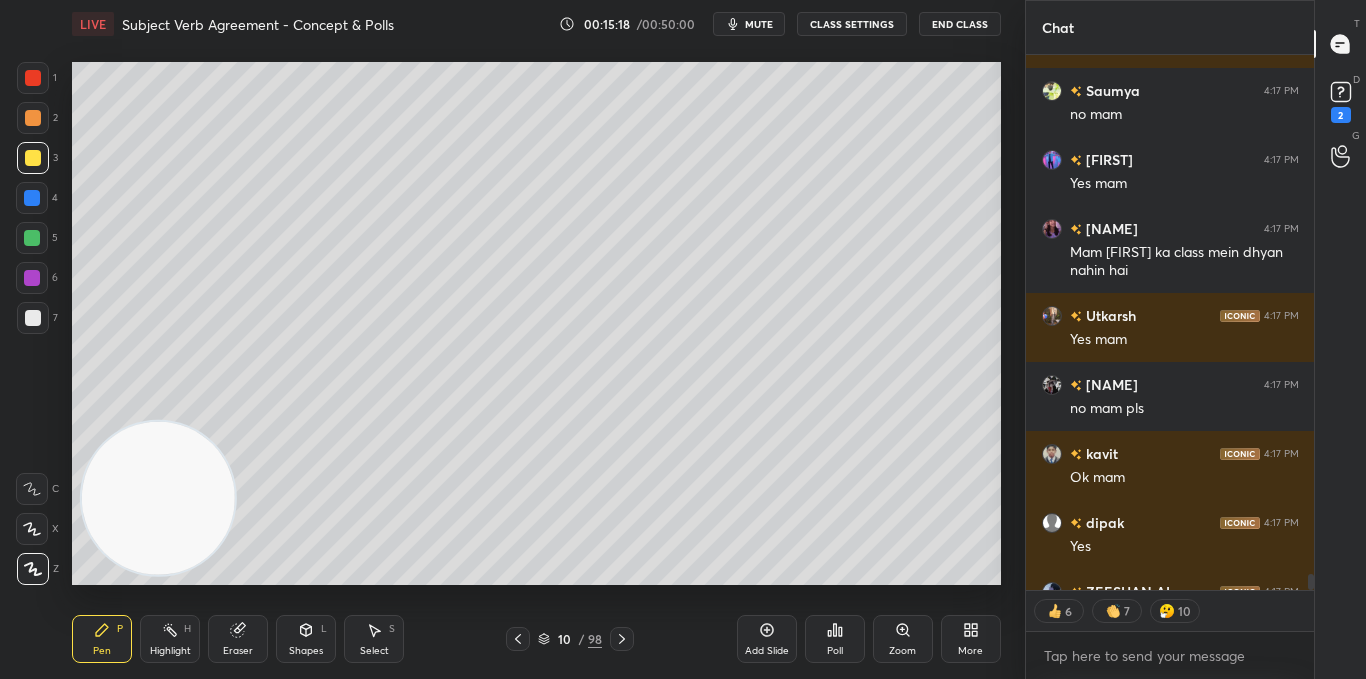 scroll, scrollTop: 17236, scrollLeft: 0, axis: vertical 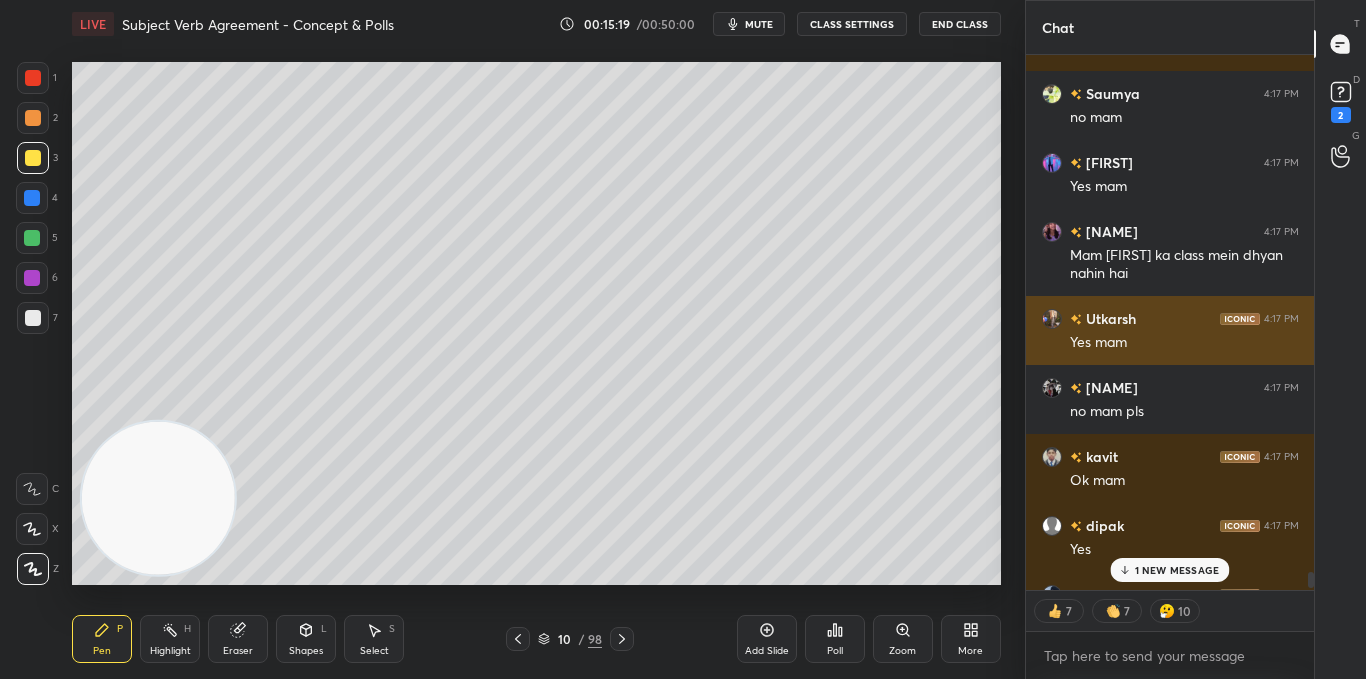 click on "[FIRST] [TIME]" at bounding box center (1170, 399) 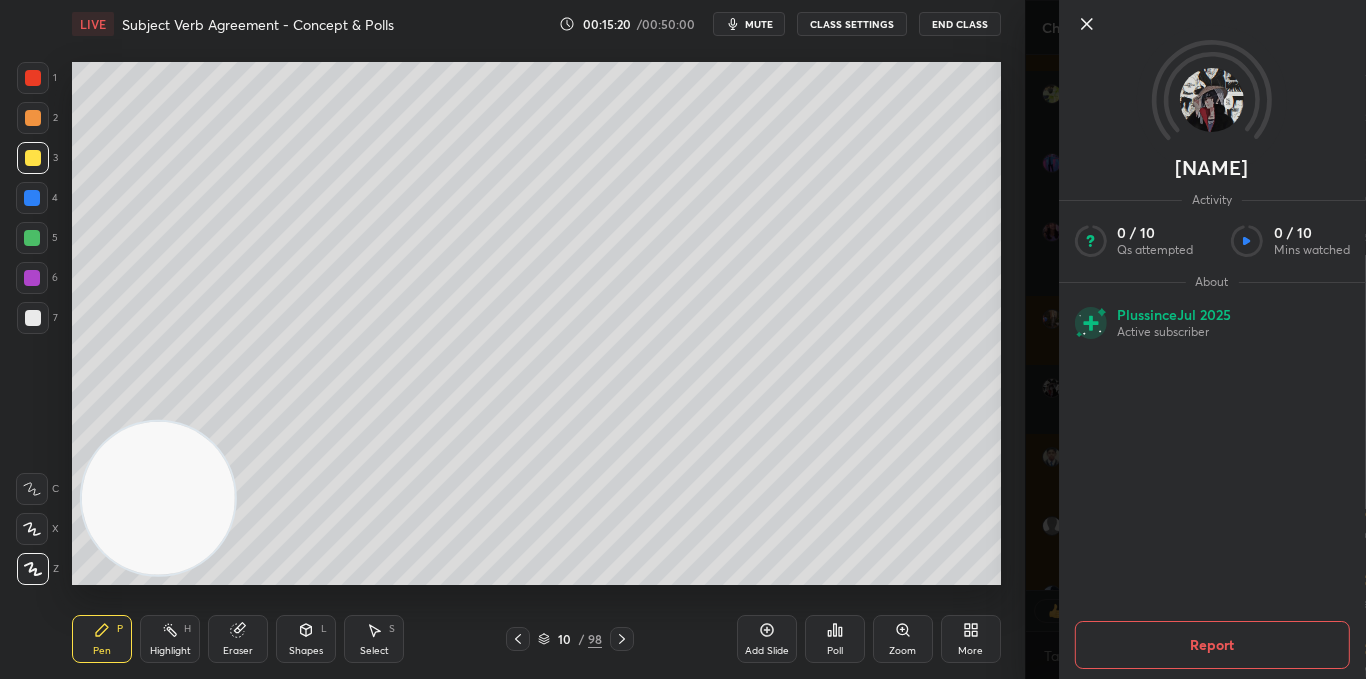 click on "1 2 3 4 5 6 7 C X Z C X Z E E Erase all H H LIVE Subject Verb Agreement - Concept & Polls 00:15:20 / 00:50:00 mute CLASS SETTINGS End Class Setting up your live class Poll for secs No correct answer Start poll Back Subject Verb Agreement - Concept & Polls • L3 of English Course For Class 8 [FIRST] [LAST] Pen P Highlight H Eraser Shapes L Select S 10 / 98 Add Slide Poll Zoom More" at bounding box center (512, 339) 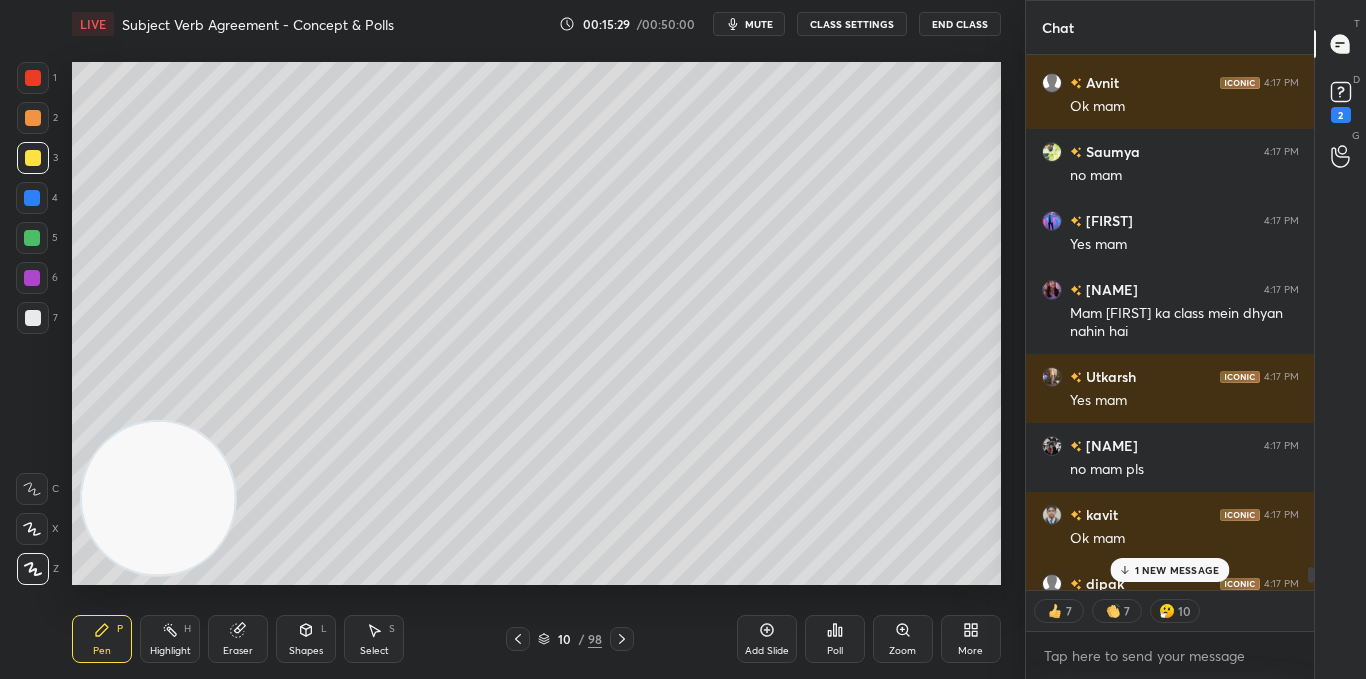 scroll, scrollTop: 17068, scrollLeft: 0, axis: vertical 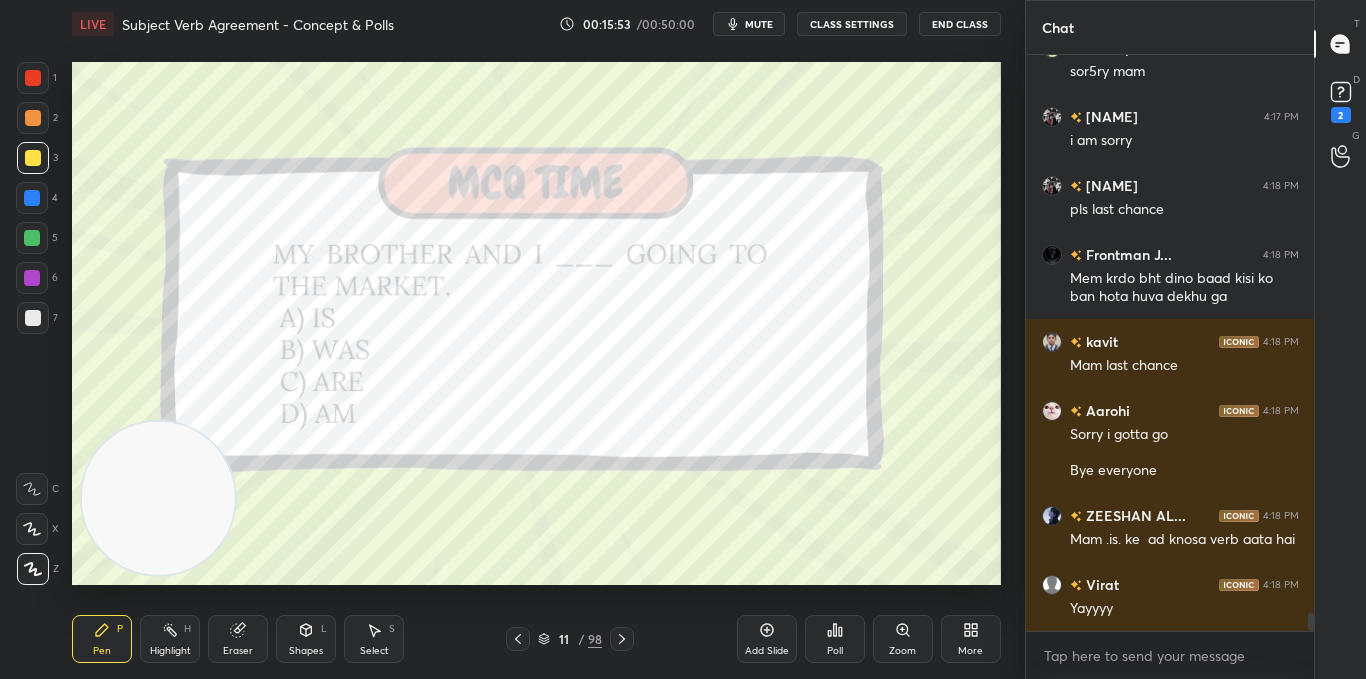 click at bounding box center [33, 78] 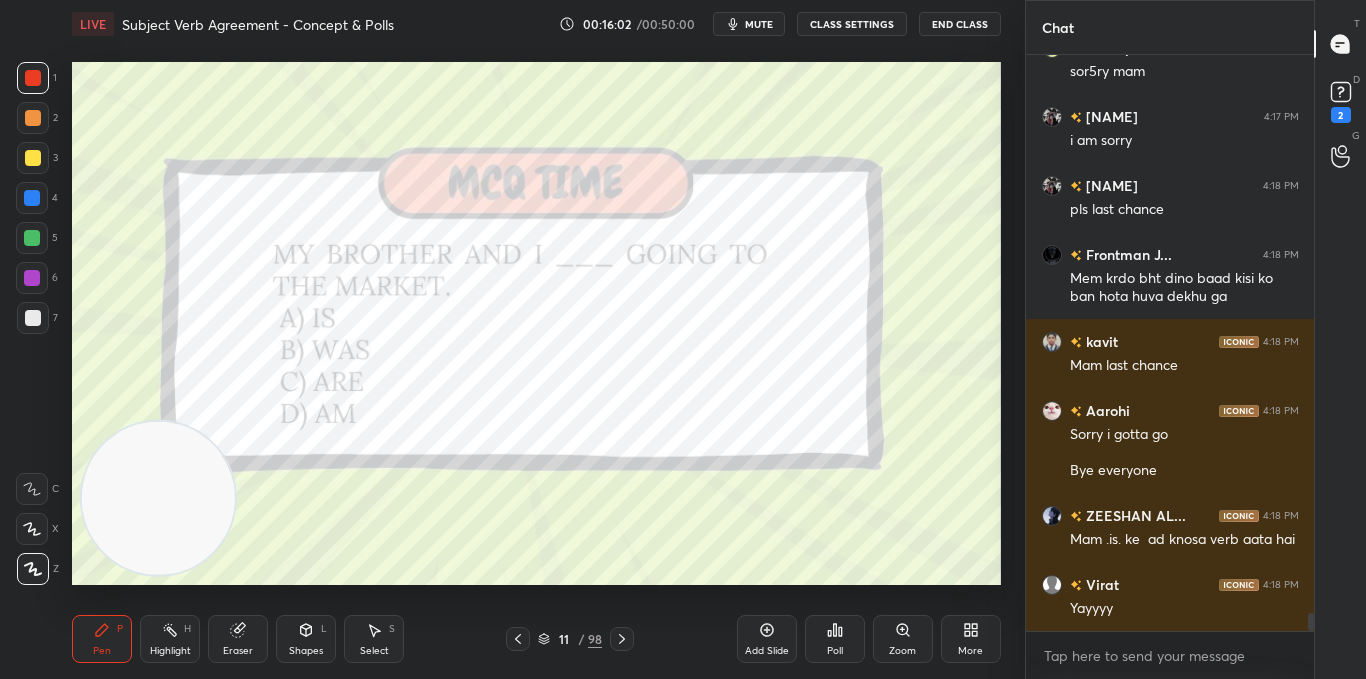 click on "Poll" at bounding box center [835, 651] 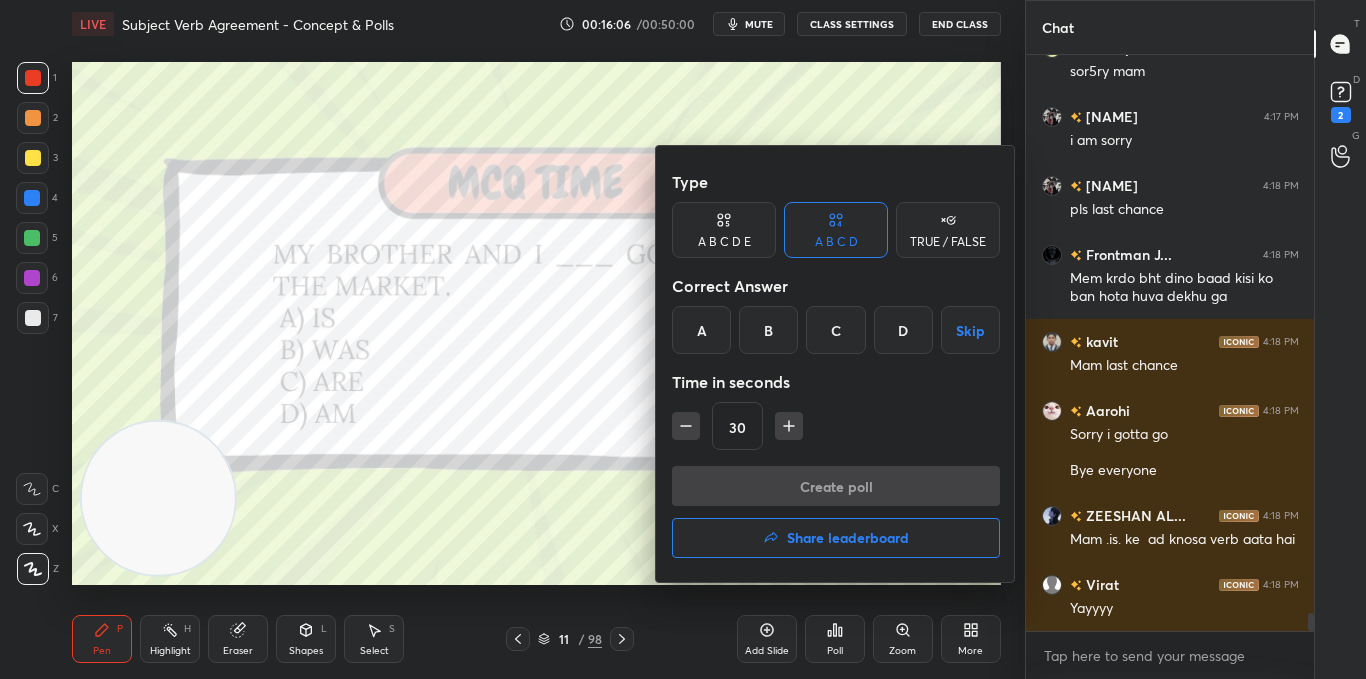 click on "C" at bounding box center [835, 330] 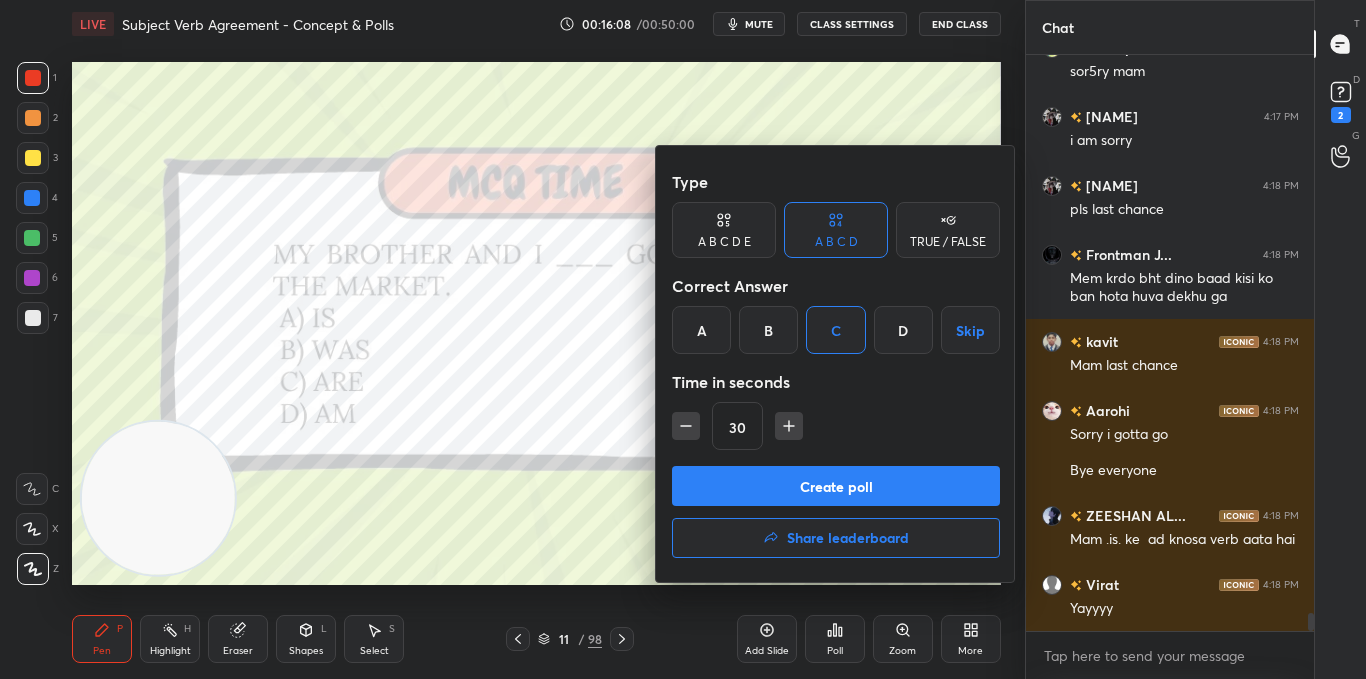 click on "Create poll" at bounding box center (836, 486) 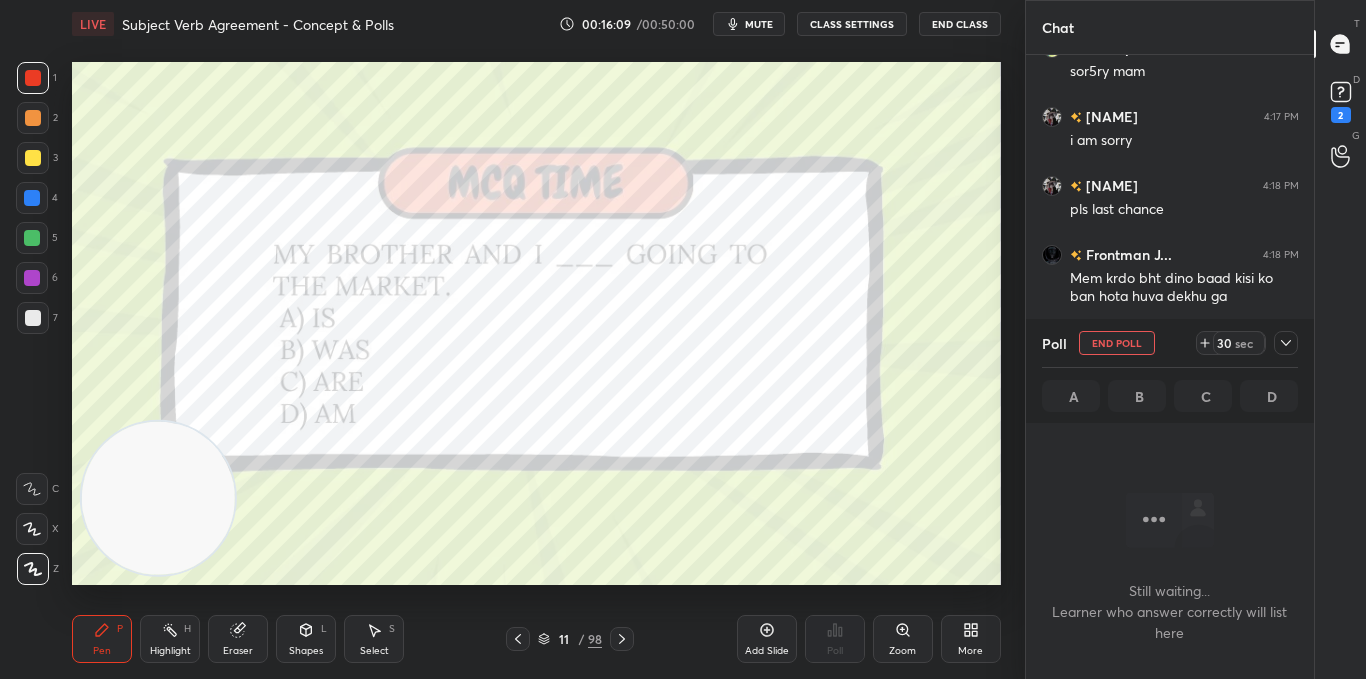 scroll, scrollTop: 317, scrollLeft: 282, axis: both 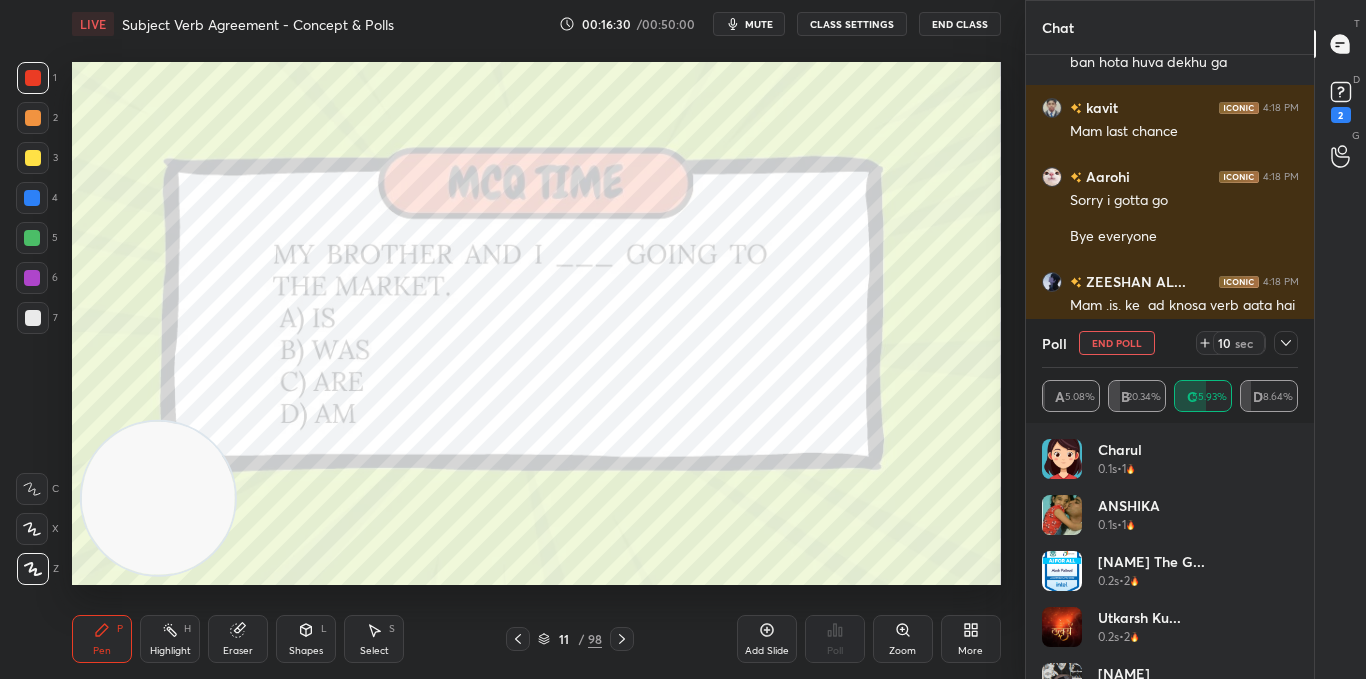 click 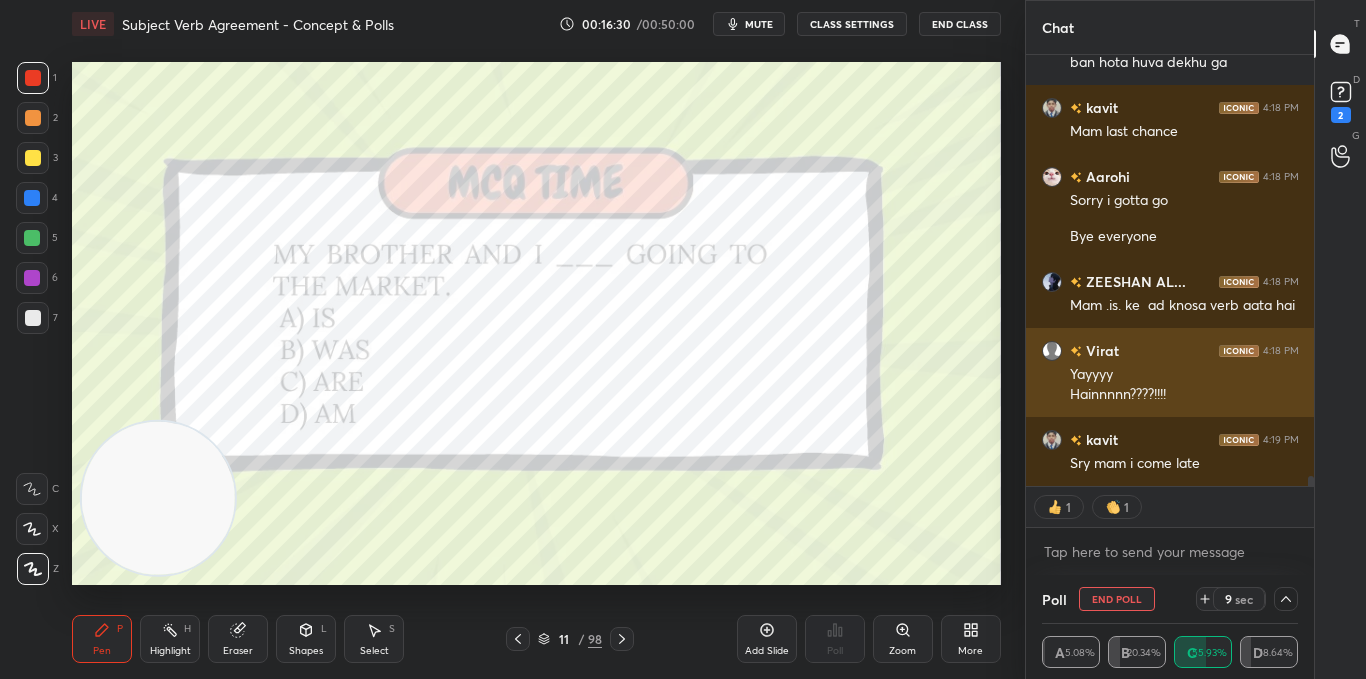 scroll, scrollTop: 0, scrollLeft: 0, axis: both 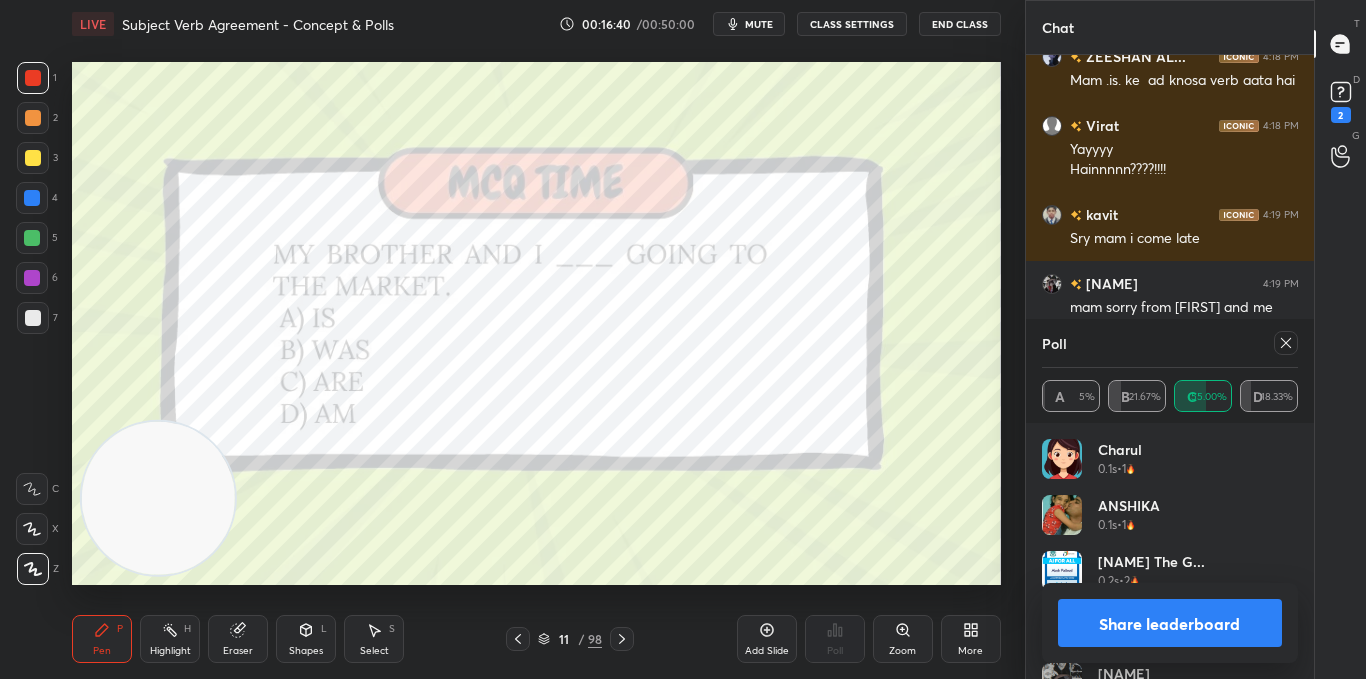 click on "Share leaderboard" at bounding box center (1170, 623) 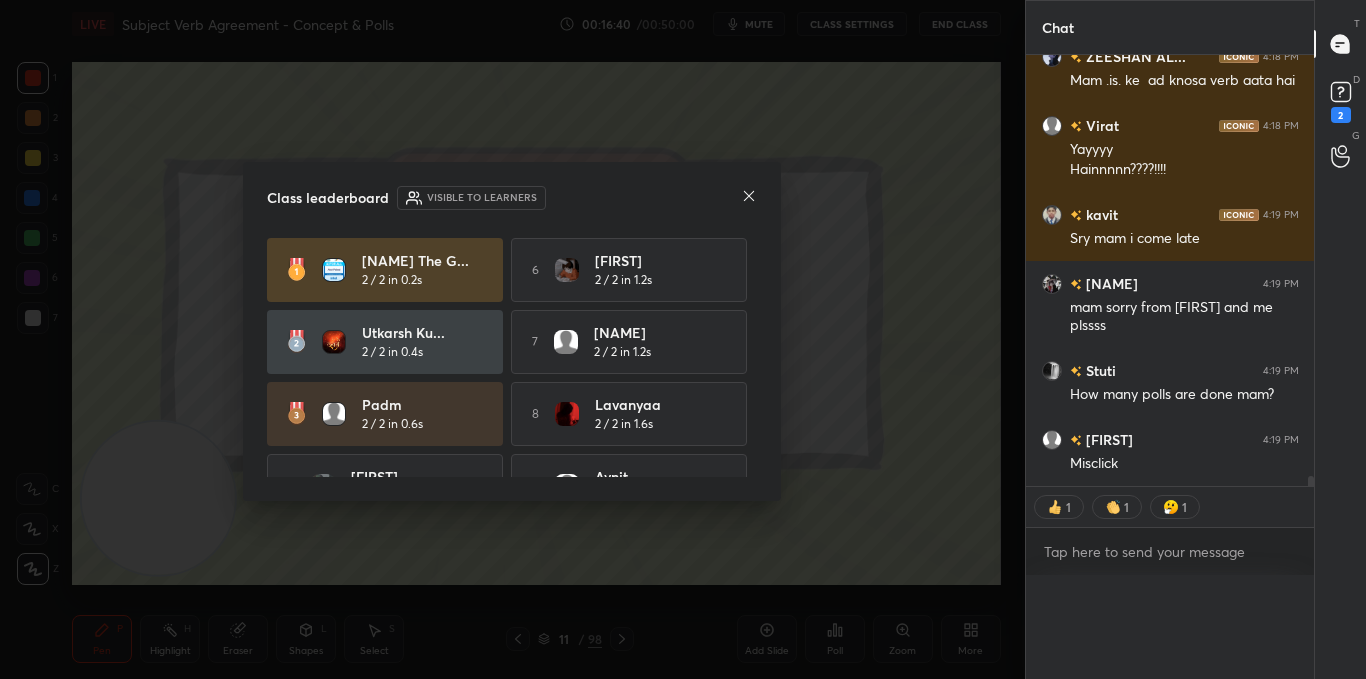 scroll, scrollTop: 0, scrollLeft: 0, axis: both 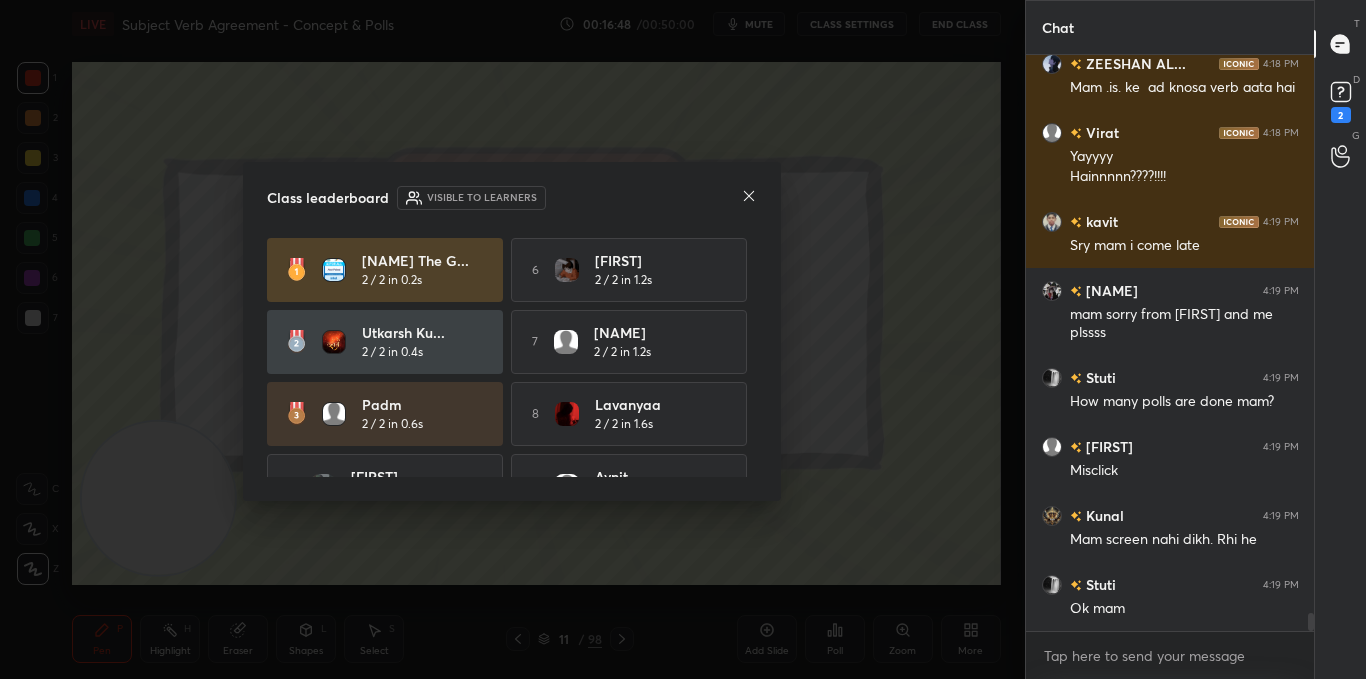 click 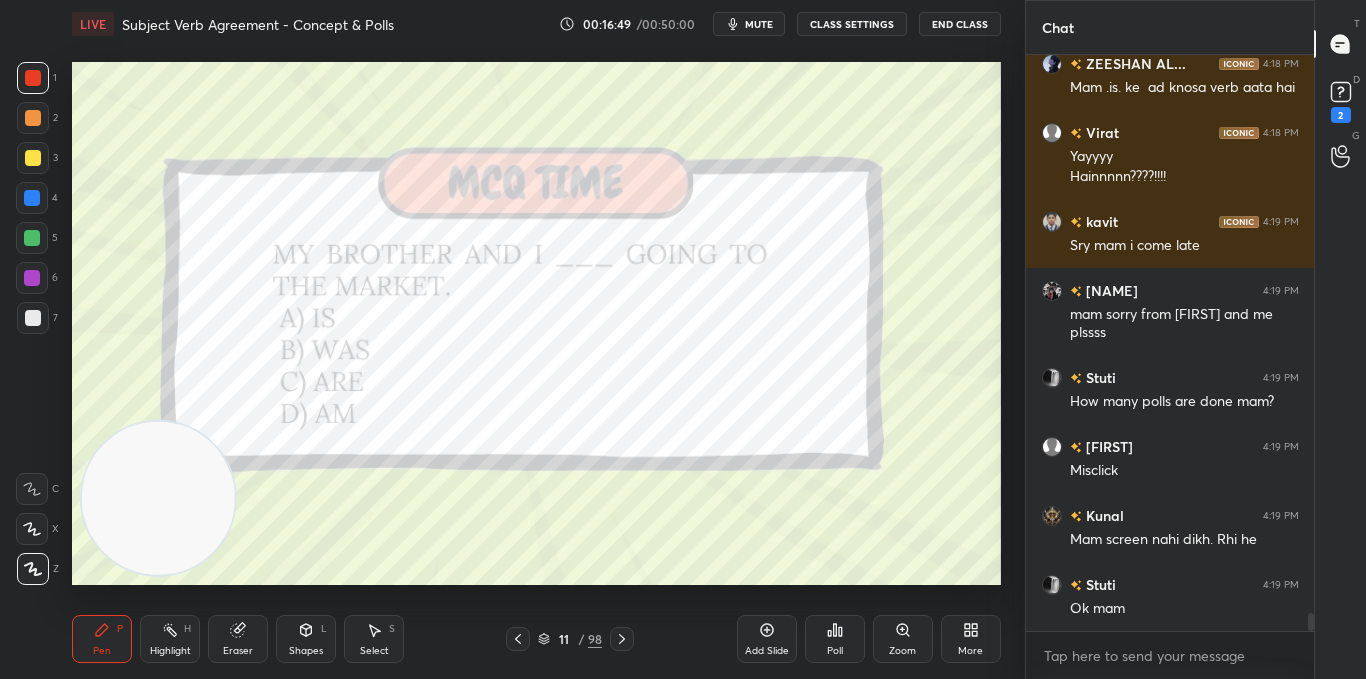 click at bounding box center [32, 238] 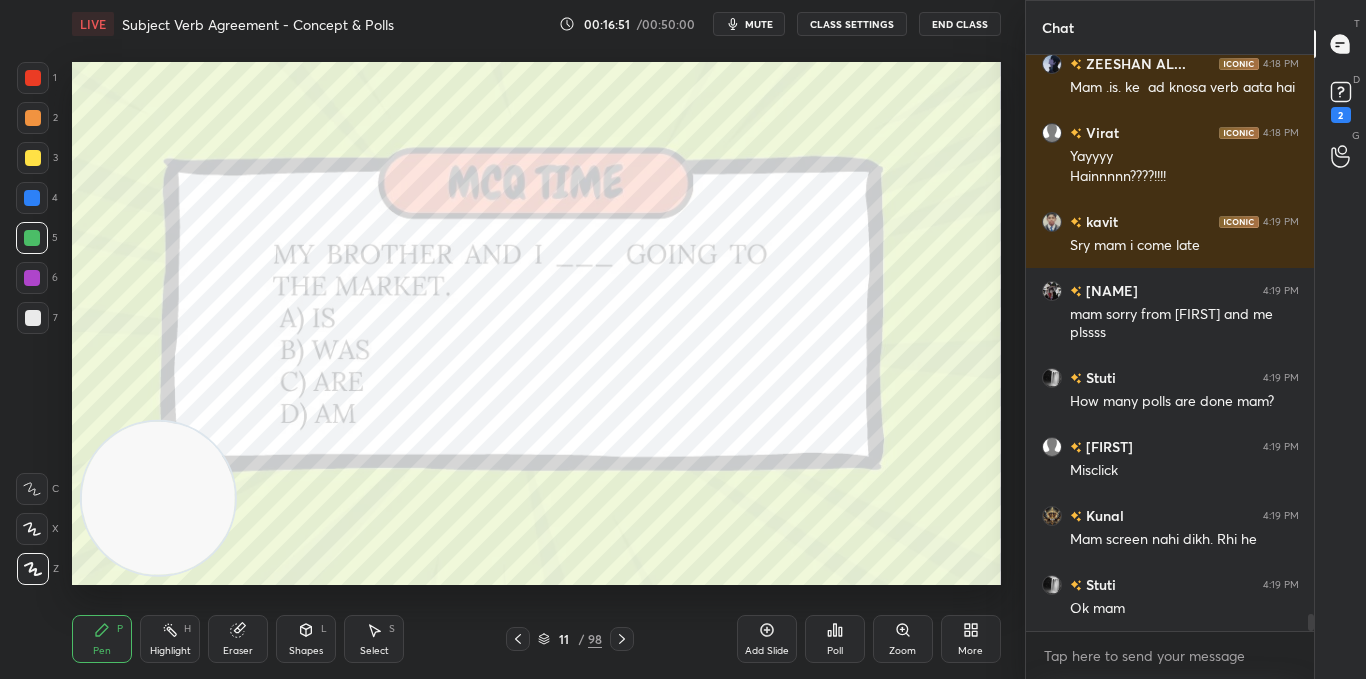 scroll, scrollTop: 18391, scrollLeft: 0, axis: vertical 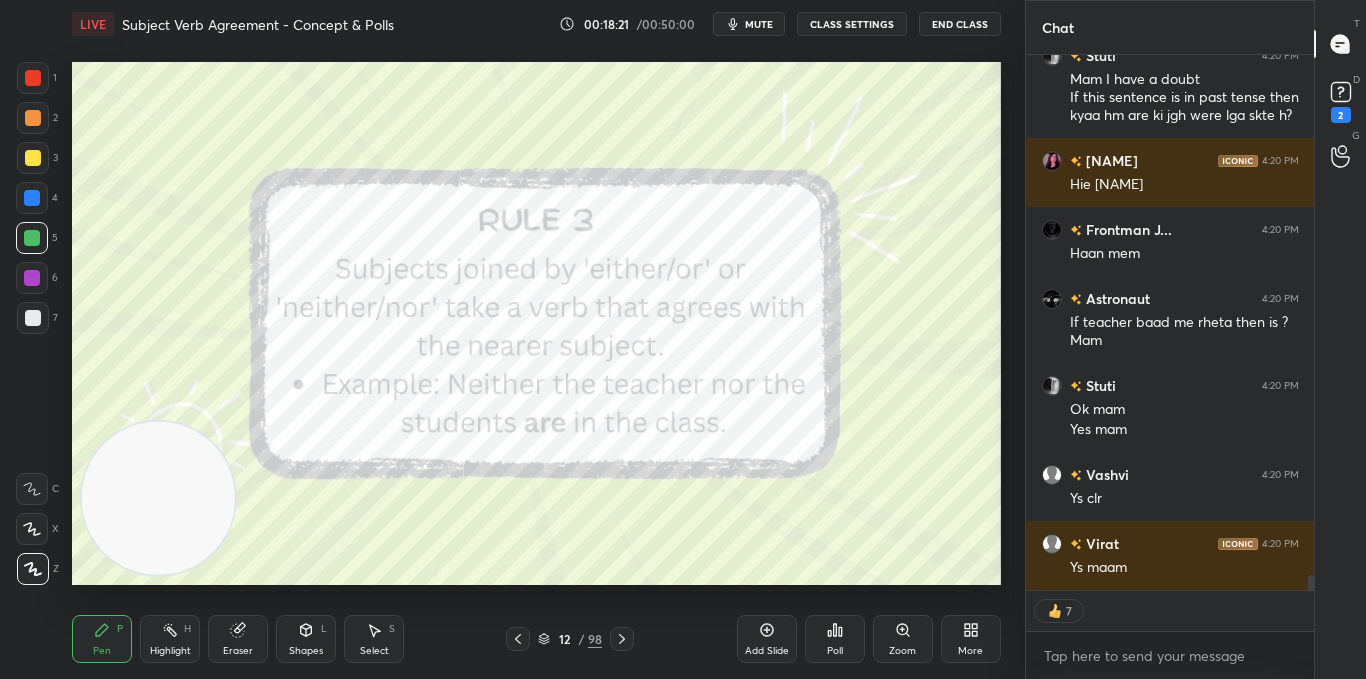 click on "Add Slide" at bounding box center (767, 639) 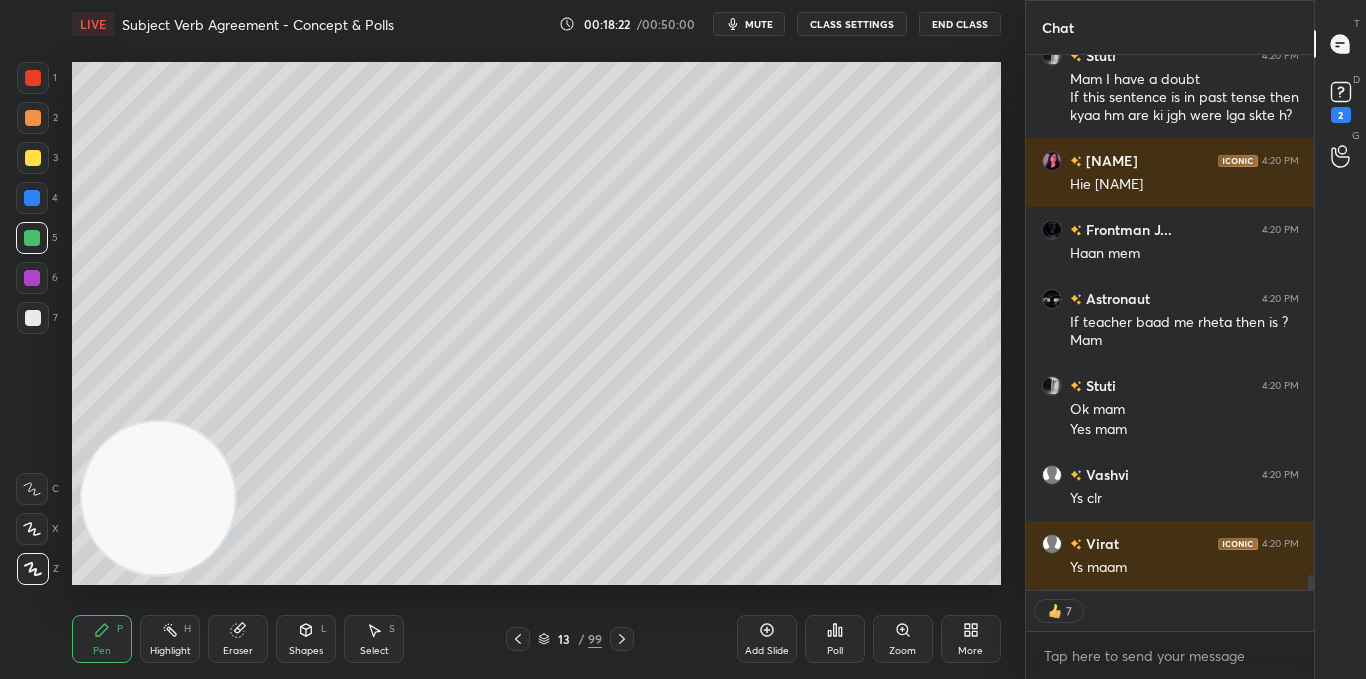 scroll, scrollTop: 18787, scrollLeft: 0, axis: vertical 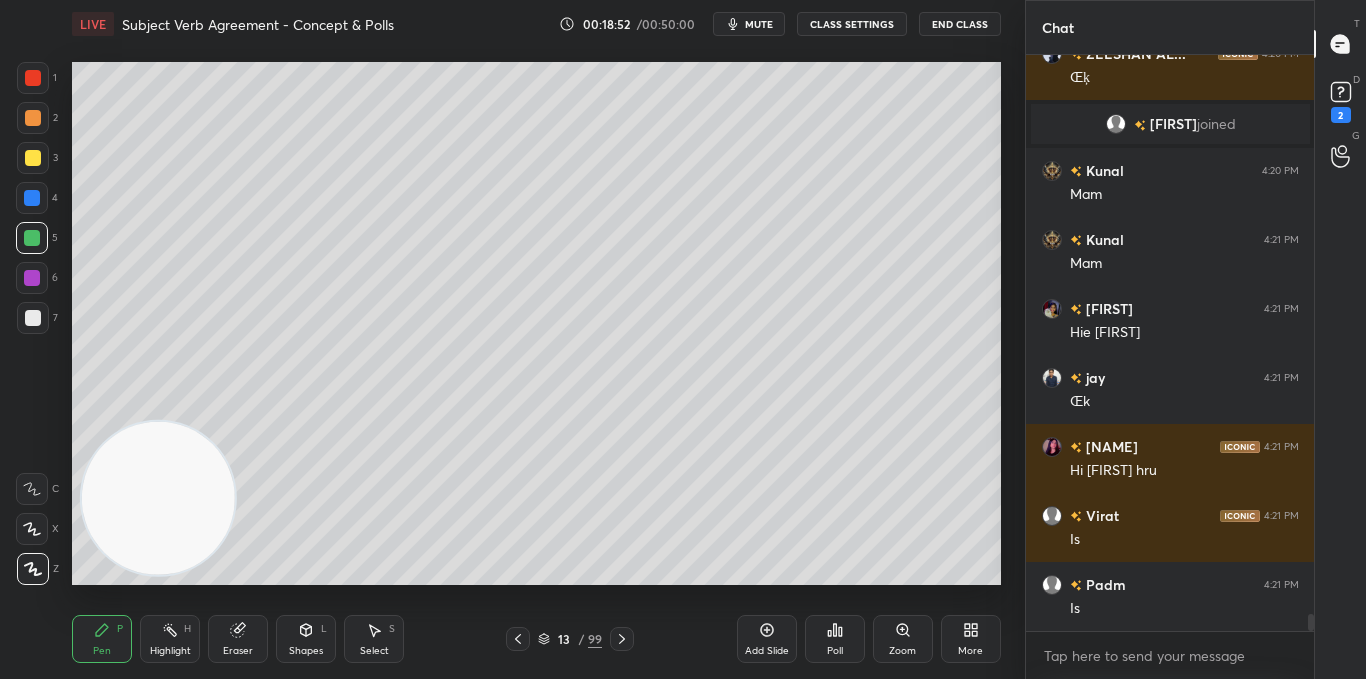 click at bounding box center (33, 158) 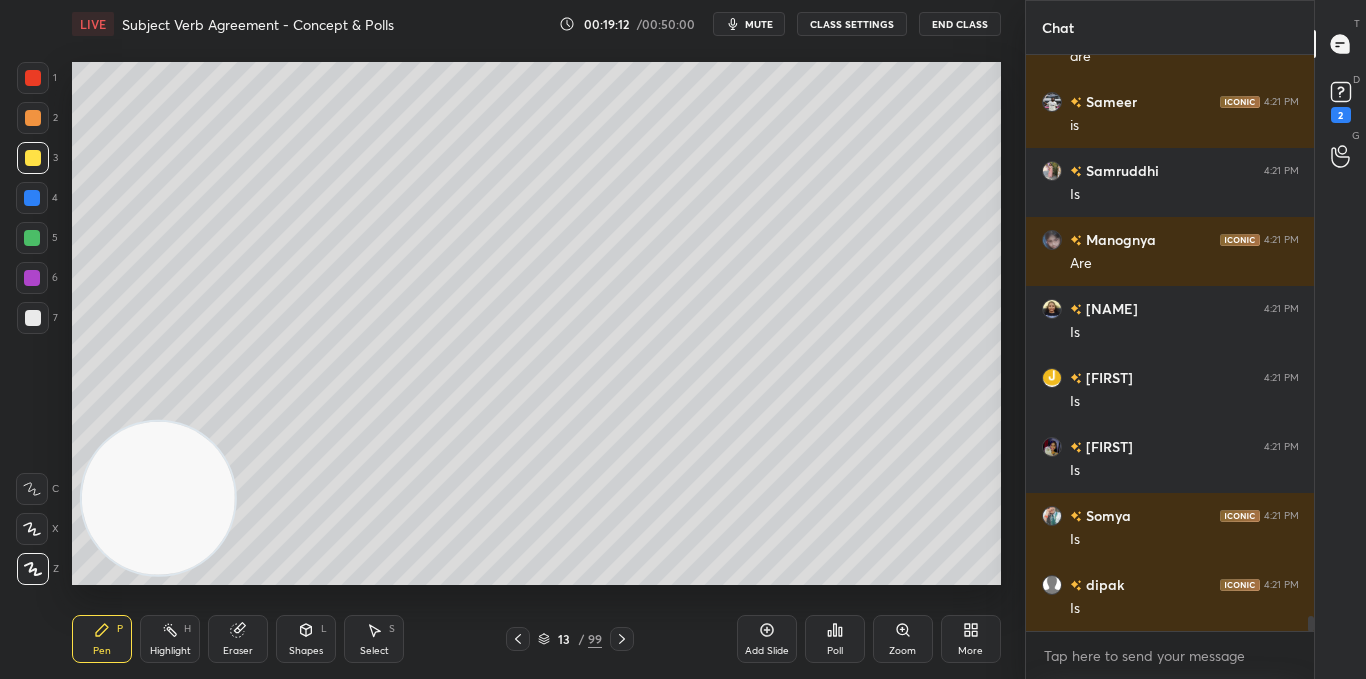 scroll, scrollTop: 21830, scrollLeft: 0, axis: vertical 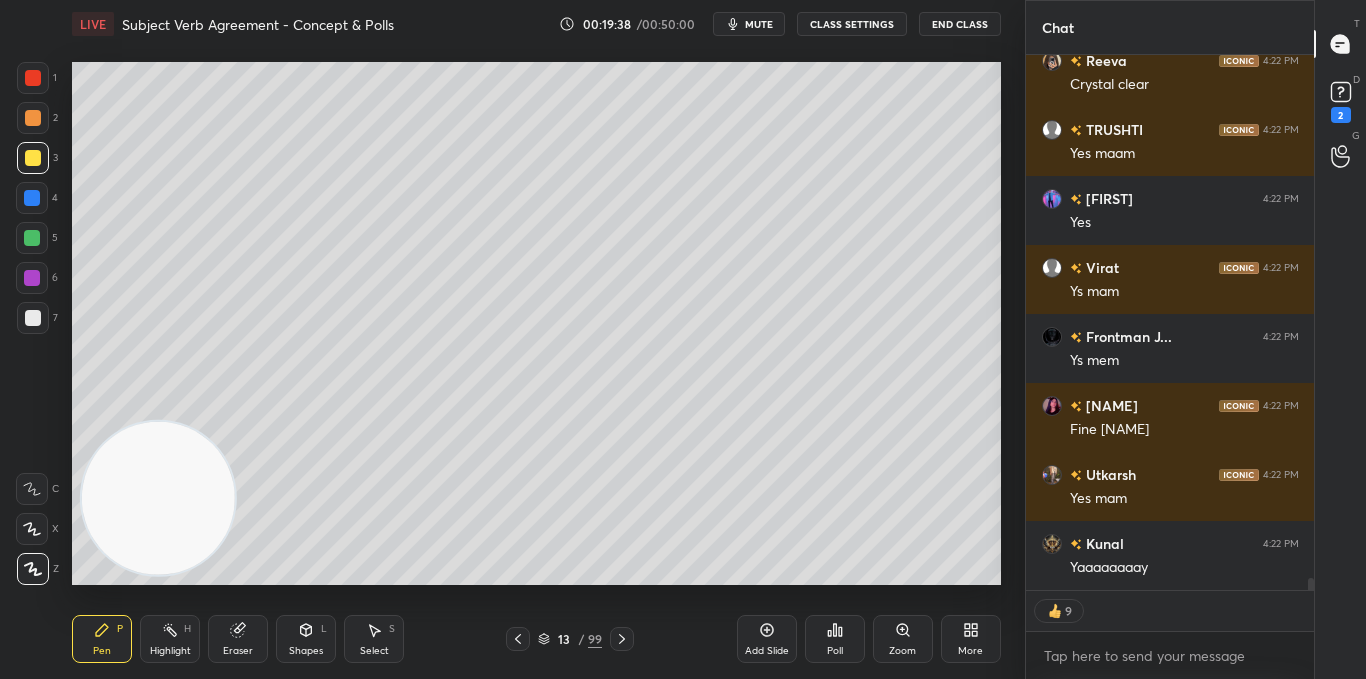 click on "Add Slide" at bounding box center (767, 639) 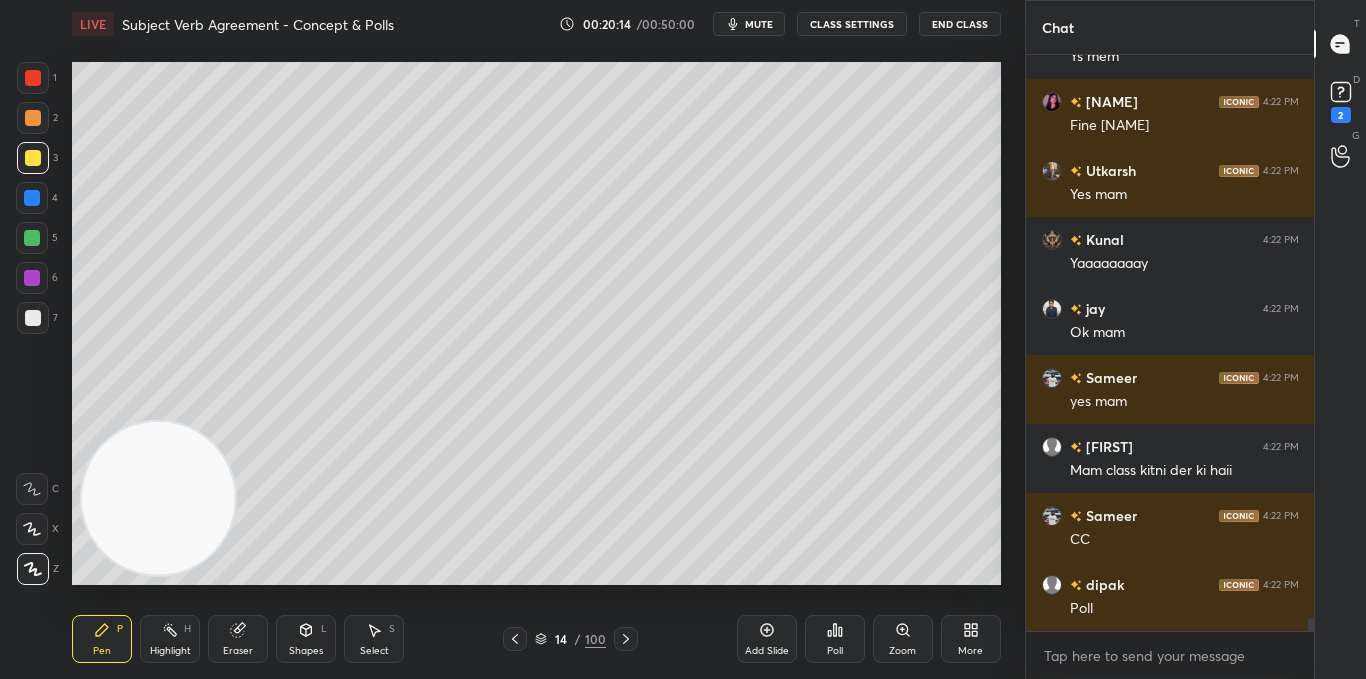 scroll, scrollTop: 24118, scrollLeft: 0, axis: vertical 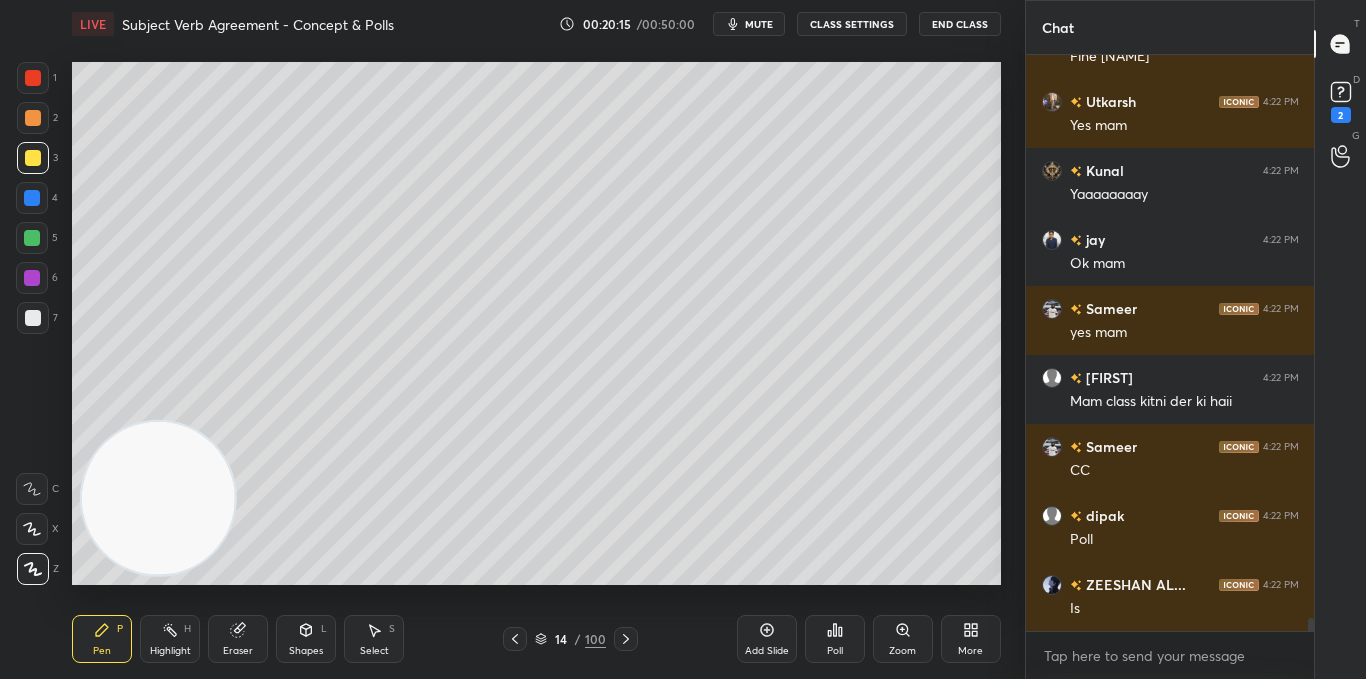 click at bounding box center [33, 318] 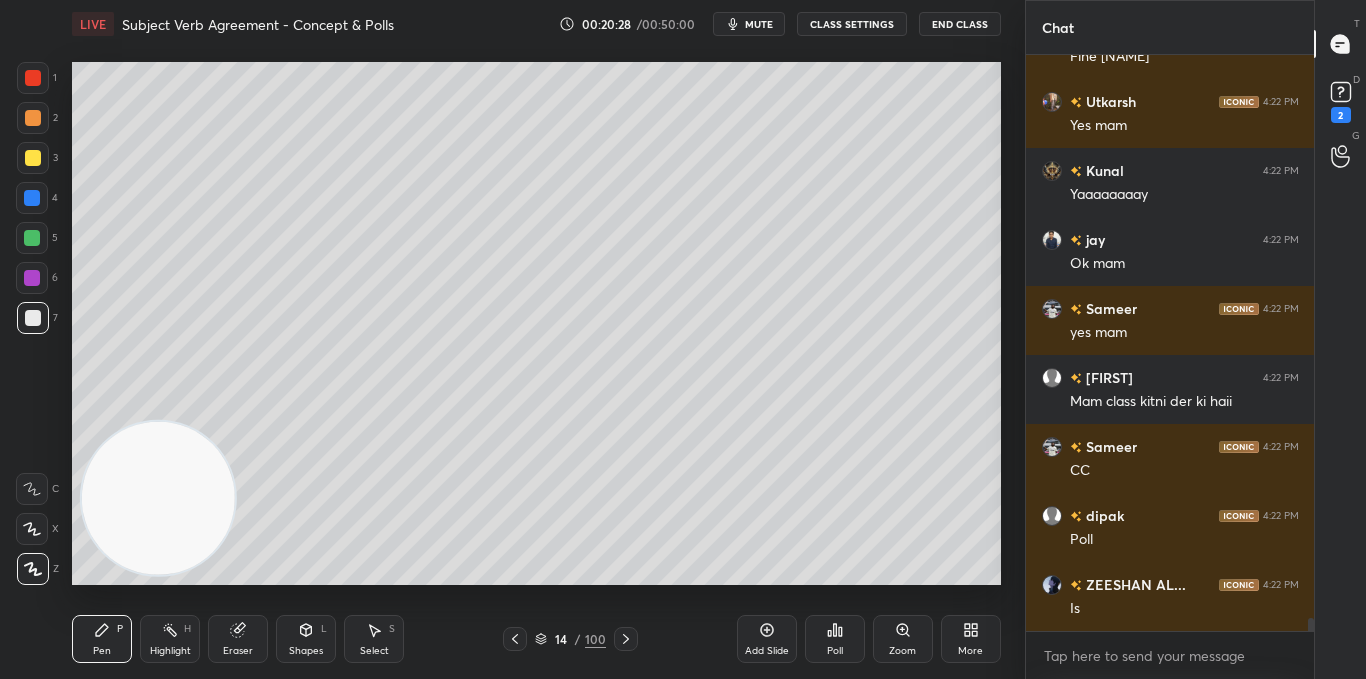 click on "Poll" at bounding box center [835, 639] 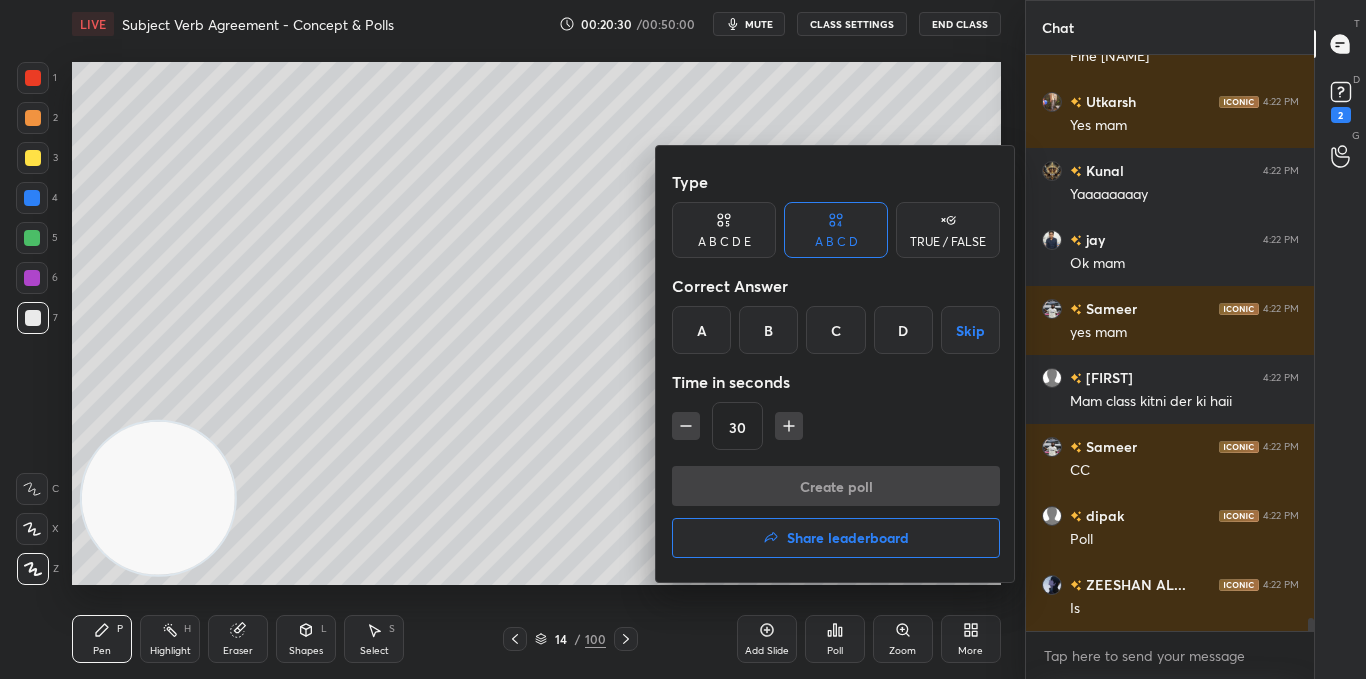 click on "B" at bounding box center [768, 330] 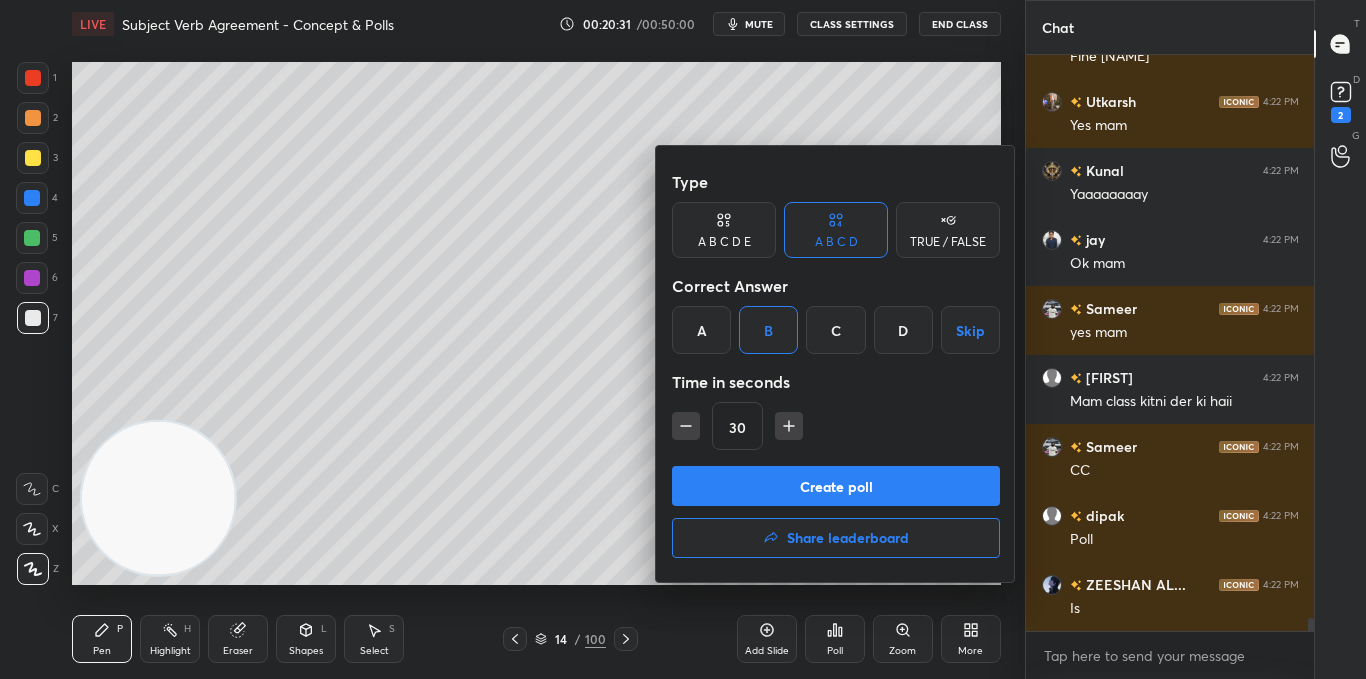 click on "C" at bounding box center (835, 330) 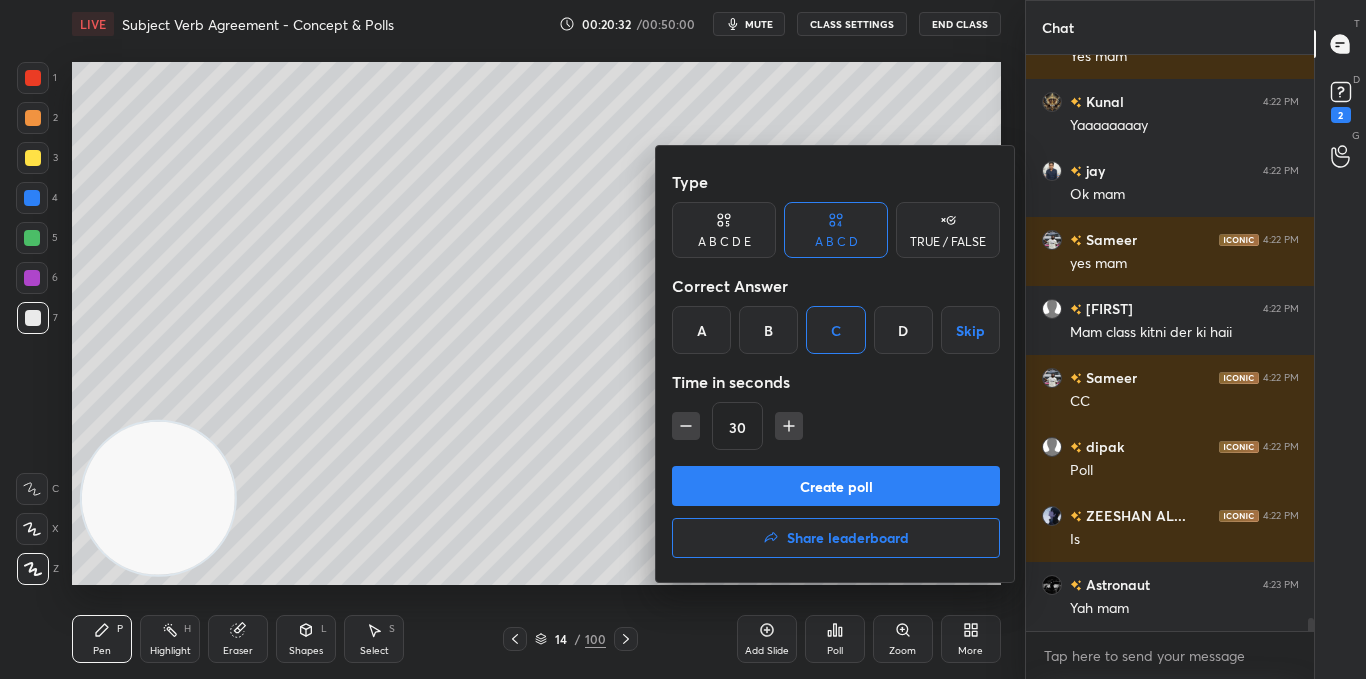 scroll, scrollTop: 24256, scrollLeft: 0, axis: vertical 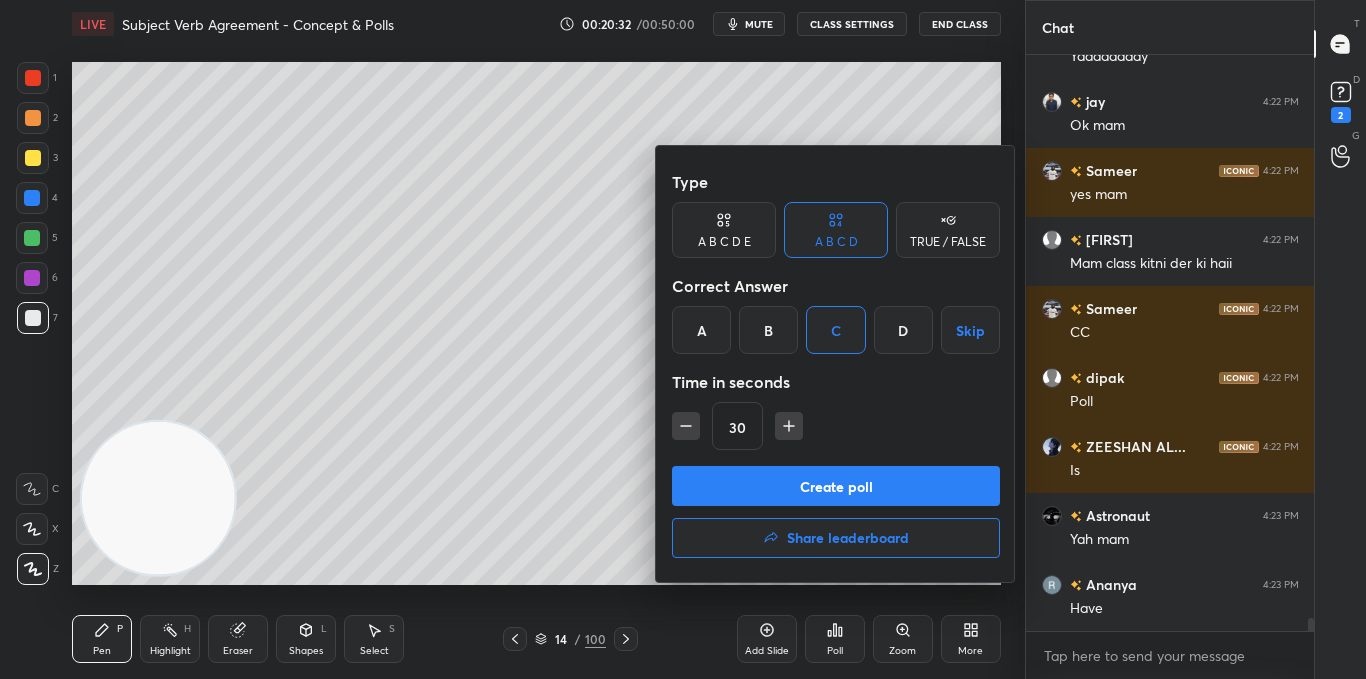 click on "B" at bounding box center [768, 330] 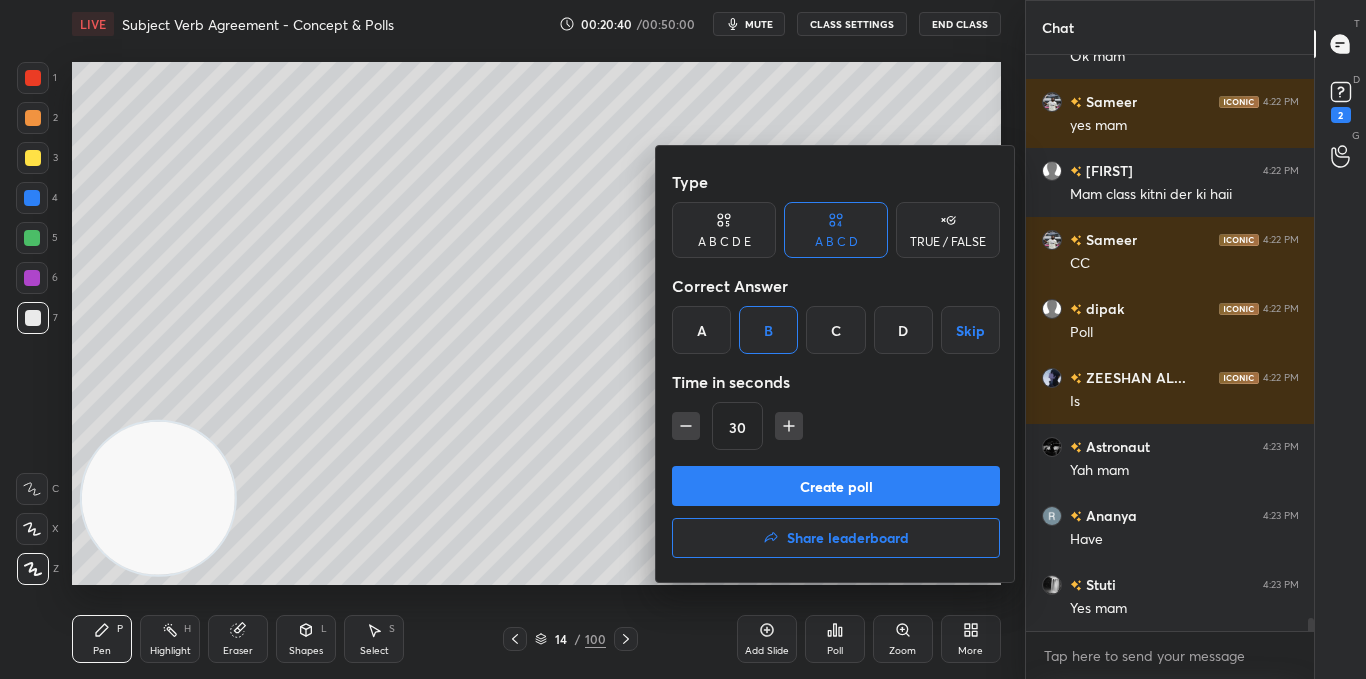 scroll, scrollTop: 24394, scrollLeft: 0, axis: vertical 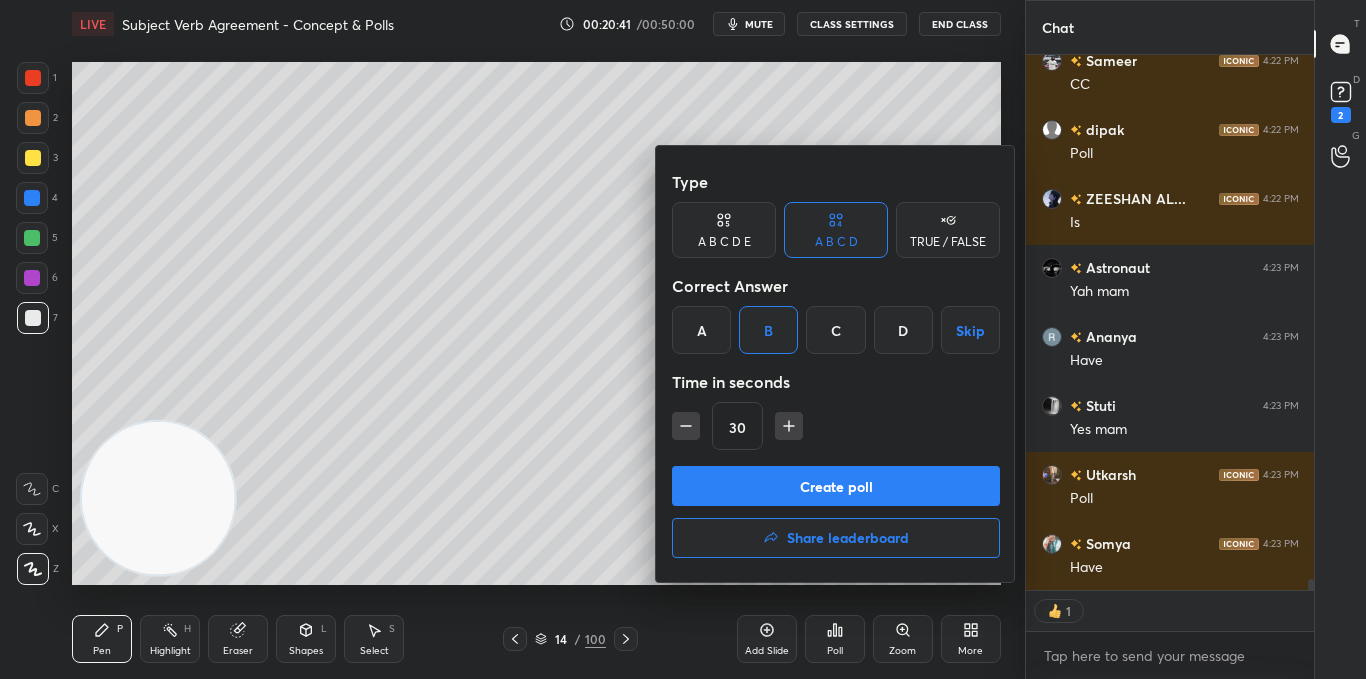 click on "Create poll" at bounding box center [836, 486] 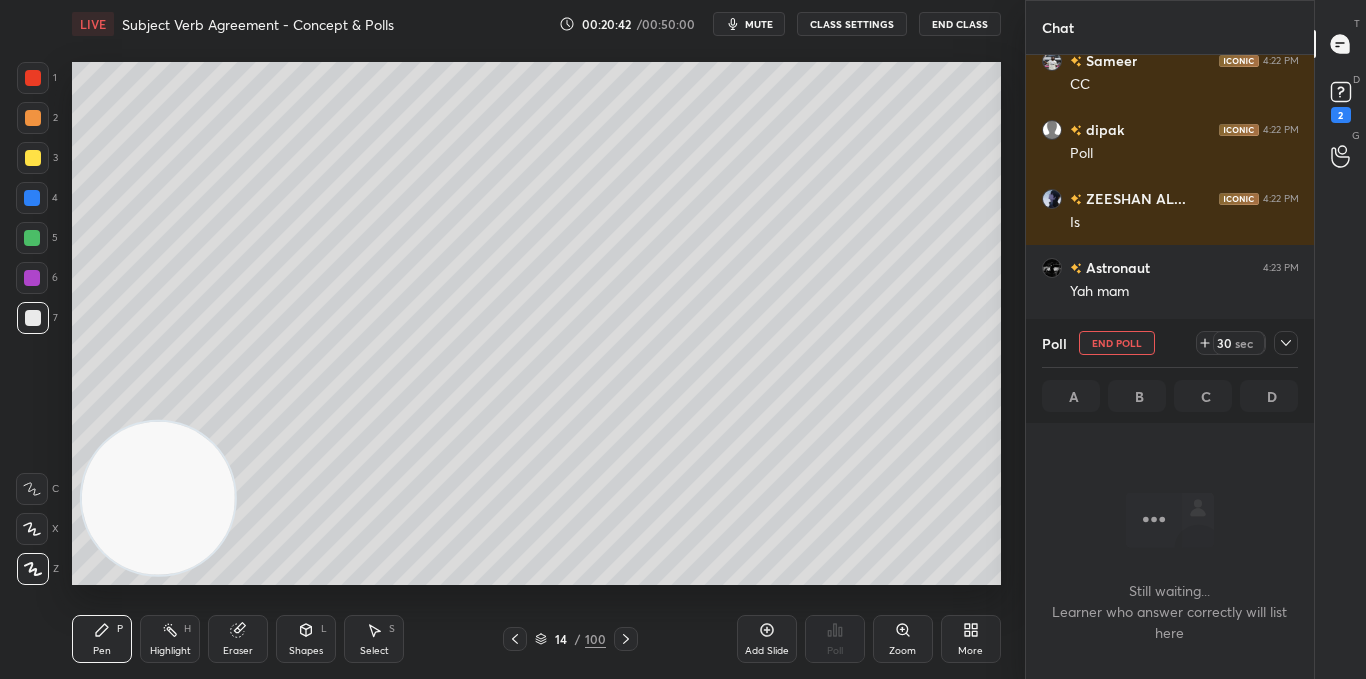 scroll, scrollTop: 361, scrollLeft: 282, axis: both 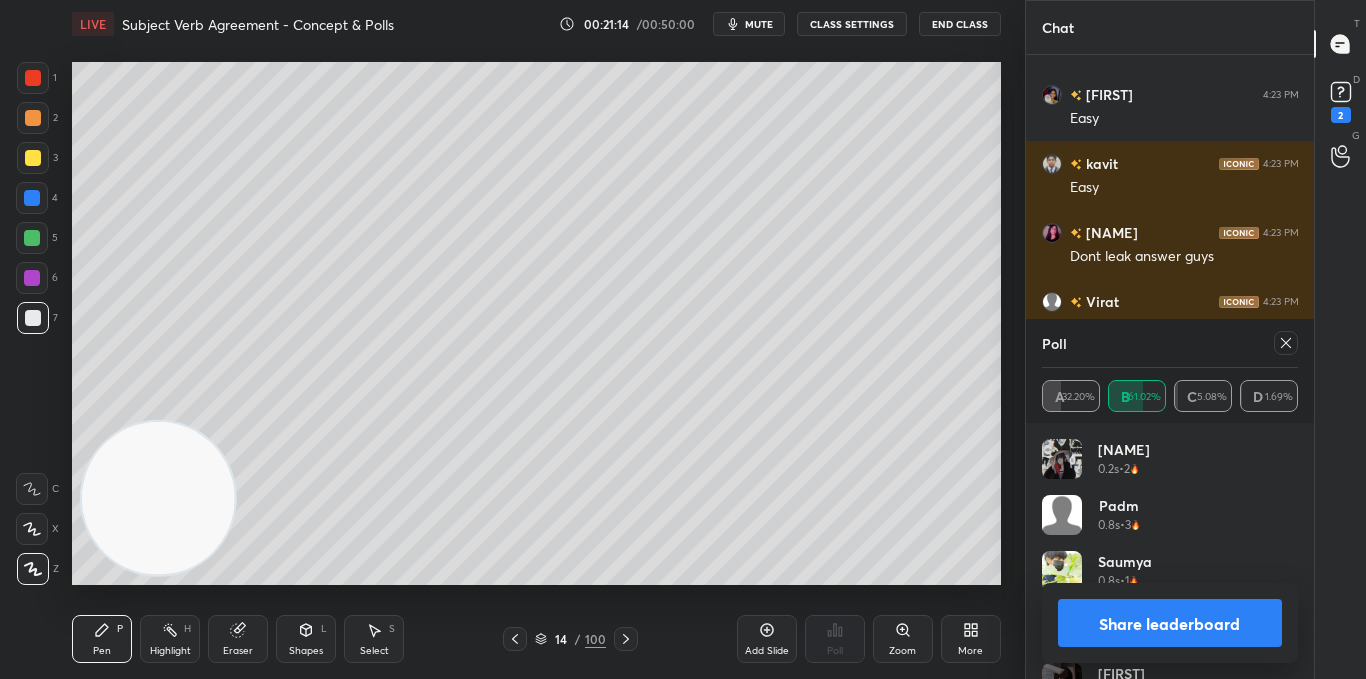click on "Share leaderboard" at bounding box center [1170, 623] 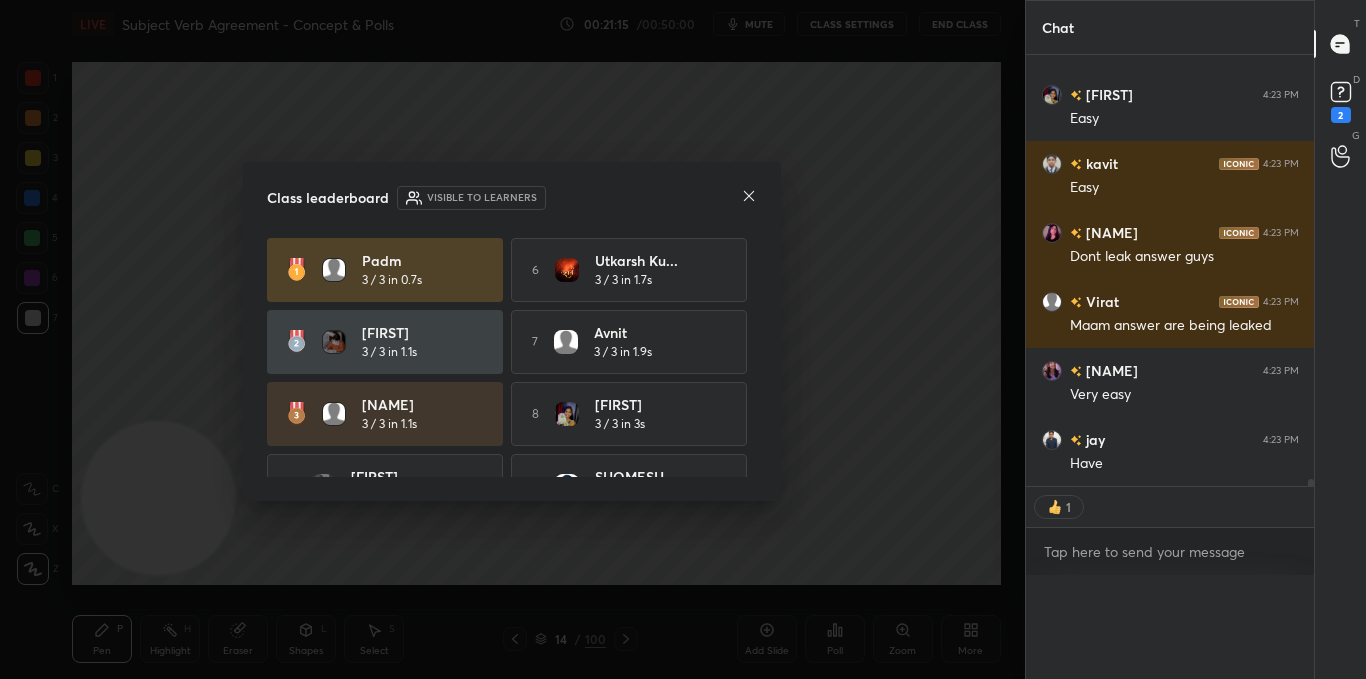 scroll, scrollTop: 0, scrollLeft: 0, axis: both 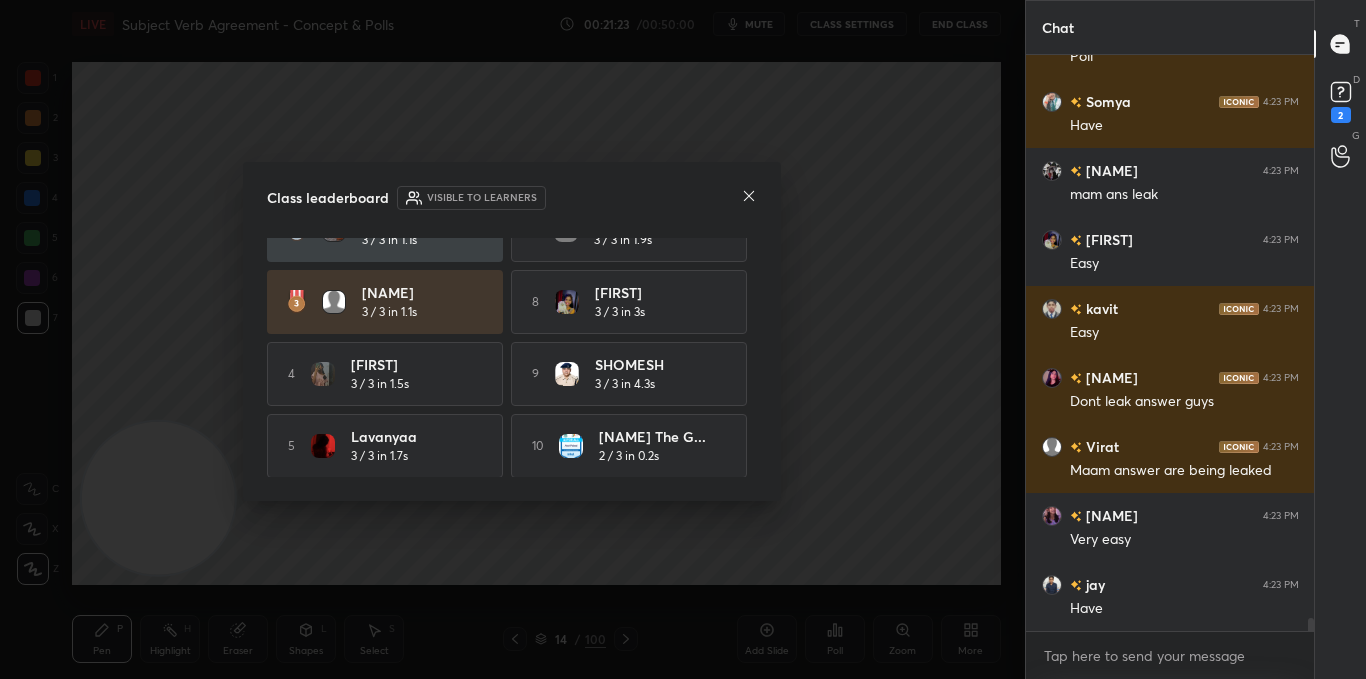 click on "Class leaderboard Visible to learners" at bounding box center [512, 198] 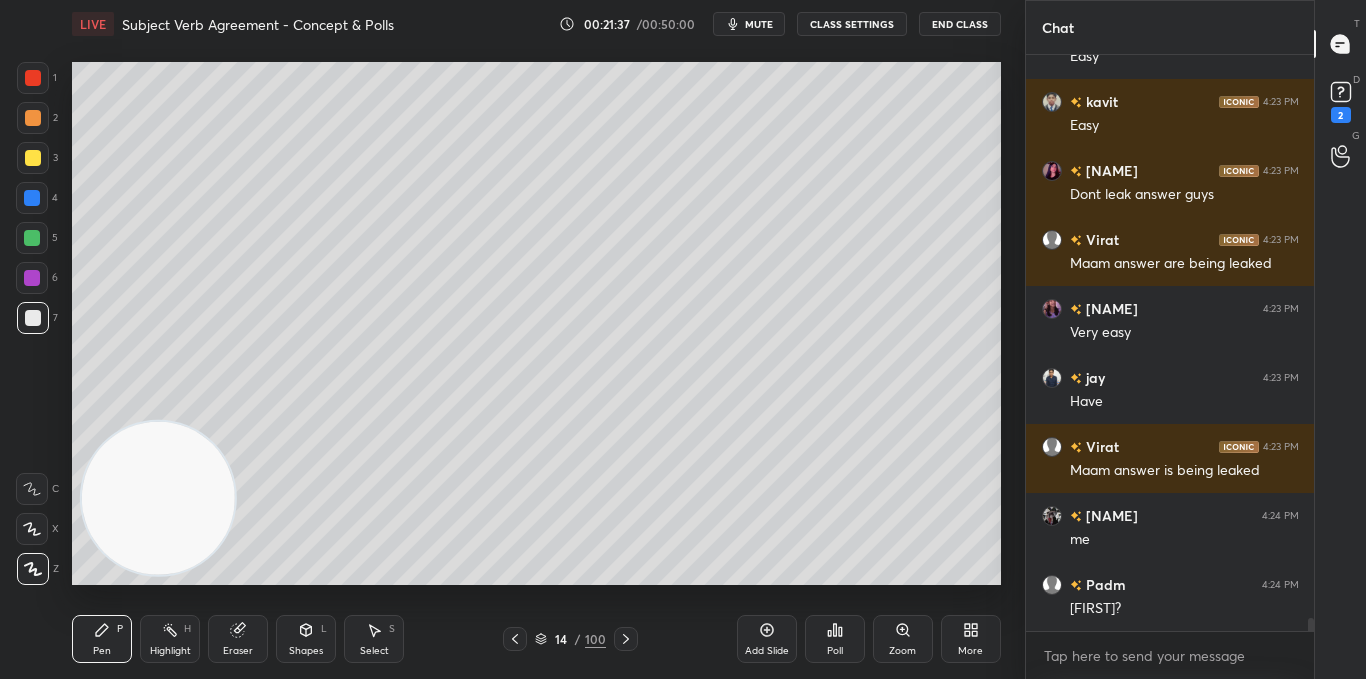 click at bounding box center (32, 238) 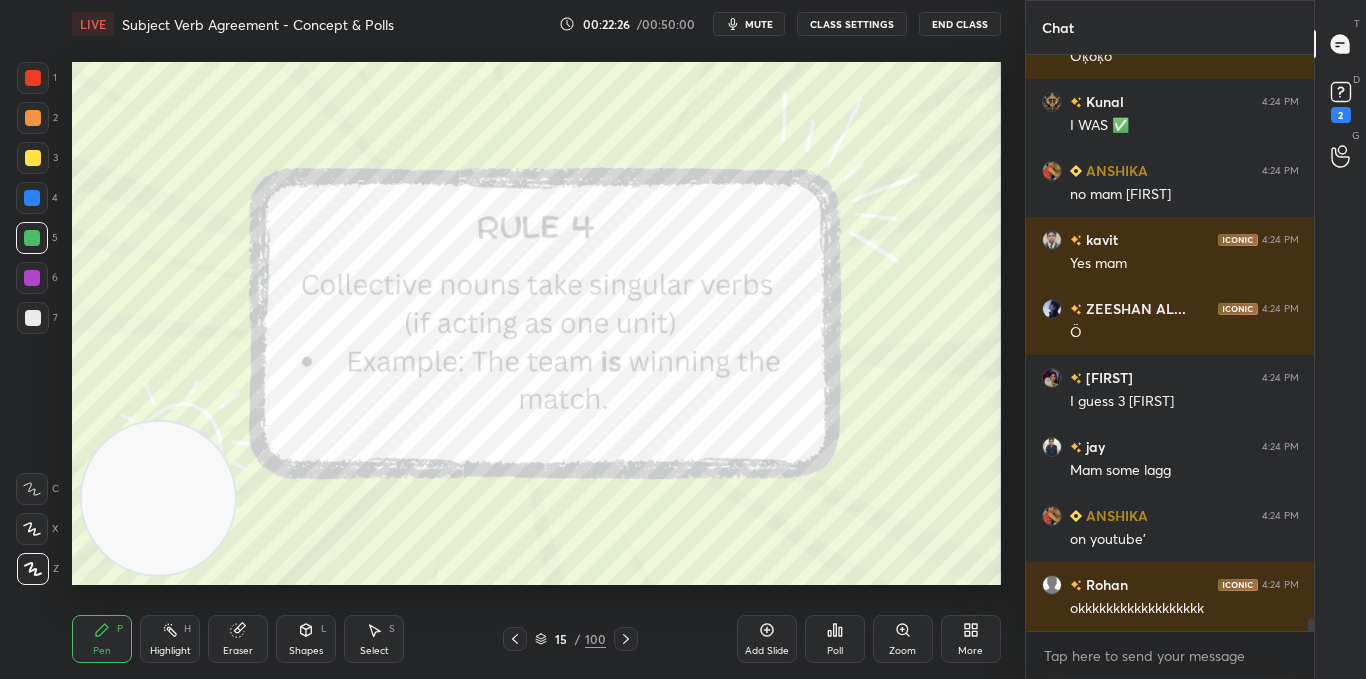 scroll, scrollTop: 26275, scrollLeft: 0, axis: vertical 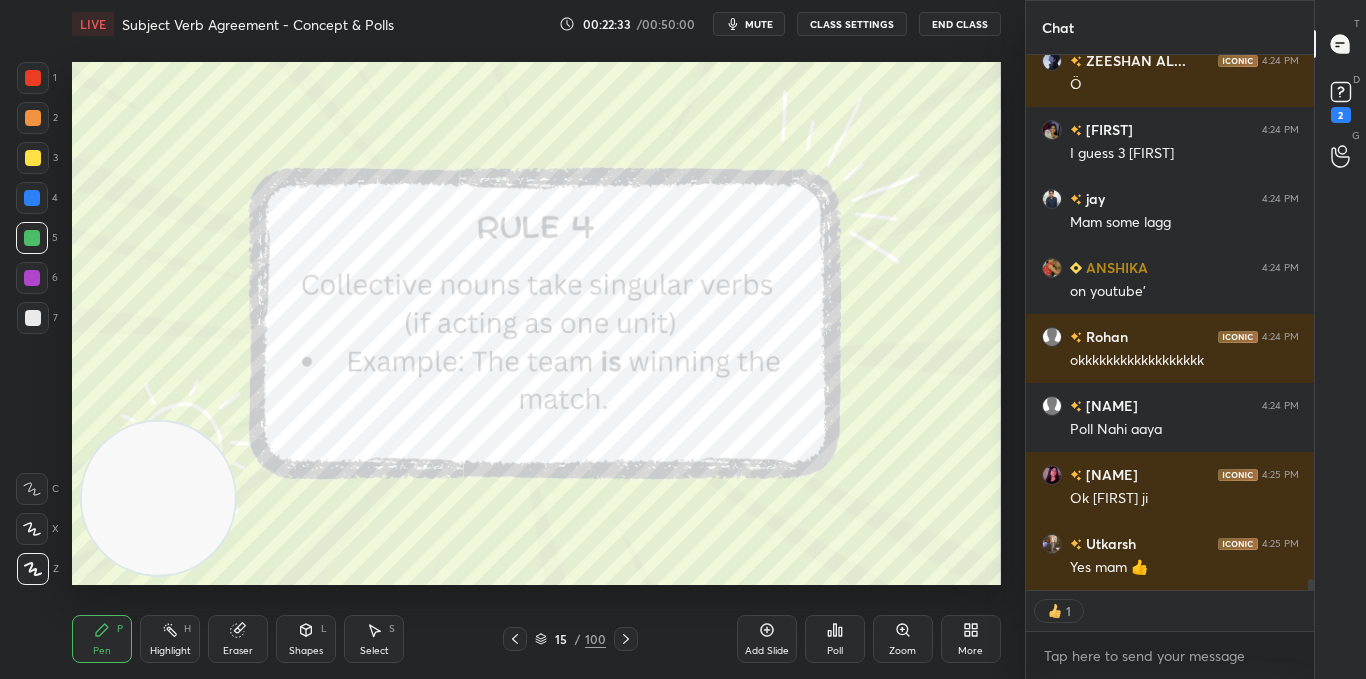 click on "Add Slide" at bounding box center (767, 639) 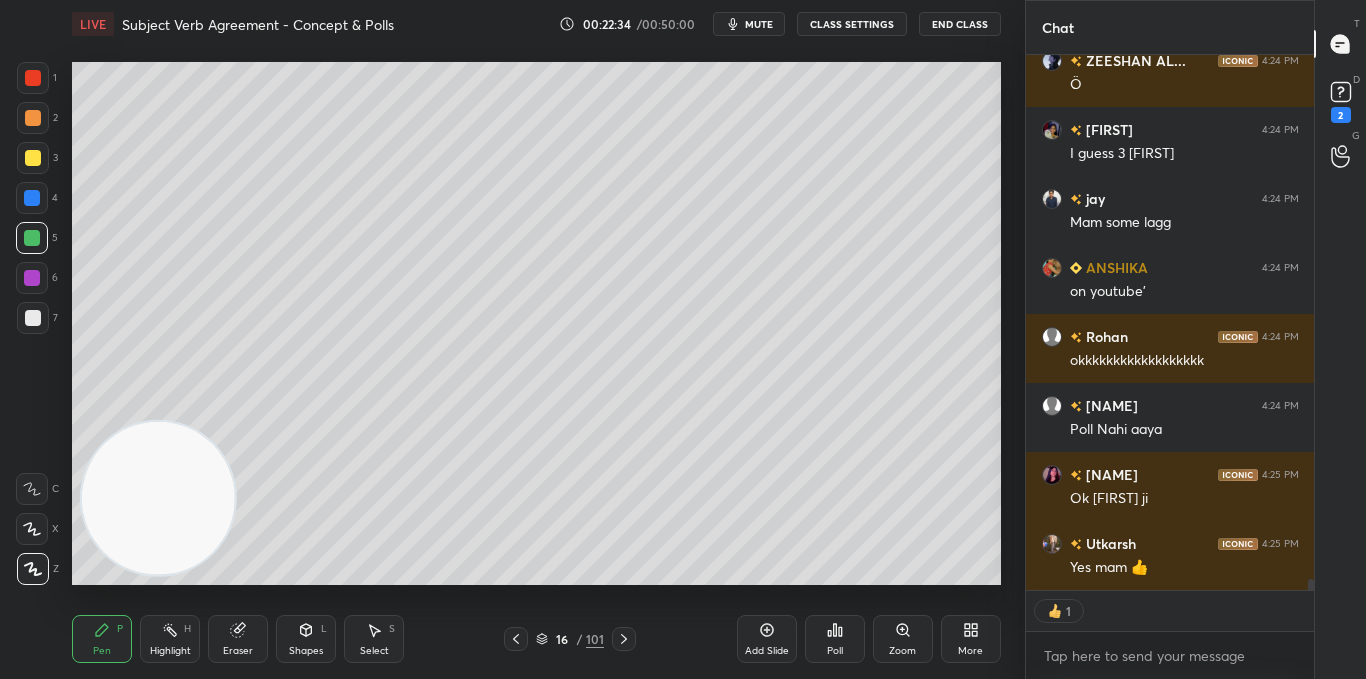 scroll, scrollTop: 26502, scrollLeft: 0, axis: vertical 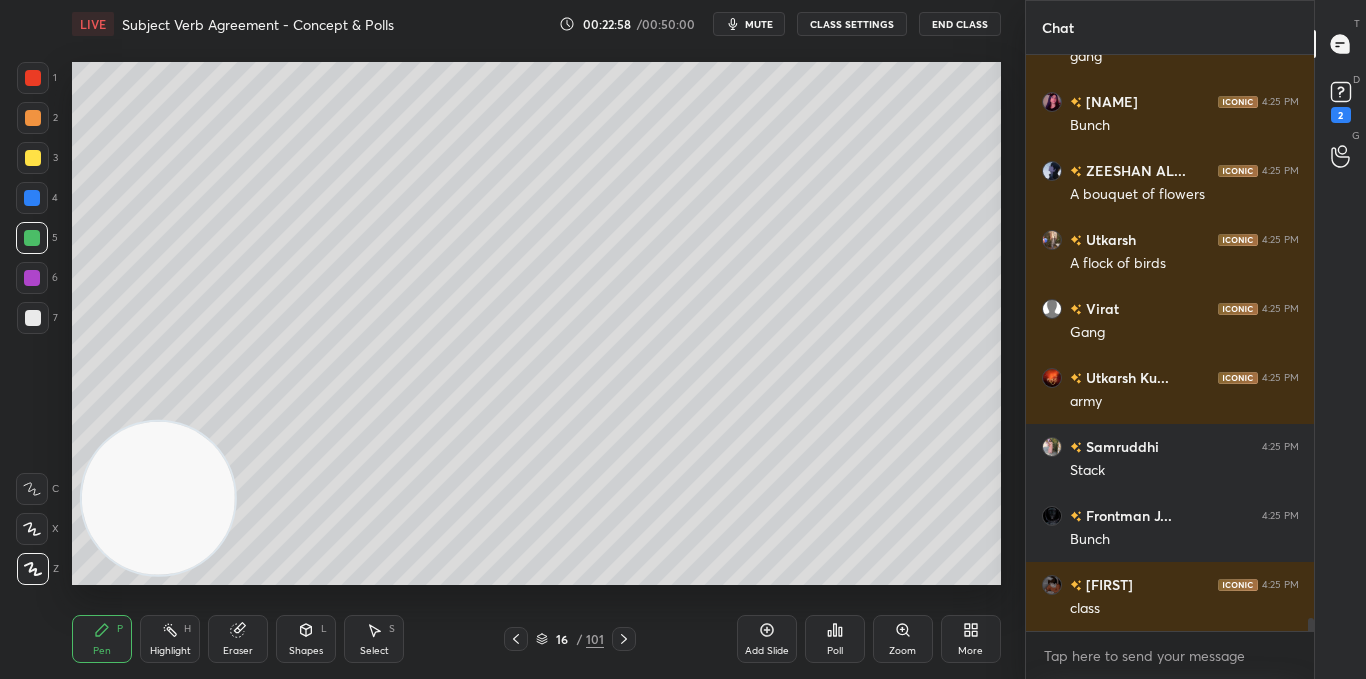 click at bounding box center [33, 158] 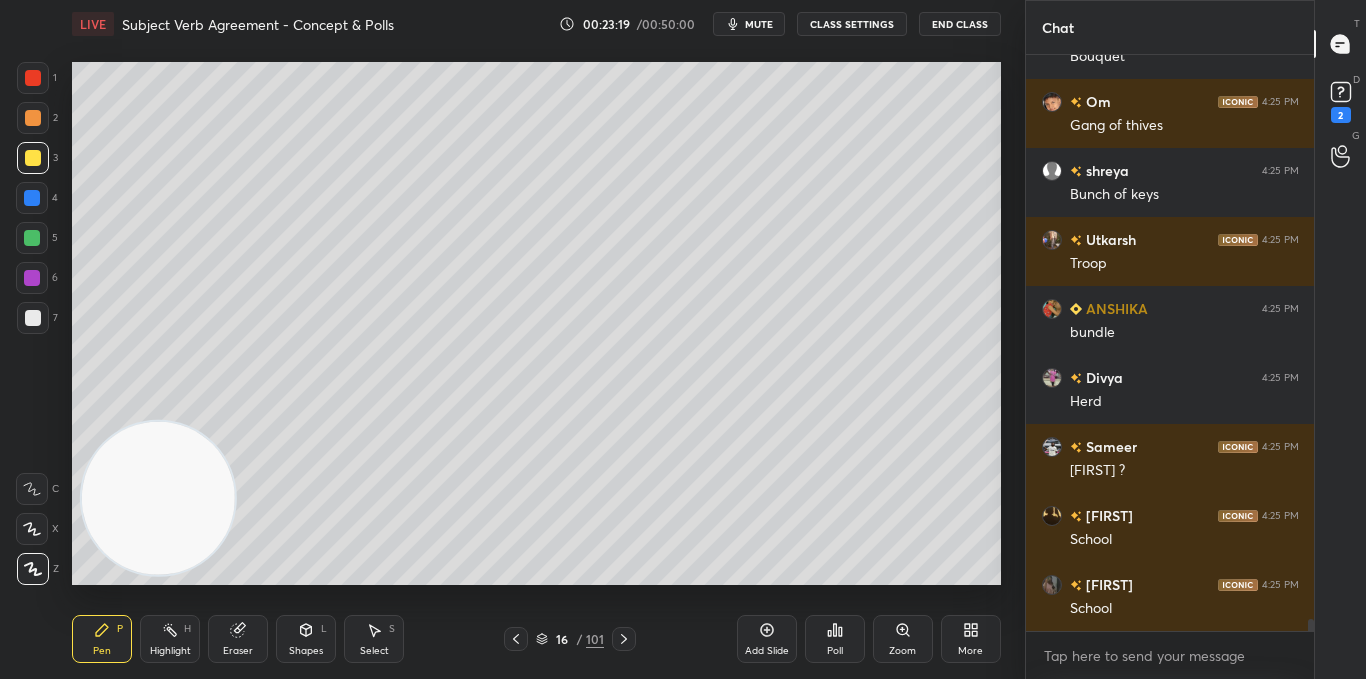 scroll, scrollTop: 26573, scrollLeft: 0, axis: vertical 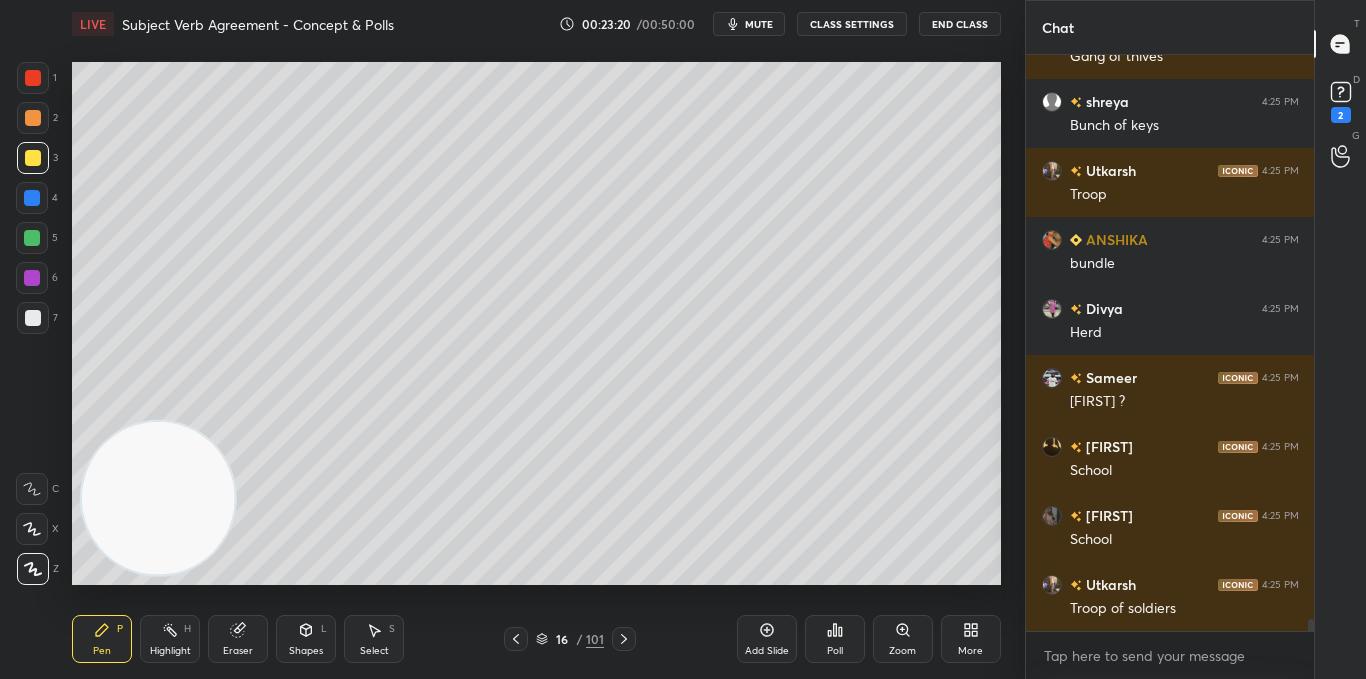 click at bounding box center [33, 318] 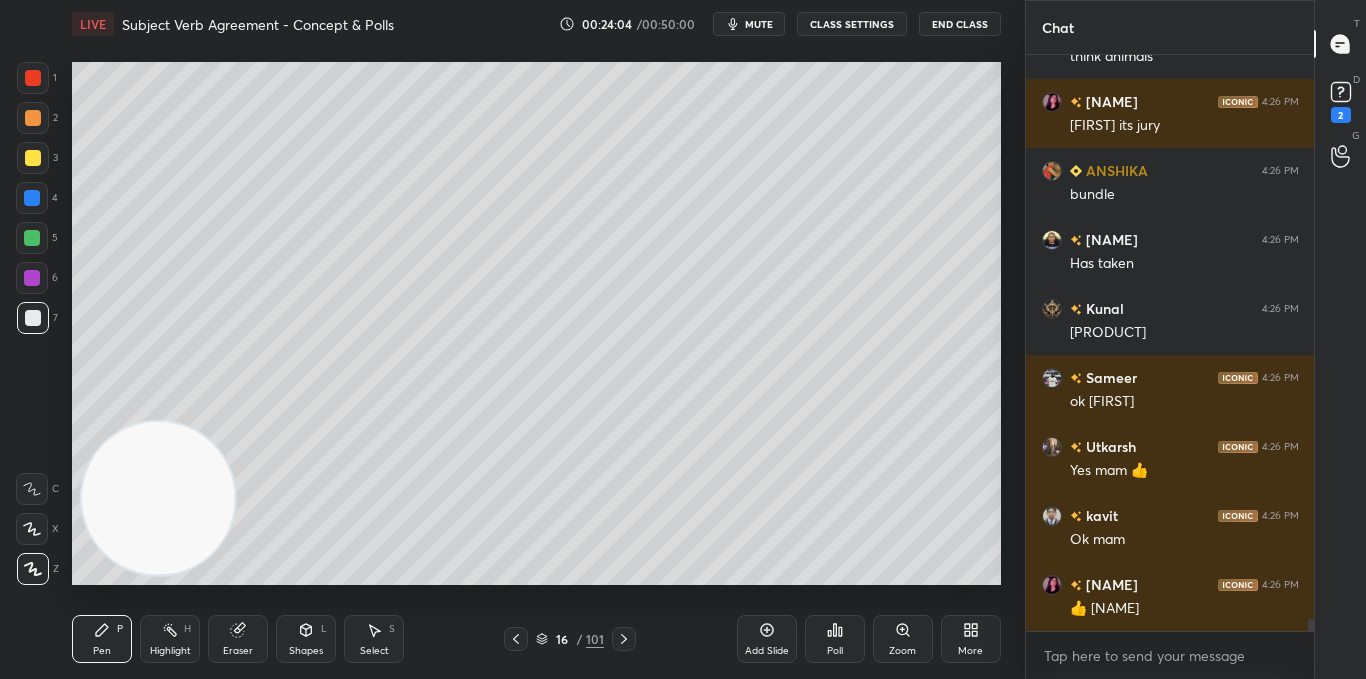 scroll, scrollTop: 27350, scrollLeft: 0, axis: vertical 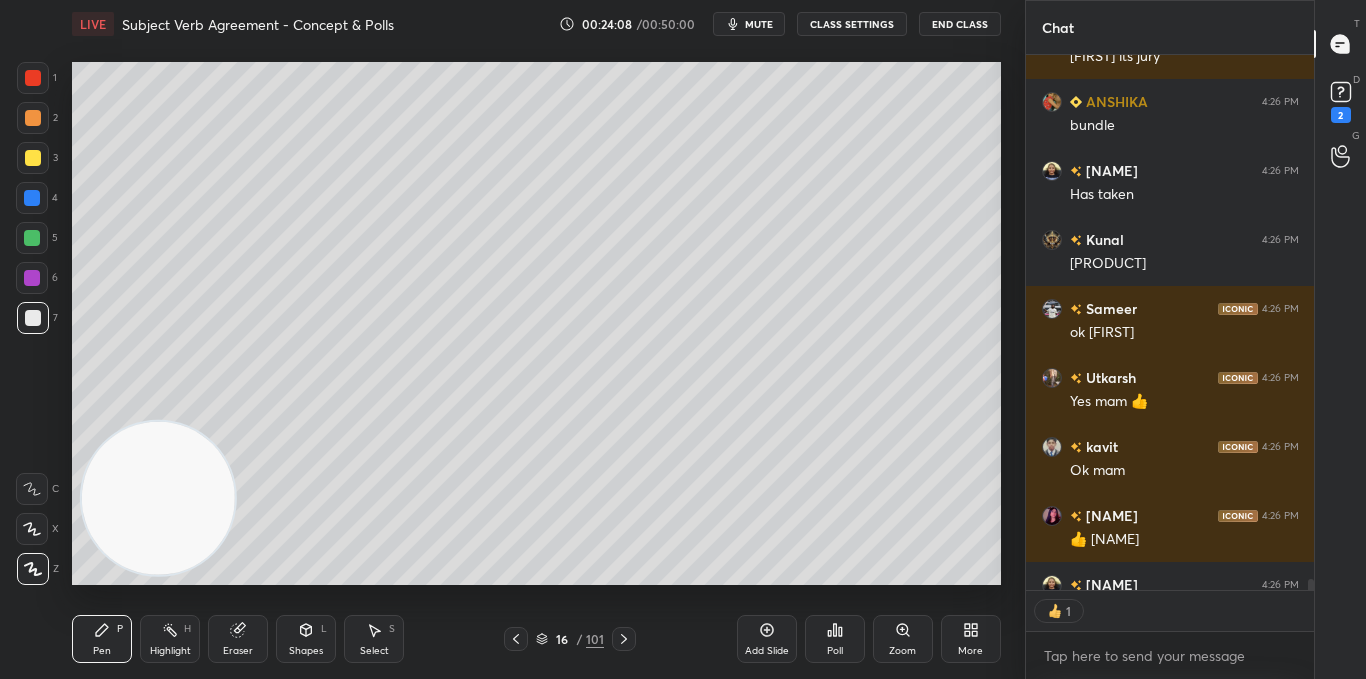 click at bounding box center (33, 158) 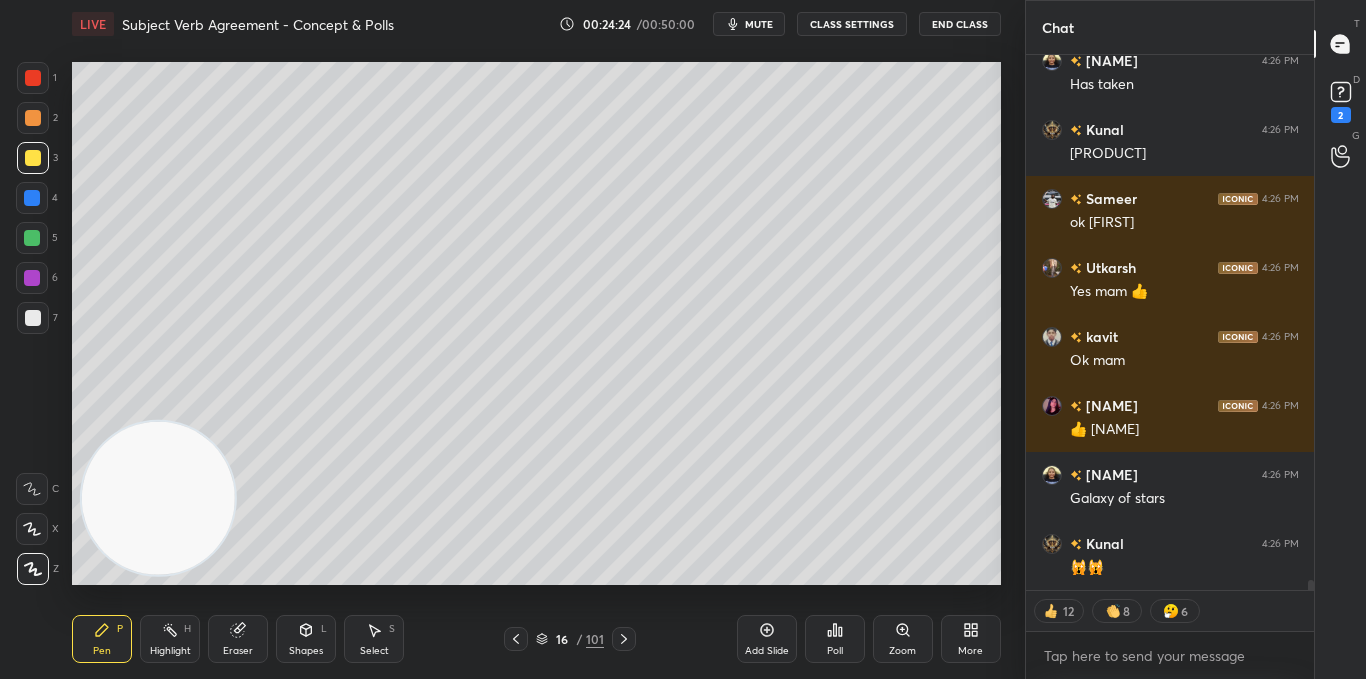 scroll, scrollTop: 27529, scrollLeft: 0, axis: vertical 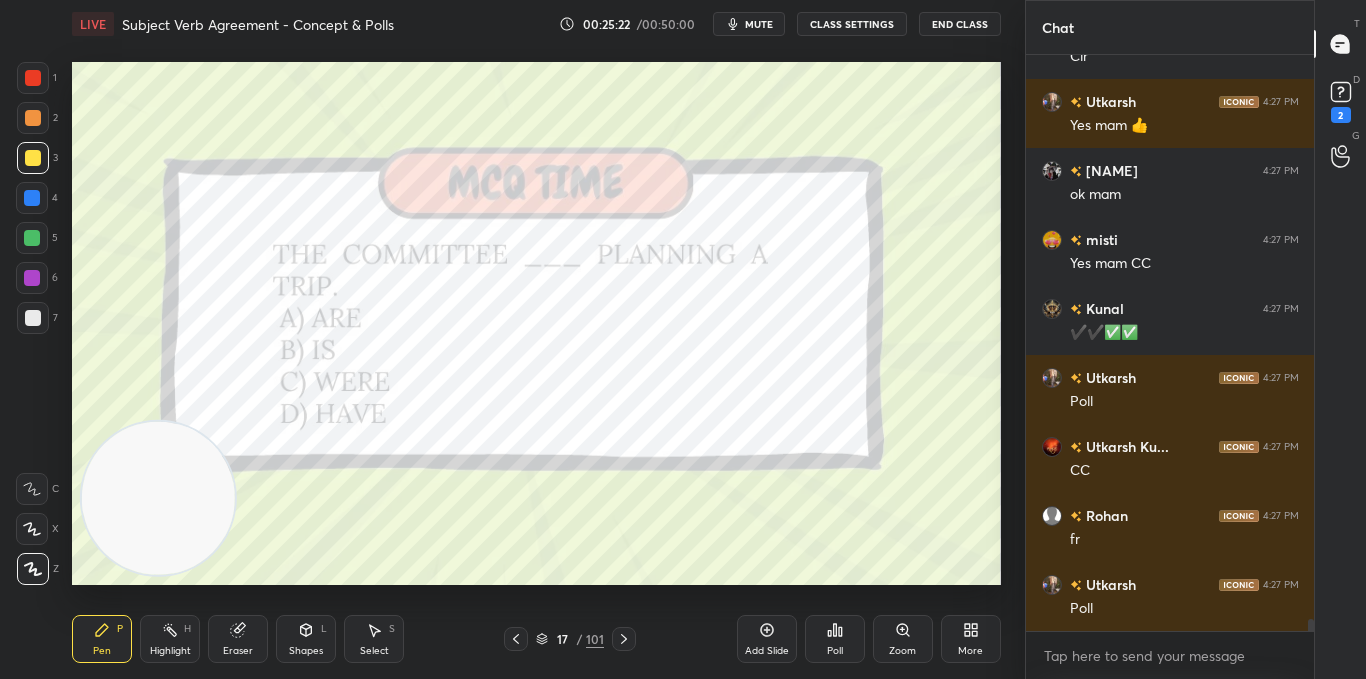 click on "Poll" at bounding box center (835, 639) 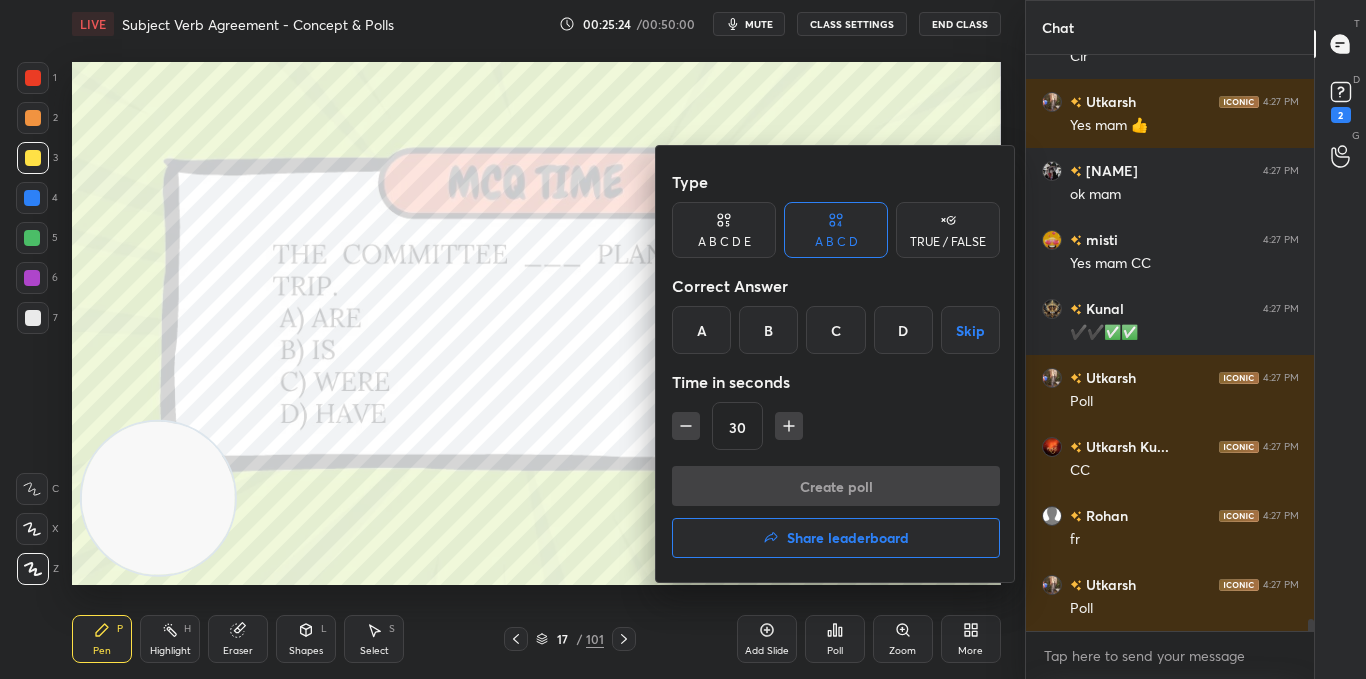 click on "B" at bounding box center (768, 330) 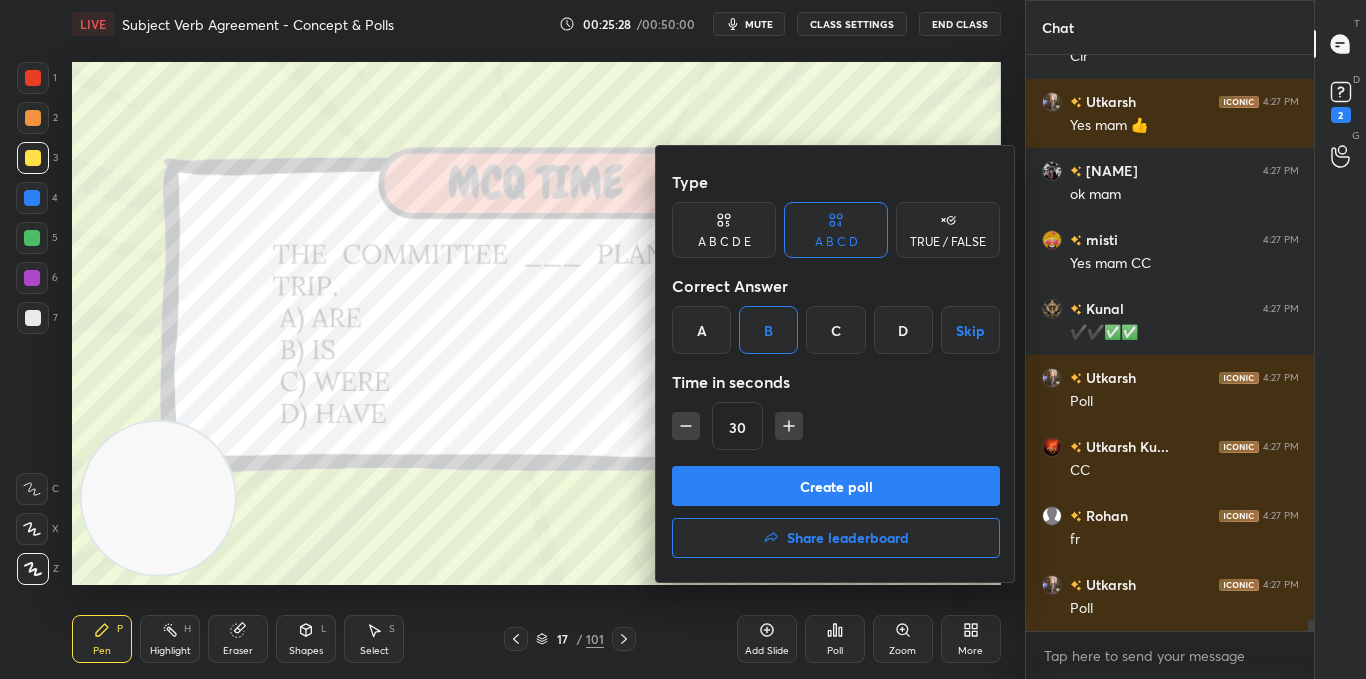 scroll, scrollTop: 529, scrollLeft: 282, axis: both 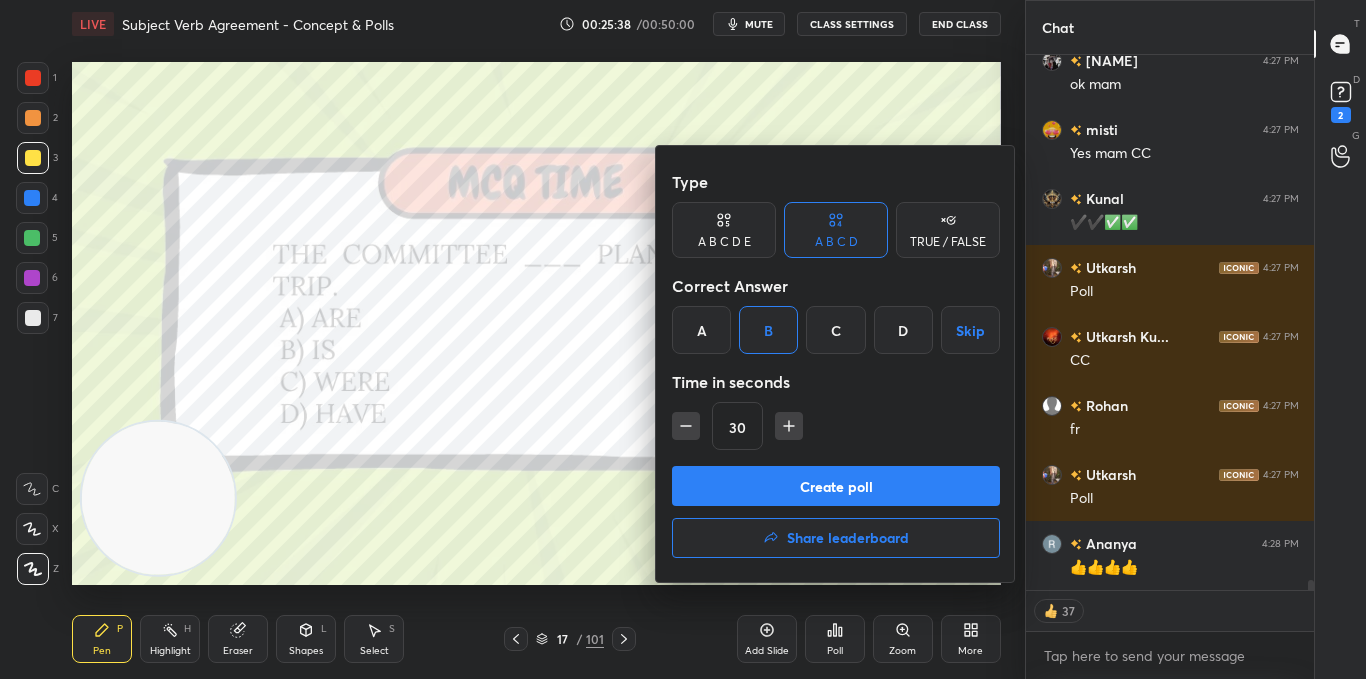 click on "Create poll" at bounding box center (836, 486) 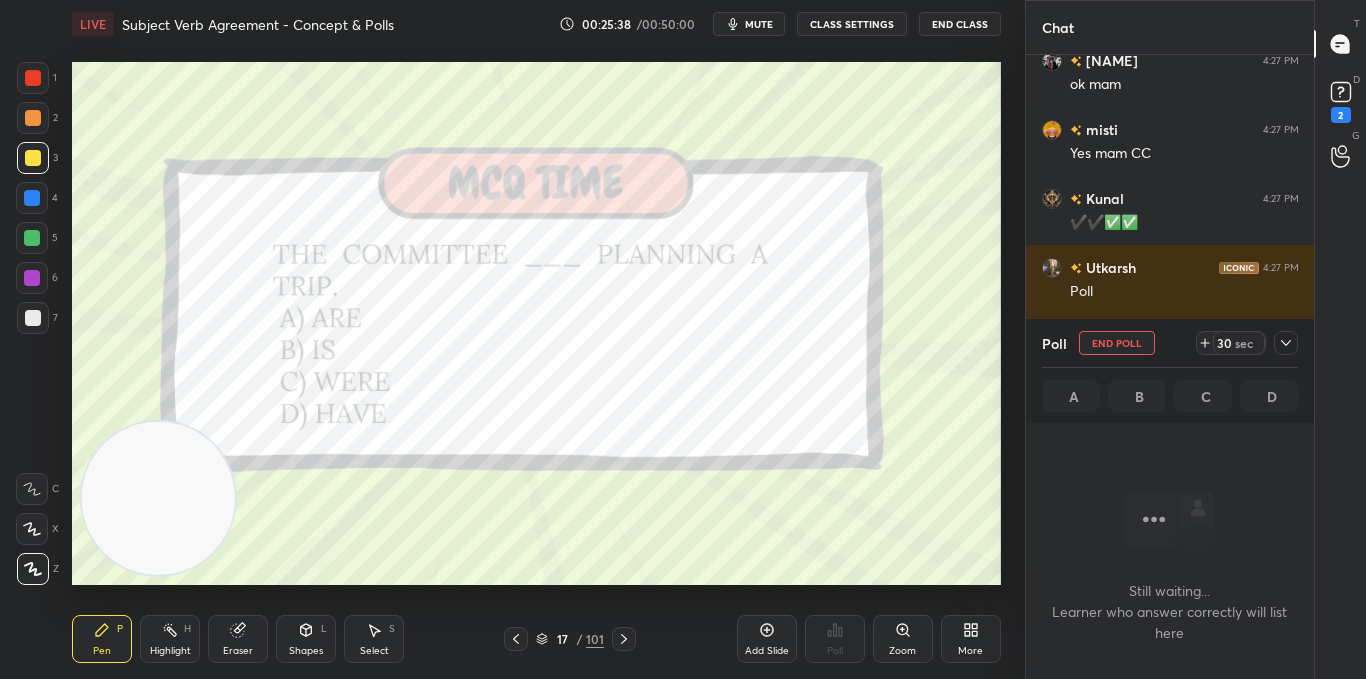 scroll, scrollTop: 303, scrollLeft: 282, axis: both 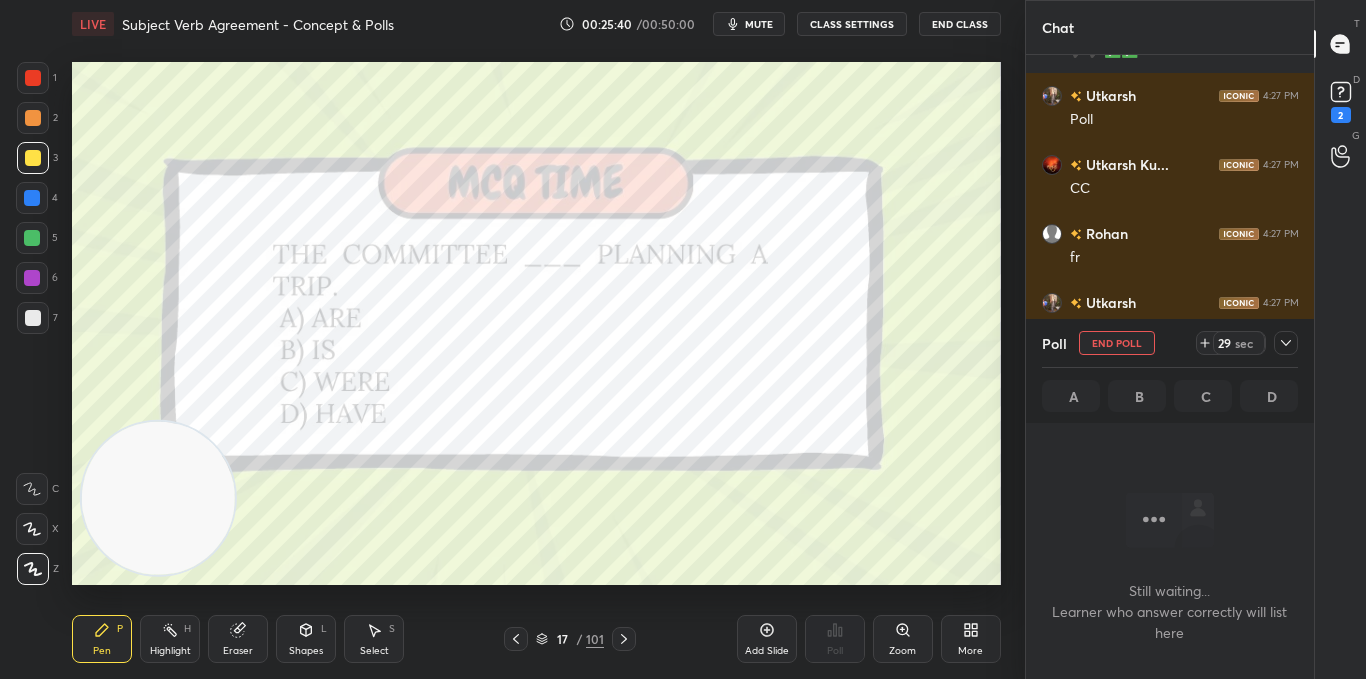 click 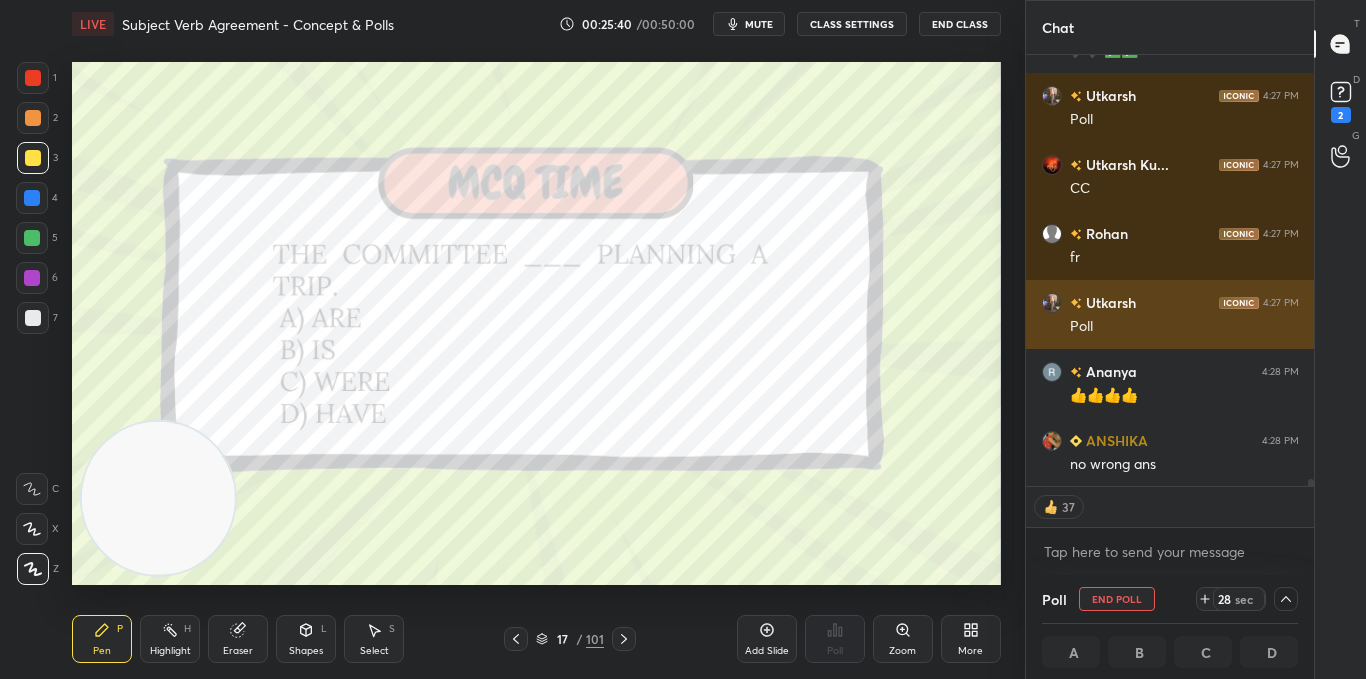 scroll, scrollTop: 38, scrollLeft: 250, axis: both 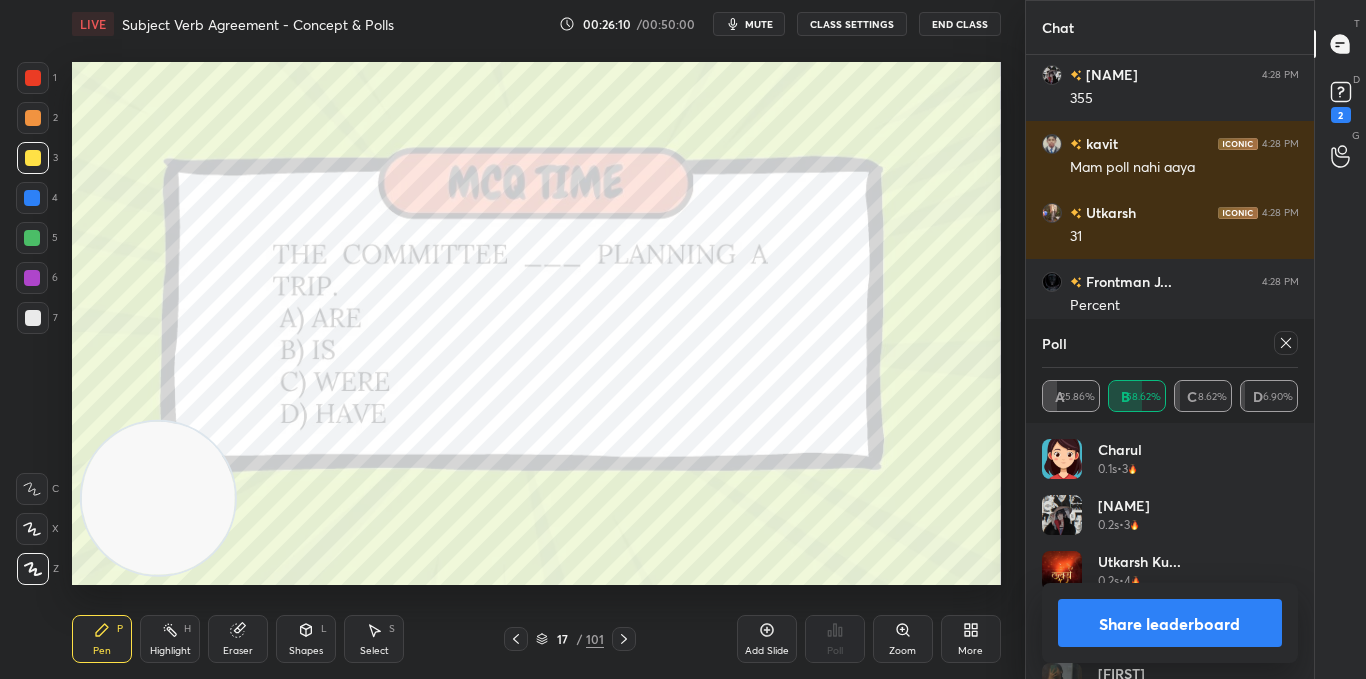 click on "Share leaderboard" at bounding box center (1170, 623) 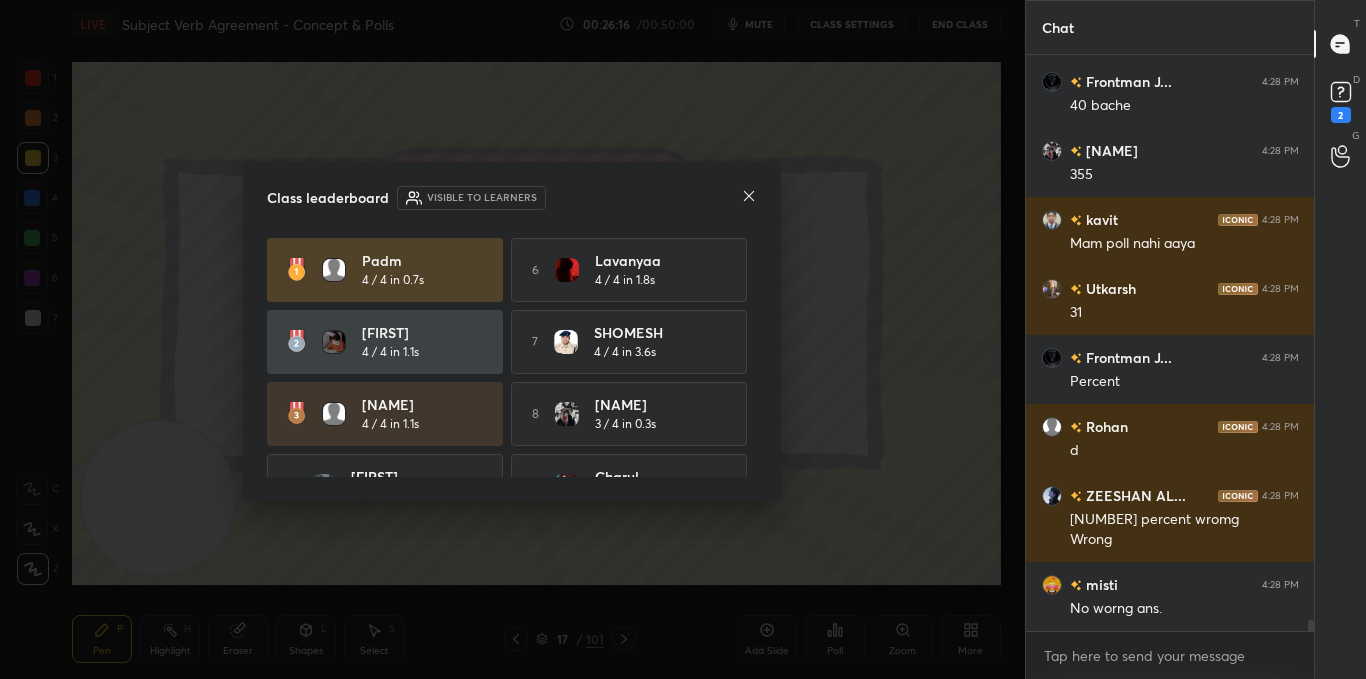 click 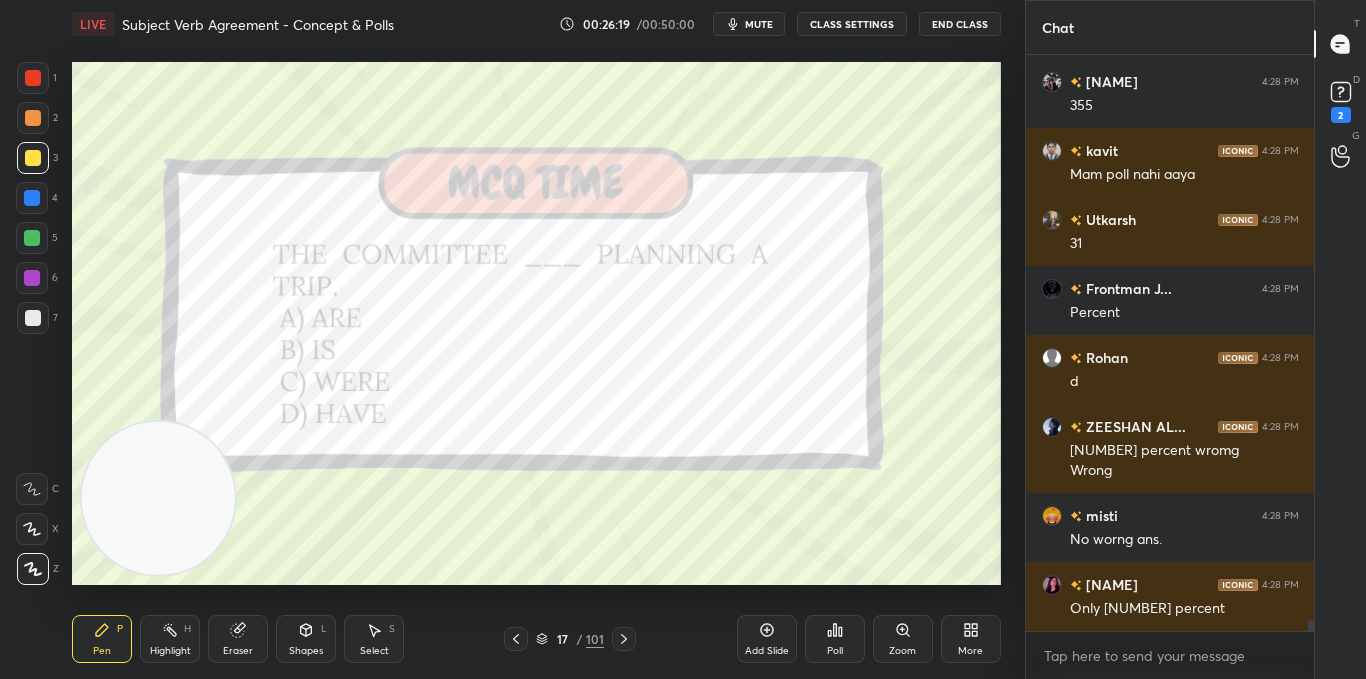 click at bounding box center (32, 238) 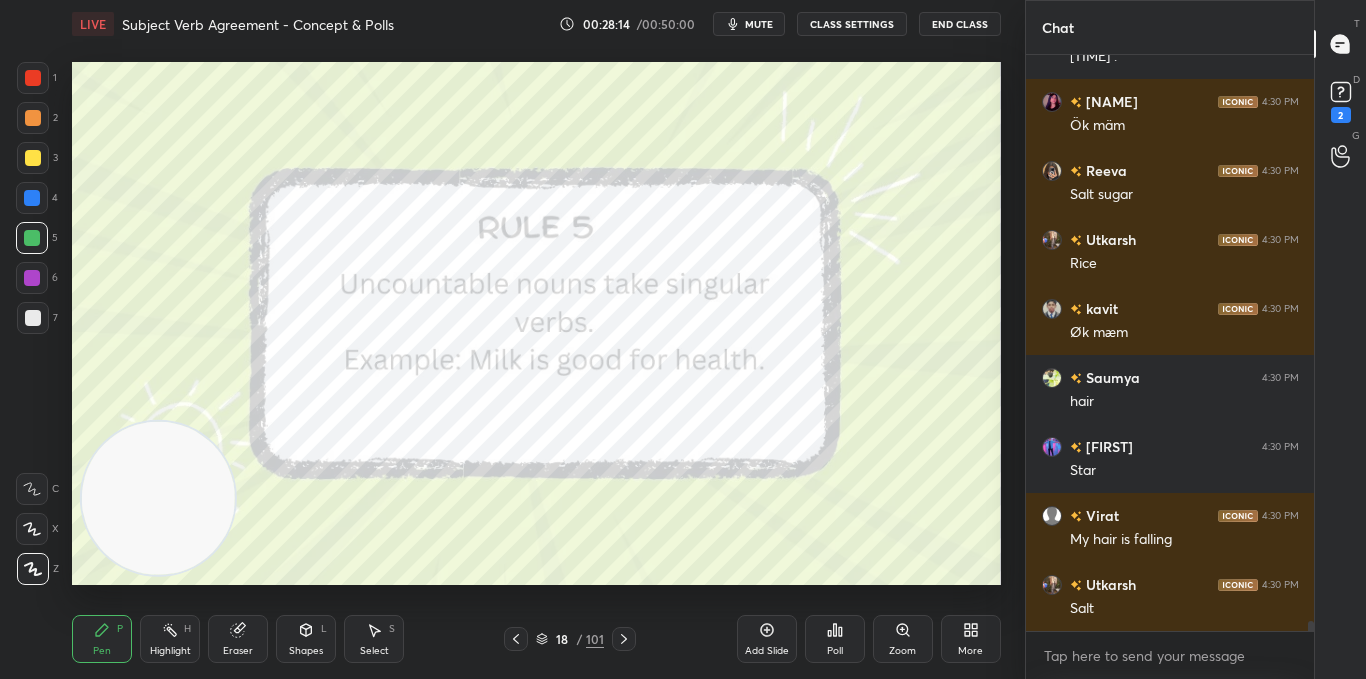 scroll, scrollTop: 32295, scrollLeft: 0, axis: vertical 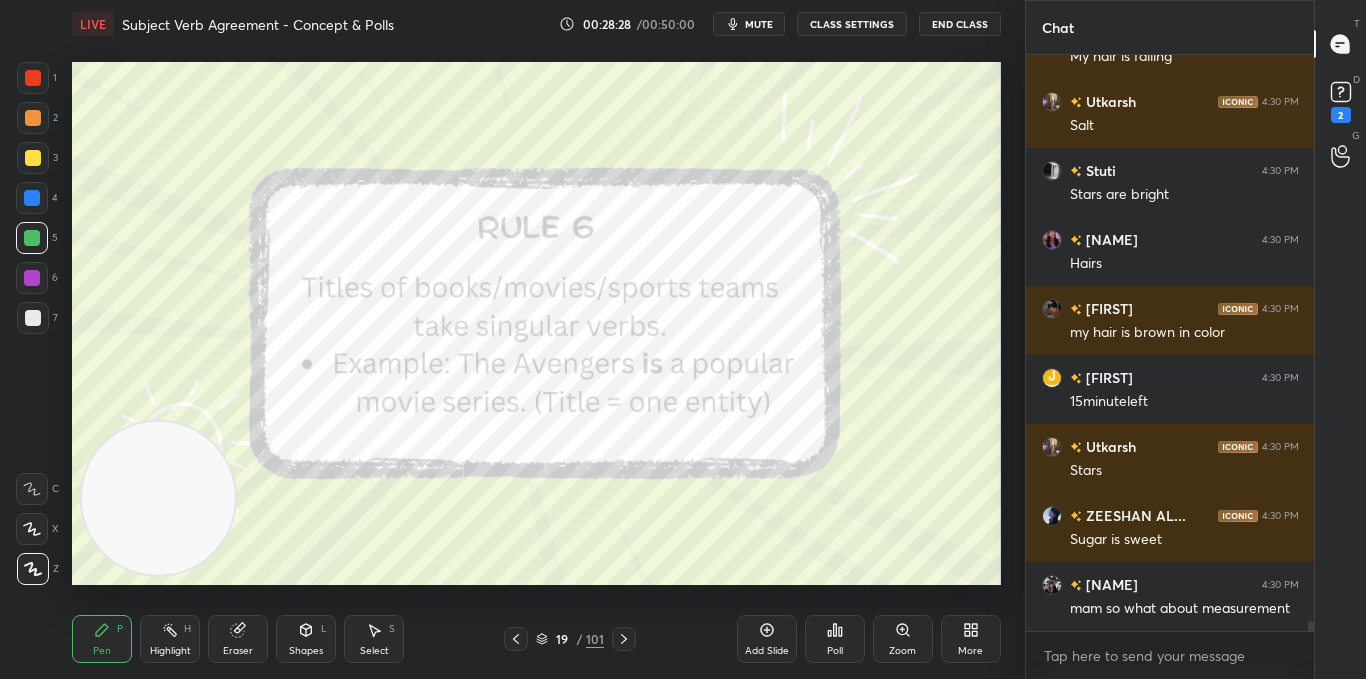click on "Add Slide" at bounding box center (767, 639) 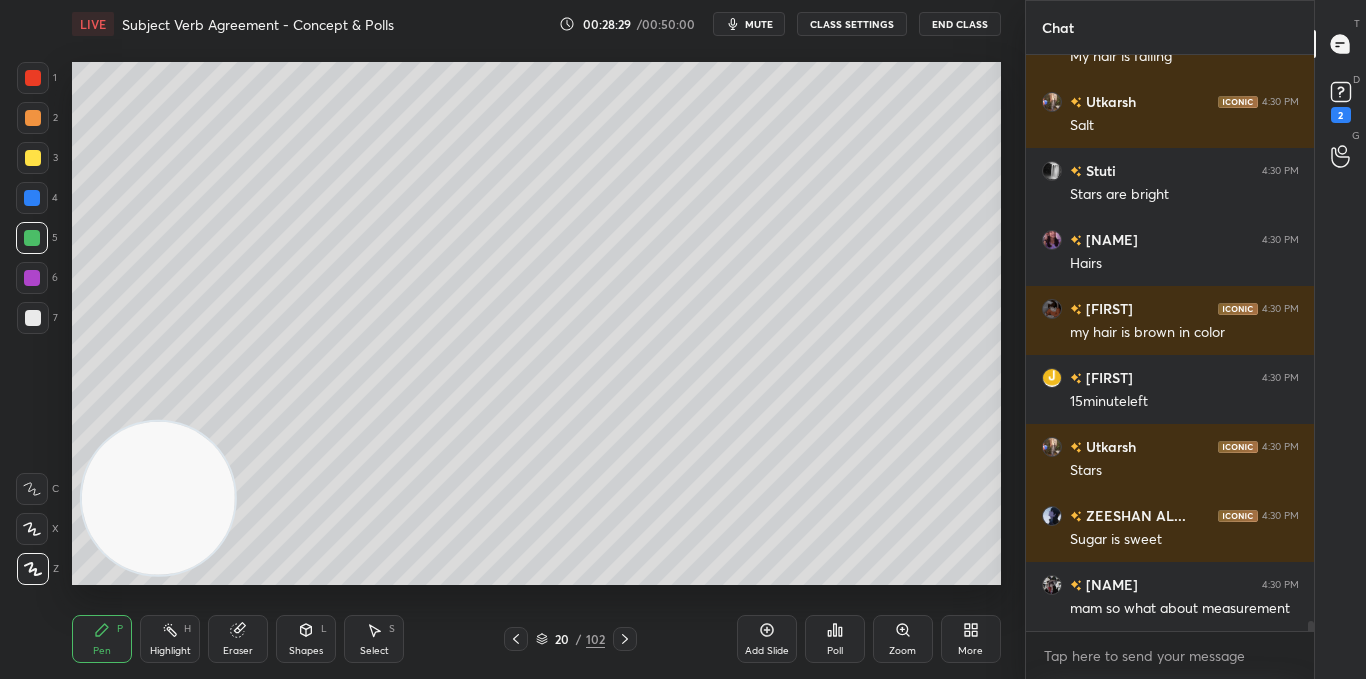 click at bounding box center [33, 318] 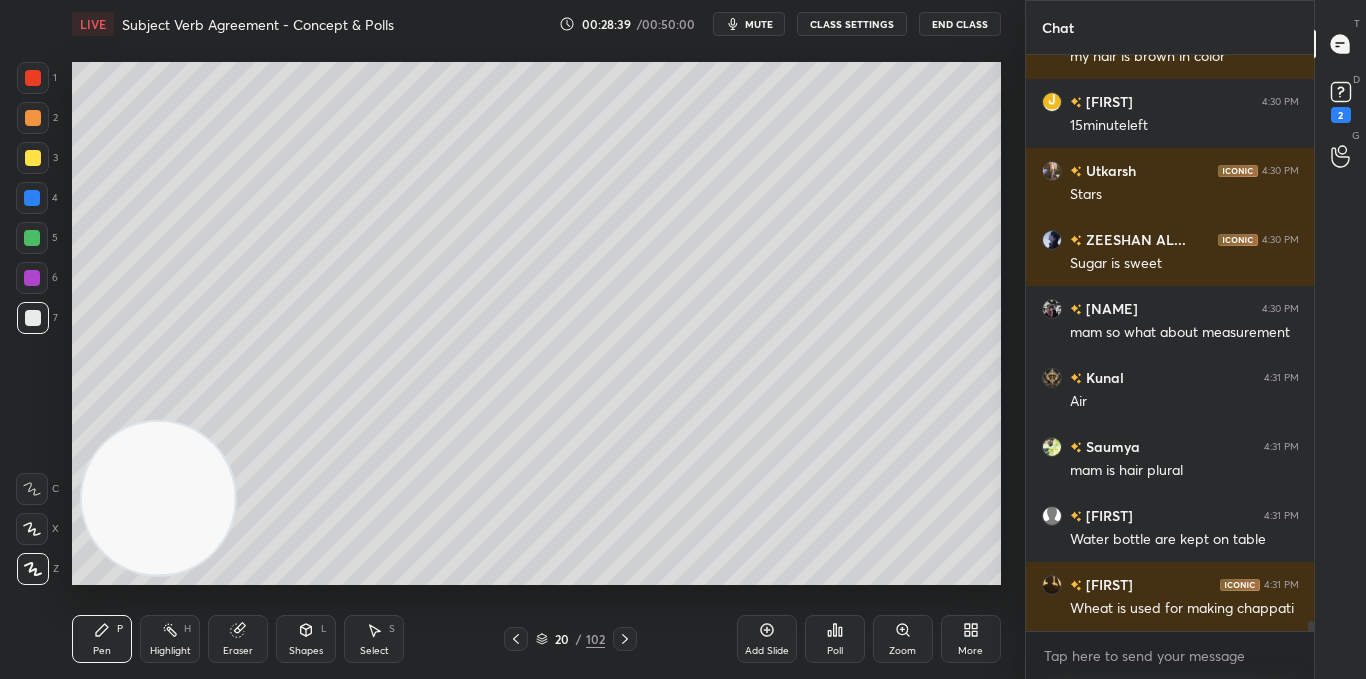 click at bounding box center (33, 158) 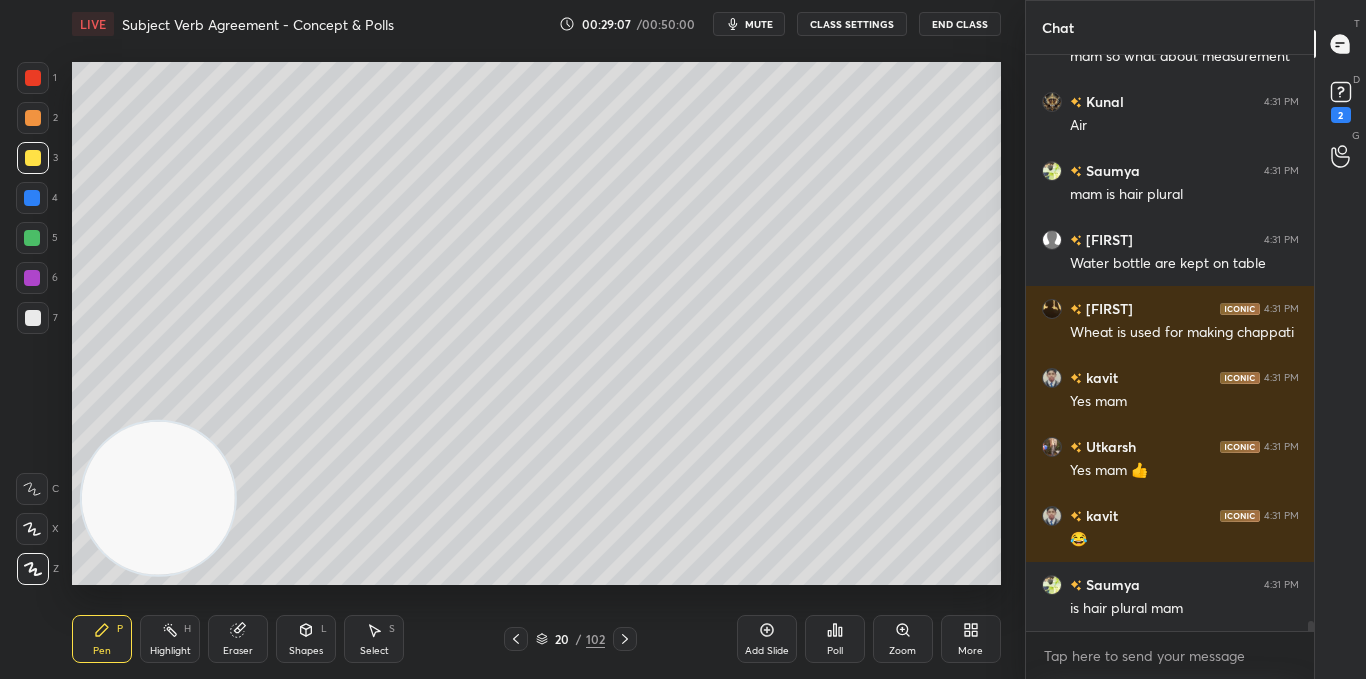 scroll, scrollTop: 33330, scrollLeft: 0, axis: vertical 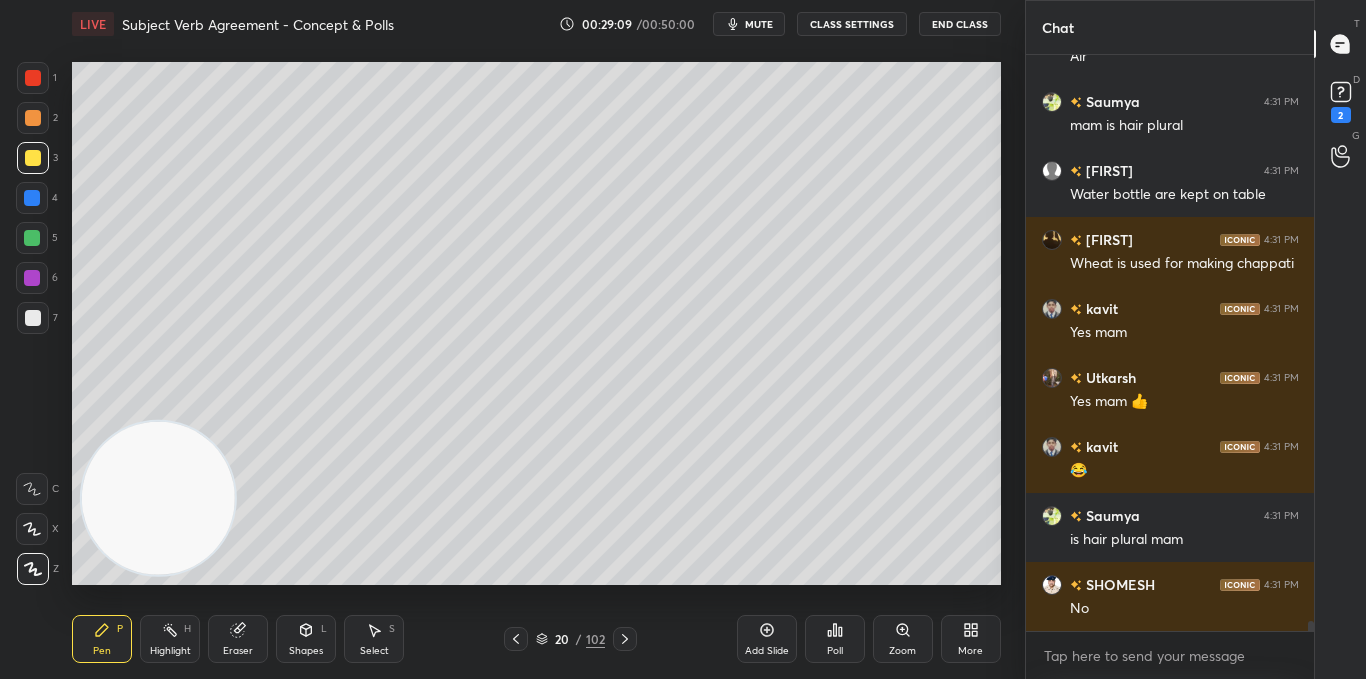 click on "Add Slide" at bounding box center [767, 639] 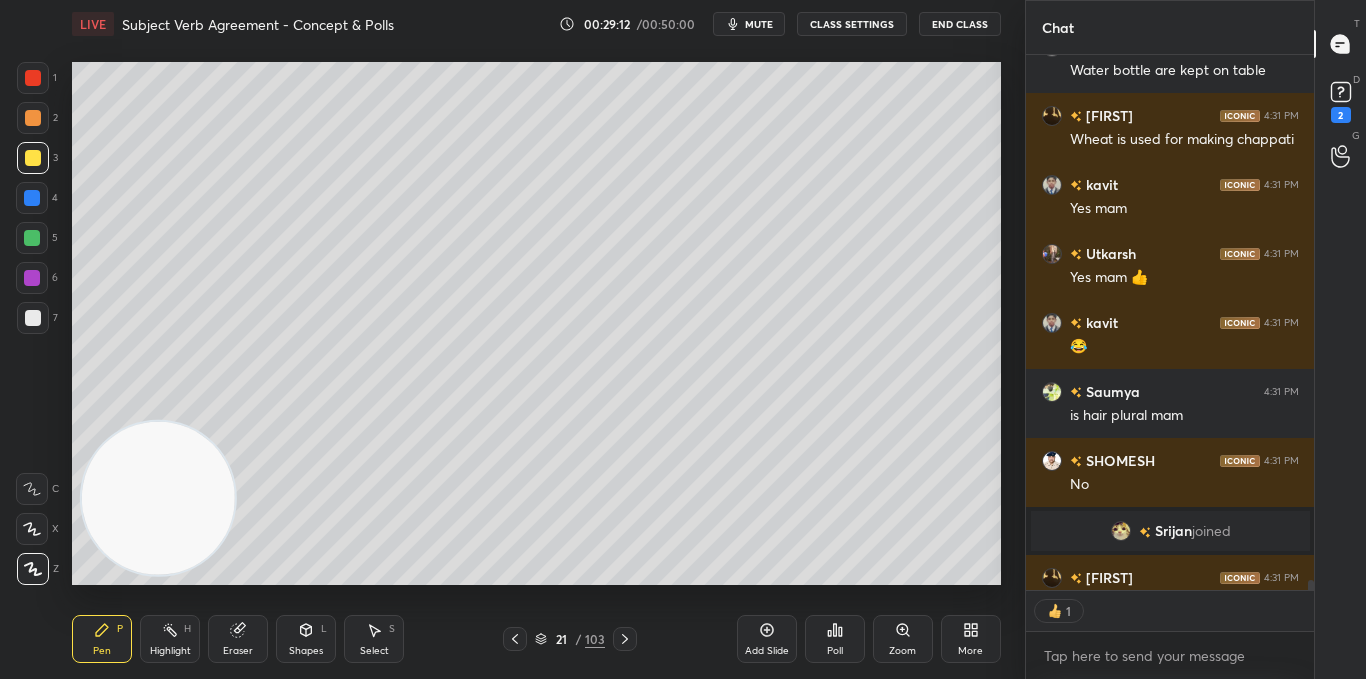 scroll, scrollTop: 31572, scrollLeft: 0, axis: vertical 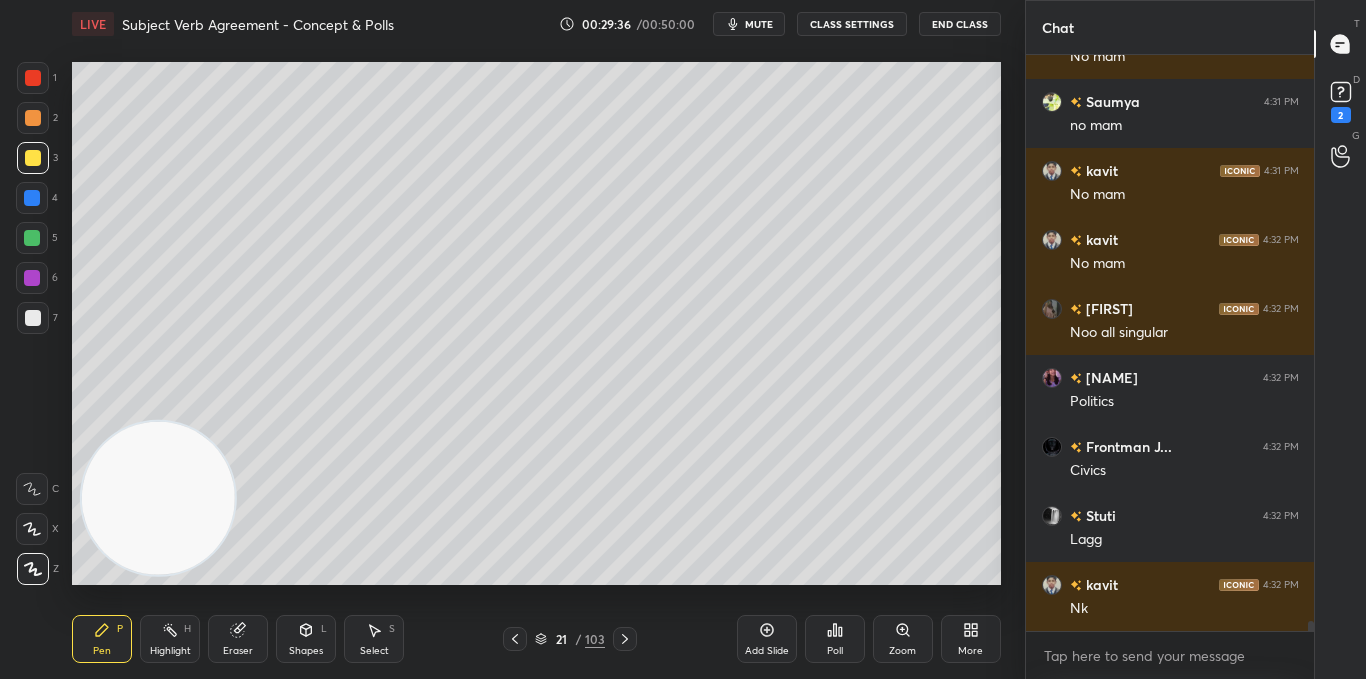 click at bounding box center [33, 318] 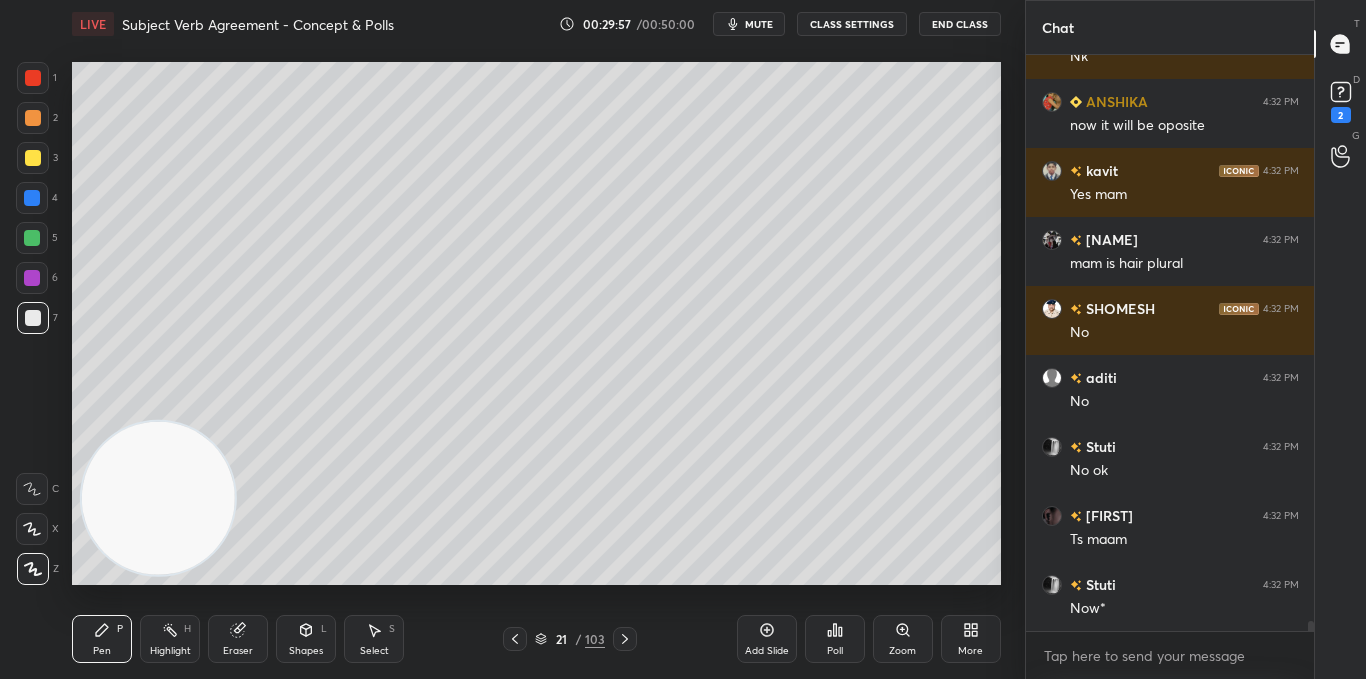 scroll, scrollTop: 32882, scrollLeft: 0, axis: vertical 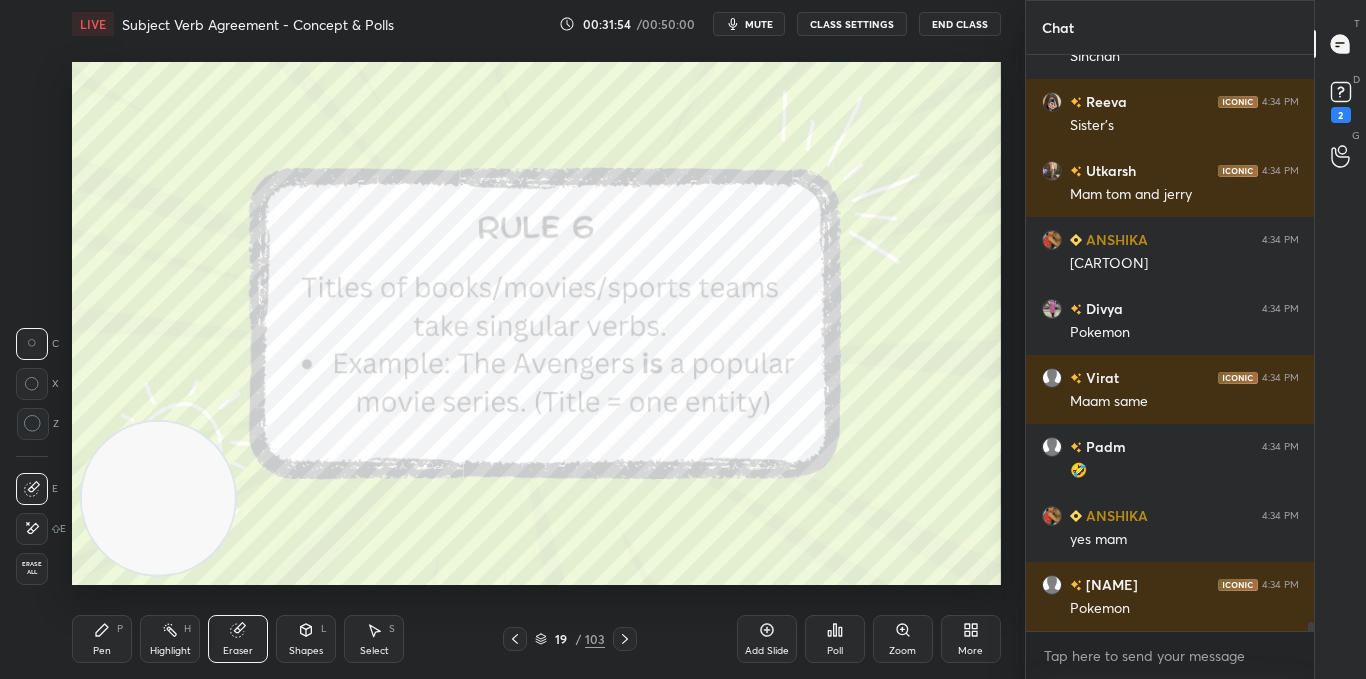 click on "D Doubts (D) 2" at bounding box center (1340, 100) 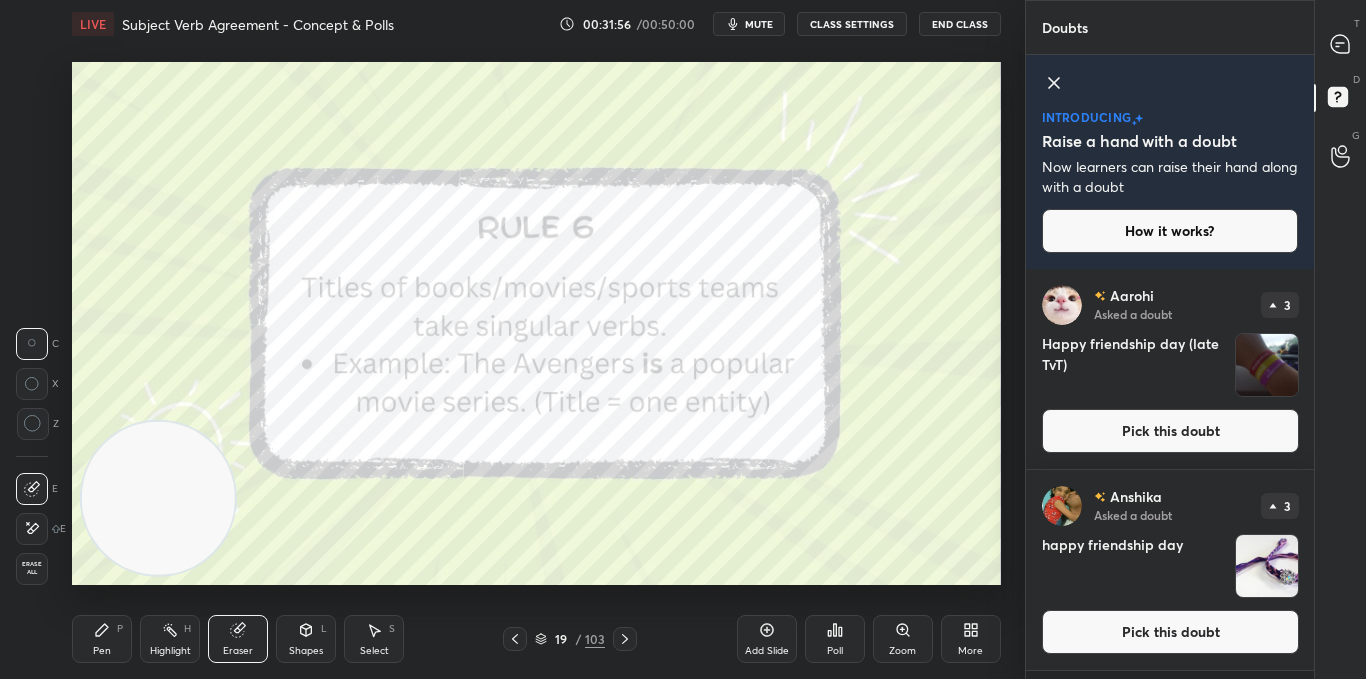 click at bounding box center [1267, 365] 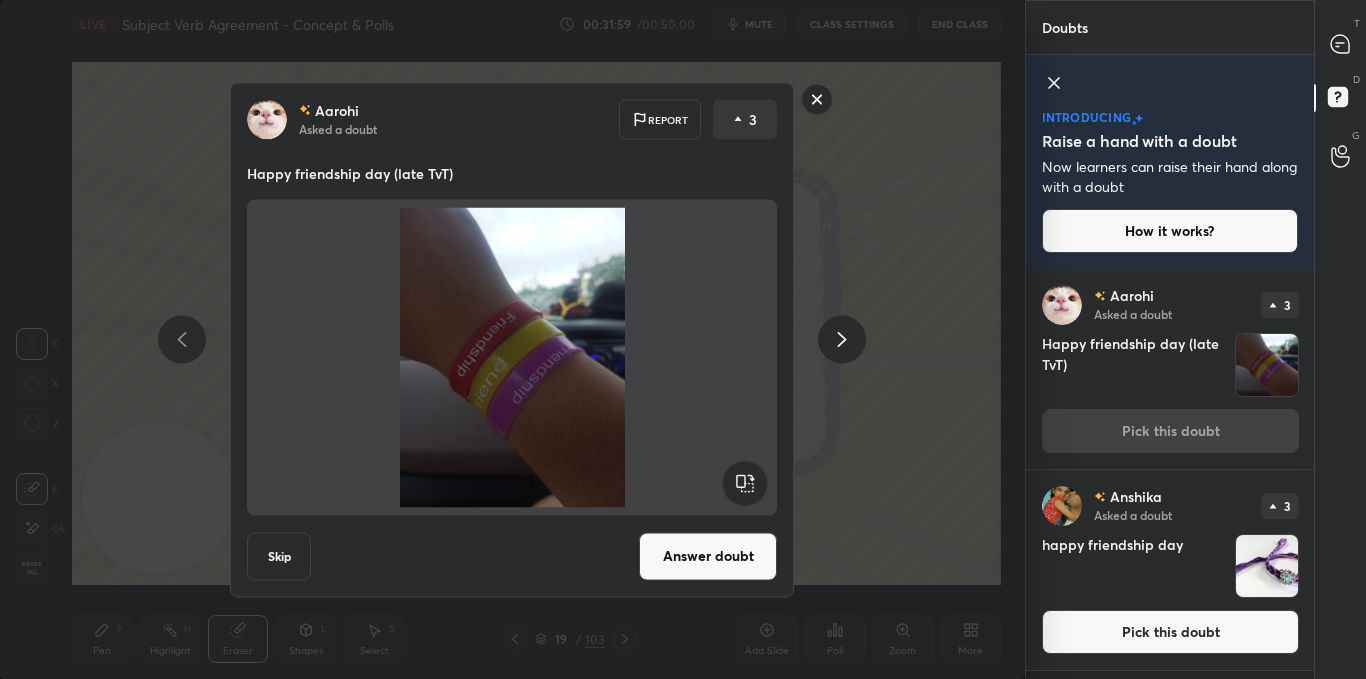 click 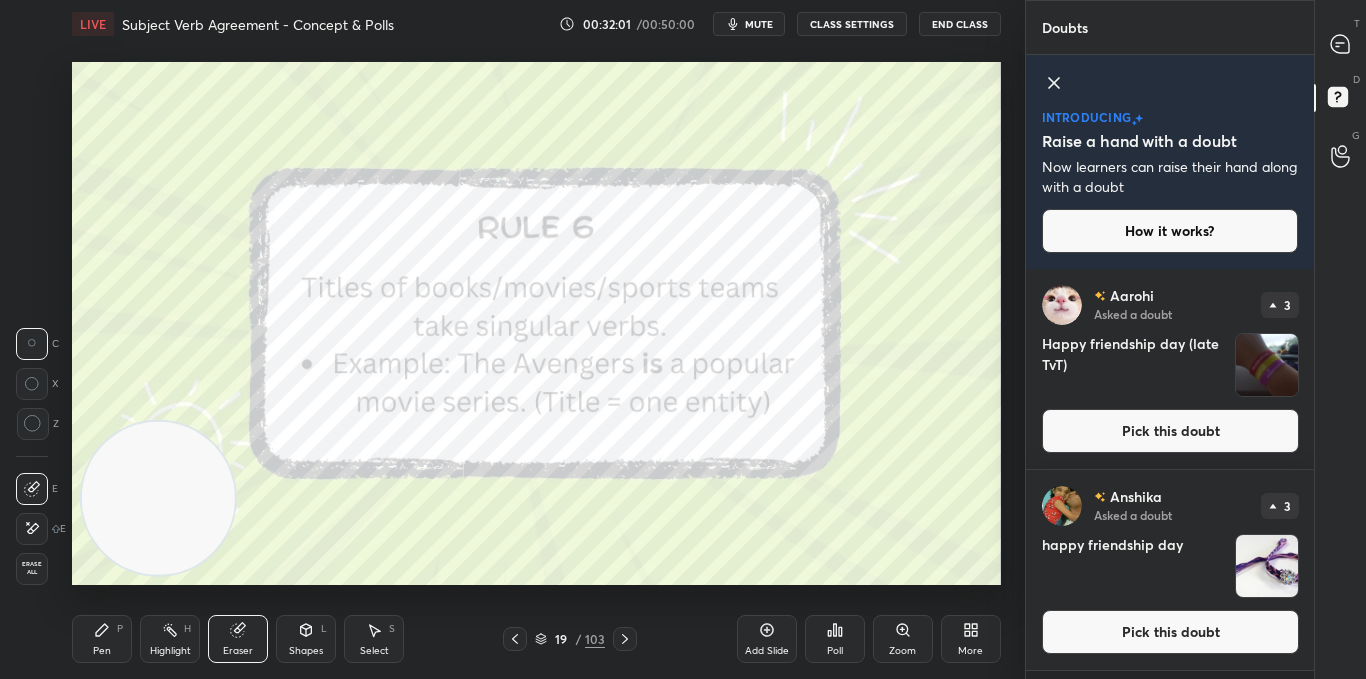 click at bounding box center (1267, 566) 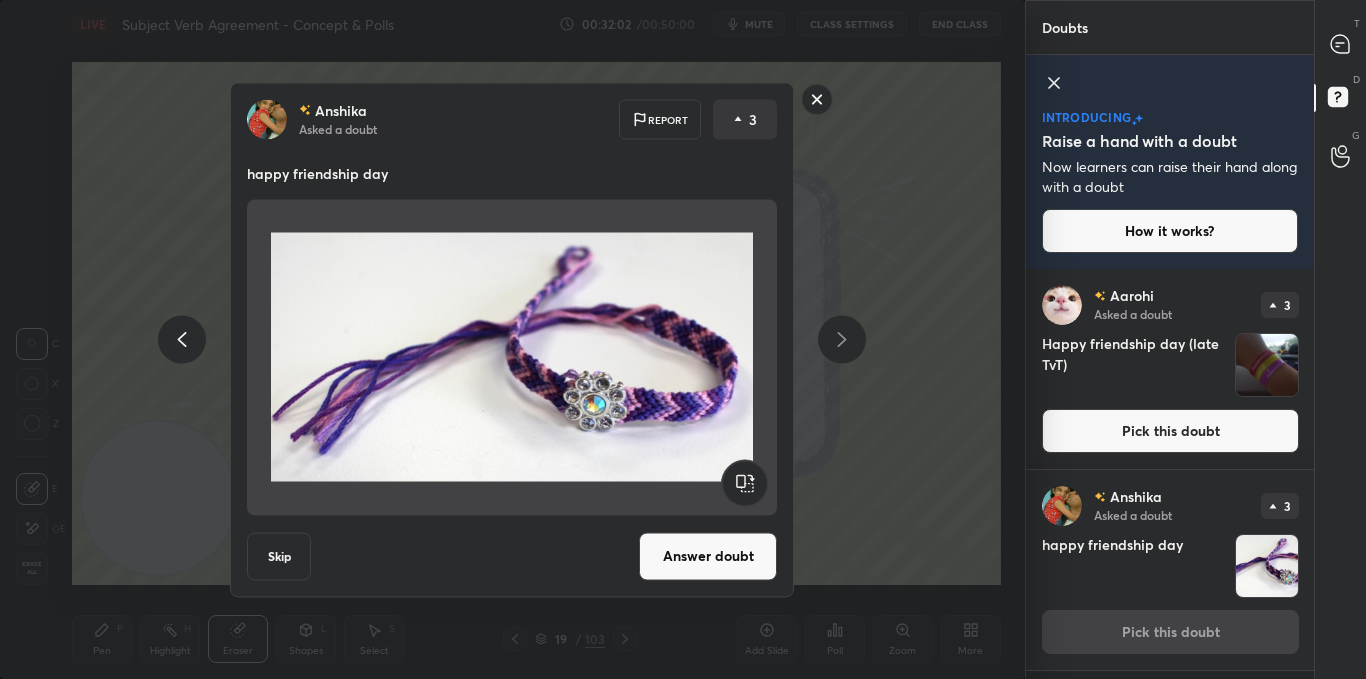 click 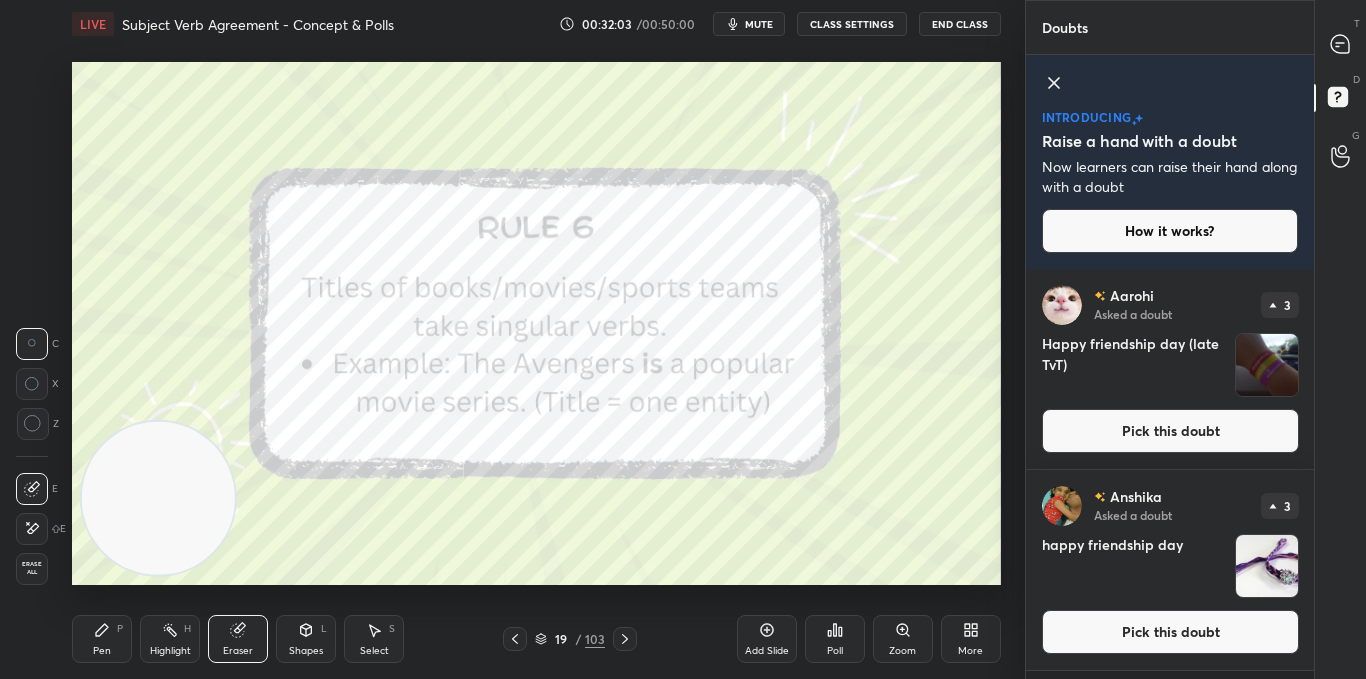 click on "T Messages (T)" at bounding box center [1340, 44] 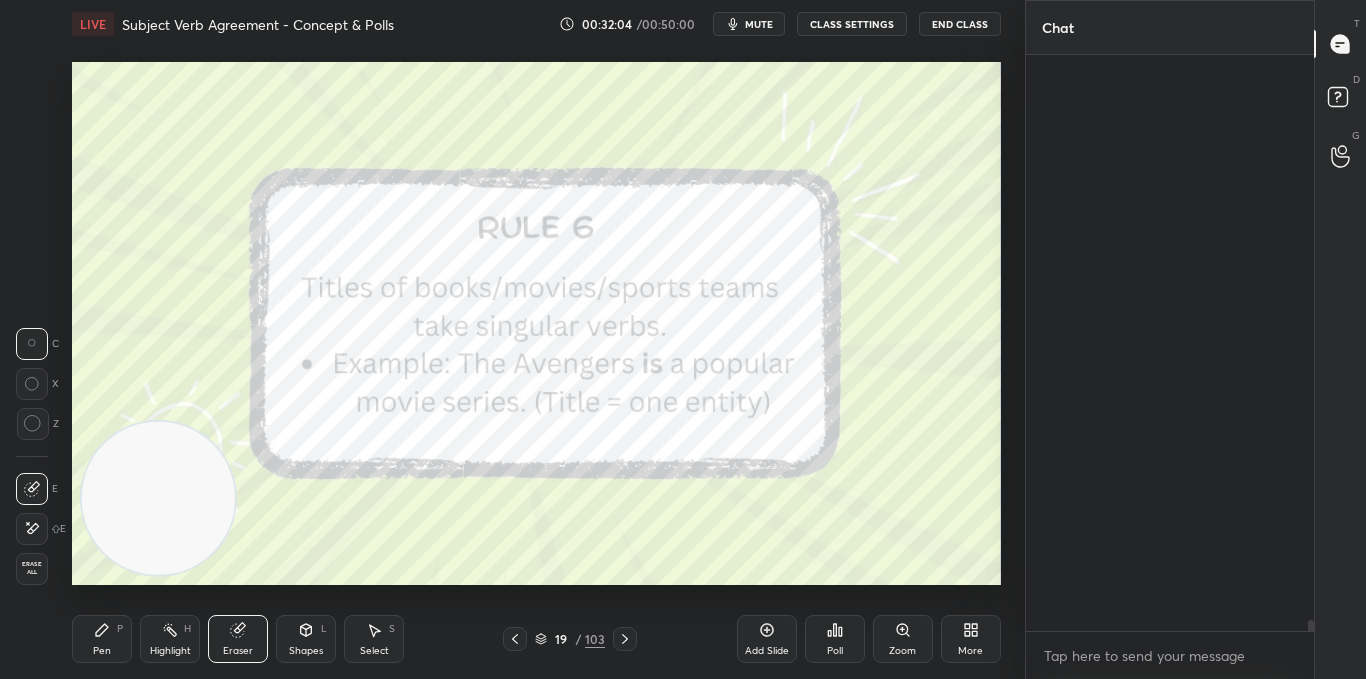 scroll, scrollTop: 39312, scrollLeft: 0, axis: vertical 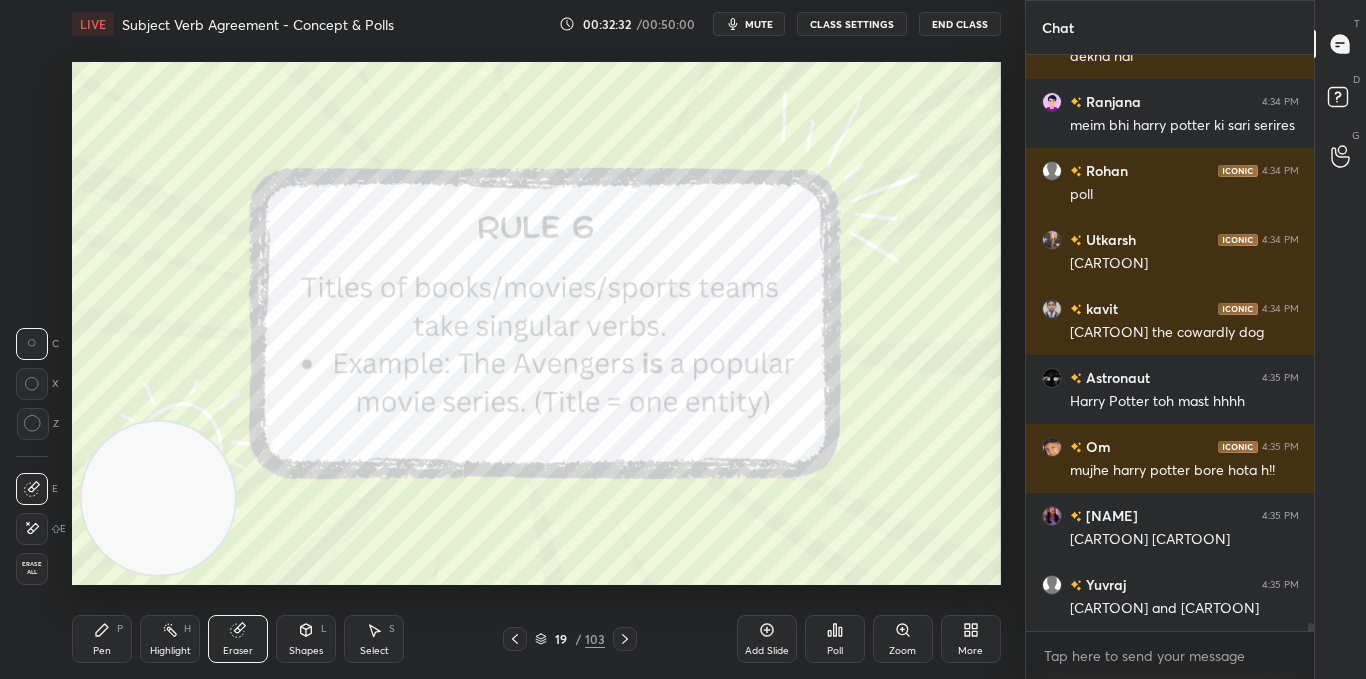 click on "P" at bounding box center [120, 629] 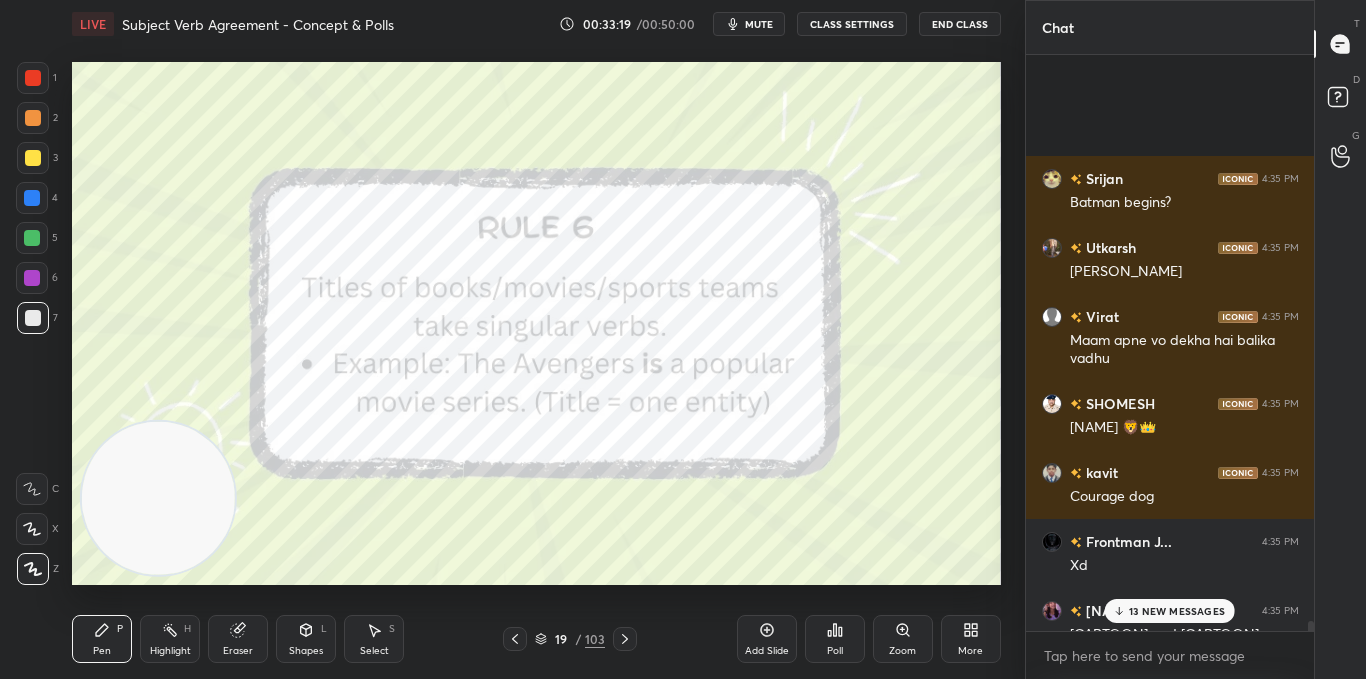 scroll, scrollTop: 43439, scrollLeft: 0, axis: vertical 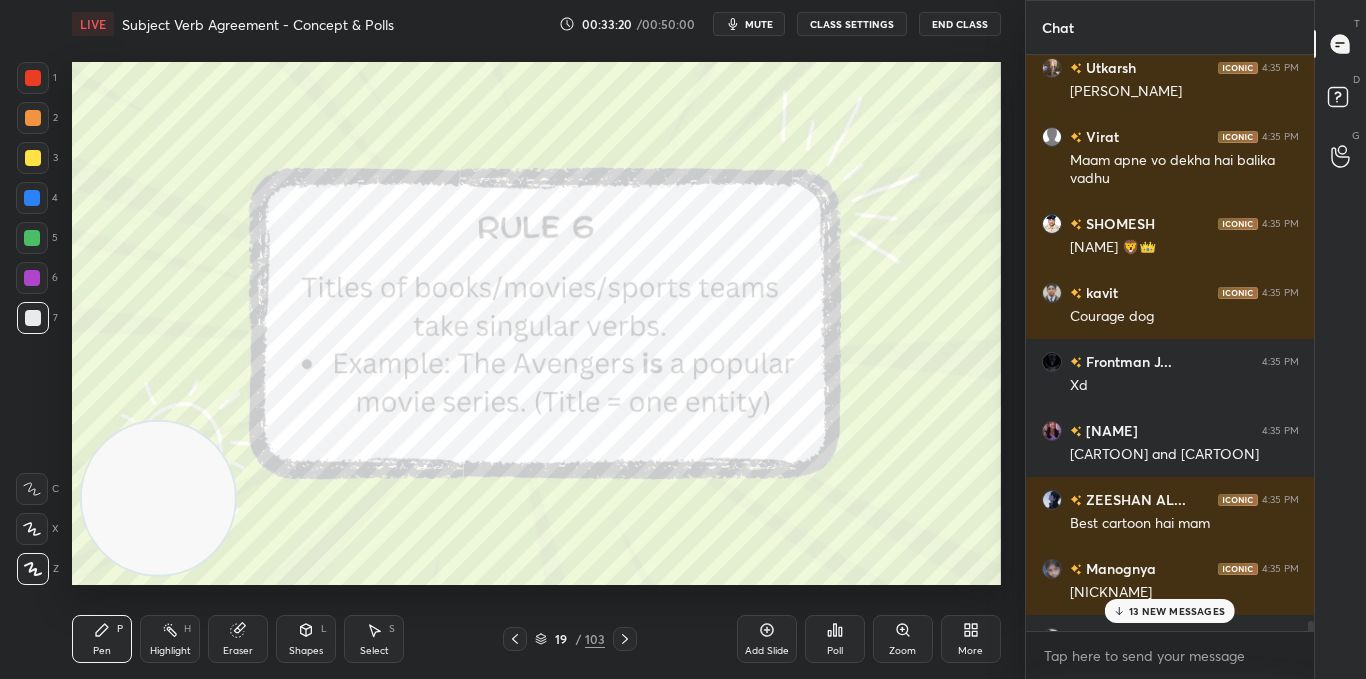 click on "13 NEW MESSAGES" at bounding box center (1177, 611) 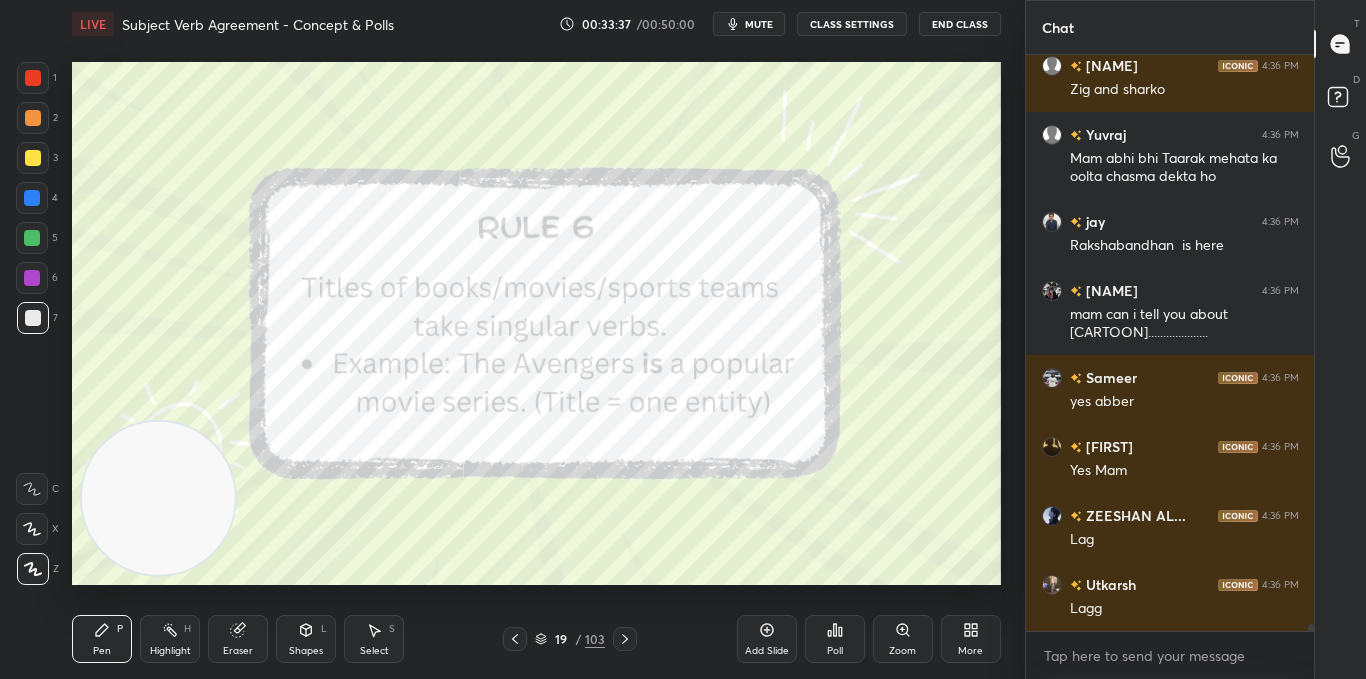 scroll, scrollTop: 44755, scrollLeft: 0, axis: vertical 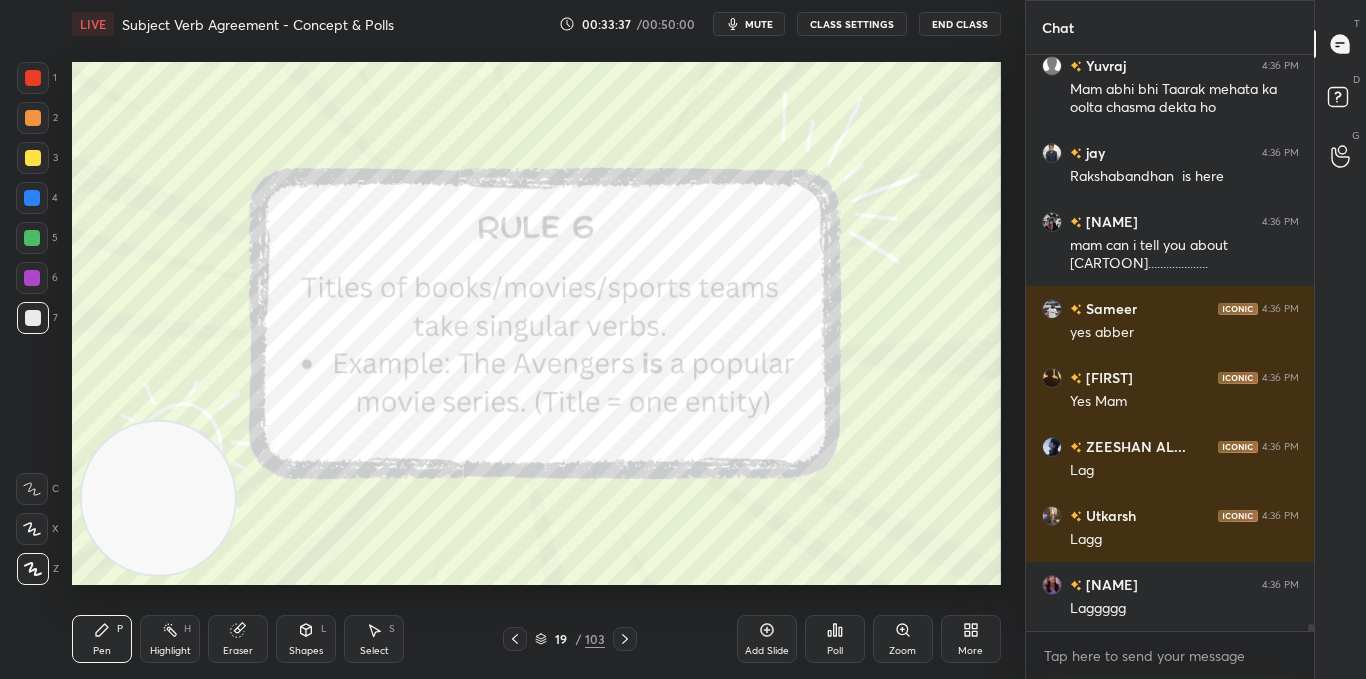 click on "CLASS SETTINGS" at bounding box center [852, 24] 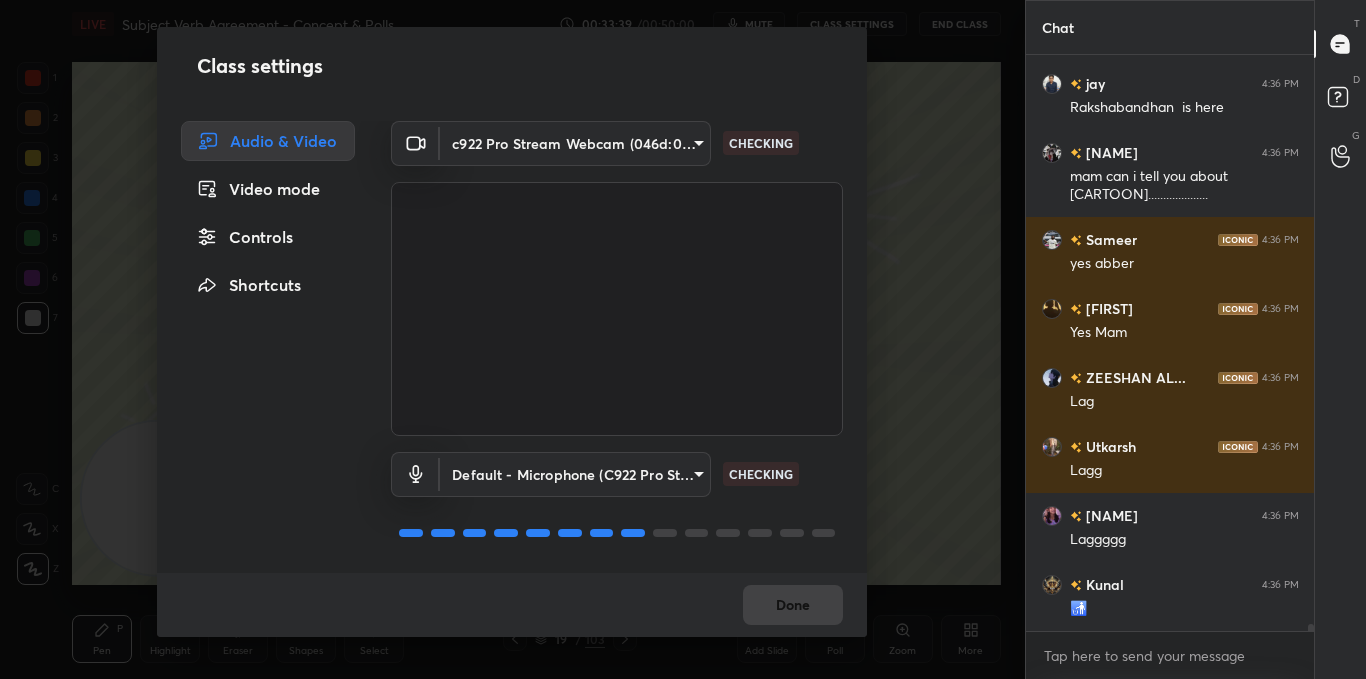 scroll, scrollTop: 44893, scrollLeft: 0, axis: vertical 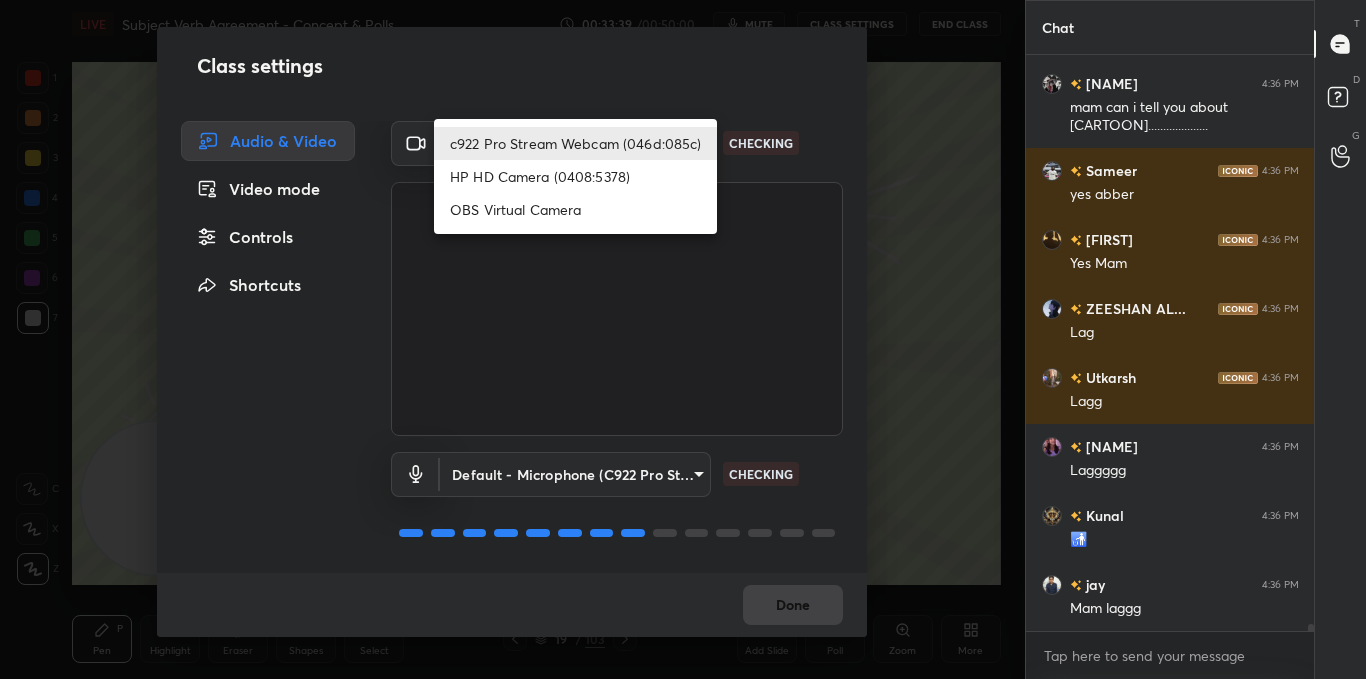 click on "[NUMBER] [NUMBER] [NUMBER] [NUMBER] [NUMBER] [NUMBER] [NUMBER] [LETTER] [LETTER] [LETTER] [LETTER] [LETTER] [LETTER] [LETTER] [LETTER] Erase all   [LETTER] [LETTER] LIVE Subject Verb Agreement - Concept & Polls 00:33:39 /  00:50:00 mute CLASS SETTINGS End Class Setting up your live class Poll for   secs No correct answer Start poll Back Subject Verb Agreement - Concept & Polls • L3 of English Course For Class 8 [NAME] [LETTER] P Highlight [LETTER] Eraser Shapes [LETTER] Select [LETTER] 19 / 103 Add Slide Poll Zoom More Chat [NAME] 4:36 PM Mam abhi bhi Taarak mehata ka oolta chasma dekta ho [NAME] 4:36 PM Rakshabandhan  is here [NAME] 4:36 PM mam can i tell you about [CARTOON].................... [NAME] 4:36 PM yes abber [NAME] 4:36 PM Yes Mam [NAME] 4:36 PM Lag [NAME] 4:36 PM Lagg [NAME] 4:36 PM Laggggg [NAME] 4:36 PM 🚮 [NAME] 4:36 PM Mam laggg JUMP TO LATEST Enable hand raising Enable raise hand to speak to learners. Once enabled, chat will be turned off temporarily. Enable x   introducing Raise a hand with a doubt Now learners can raise their hand along with a doubt  How it works? [NAME] Asked a doubt 3 Happy friendship day (late TvT) 3 T D" at bounding box center (683, 339) 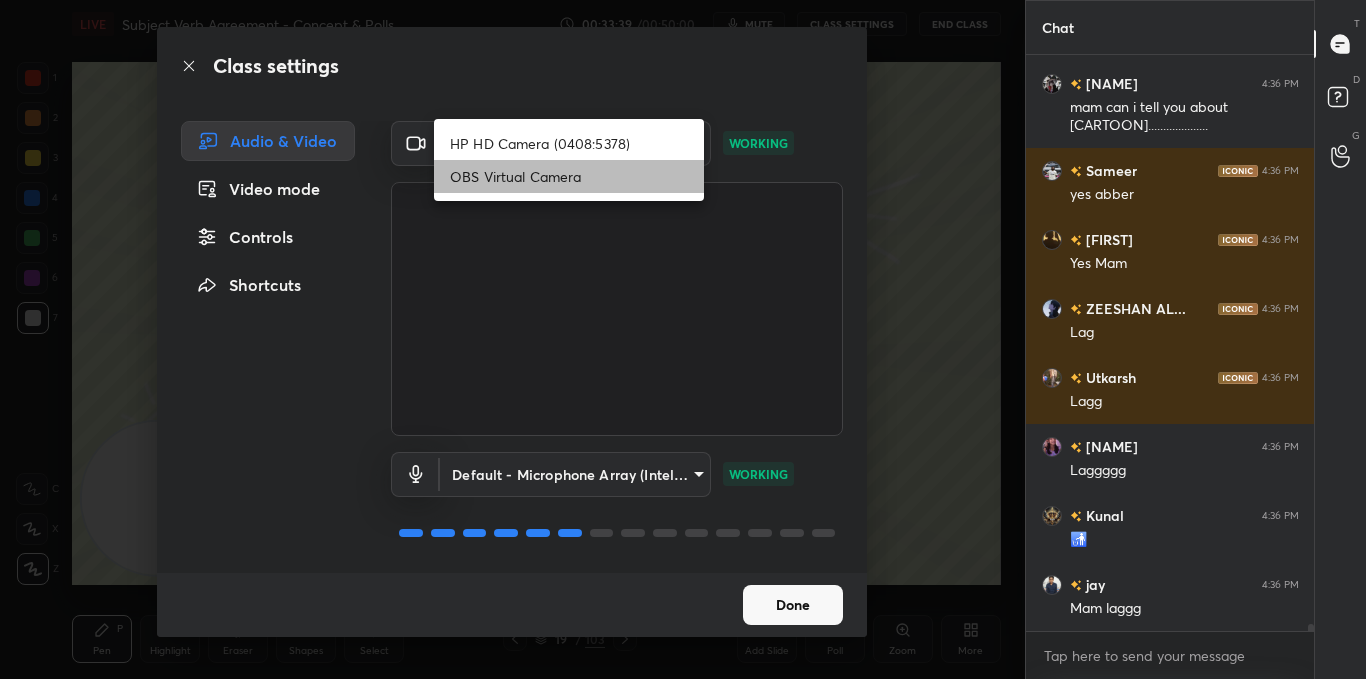 click on "OBS Virtual Camera" at bounding box center [569, 176] 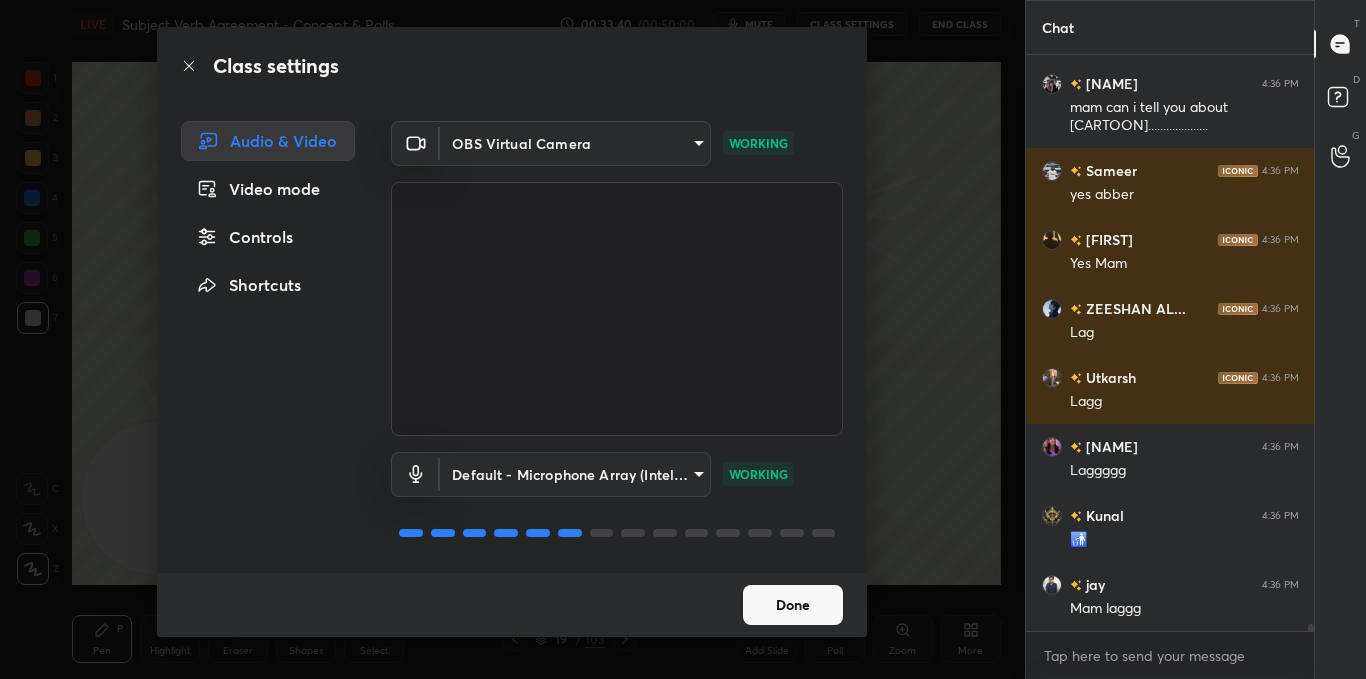 scroll, scrollTop: 44962, scrollLeft: 0, axis: vertical 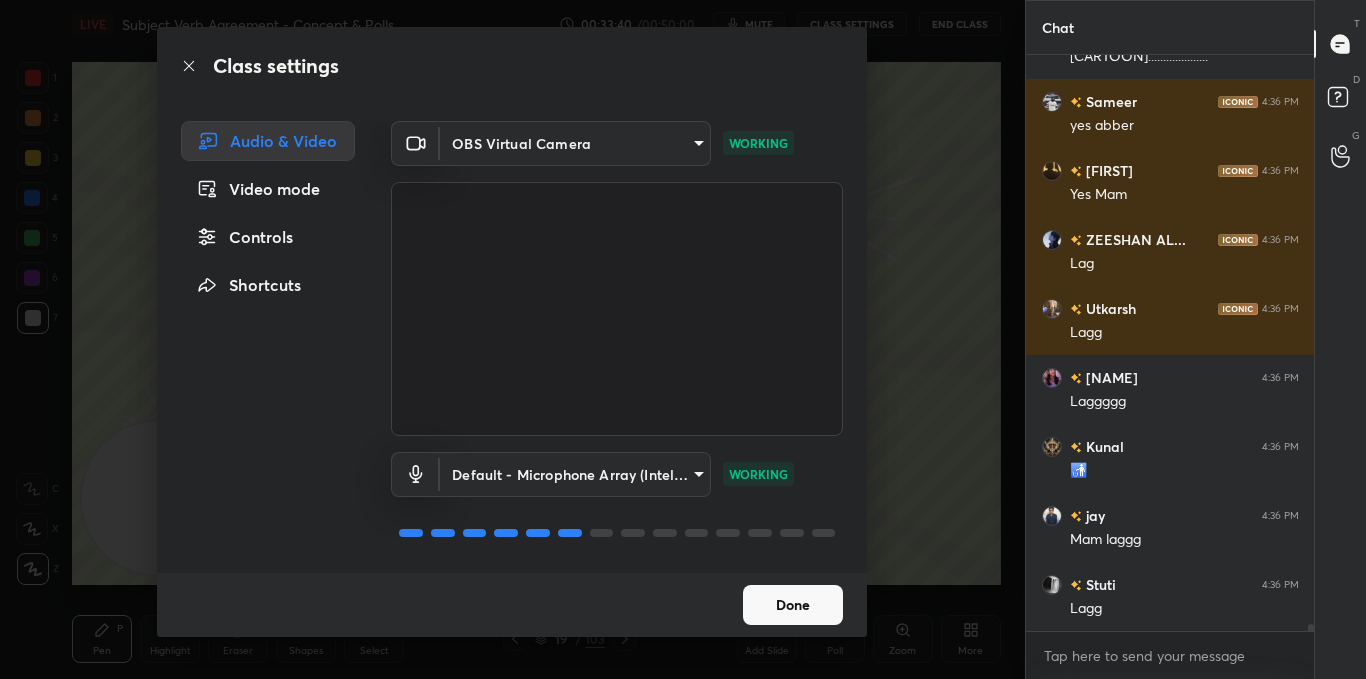 drag, startPoint x: 668, startPoint y: 212, endPoint x: 633, endPoint y: 135, distance: 84.58132 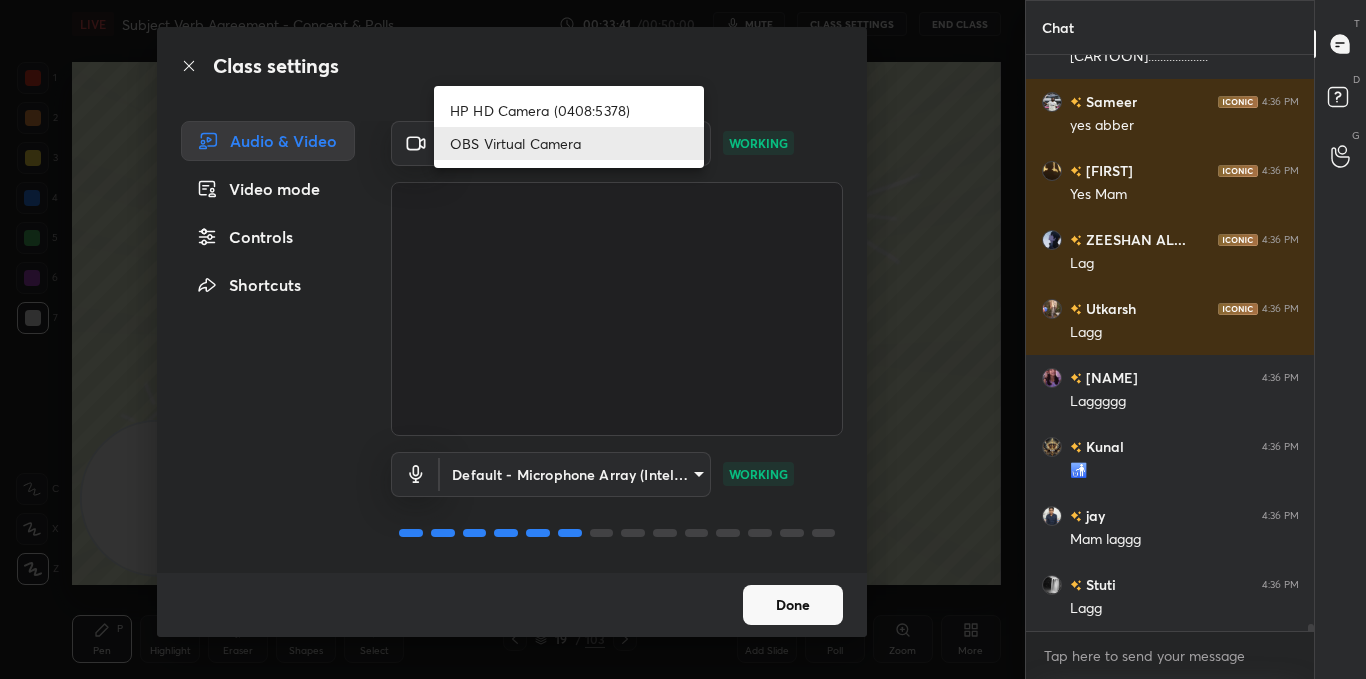 click on "1 2 3 4 5 6 7 C X Z C X Z E E Erase all   H H LIVE Subject Verb Agreement - Concept & Polls 00:33:41 /  00:50:00 mute CLASS SETTINGS End Class Setting up your live class Poll for   secs No correct answer Start poll Back Subject Verb Agreement - Concept & Polls • L3 of English Course For Class 8 [FIRST] [LAST] Pen P Highlight H Eraser Shapes L Select S 19 / 103 Add Slide Poll Zoom More Chat [FIRST] 4:36 PM Rakshabandhan  is here [FIRST] 4:36 PM mam can i tell you about [CARTOON].................... [FIRST] 4:36 PM yes abber [FIRST] 4:36 PM Yes Mam ZEESHAN AL... 4:36 PM Lag Utkarsh 4:36 PM Lagg Madhavi 4:36 PM Laggggg [FIRST] 4:36 PM 🚮 [FIRST] 4:36 PM Mam laggg [FIRST] 4:36 PM Lagg JUMP TO LATEST 7 Enable hand raising Enable raise hand to speak to learners. Once enabled, chat will be turned off temporarily. Enable x   introducing Raise a hand with a doubt Now learners can raise their hand along with a doubt  How it works? [FIRST] Asked a doubt 3 Happy friendship day (late TvT) Pick this doubt [FIRST] Asked a doubt 3 Got it T D G" at bounding box center [683, 339] 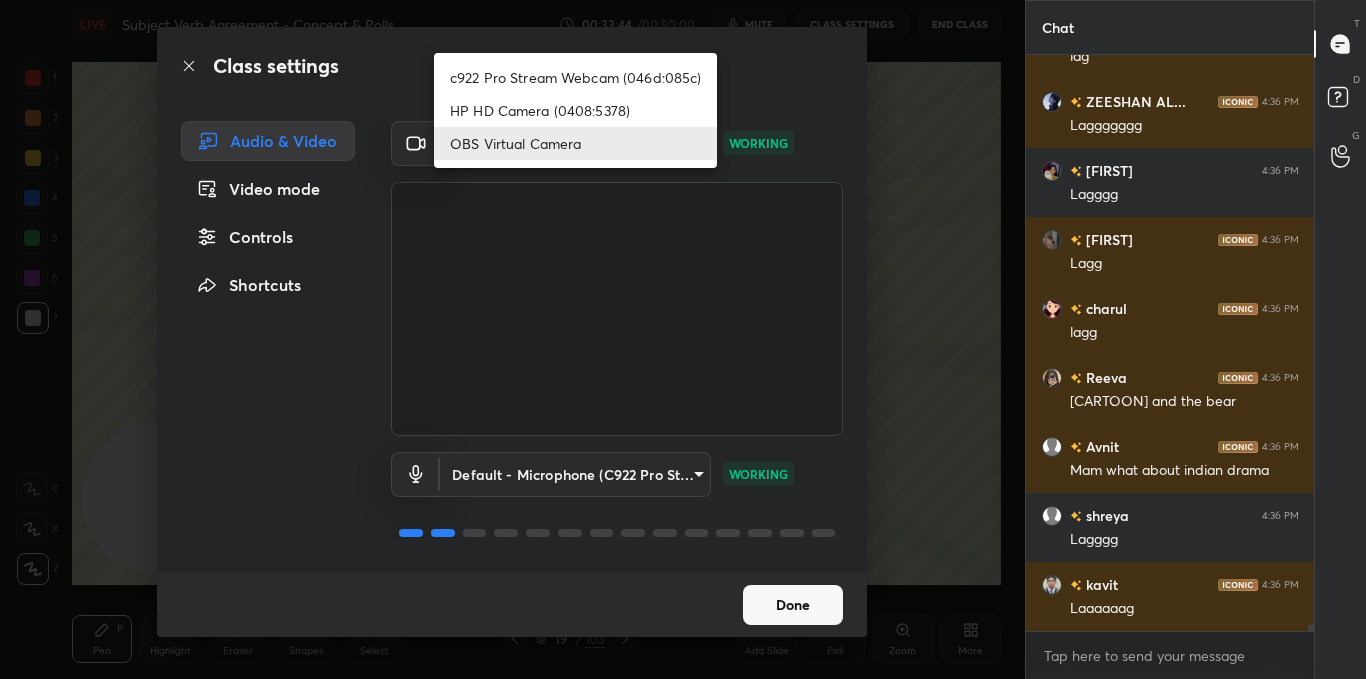 scroll, scrollTop: 45808, scrollLeft: 0, axis: vertical 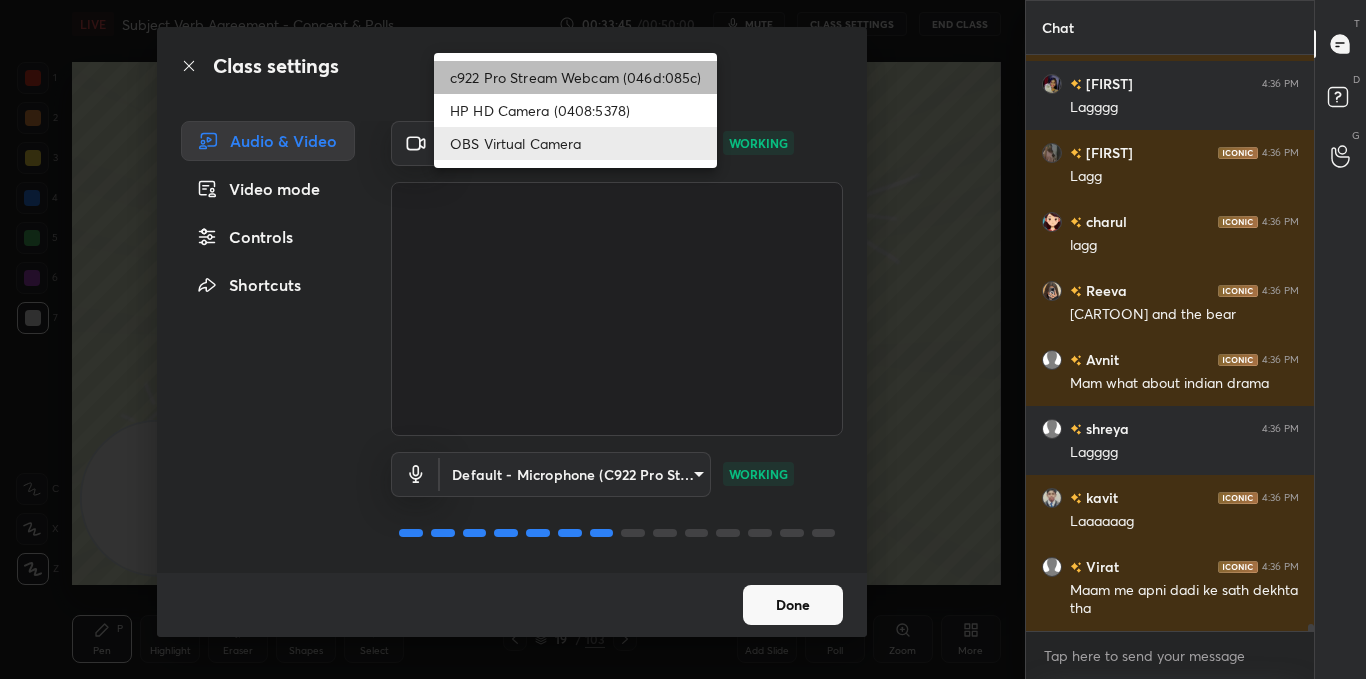 click on "c922 Pro Stream Webcam (046d:085c)" at bounding box center [575, 77] 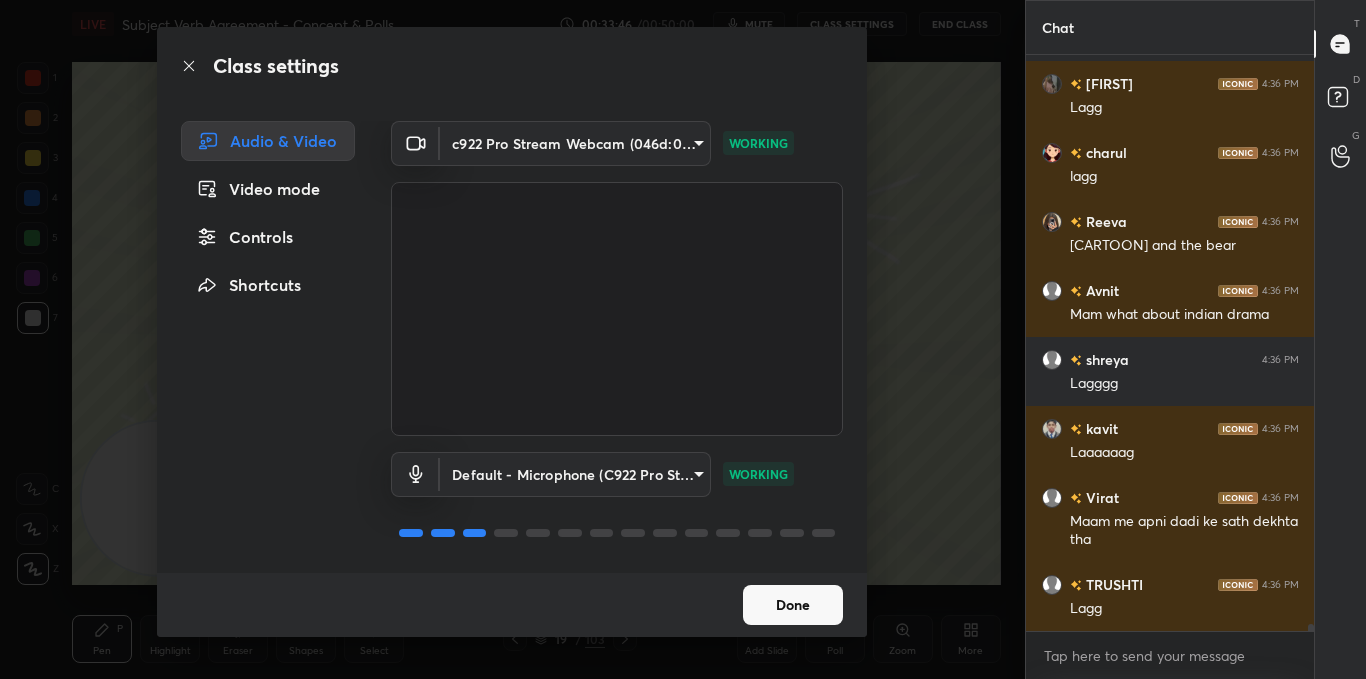 scroll, scrollTop: 46153, scrollLeft: 0, axis: vertical 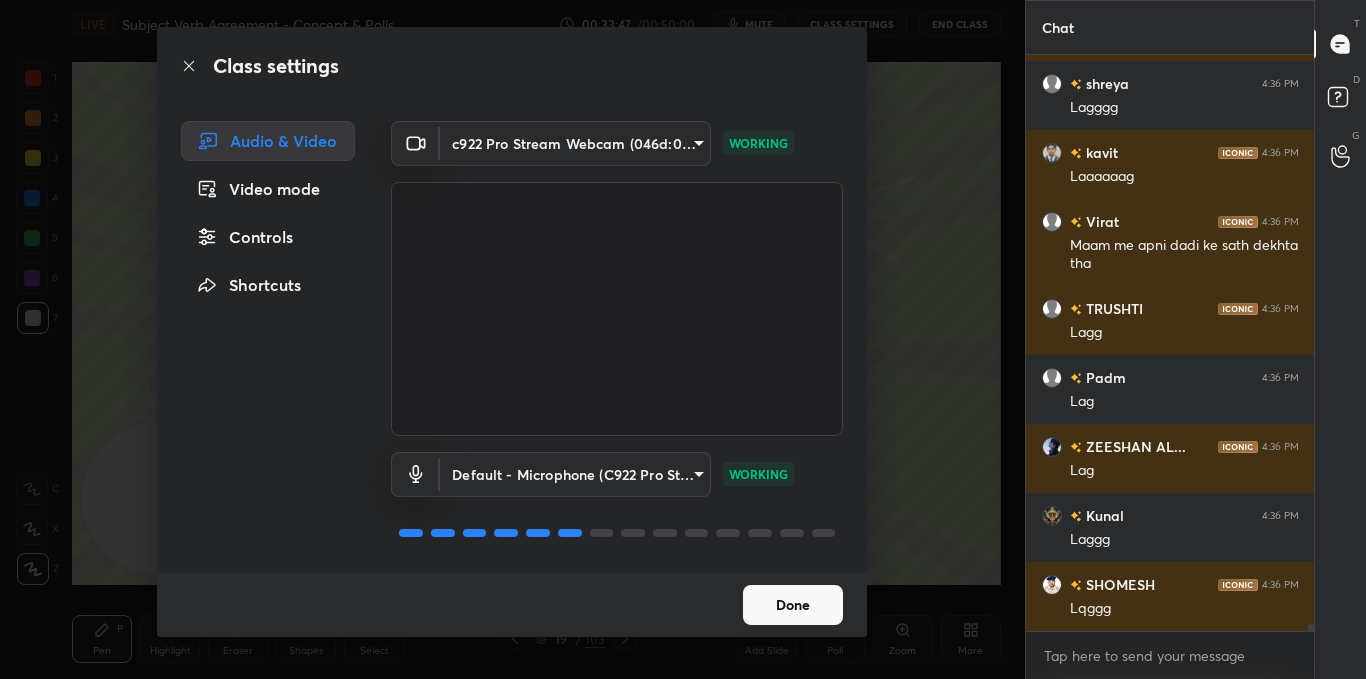 click on "Done" at bounding box center [793, 605] 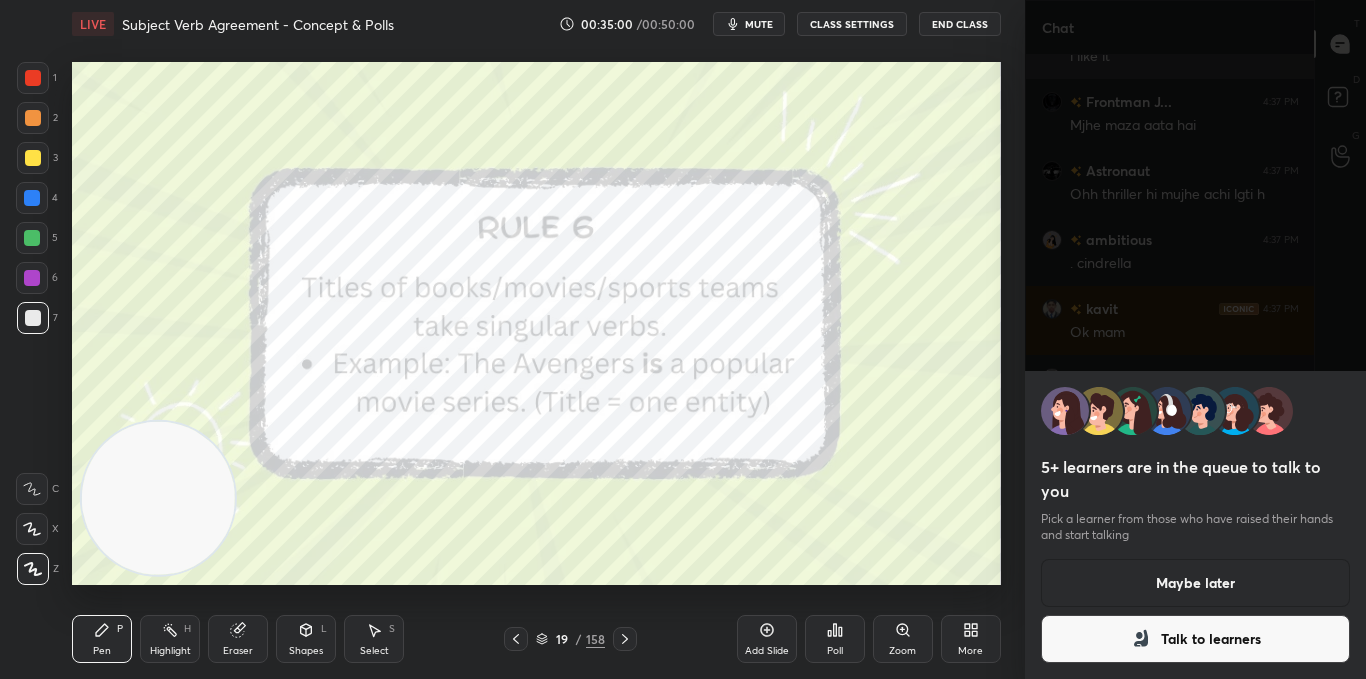 scroll, scrollTop: 46673, scrollLeft: 0, axis: vertical 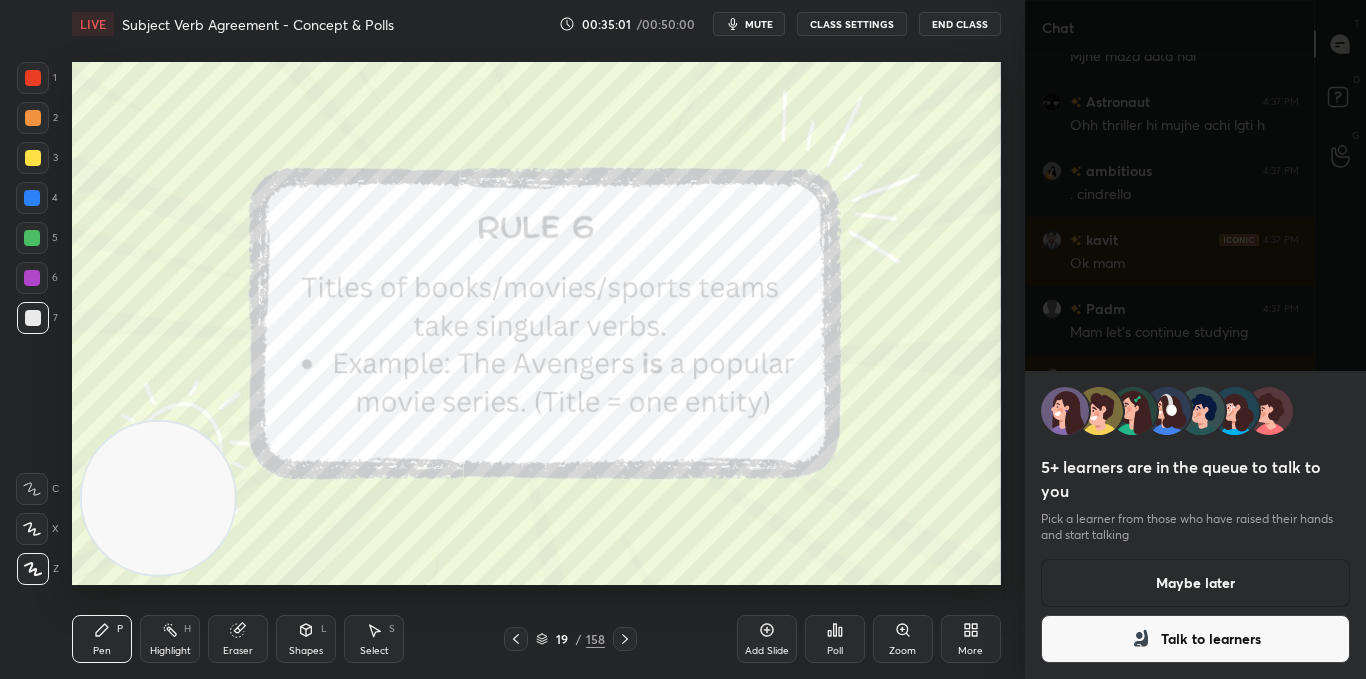 click on "Maybe later" at bounding box center (1196, 583) 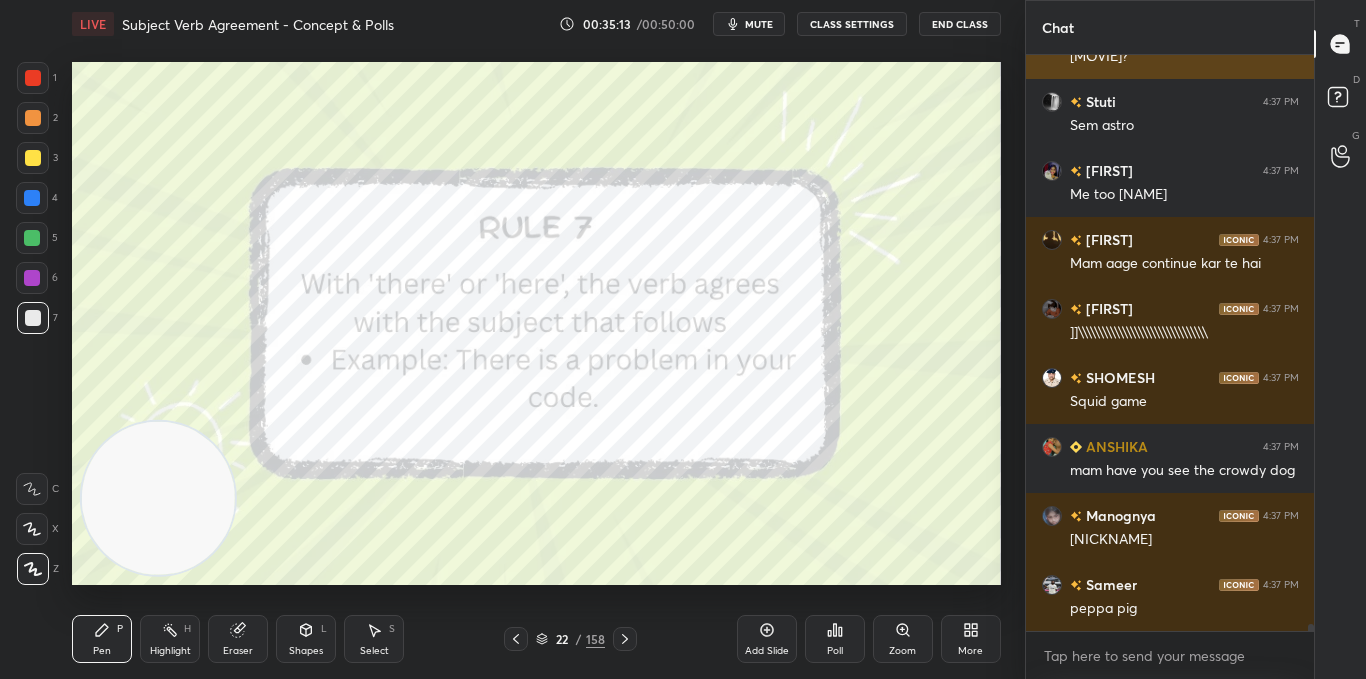 scroll, scrollTop: 47294, scrollLeft: 0, axis: vertical 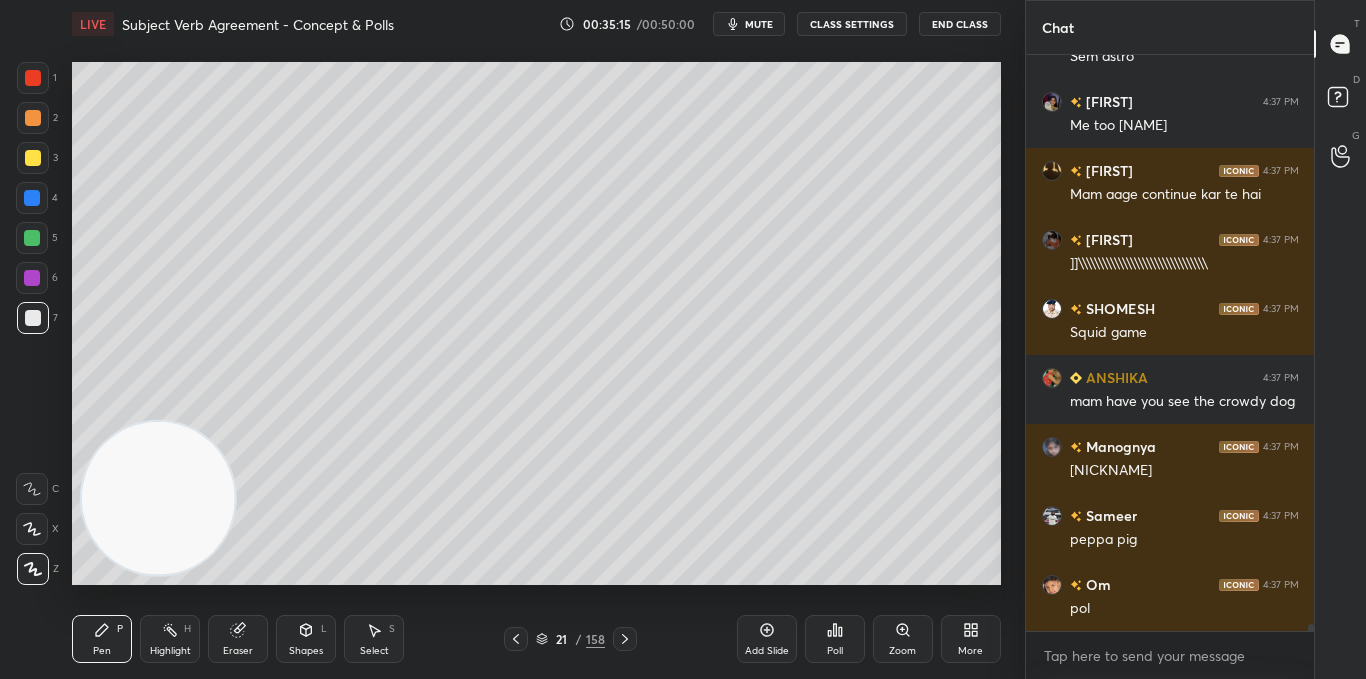 click on "Add Slide" at bounding box center (767, 639) 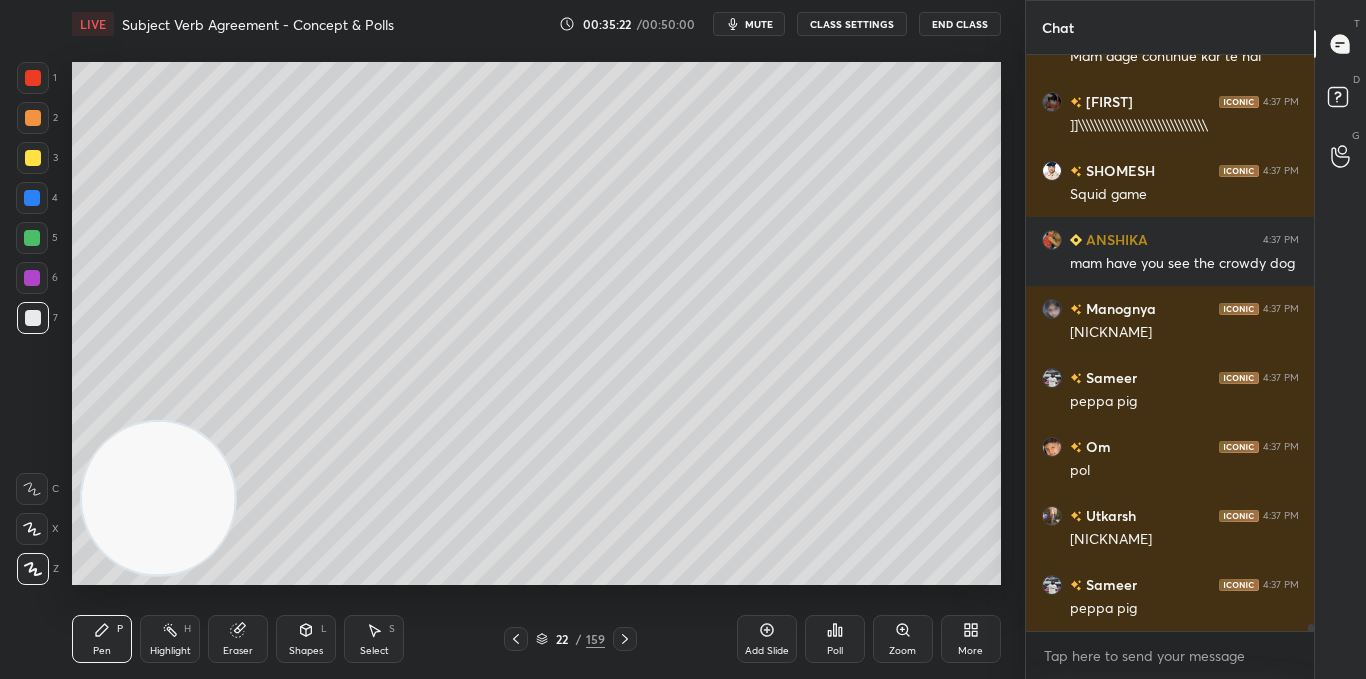 scroll, scrollTop: 47501, scrollLeft: 0, axis: vertical 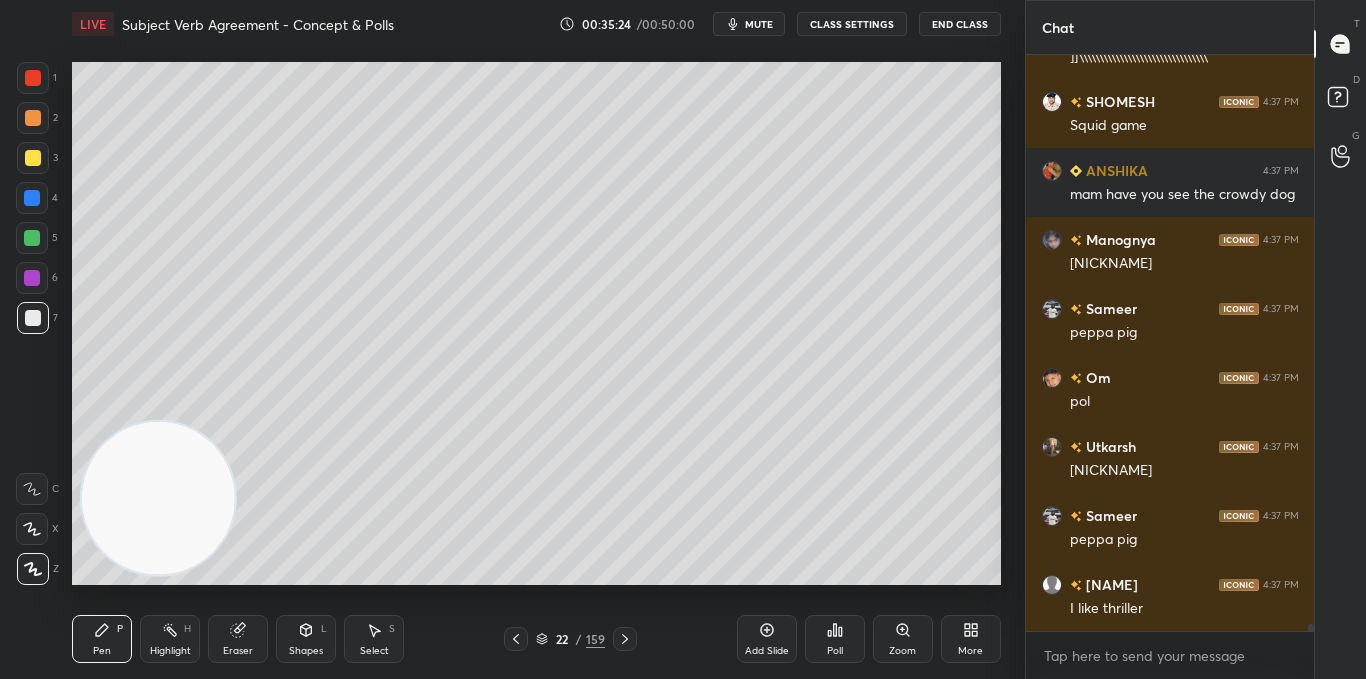 click at bounding box center [33, 158] 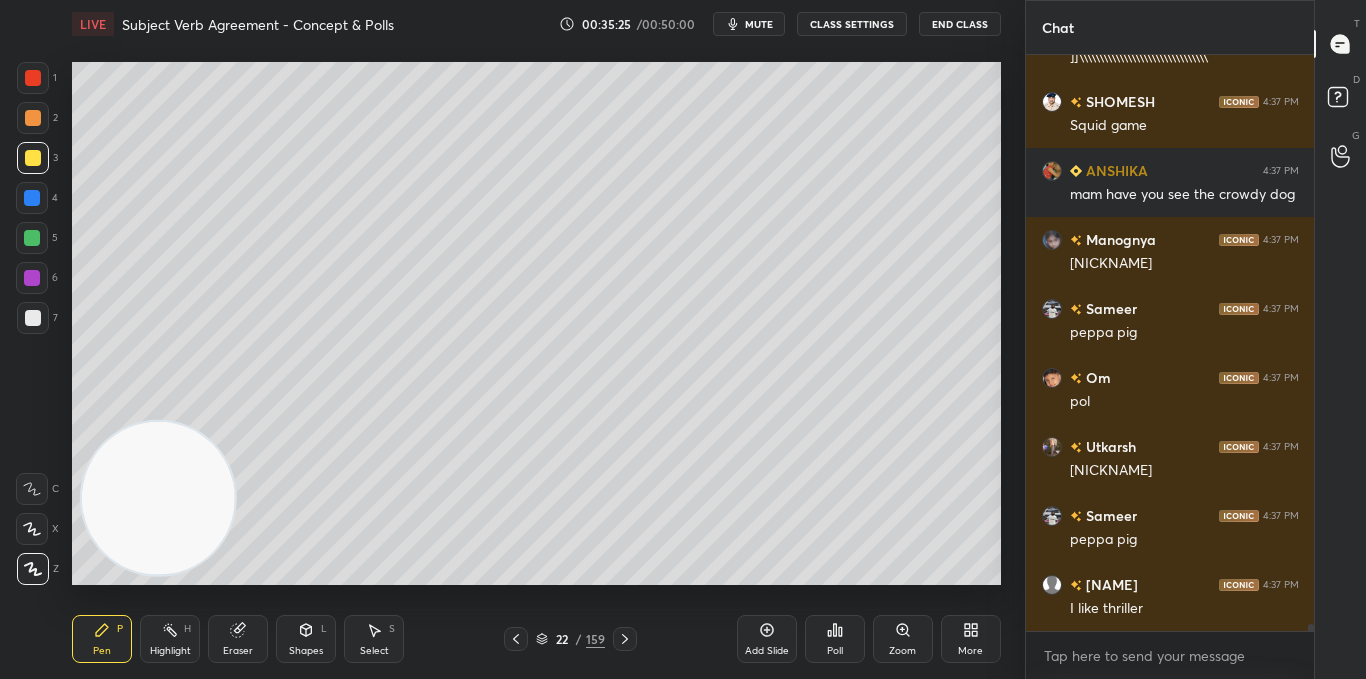 scroll, scrollTop: 529, scrollLeft: 282, axis: both 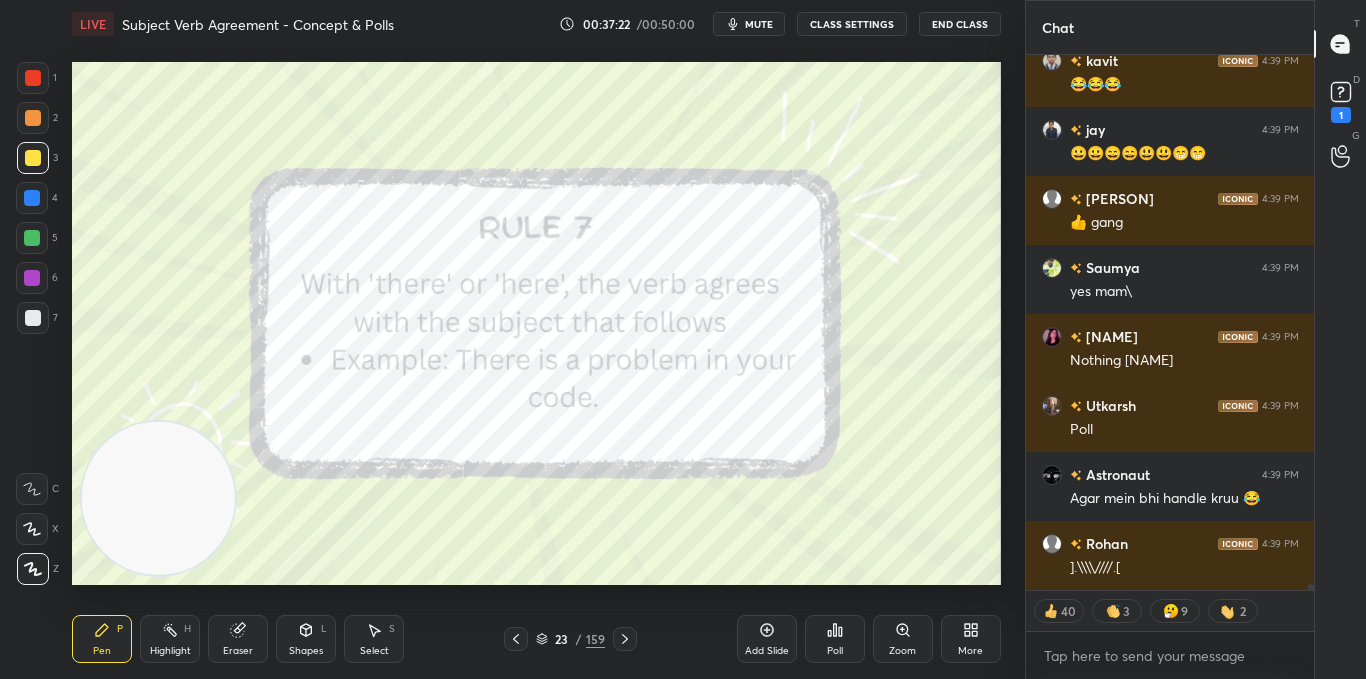 click at bounding box center [32, 278] 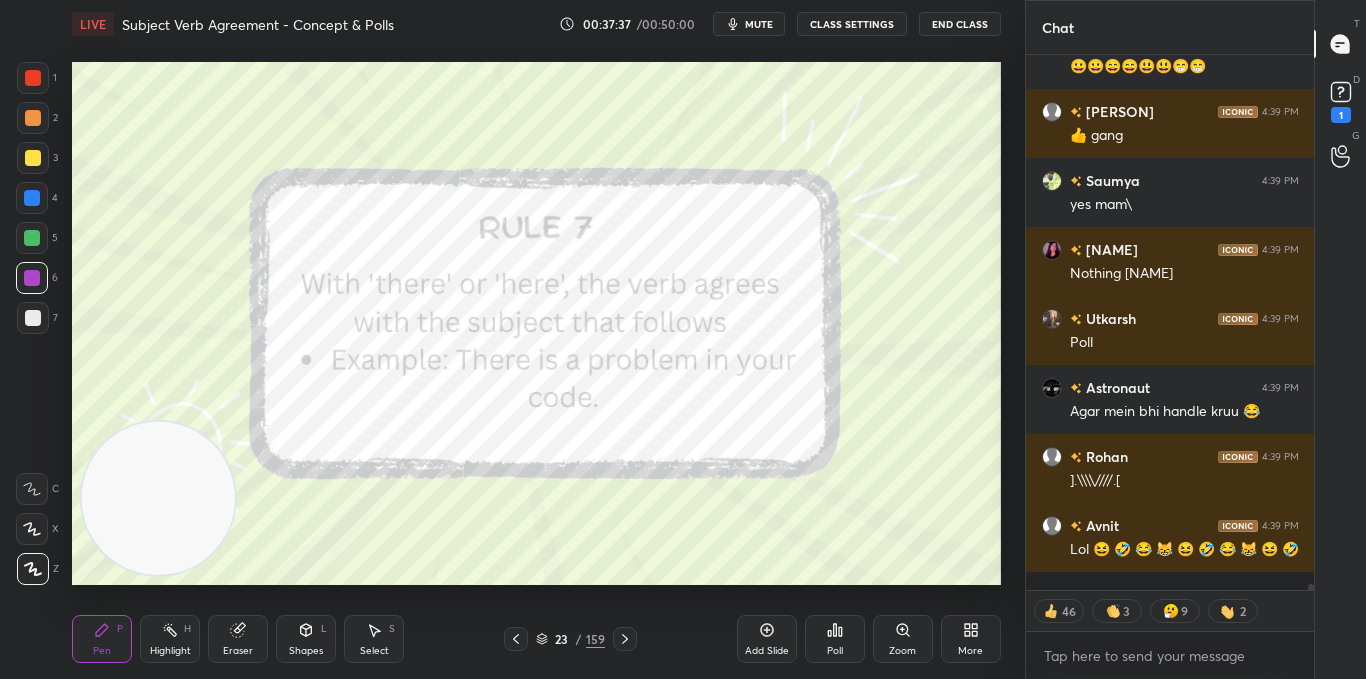 scroll, scrollTop: 50483, scrollLeft: 0, axis: vertical 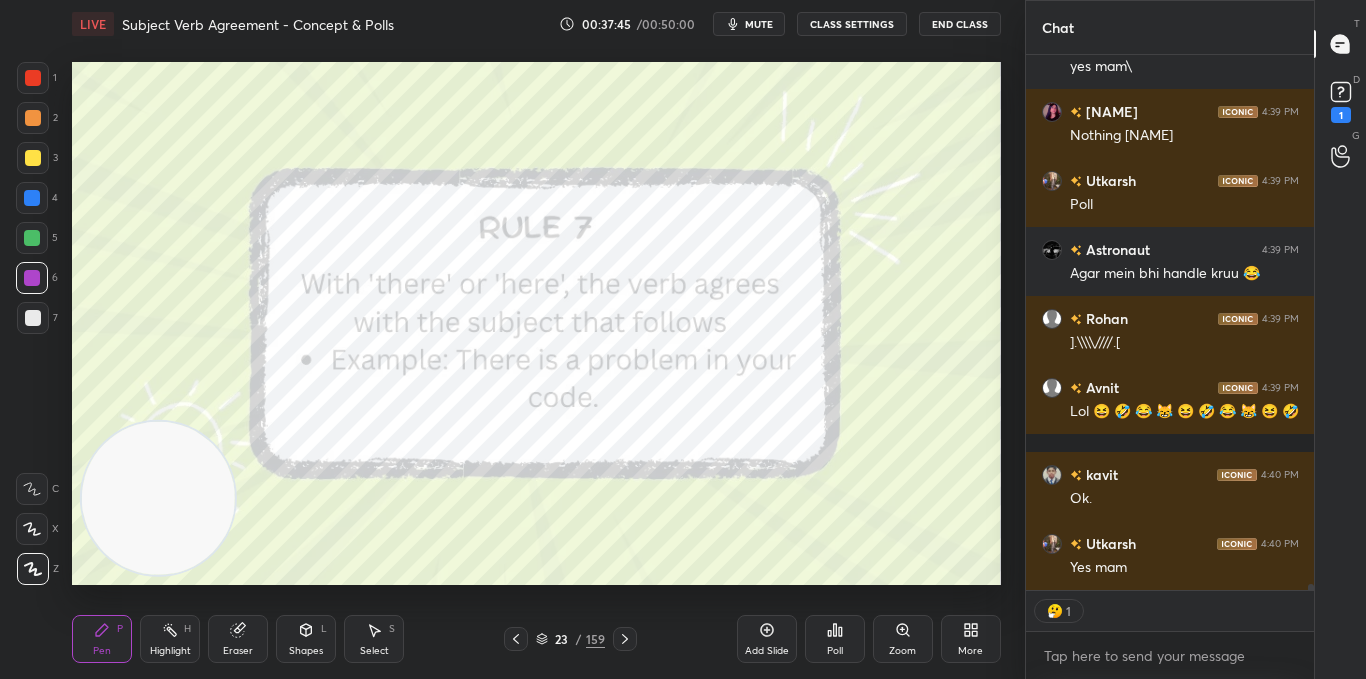 click 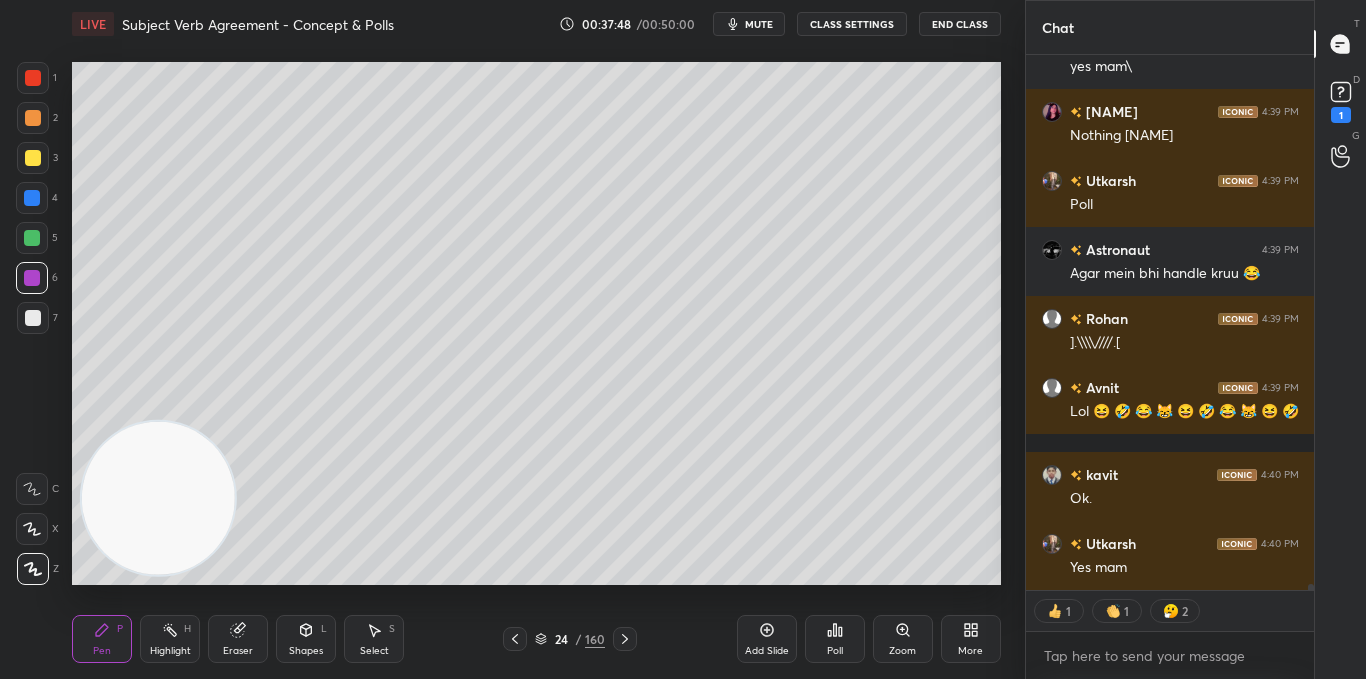 scroll, scrollTop: 50621, scrollLeft: 0, axis: vertical 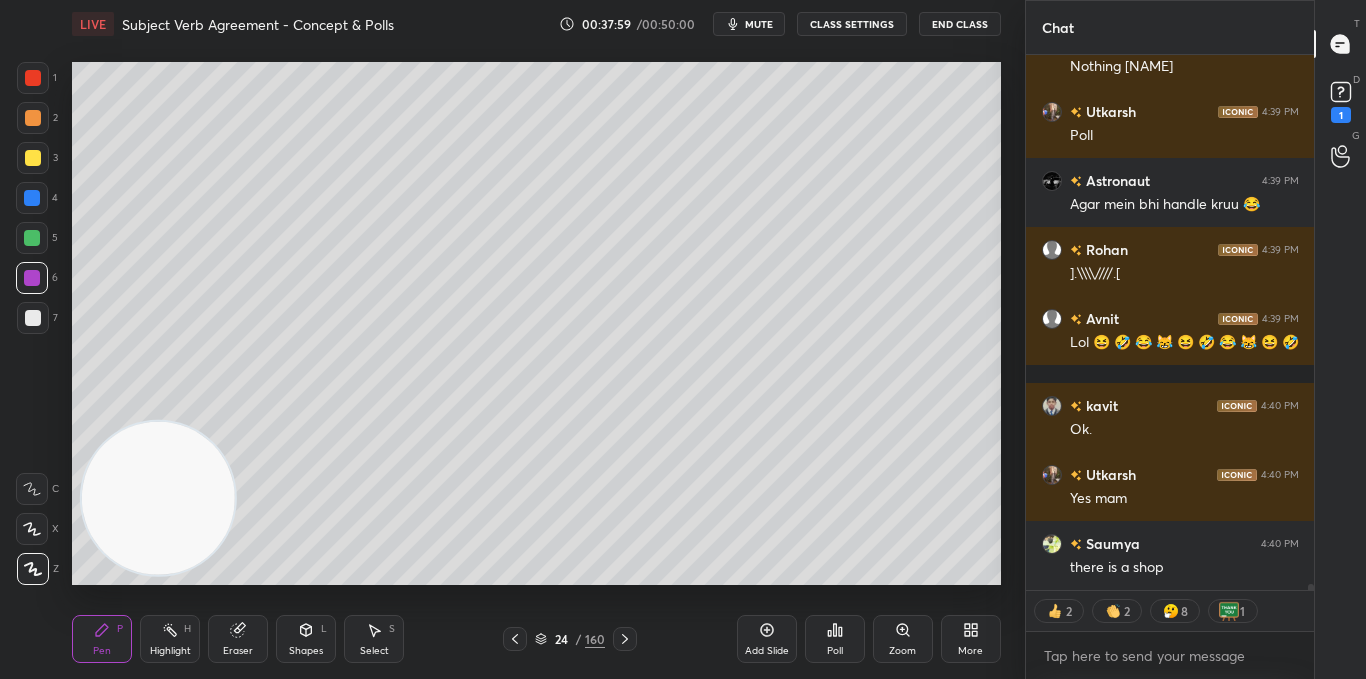 click at bounding box center (33, 318) 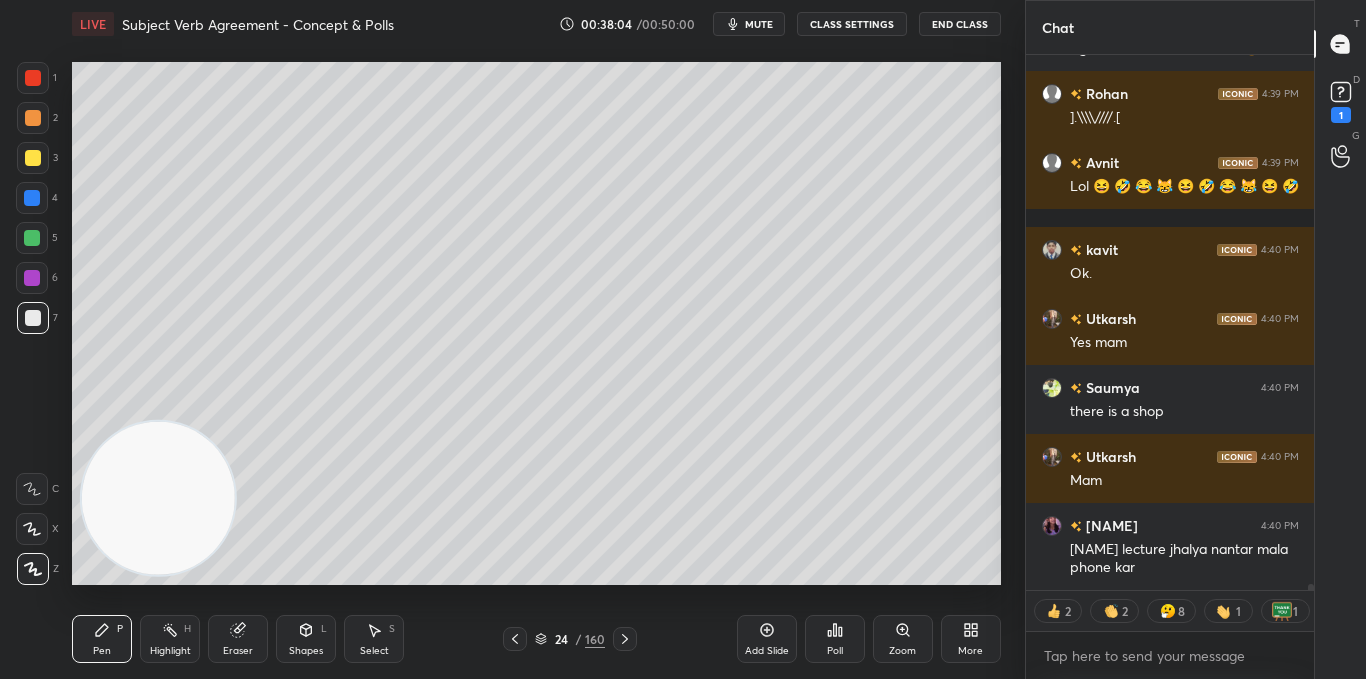 scroll, scrollTop: 50846, scrollLeft: 0, axis: vertical 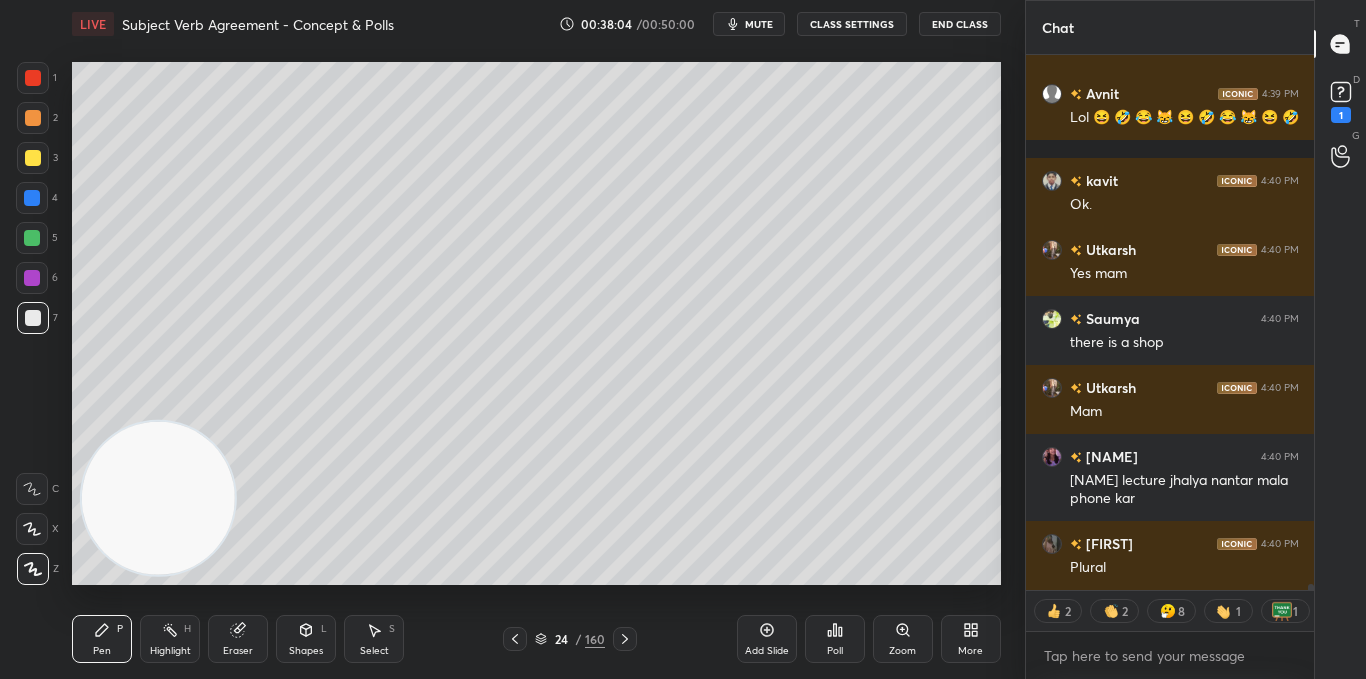 click at bounding box center (32, 278) 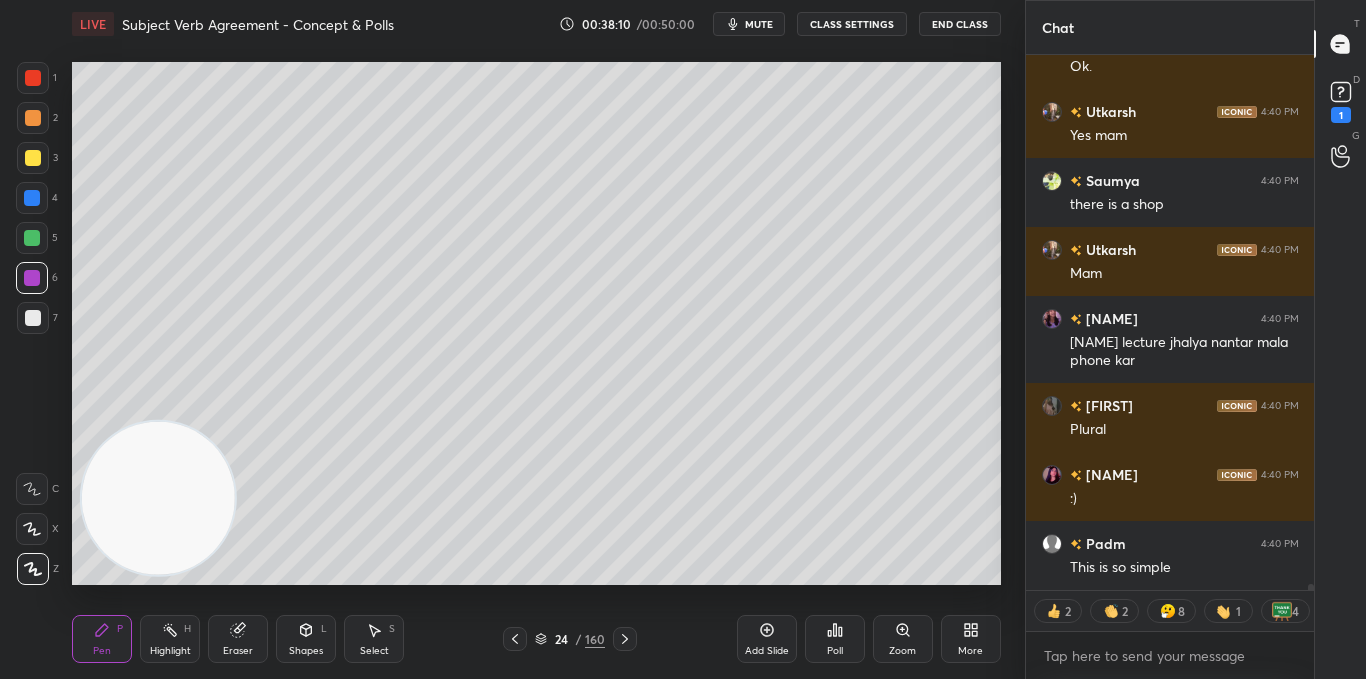 scroll, scrollTop: 51053, scrollLeft: 0, axis: vertical 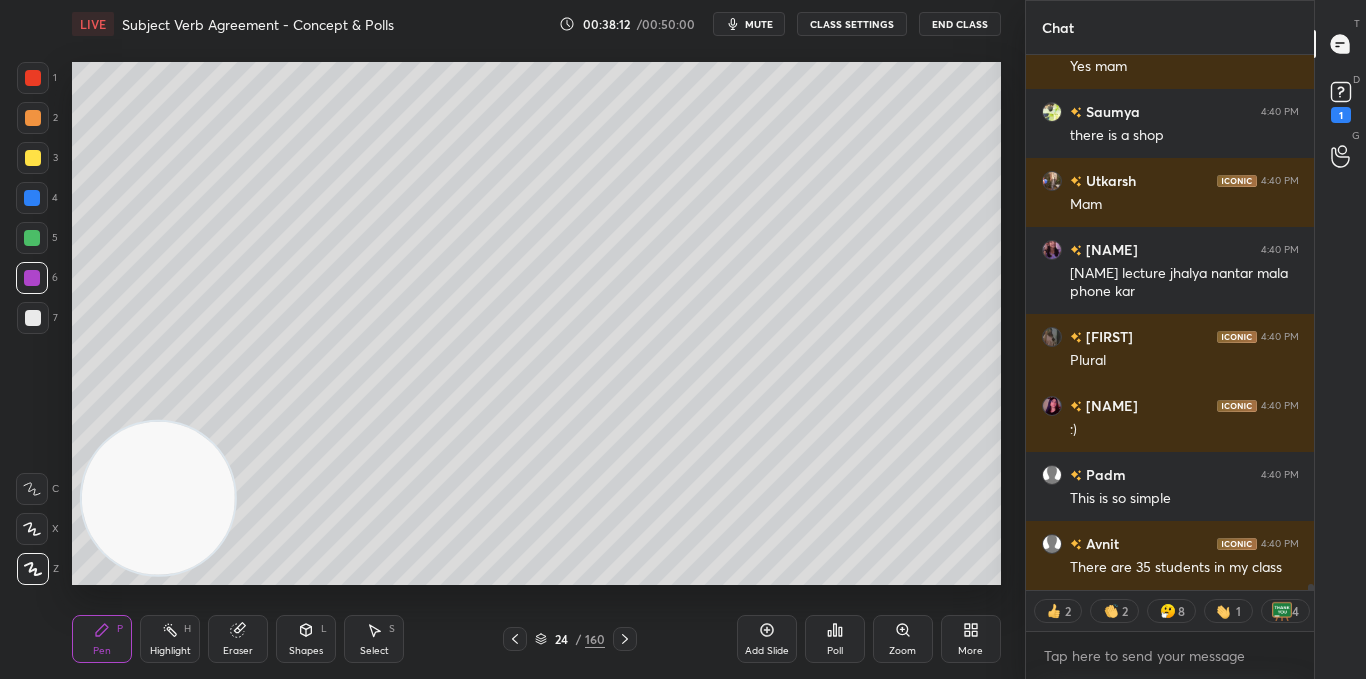 click at bounding box center [33, 318] 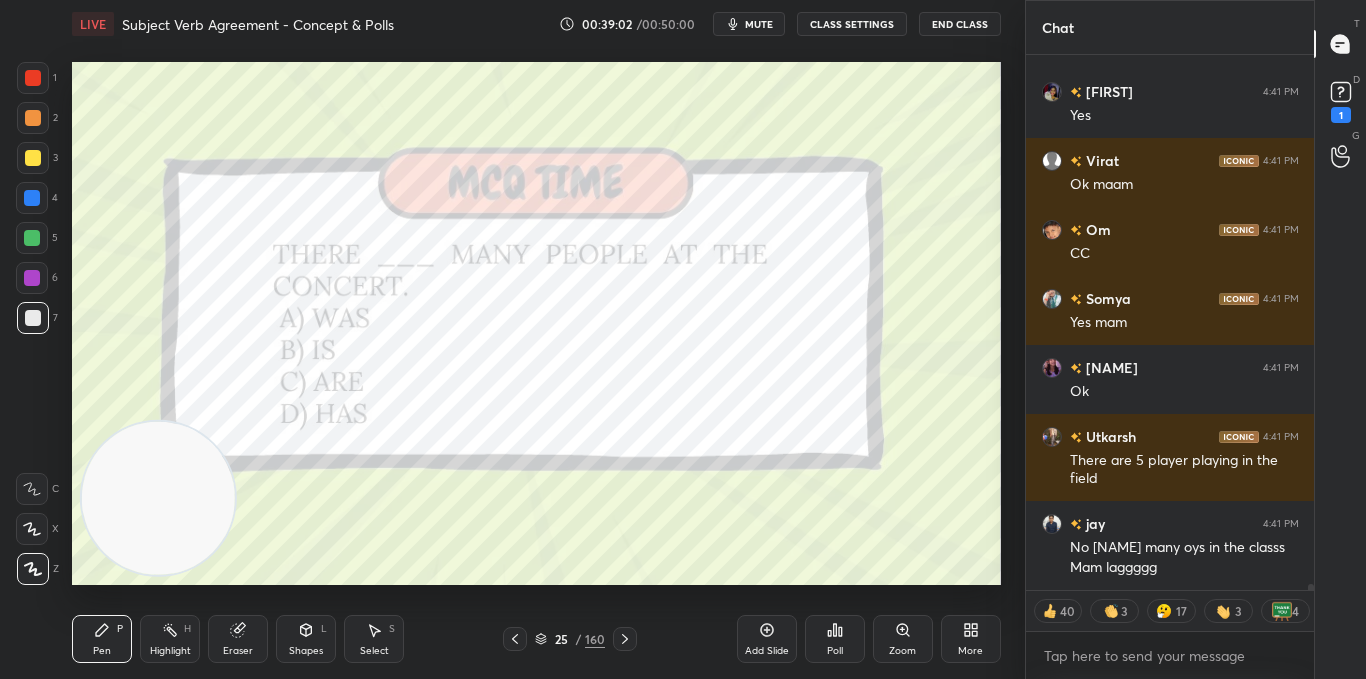 scroll, scrollTop: 51496, scrollLeft: 0, axis: vertical 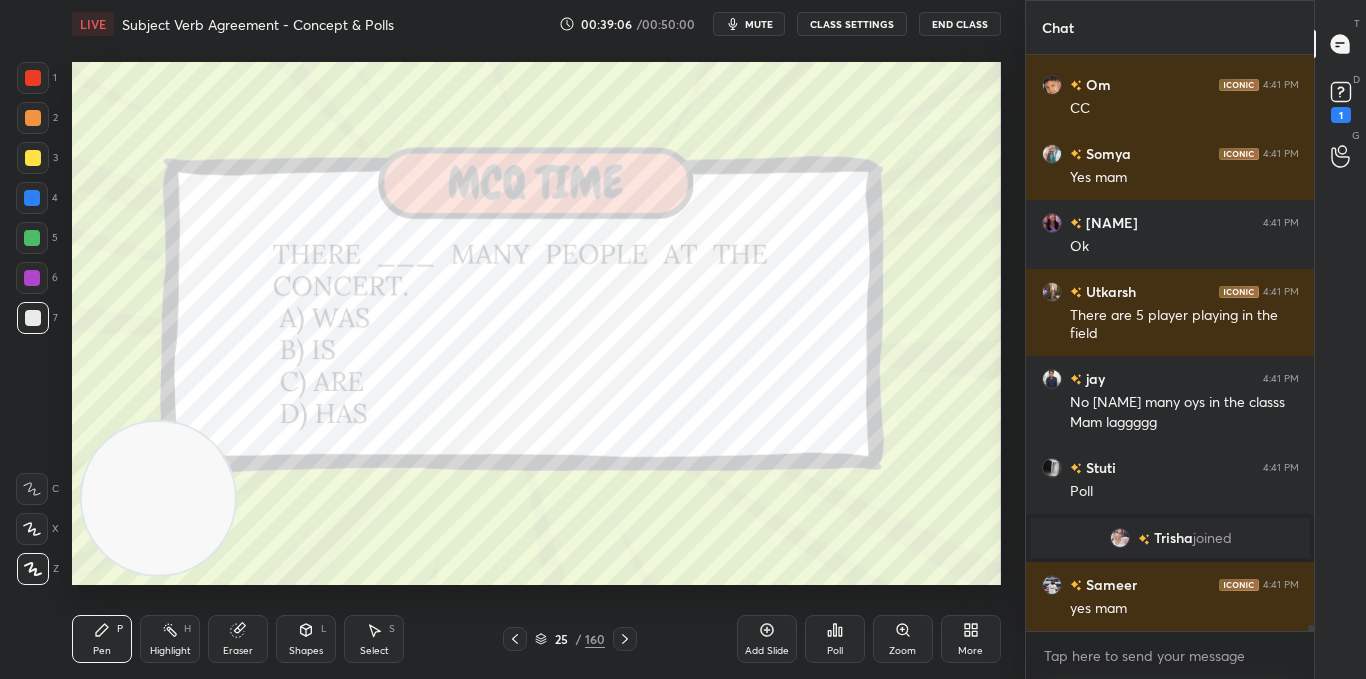 click 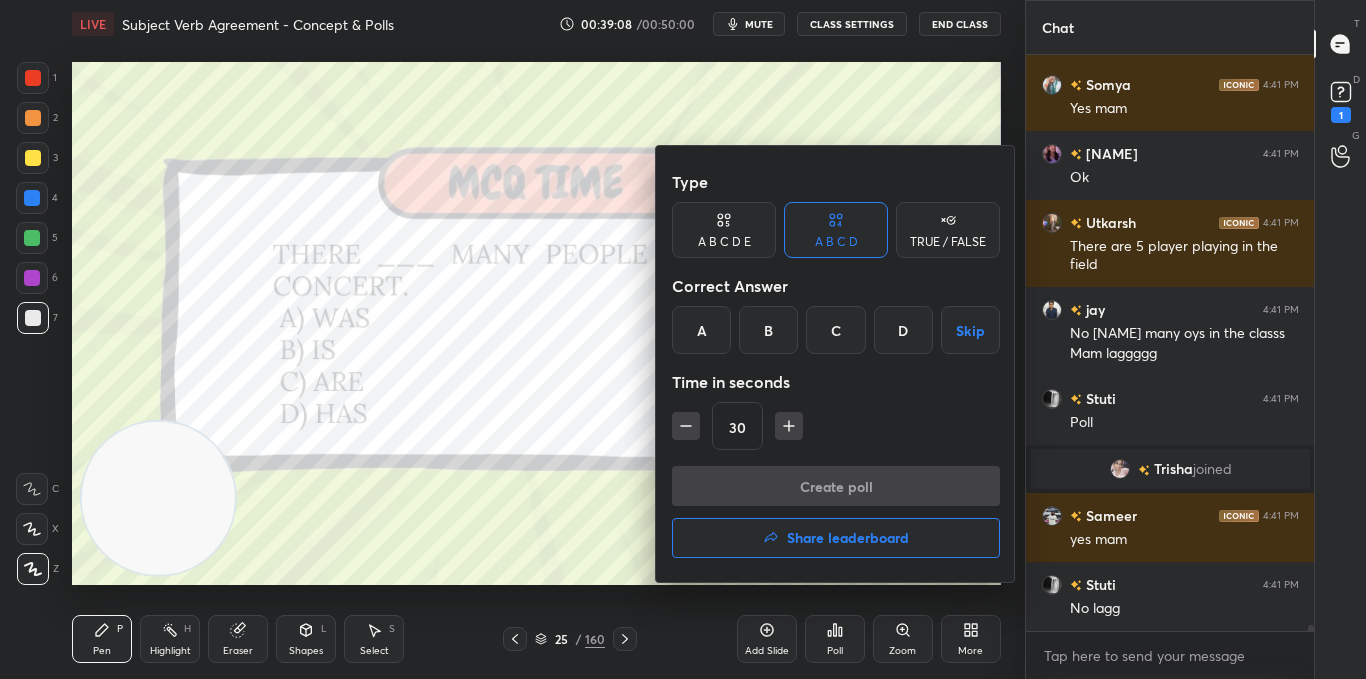 scroll, scrollTop: 51710, scrollLeft: 0, axis: vertical 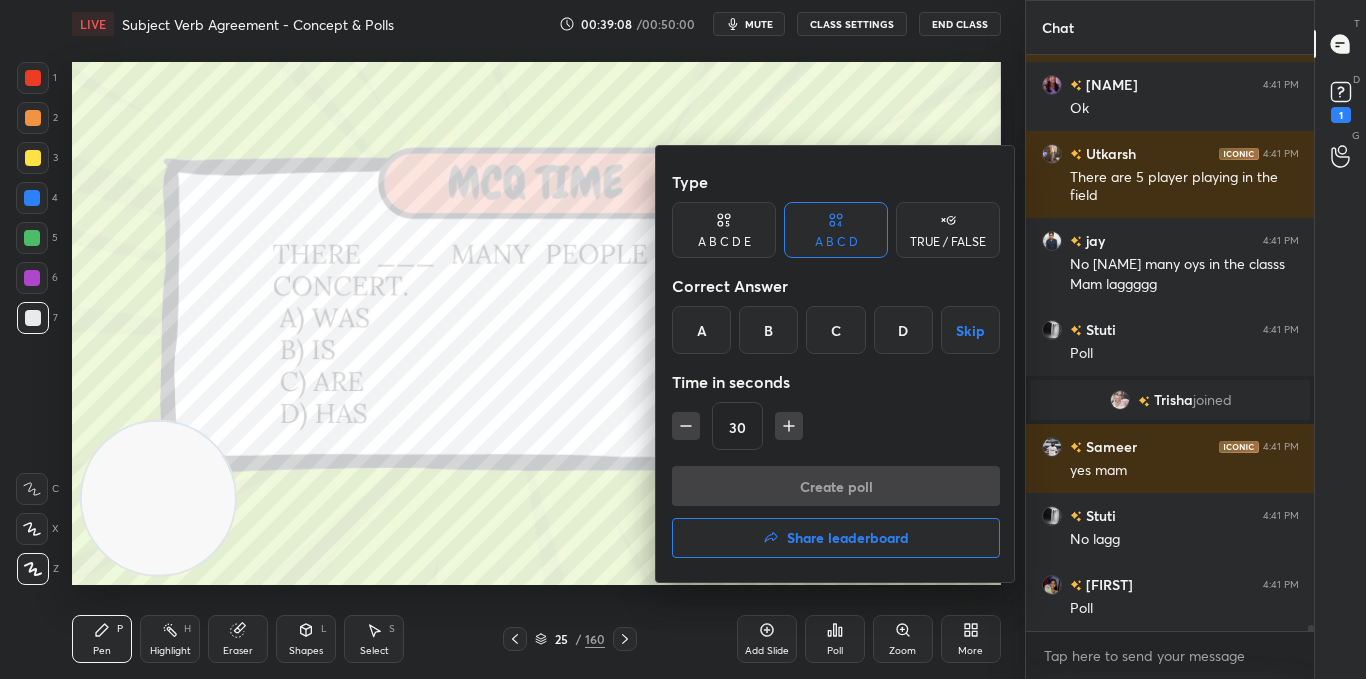 click on "B" at bounding box center [768, 330] 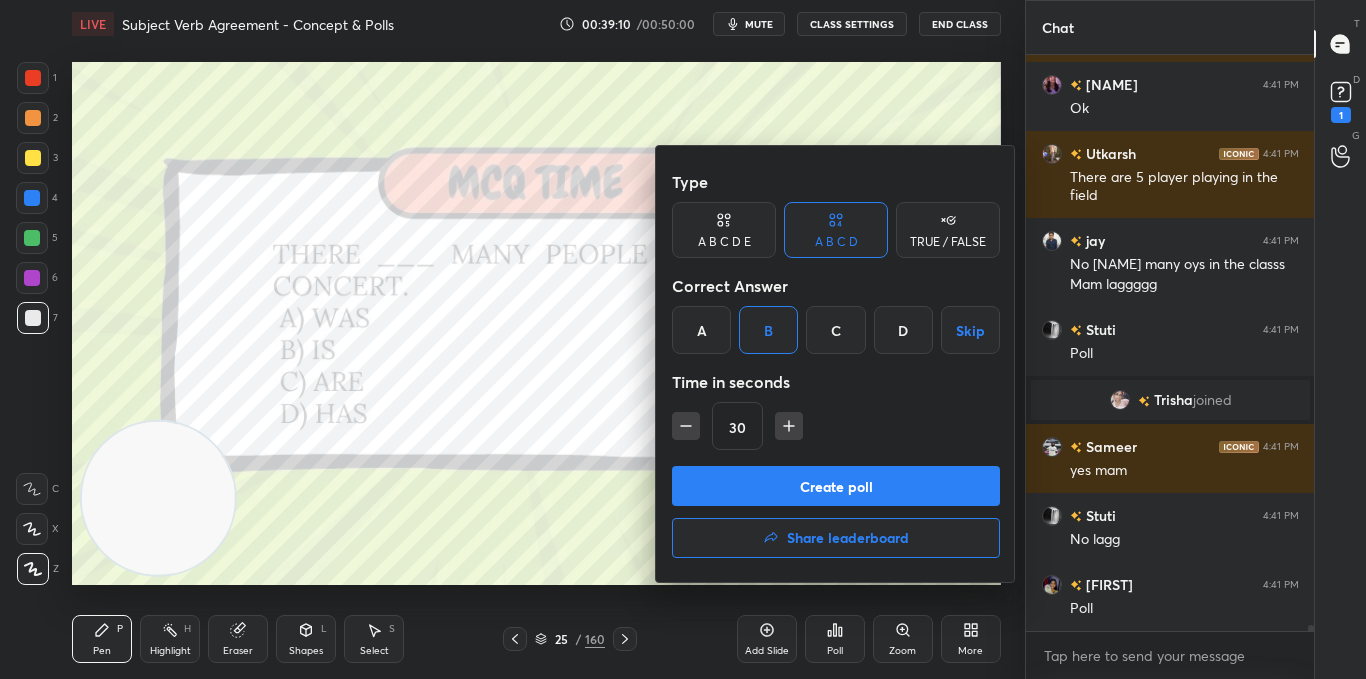 scroll, scrollTop: 51779, scrollLeft: 0, axis: vertical 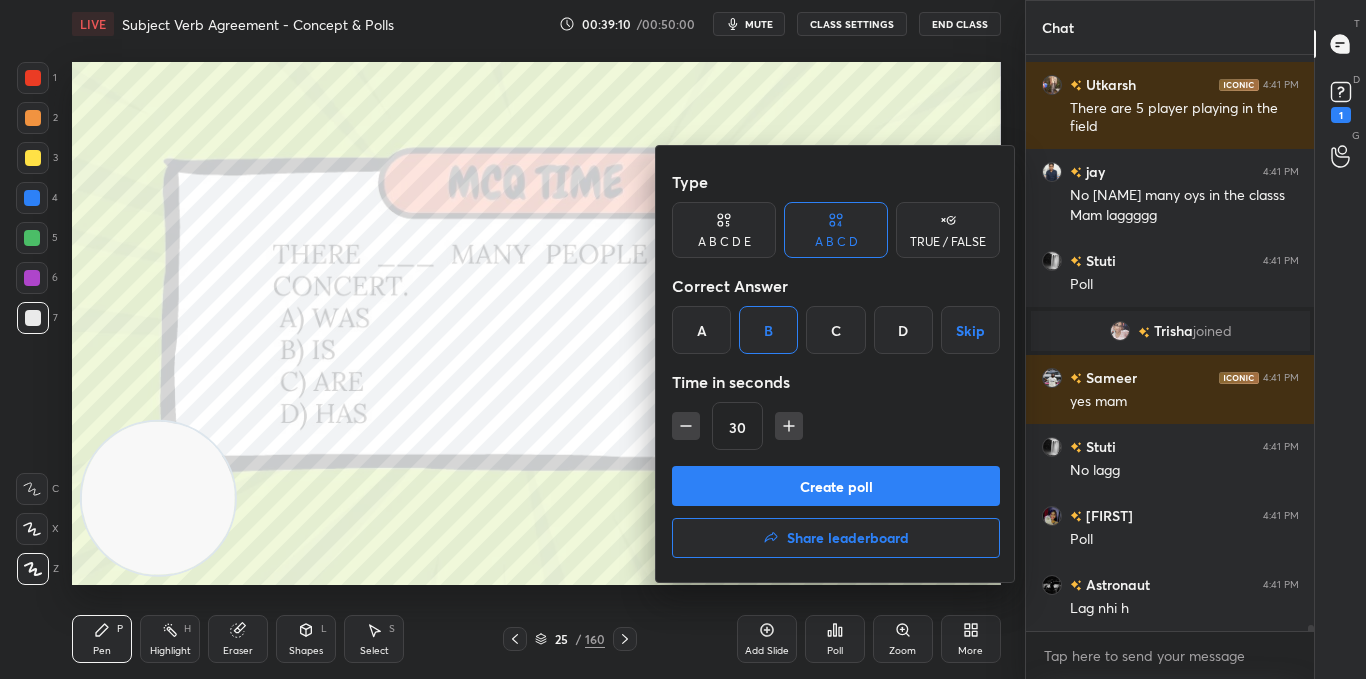 click on "C" at bounding box center [835, 330] 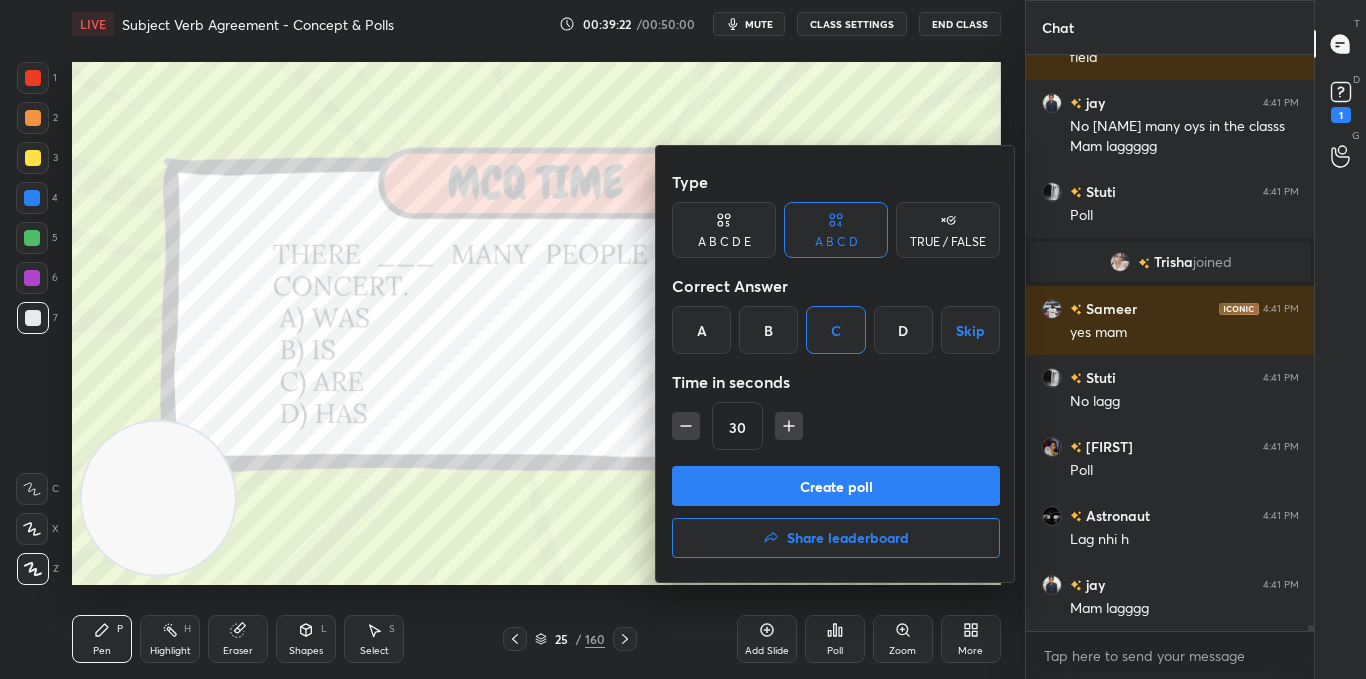 scroll, scrollTop: 51917, scrollLeft: 0, axis: vertical 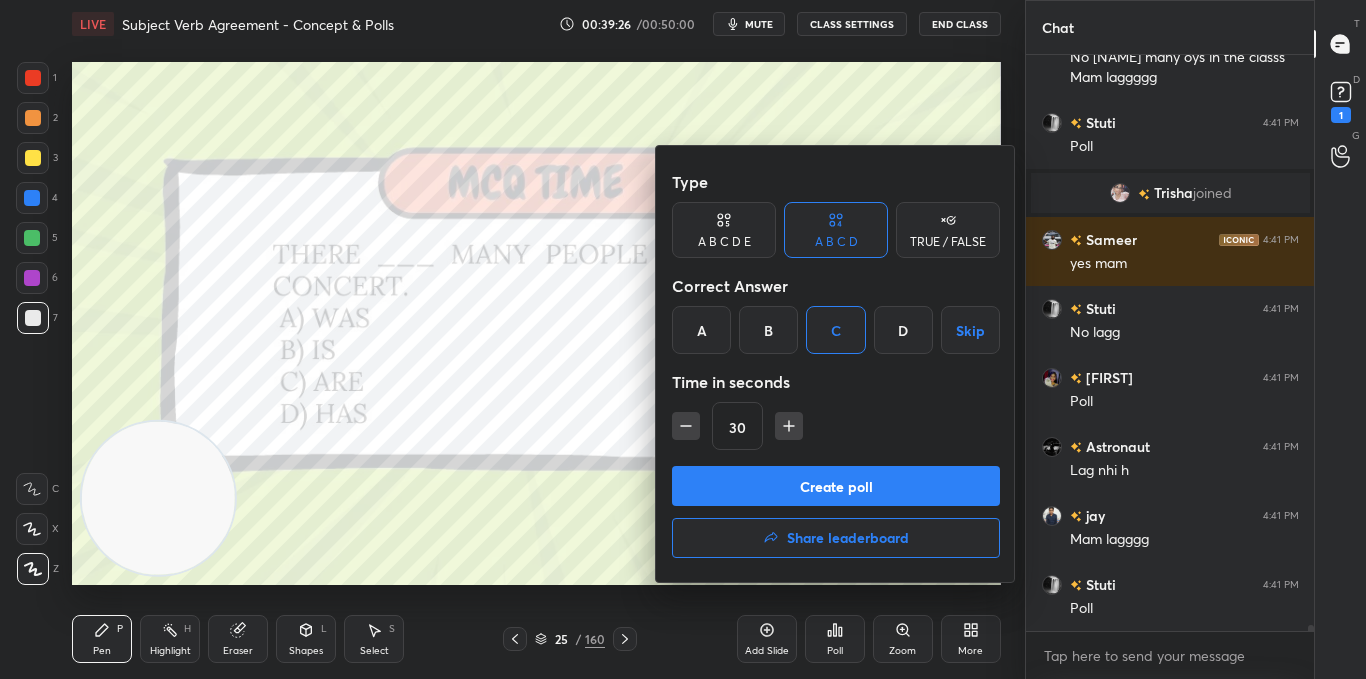 click on "Create poll" at bounding box center [836, 486] 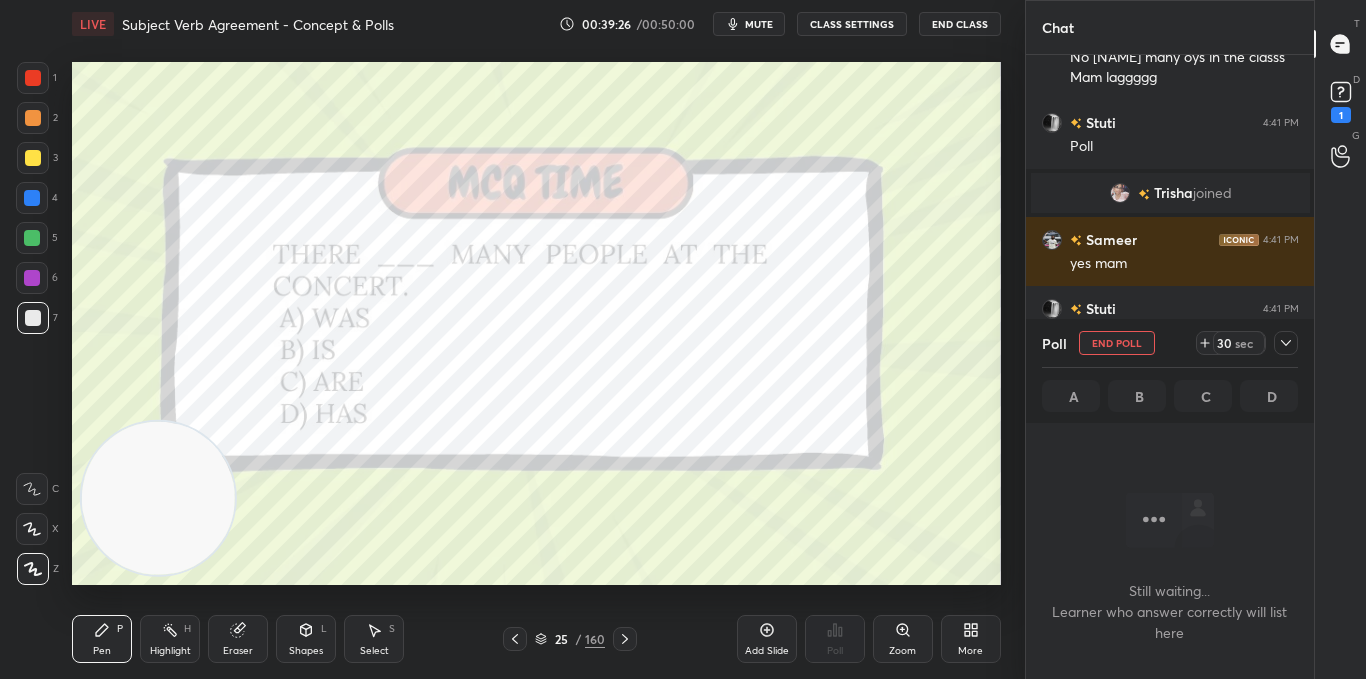 scroll, scrollTop: 342, scrollLeft: 282, axis: both 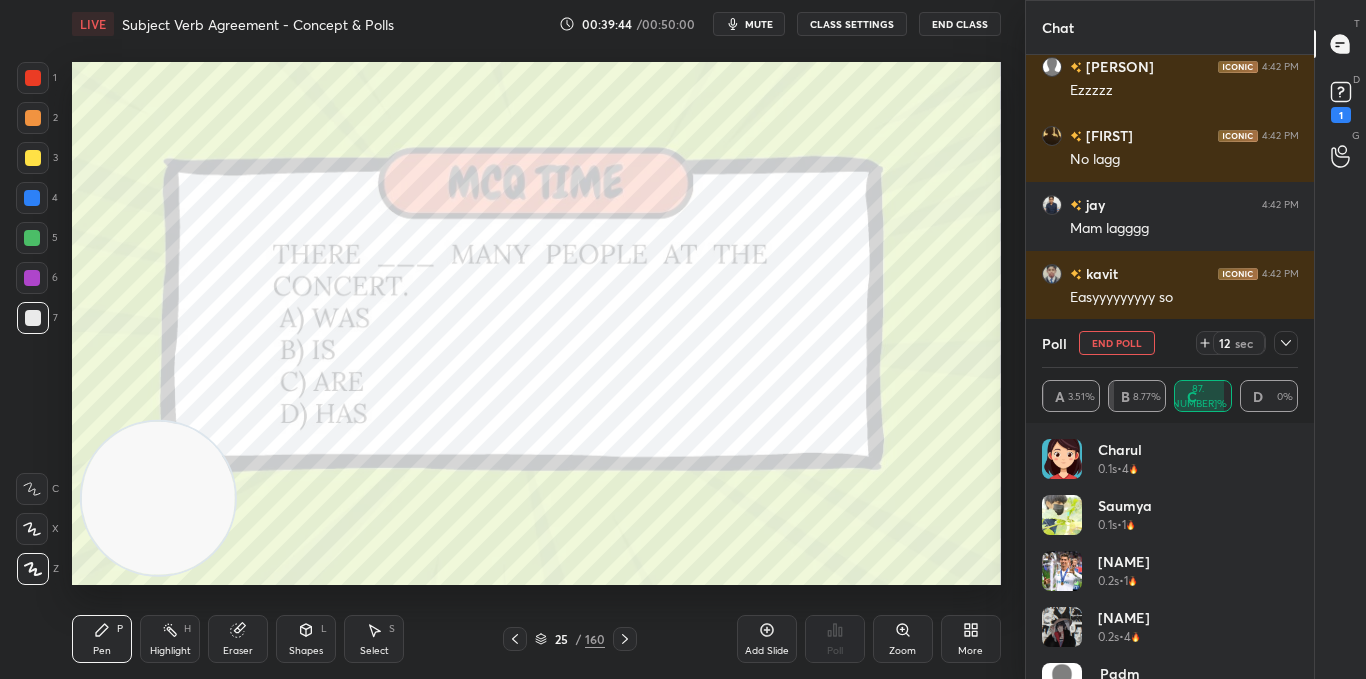click 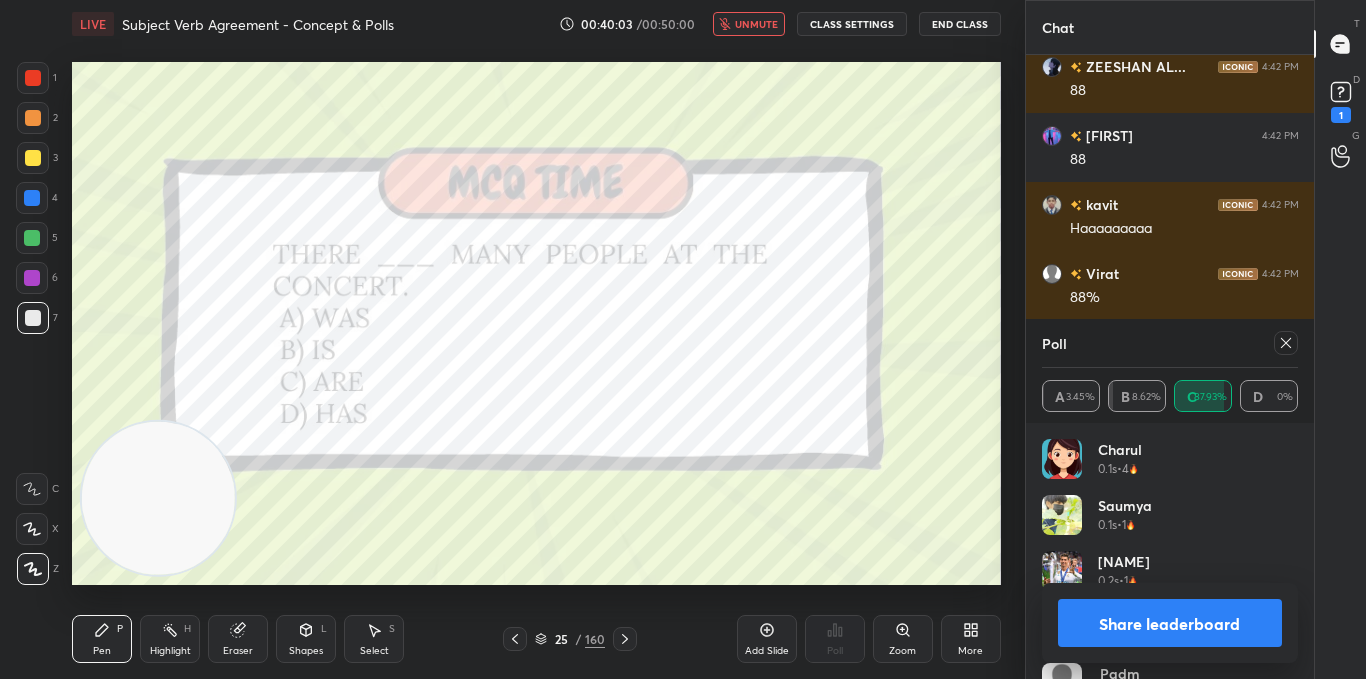 scroll, scrollTop: 53401, scrollLeft: 0, axis: vertical 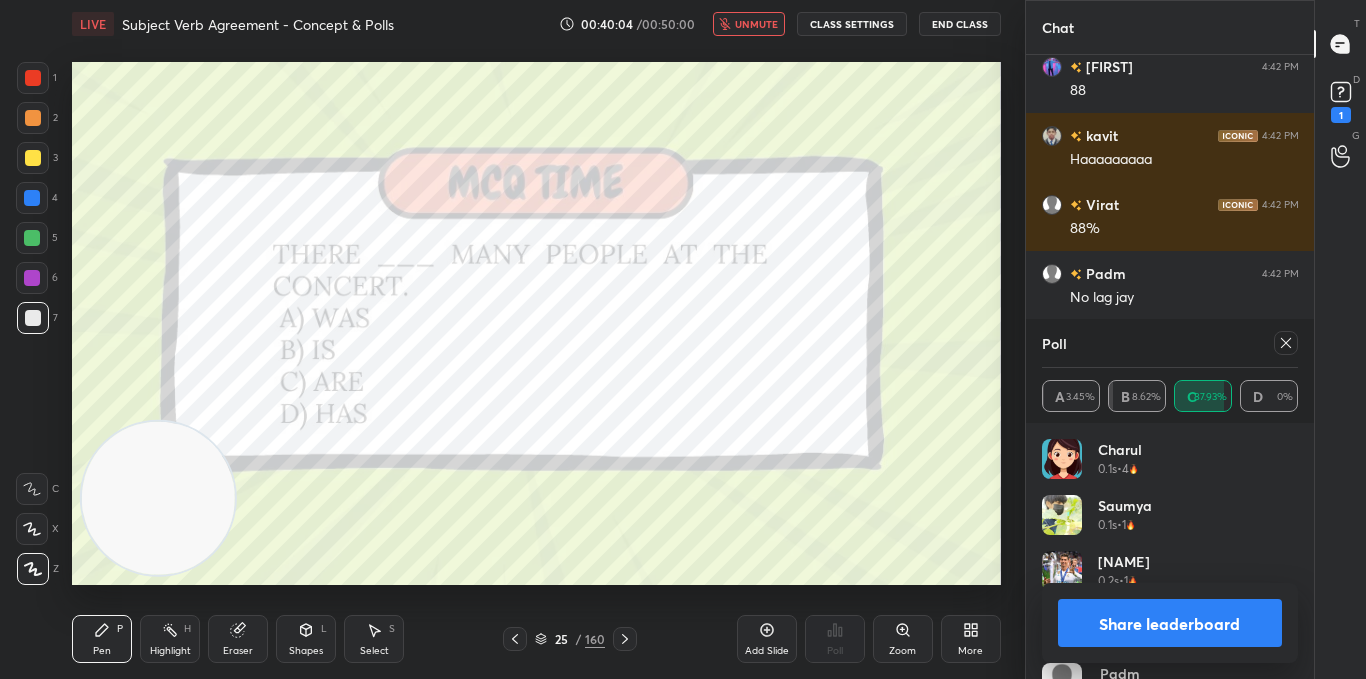 click on "unmute" at bounding box center [756, 24] 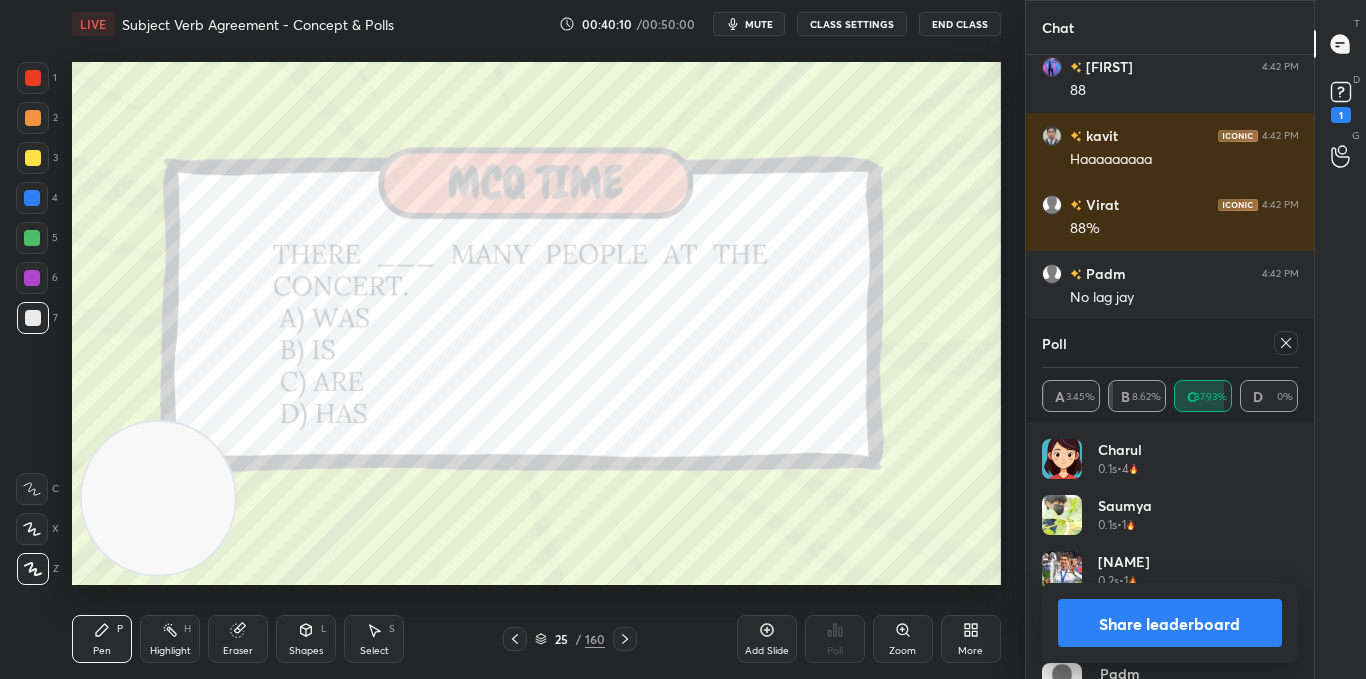 click on "Share leaderboard" at bounding box center (1170, 623) 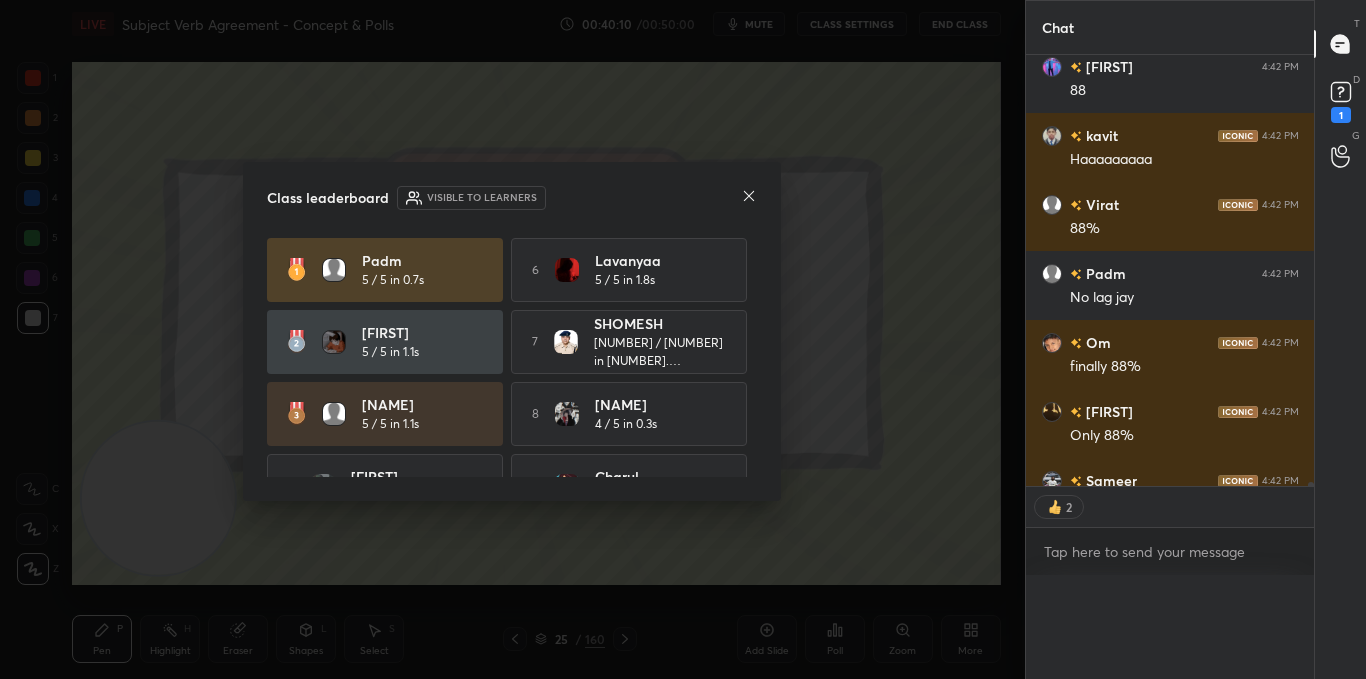 scroll, scrollTop: 0, scrollLeft: 0, axis: both 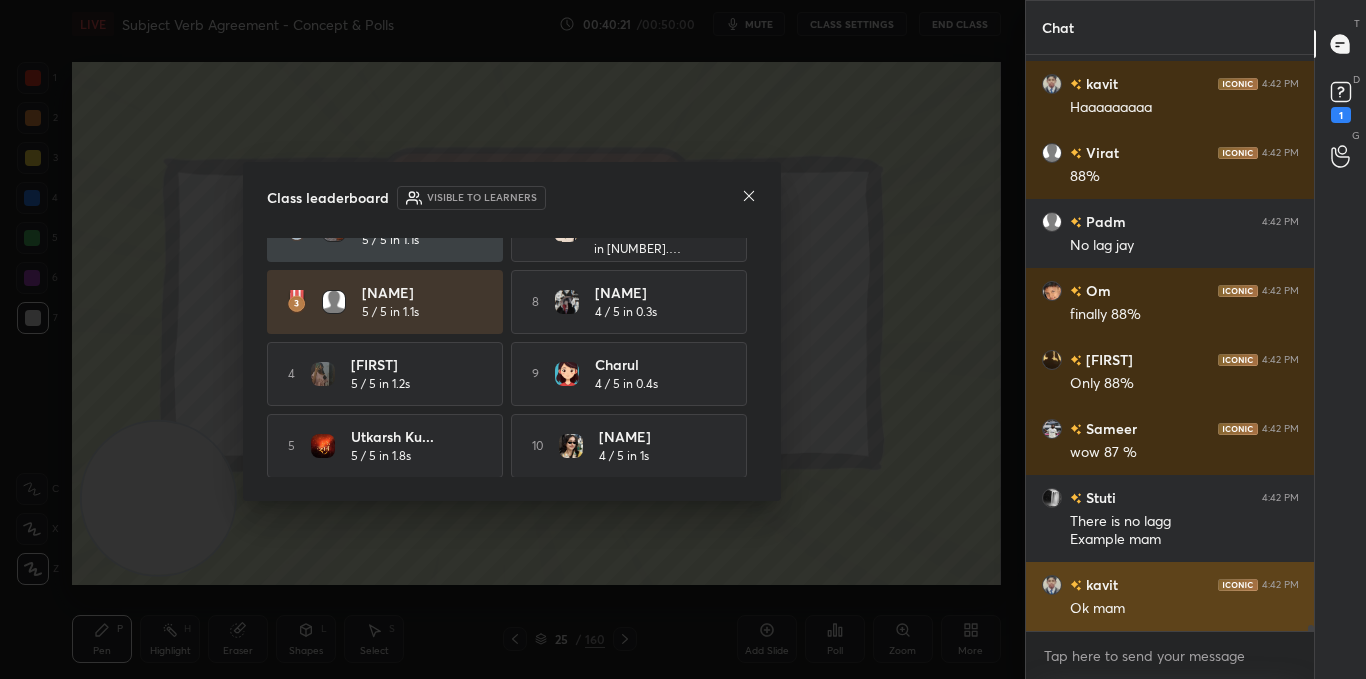 click 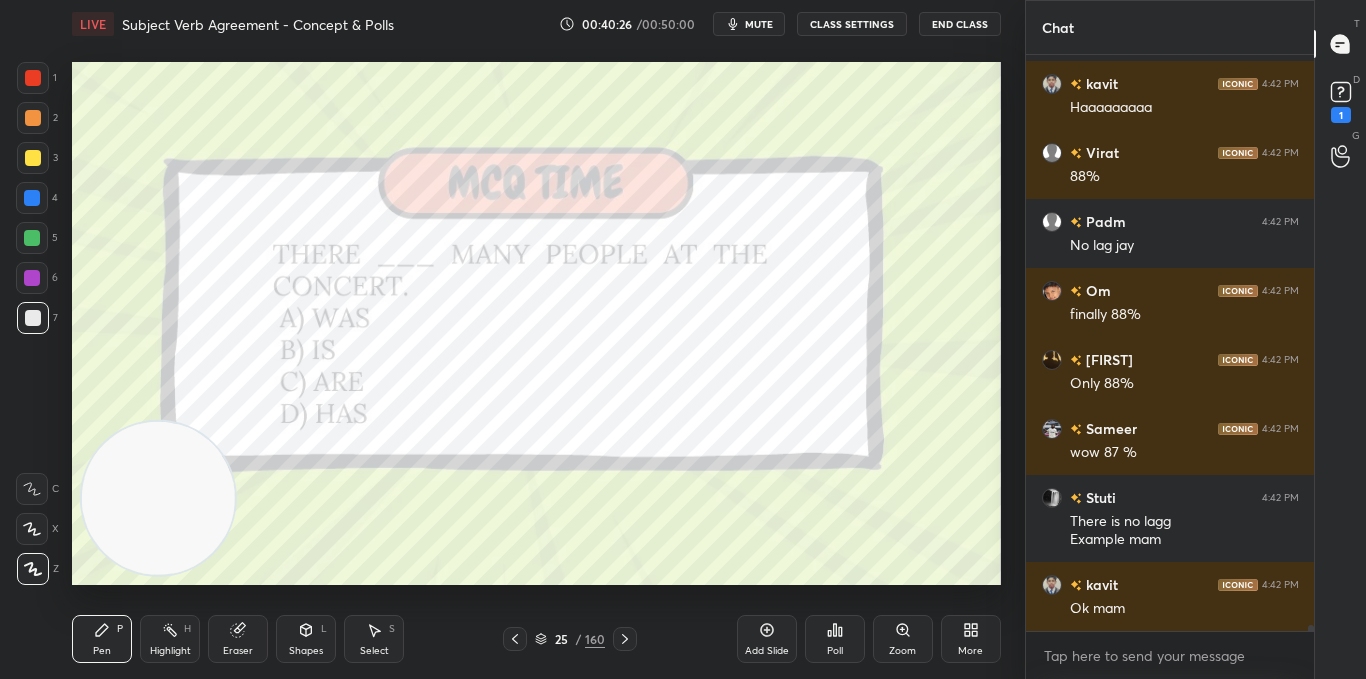 click on "1 2 3 4 5 6 7 C X Z C X Z E E Erase all   H H" at bounding box center (32, 323) 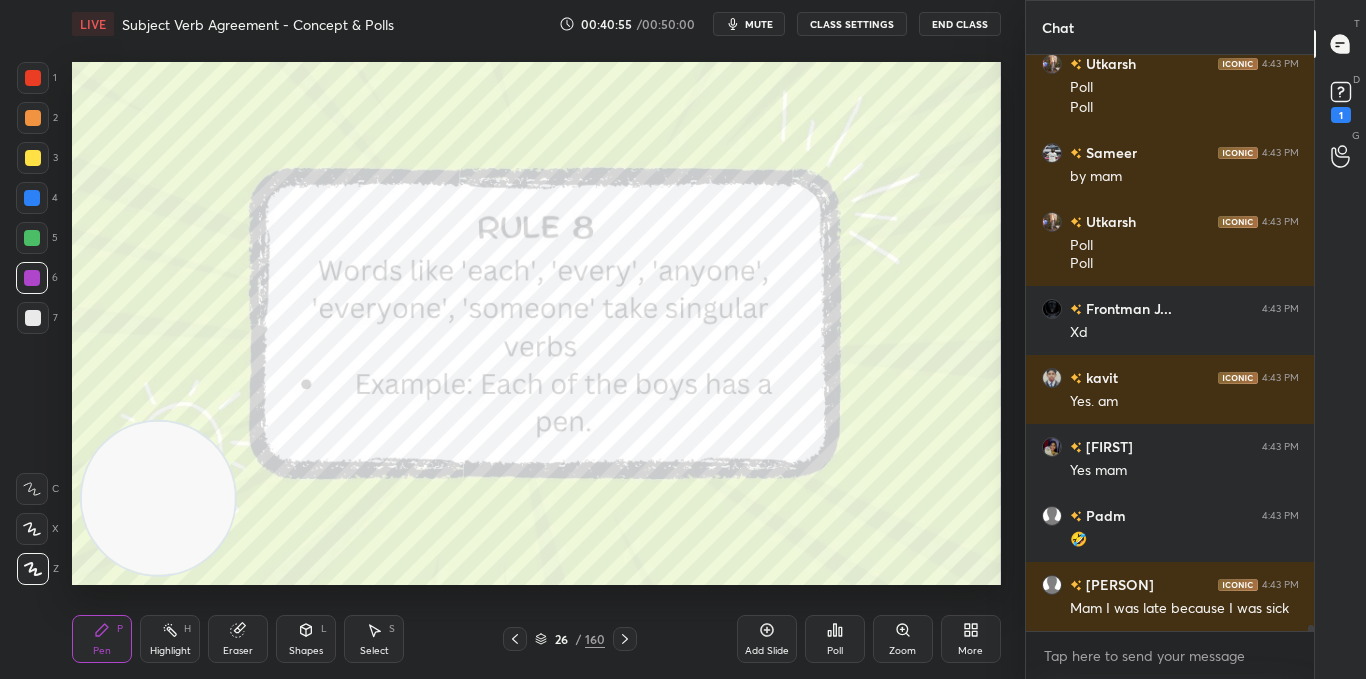 click at bounding box center (33, 318) 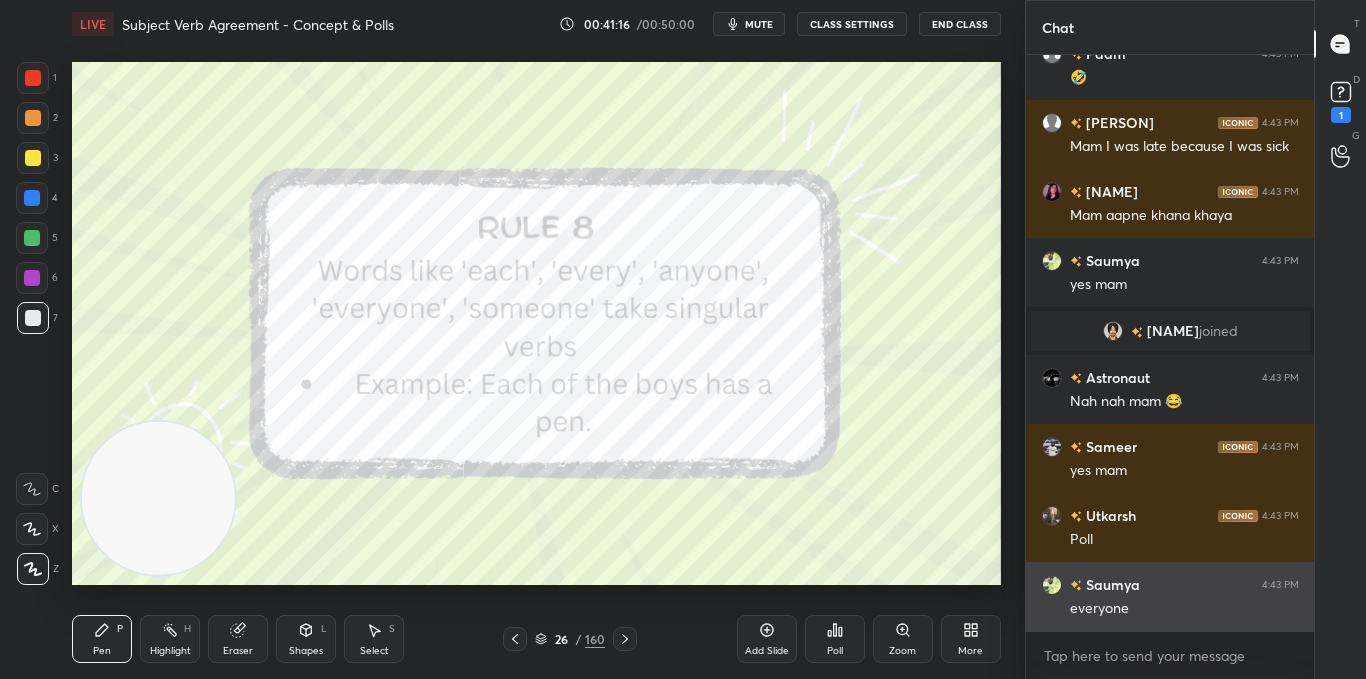 scroll, scrollTop: 53621, scrollLeft: 0, axis: vertical 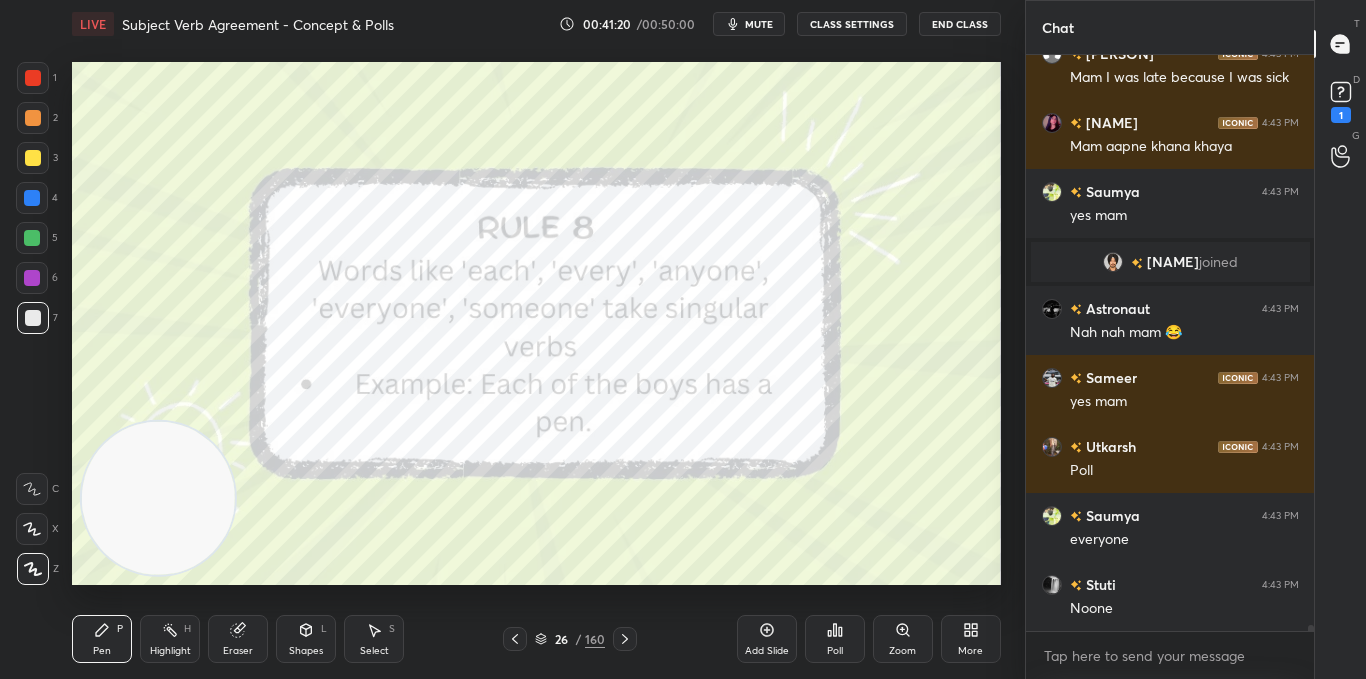 click at bounding box center (33, 78) 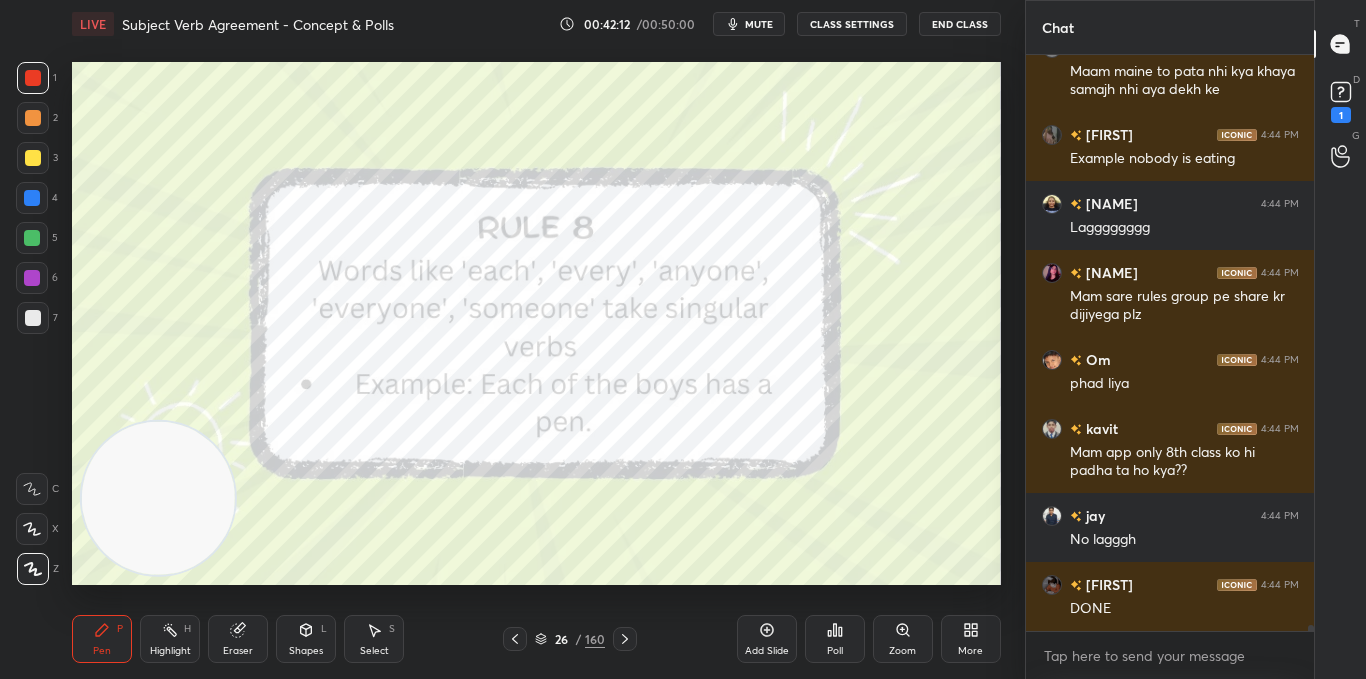 scroll, scrollTop: 54434, scrollLeft: 0, axis: vertical 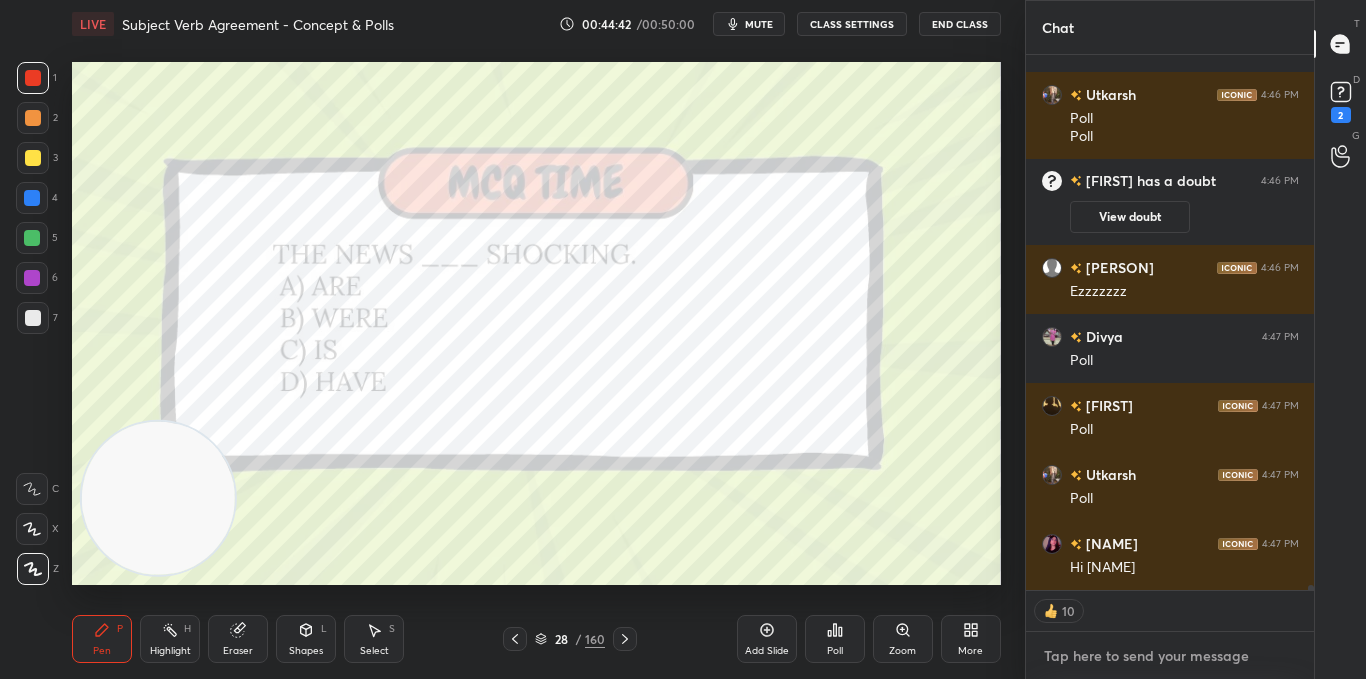 type on "x" 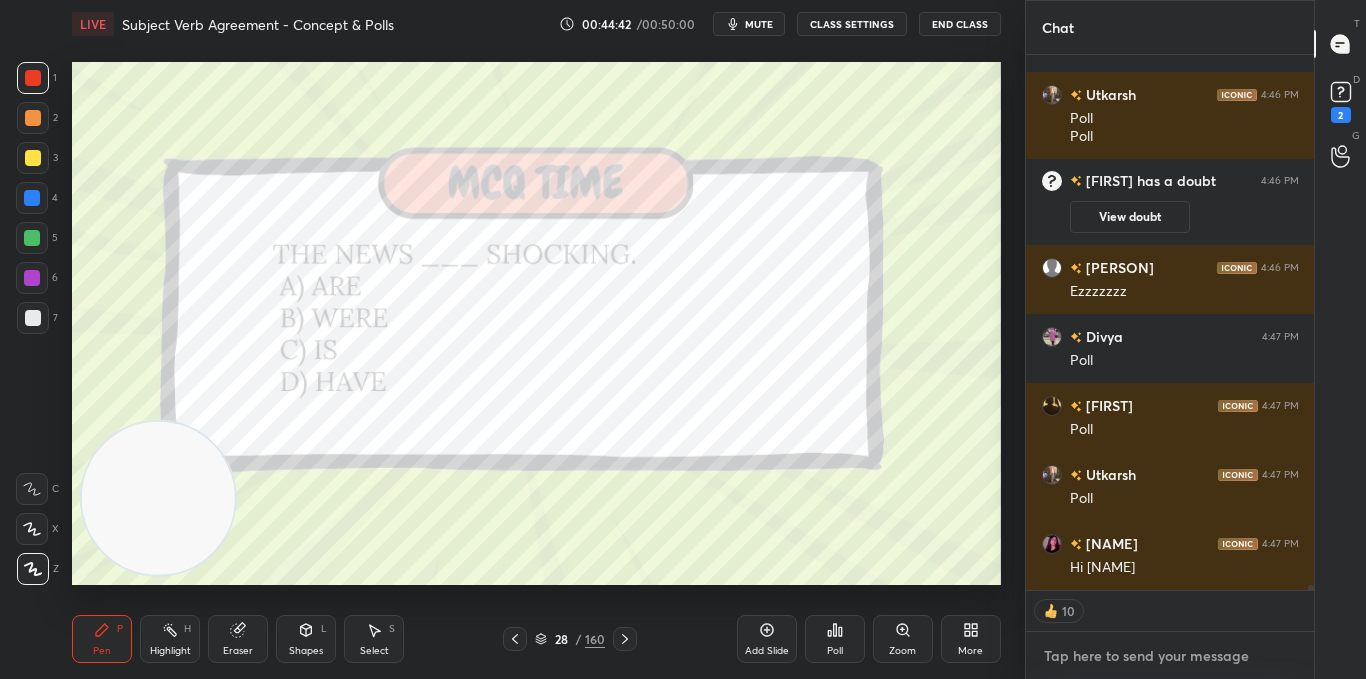 click at bounding box center (1170, 656) 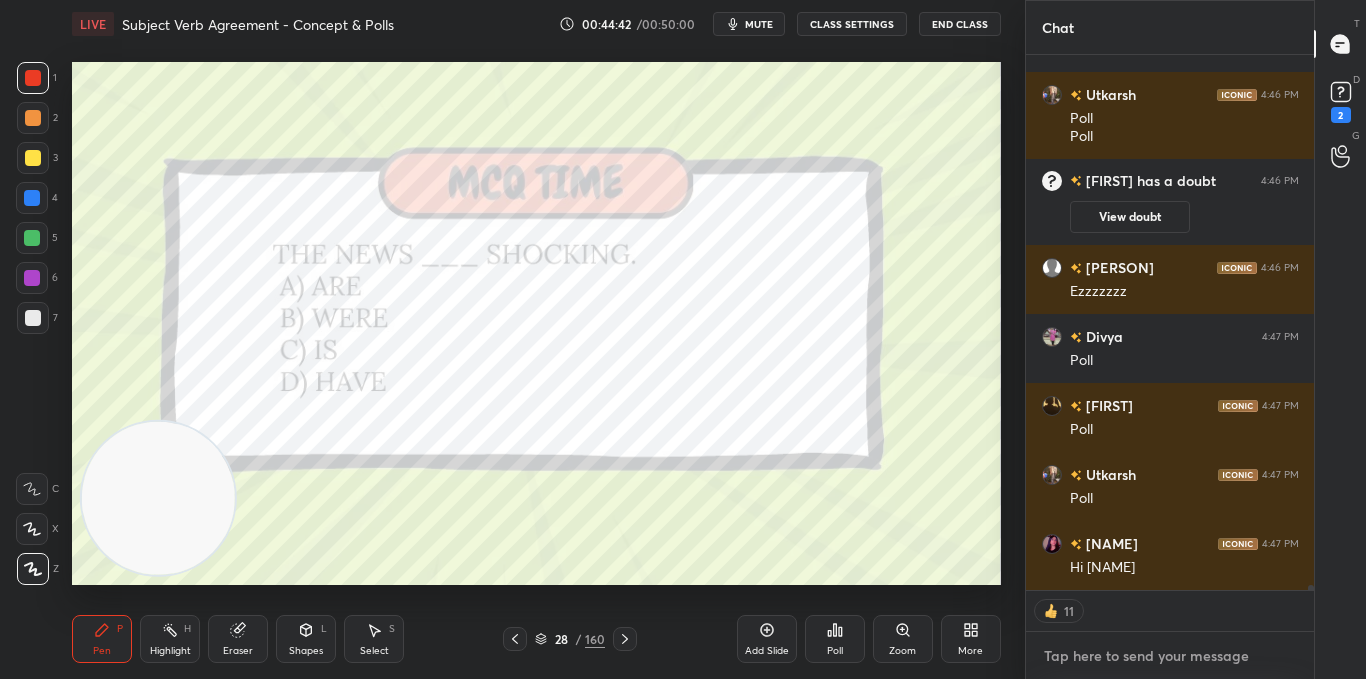 scroll, scrollTop: 57822, scrollLeft: 0, axis: vertical 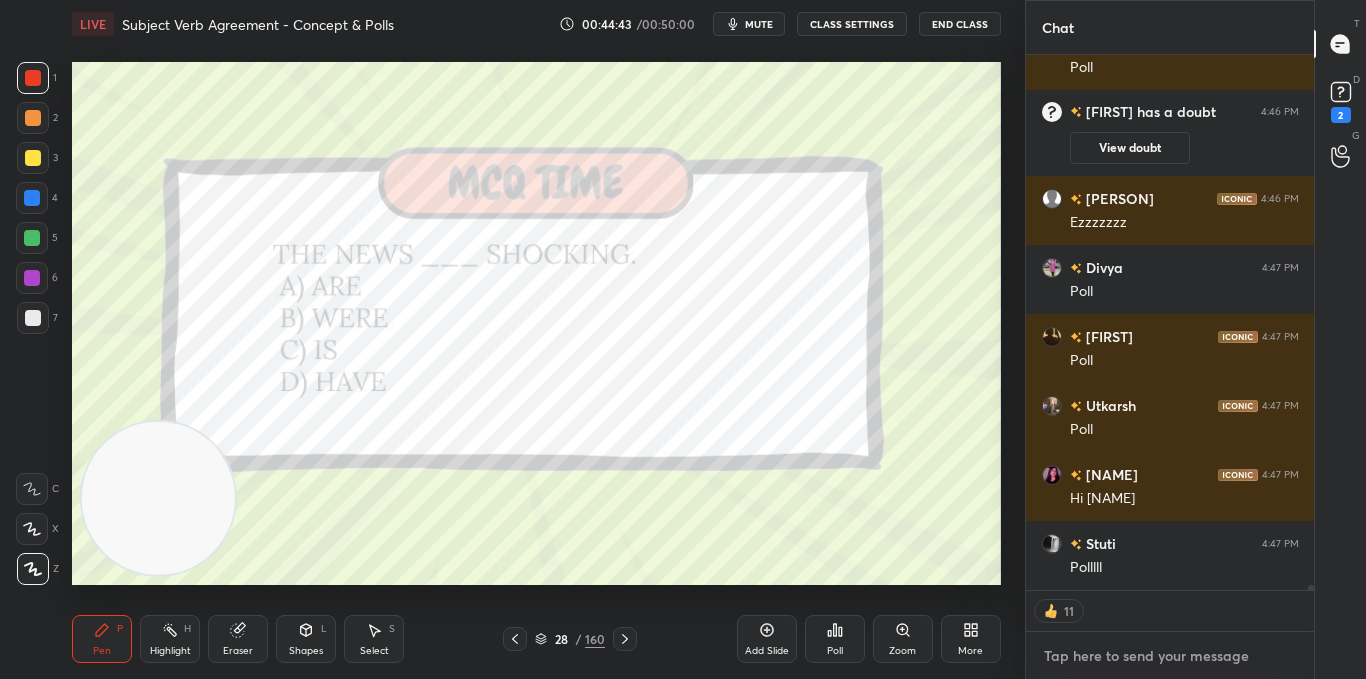 paste on "https://t.me/unacademy_avengerz_6to10" 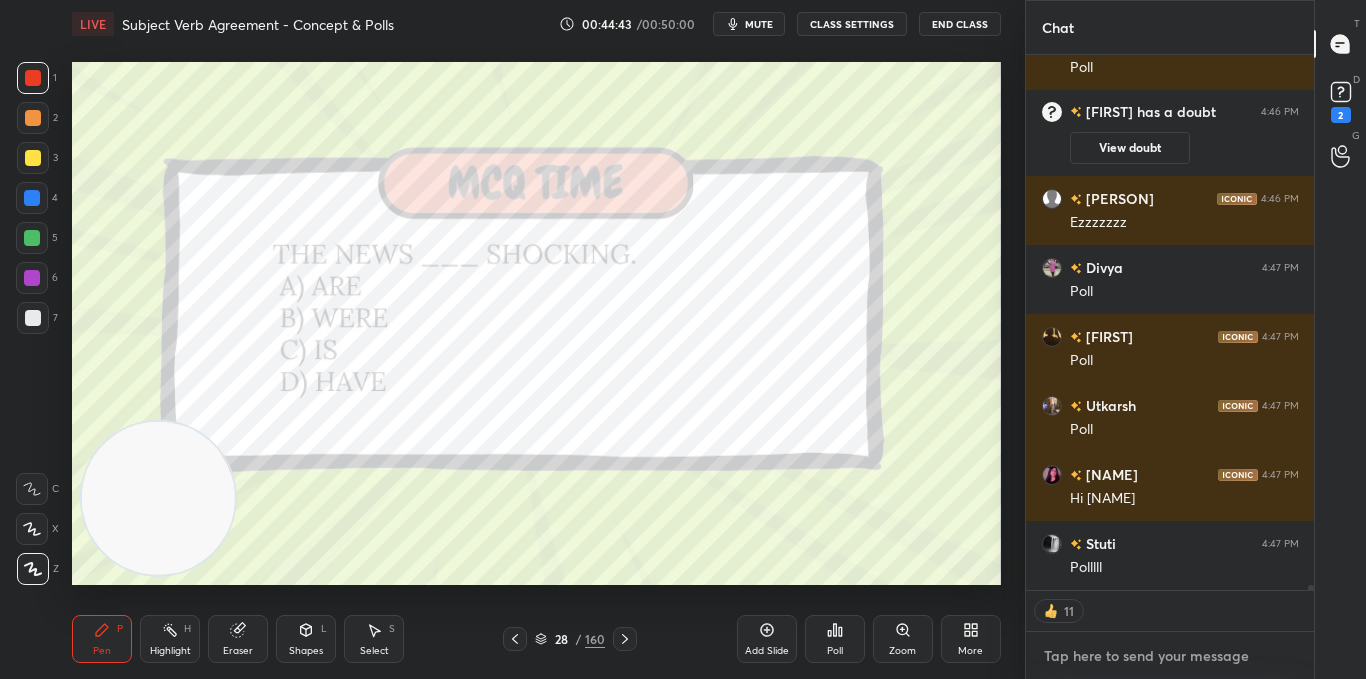 type on "https://t.me/unacademy_avengerz_6to10" 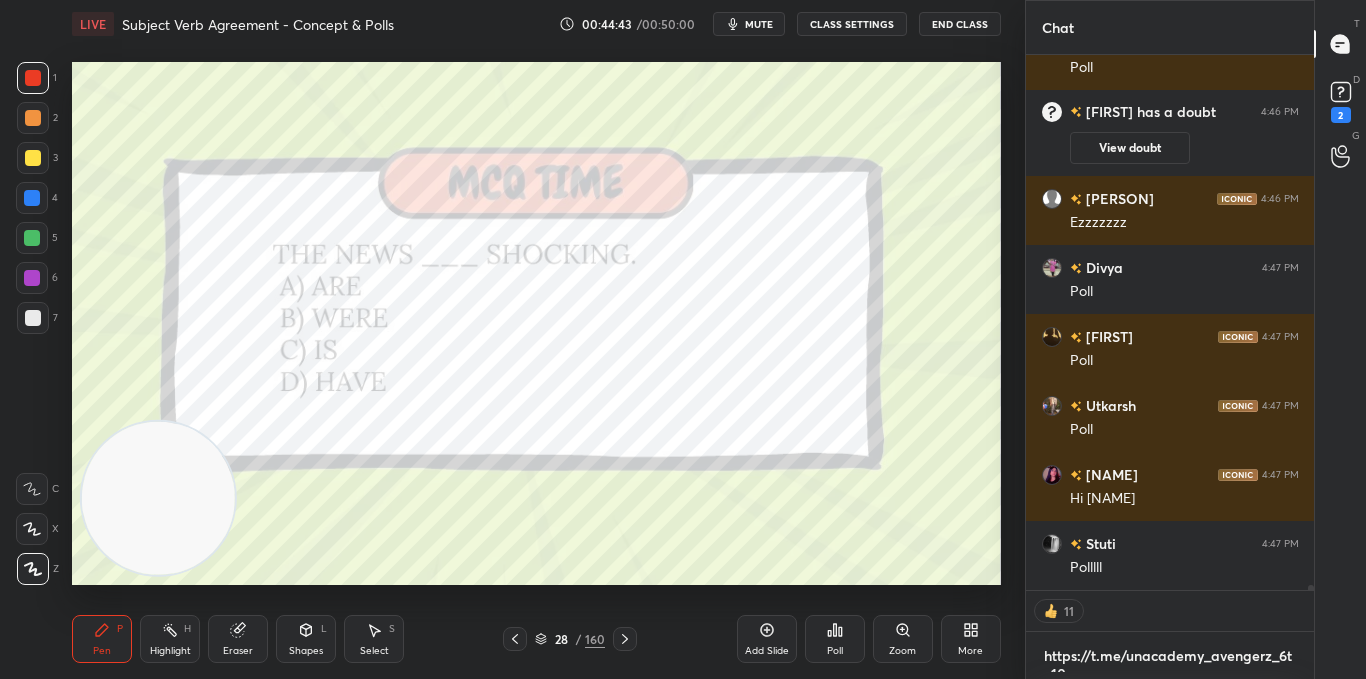 type on "x" 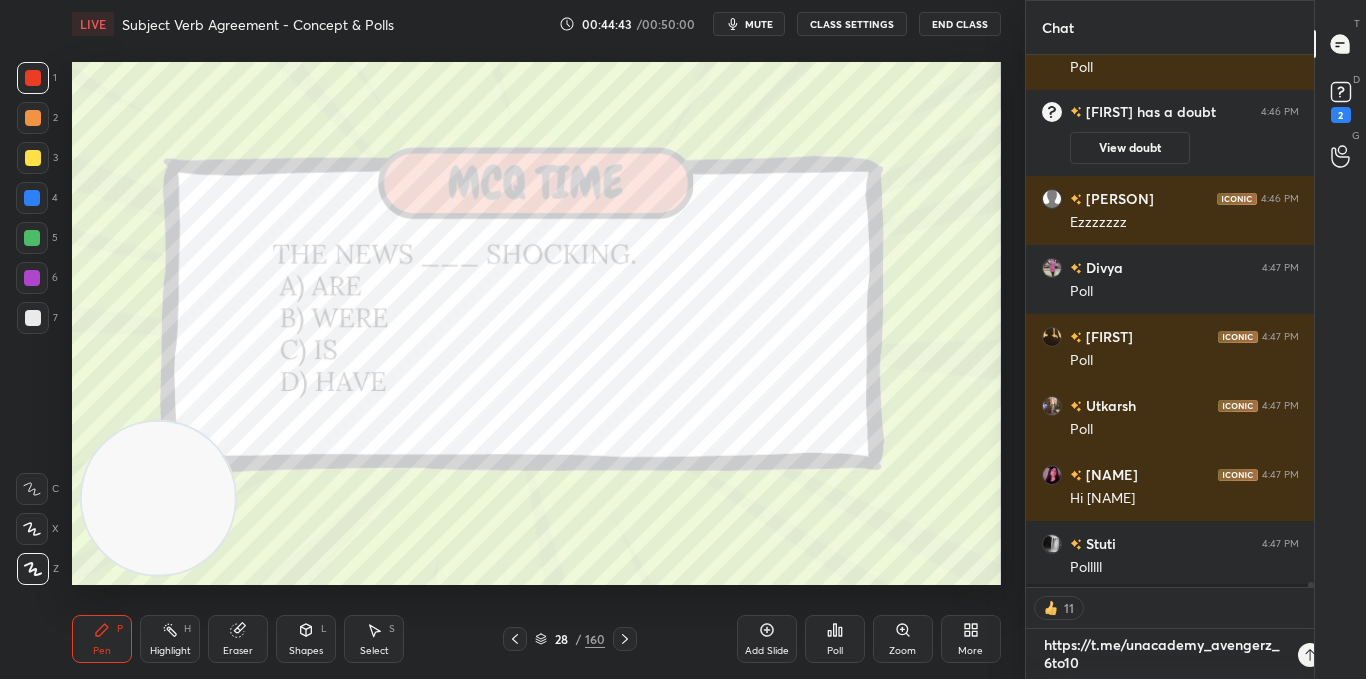 scroll, scrollTop: 0, scrollLeft: 0, axis: both 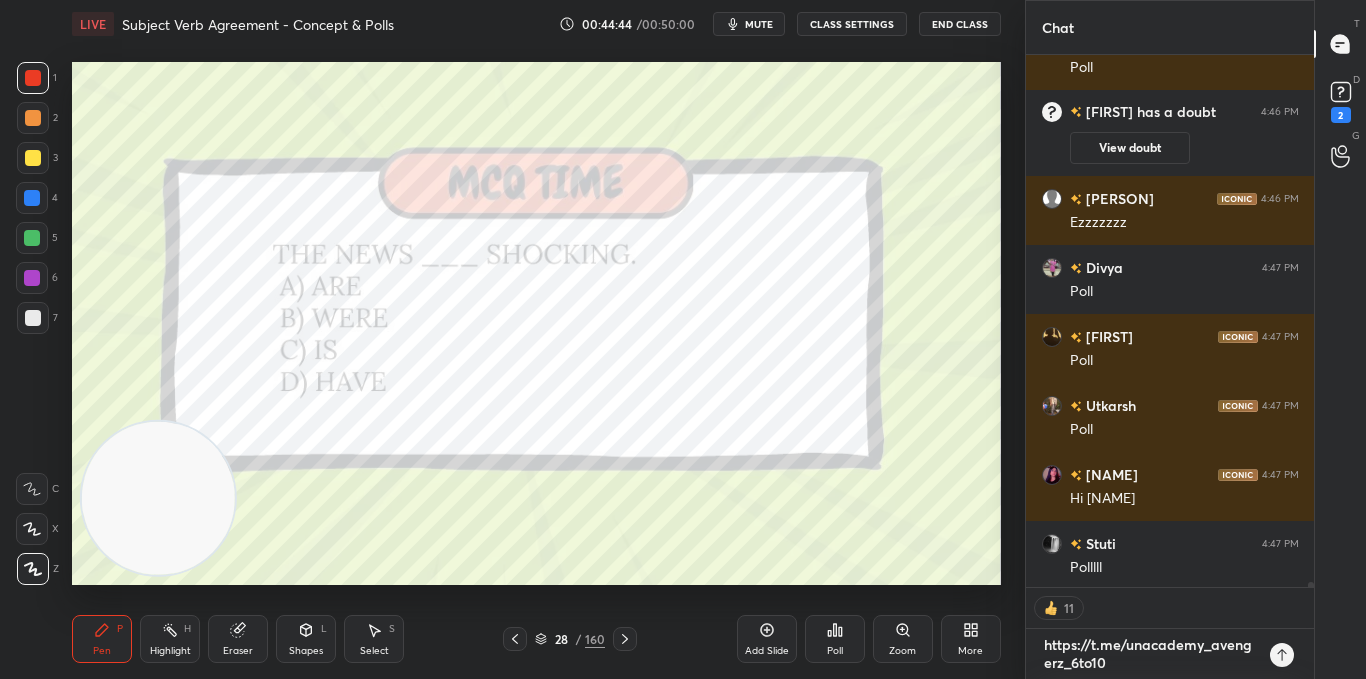 type 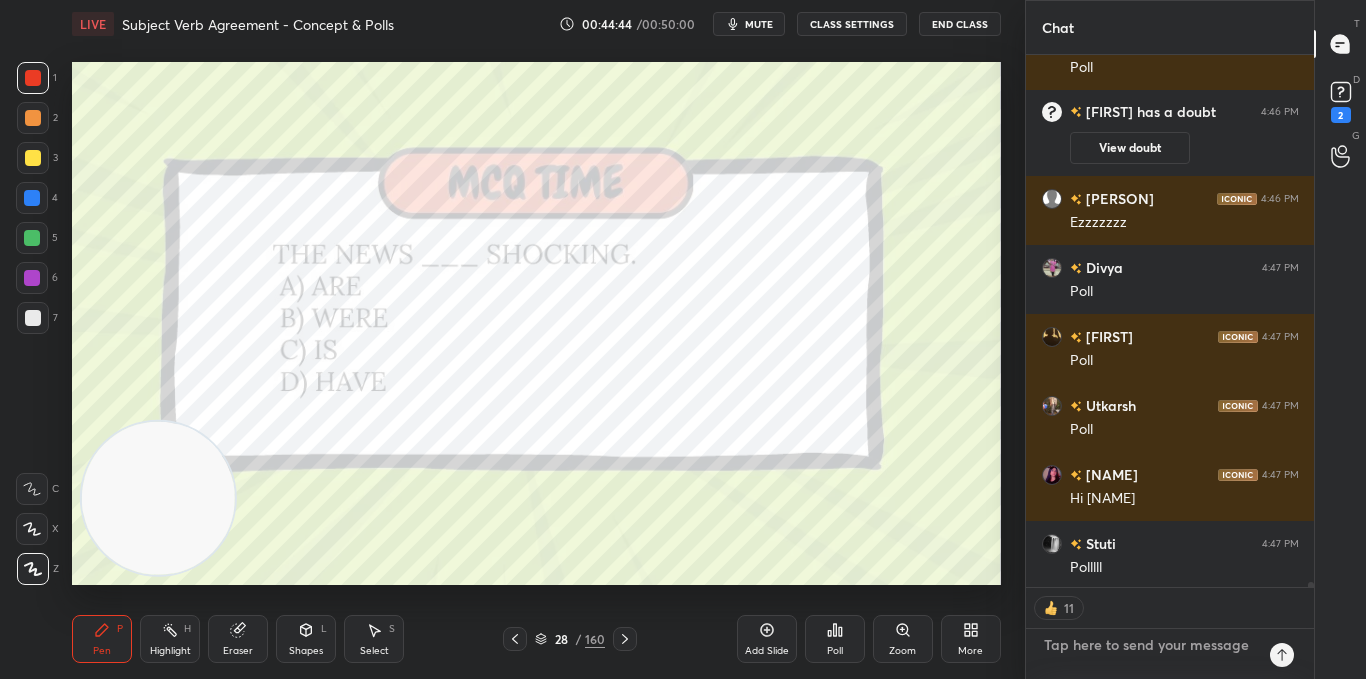 scroll, scrollTop: 7, scrollLeft: 7, axis: both 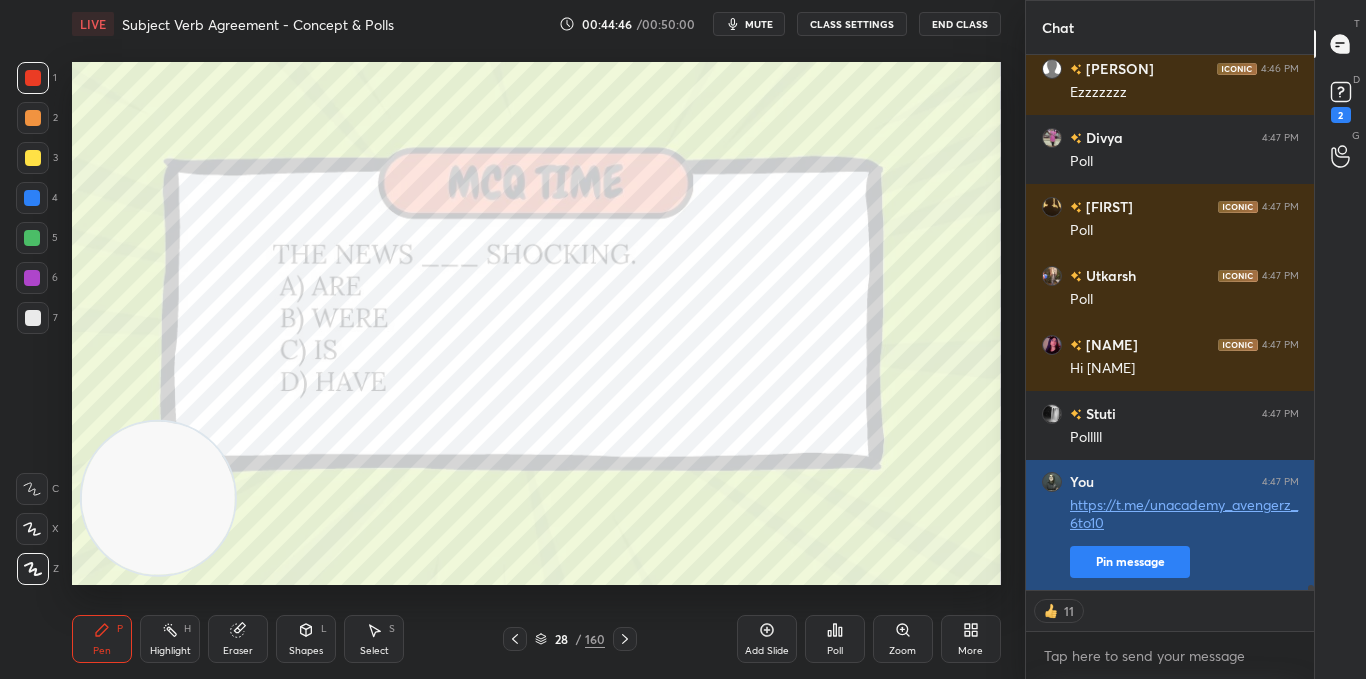 click on "Pin message" at bounding box center [1130, 562] 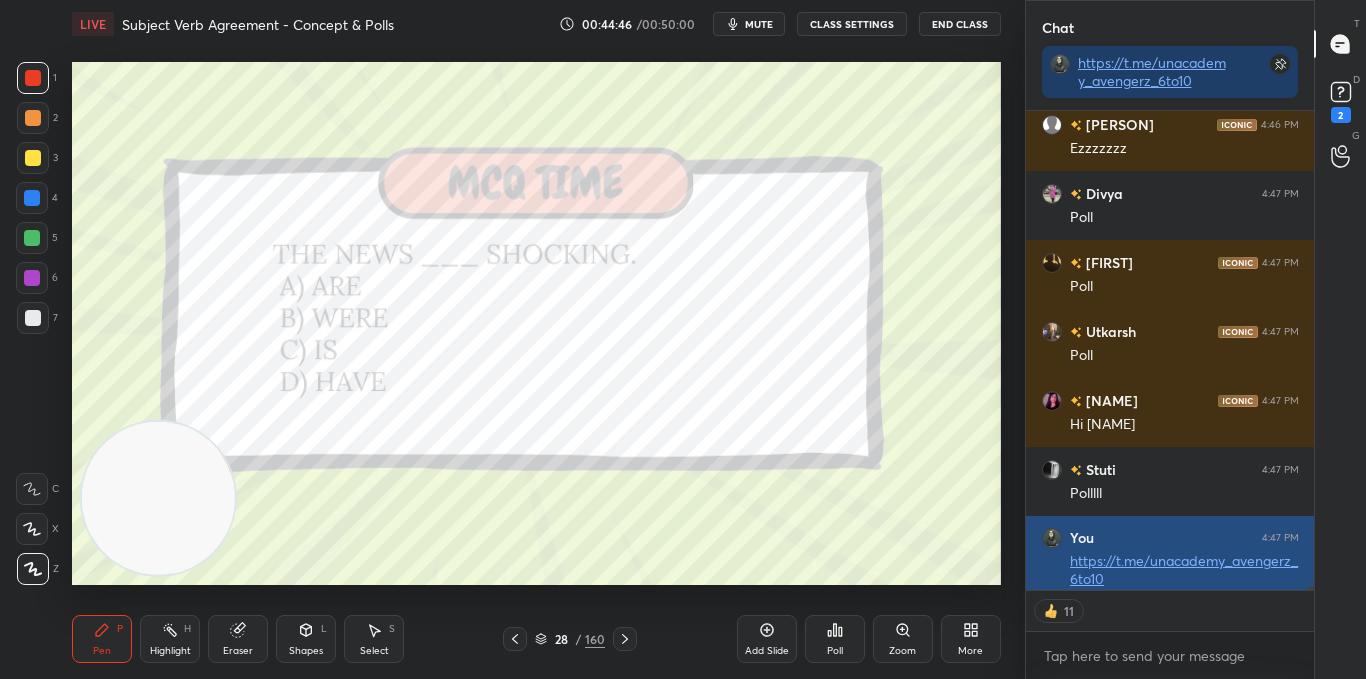 scroll, scrollTop: 473, scrollLeft: 282, axis: both 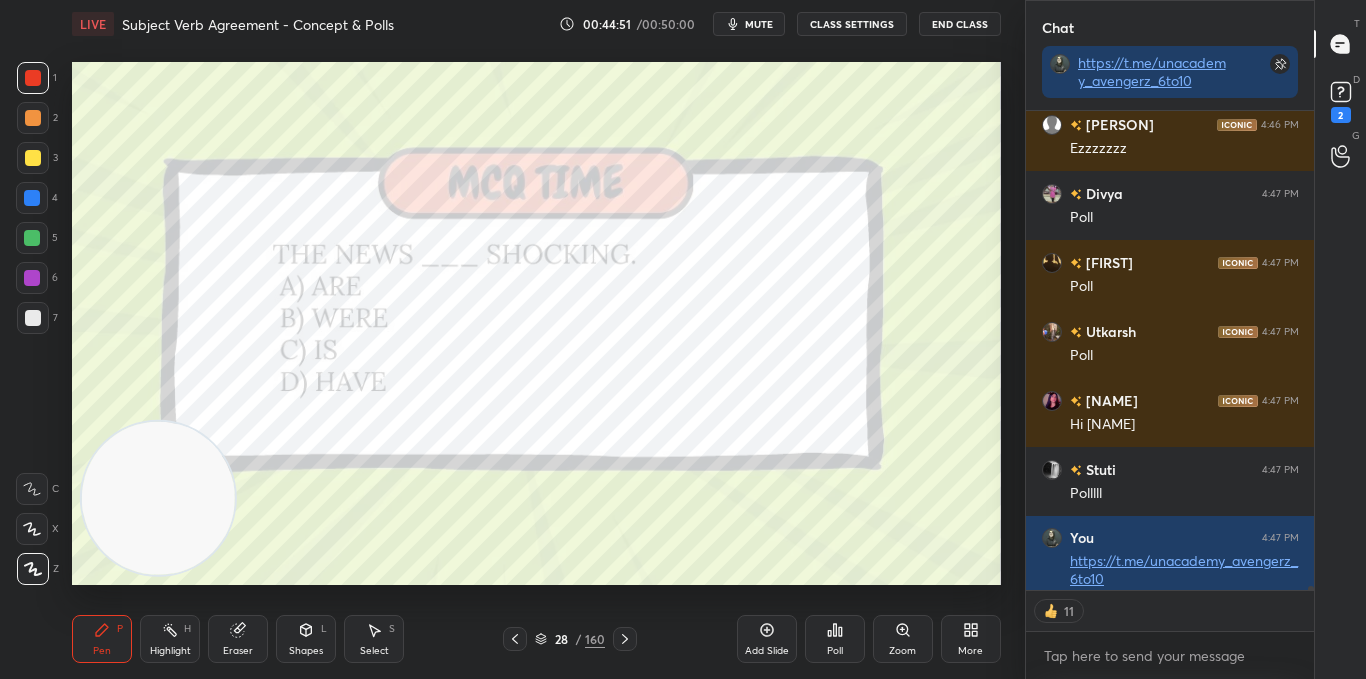 click on "Poll" at bounding box center (835, 639) 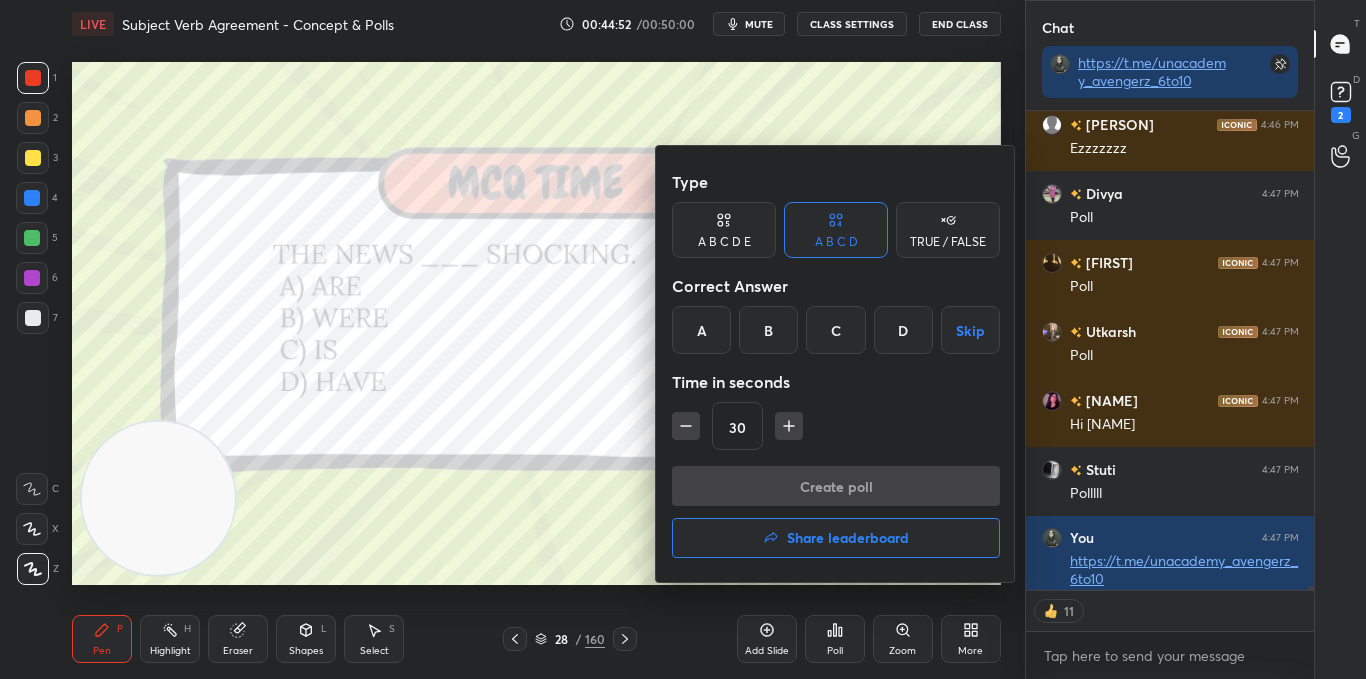 click on "C" at bounding box center [835, 330] 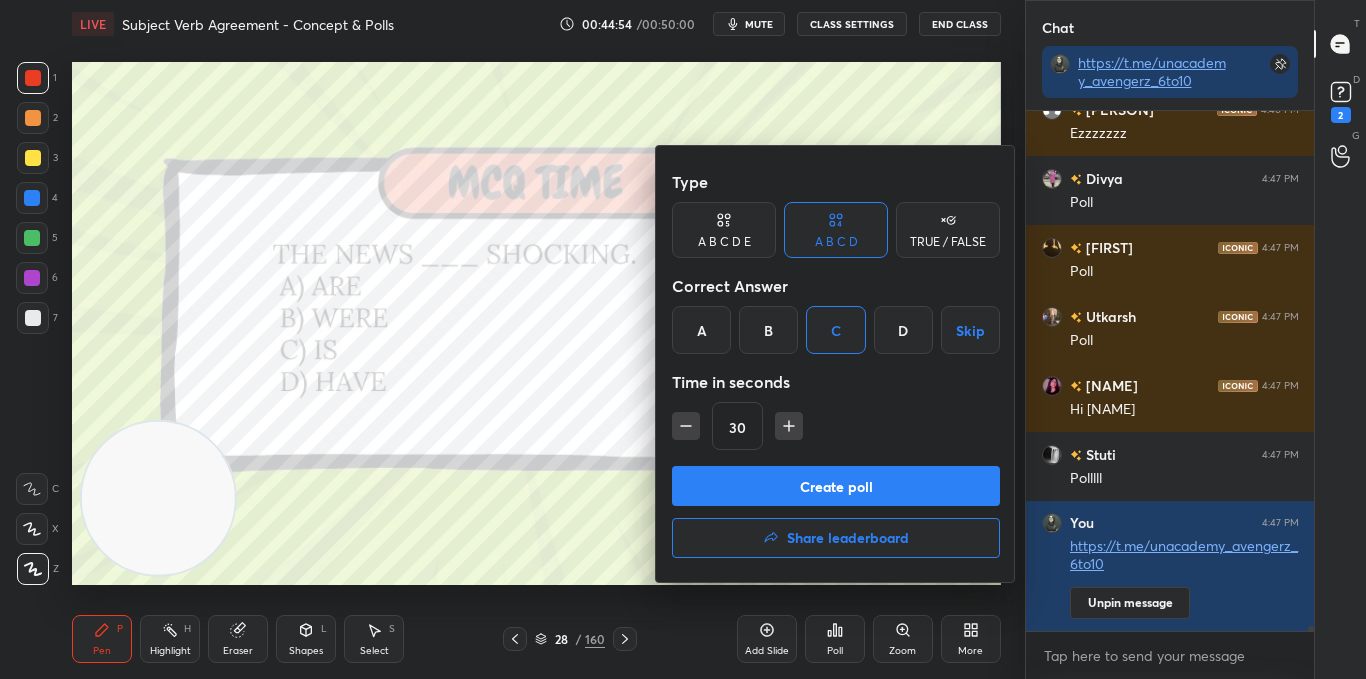 click on "Create poll" at bounding box center [836, 486] 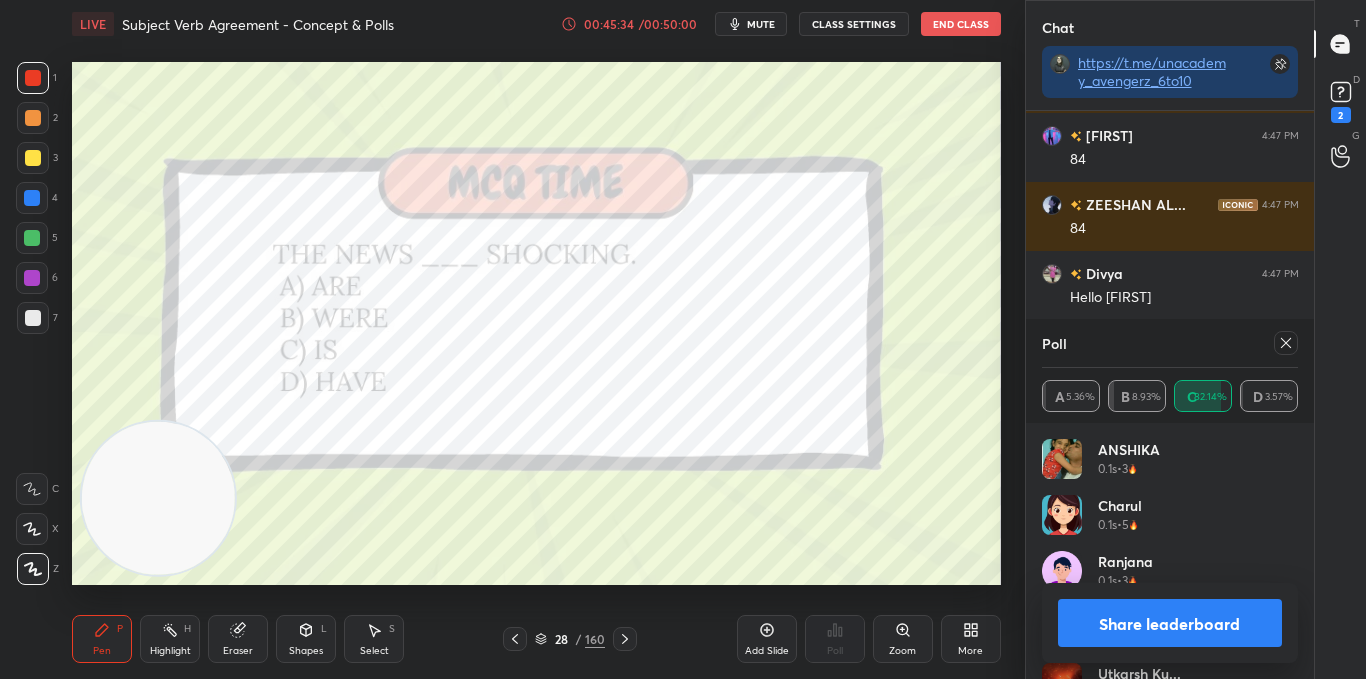 click on "Share leaderboard" at bounding box center (1170, 623) 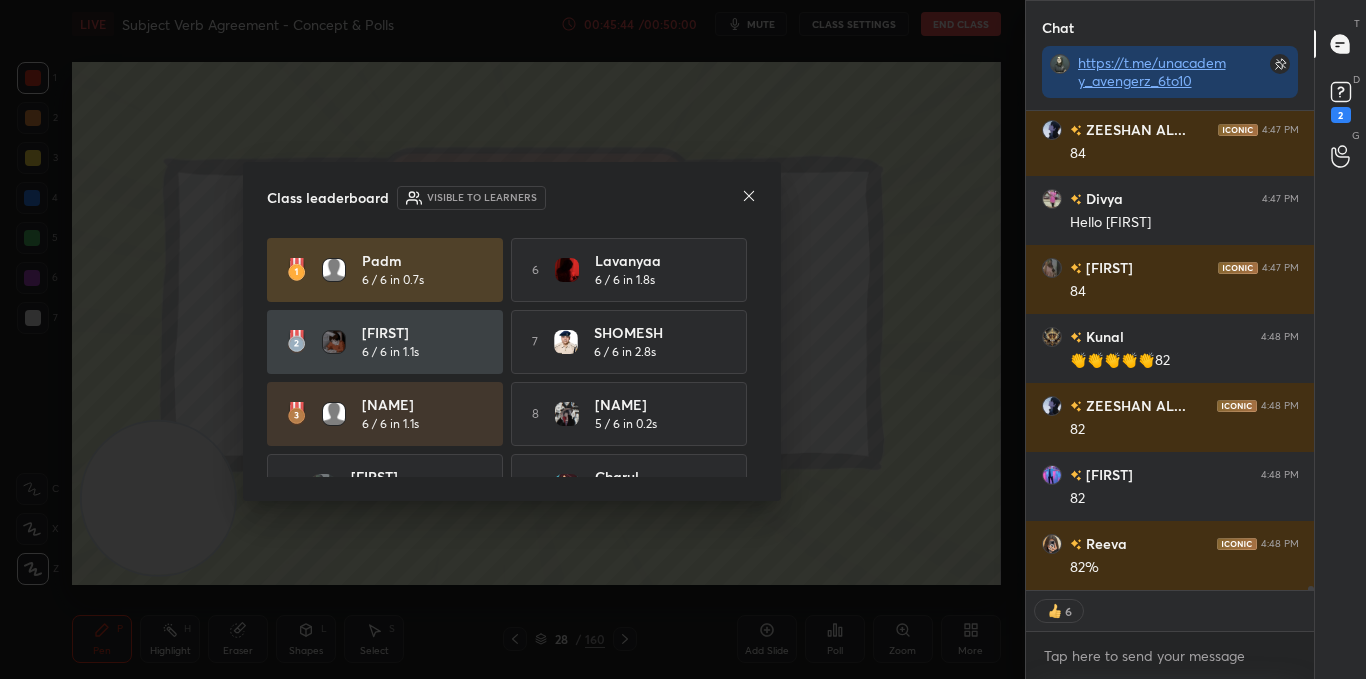 click 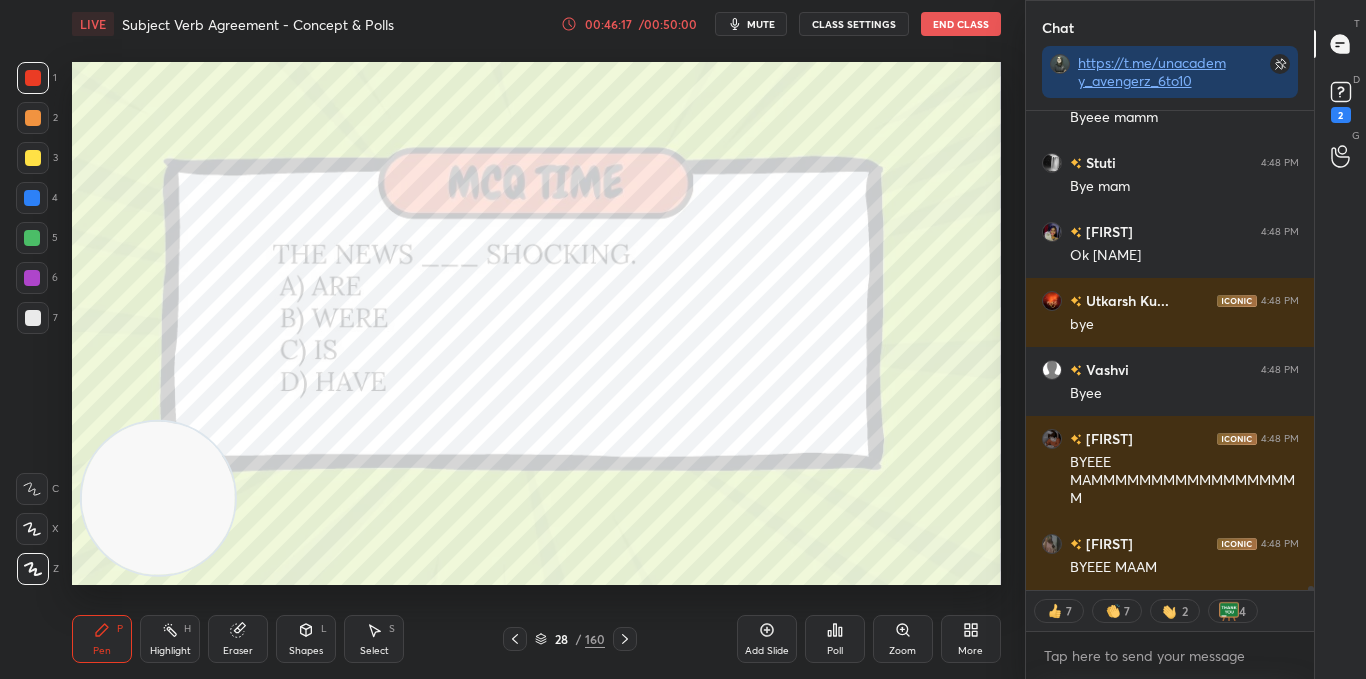 click on "End Class" at bounding box center [961, 24] 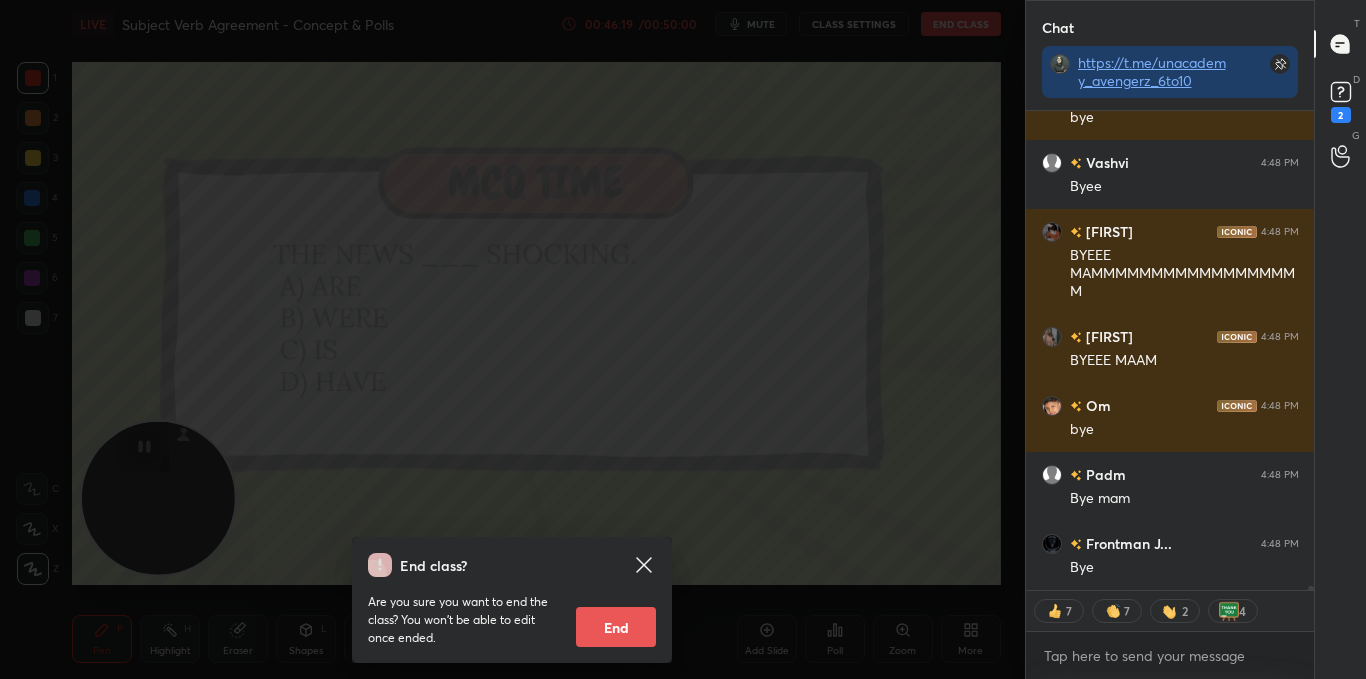 click on "End" at bounding box center (616, 627) 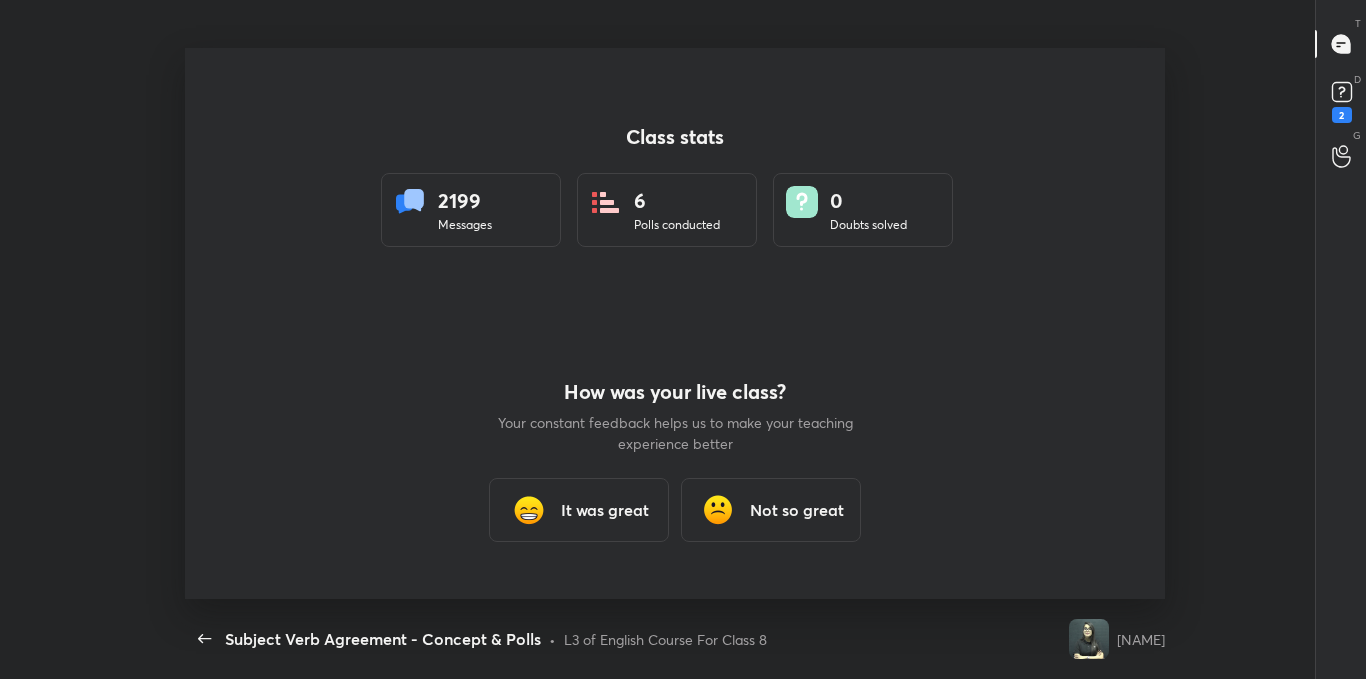 click at bounding box center [529, 510] 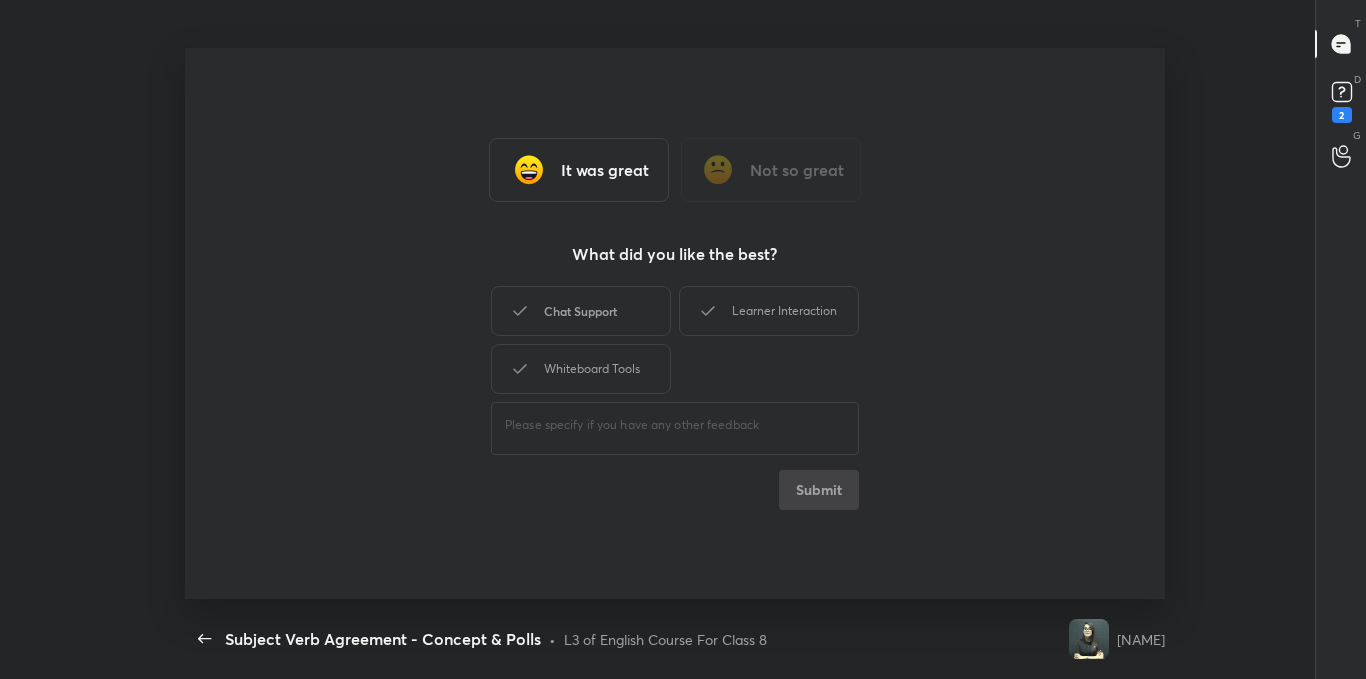 type on "x" 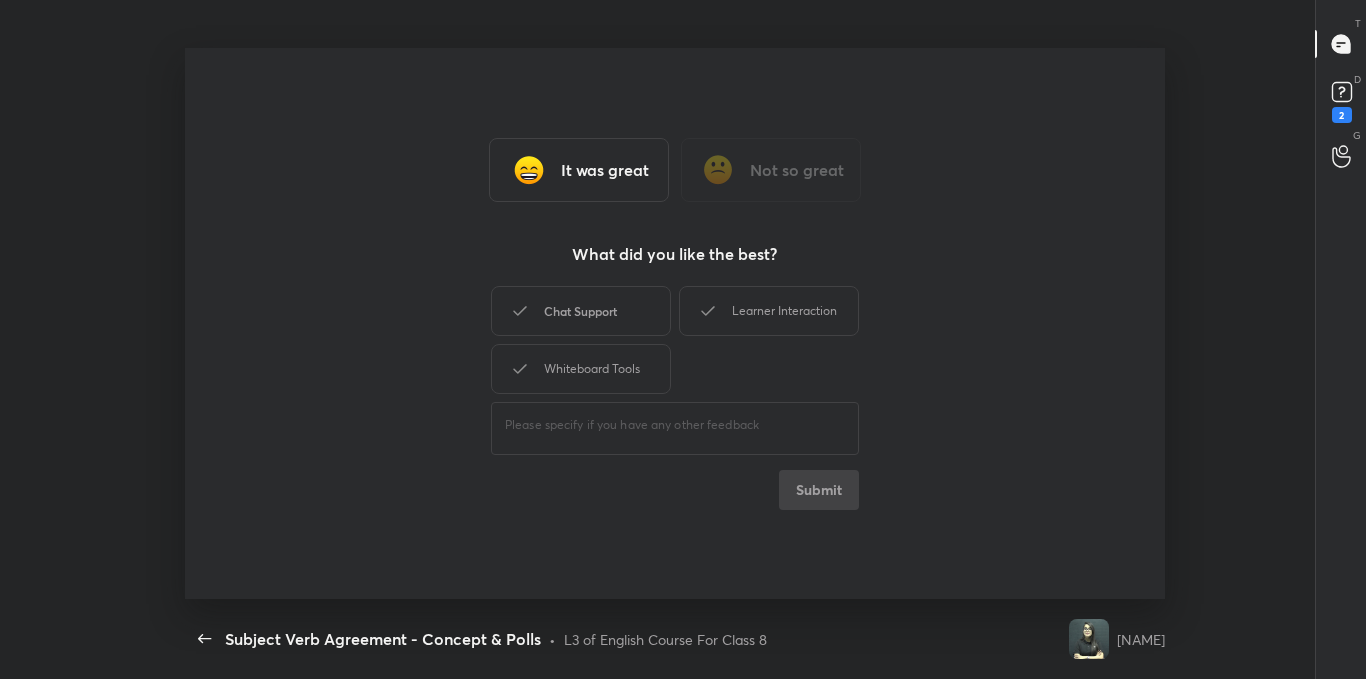click on "Chat Support" at bounding box center [581, 311] 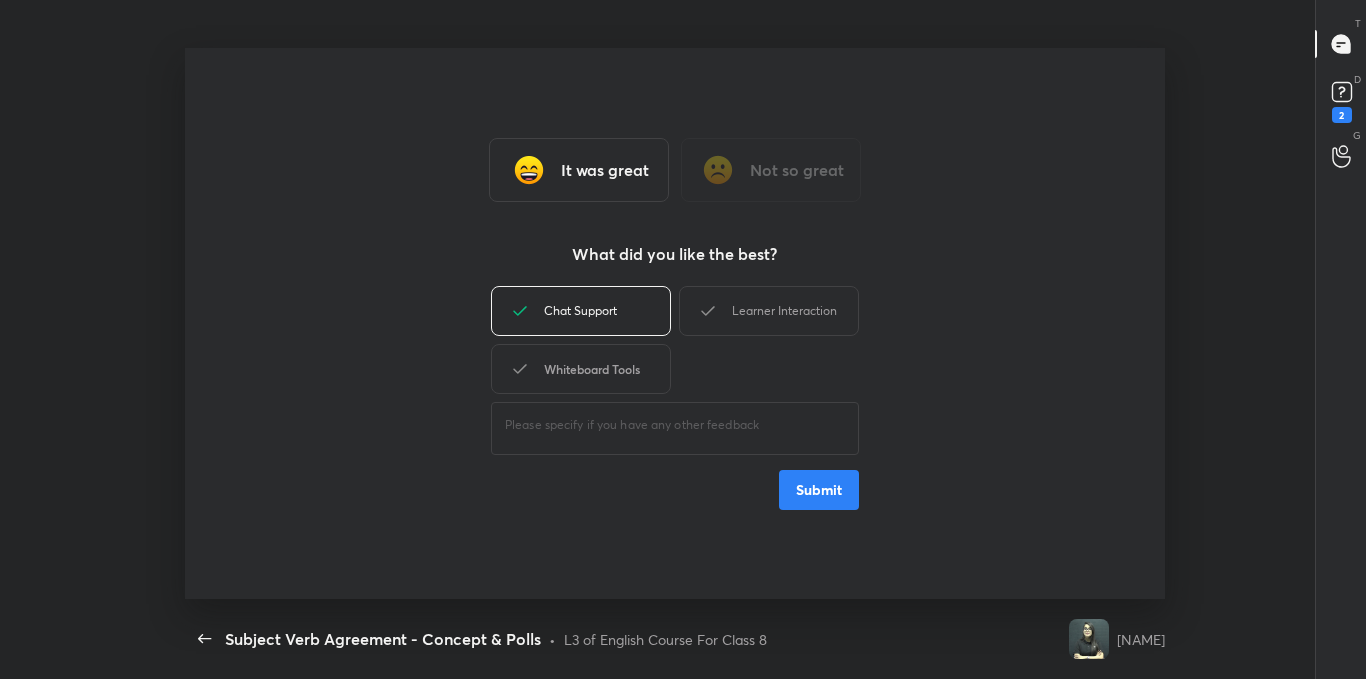 click on "Whiteboard Tools" at bounding box center [581, 369] 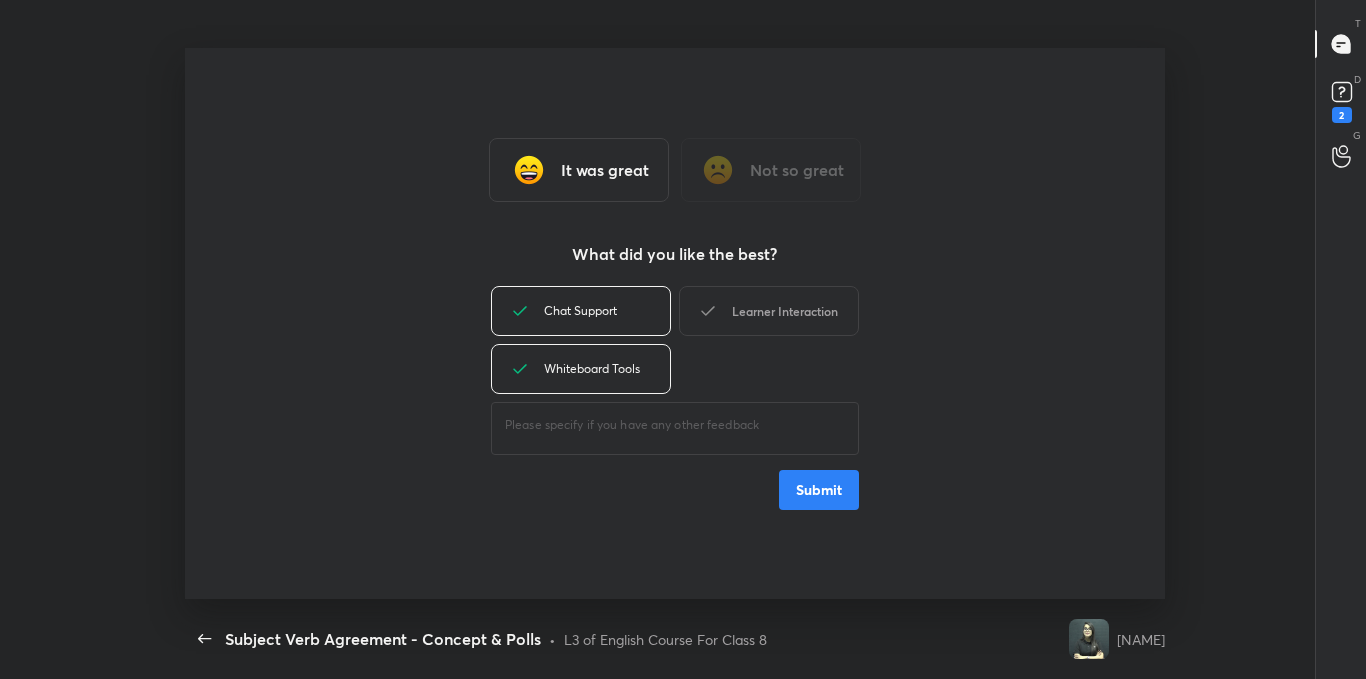 click on "Learner Interaction" at bounding box center [769, 311] 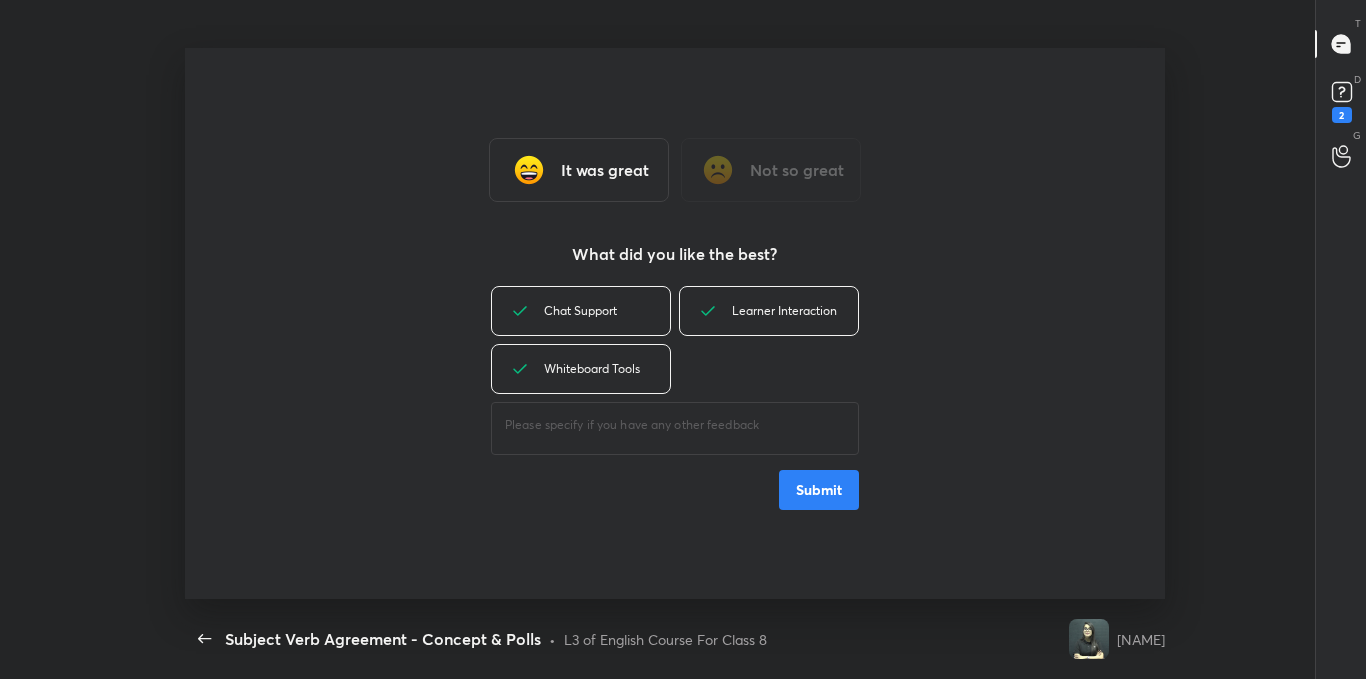 click on "Submit" at bounding box center (819, 490) 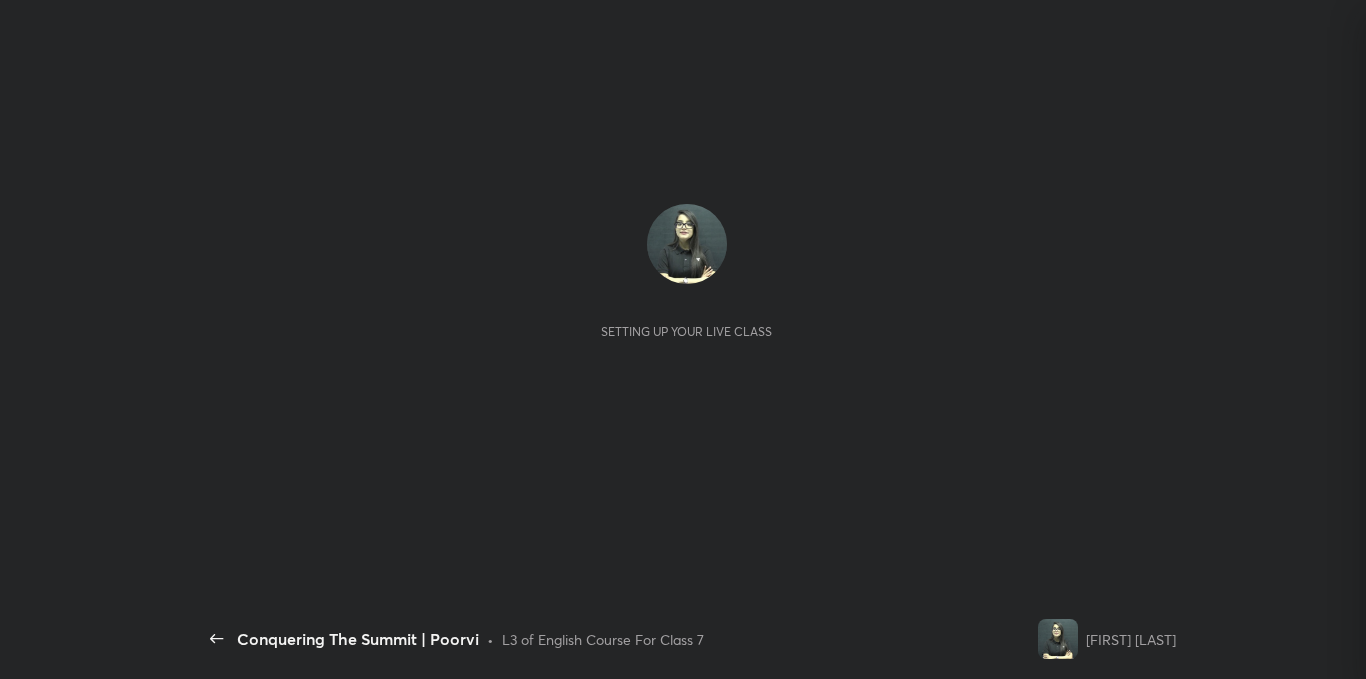 scroll, scrollTop: 0, scrollLeft: 0, axis: both 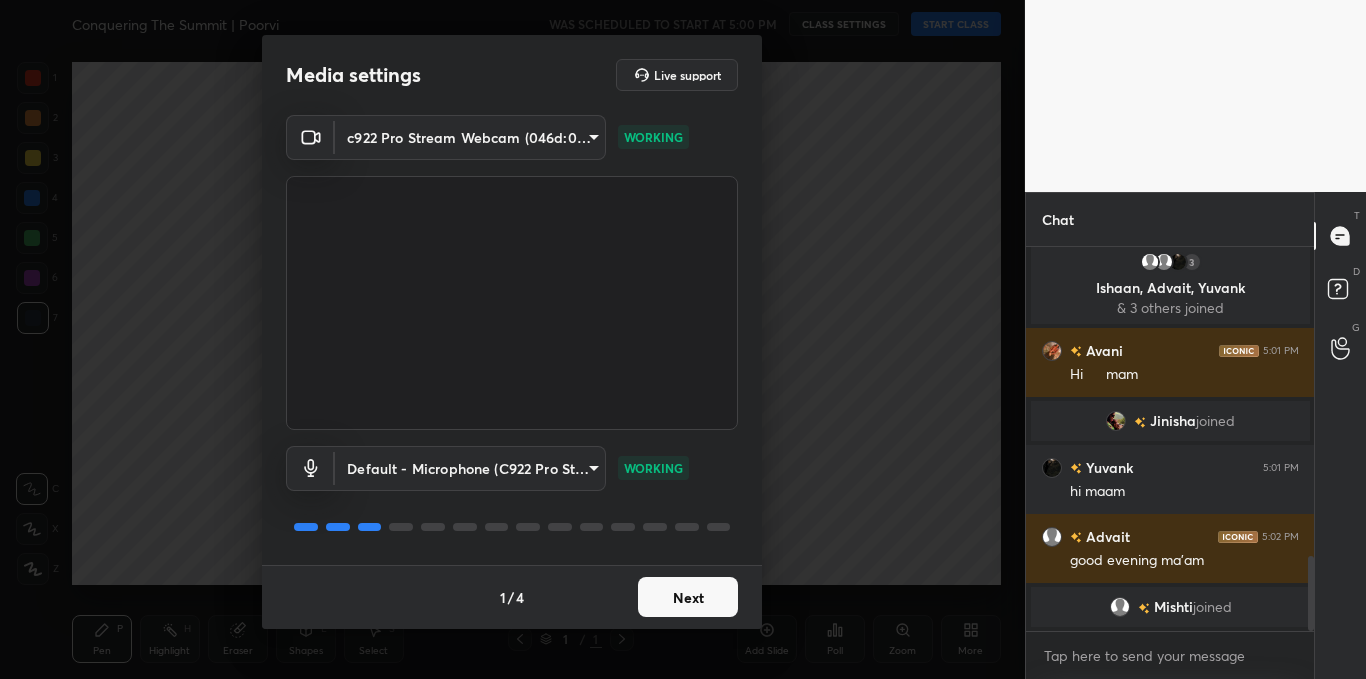 click on "Next" at bounding box center [688, 597] 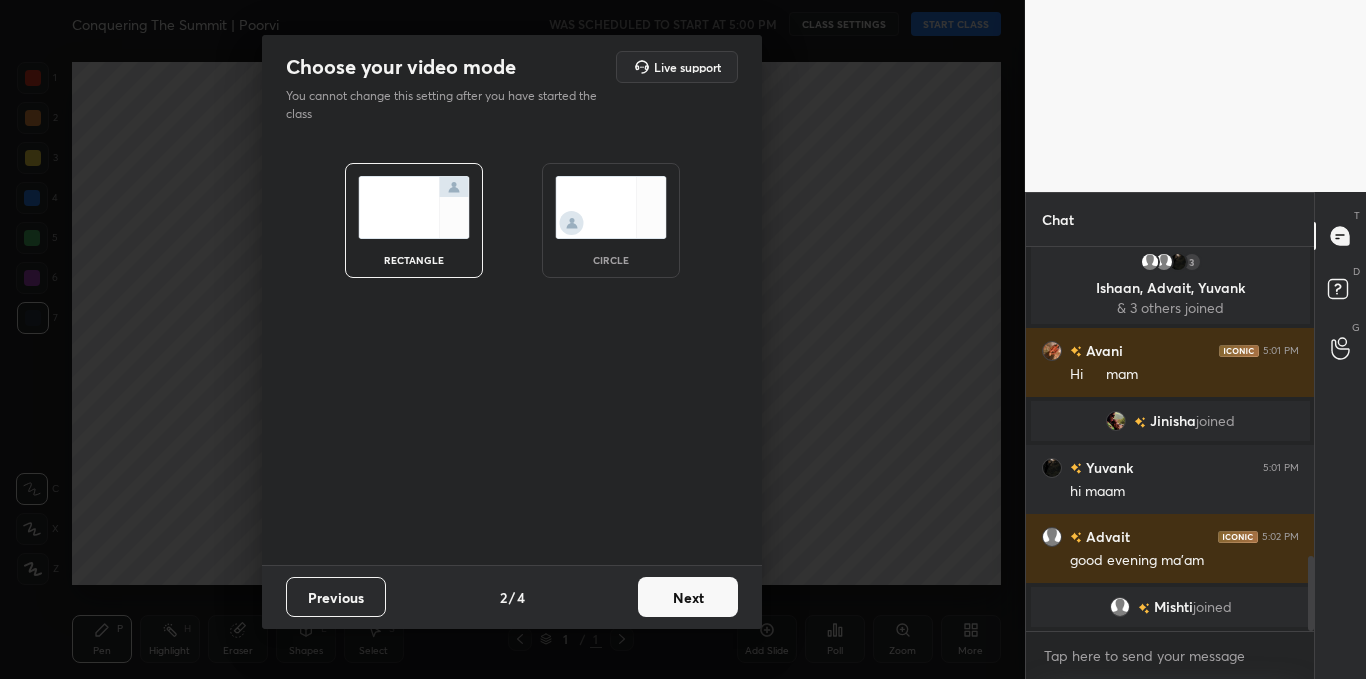 click at bounding box center [611, 207] 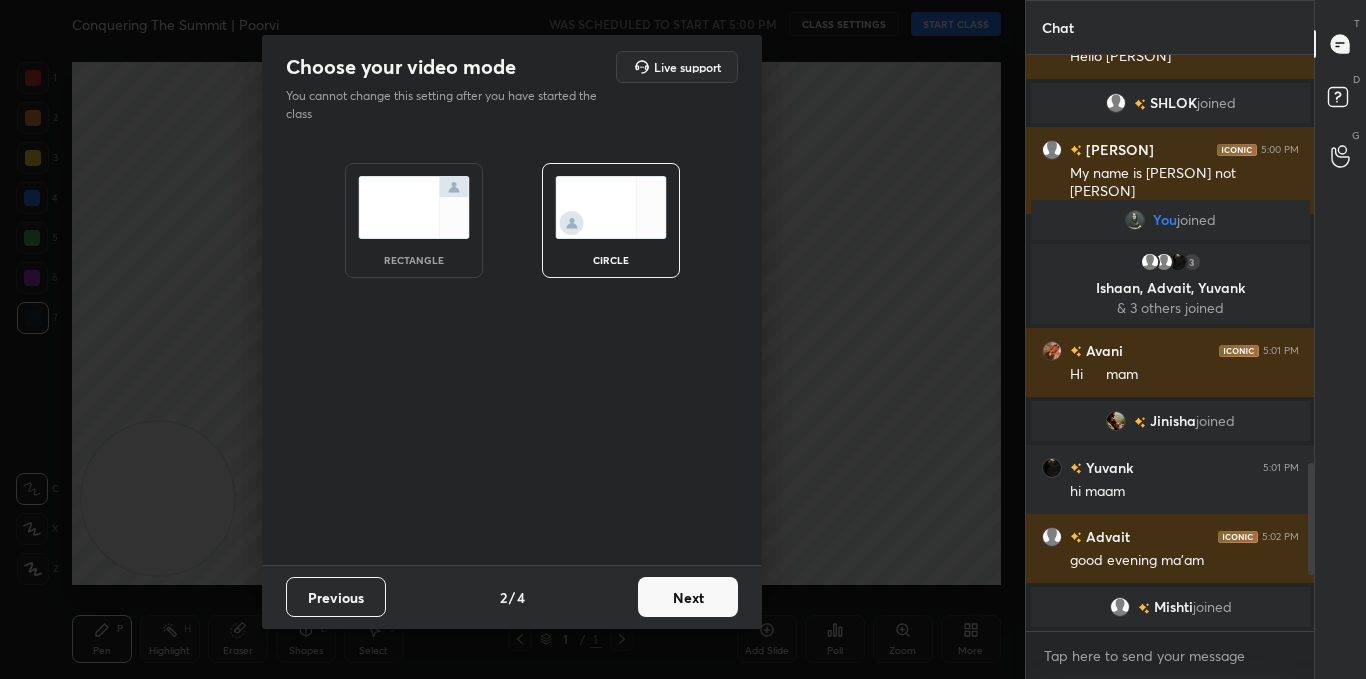 scroll, scrollTop: 7, scrollLeft: 7, axis: both 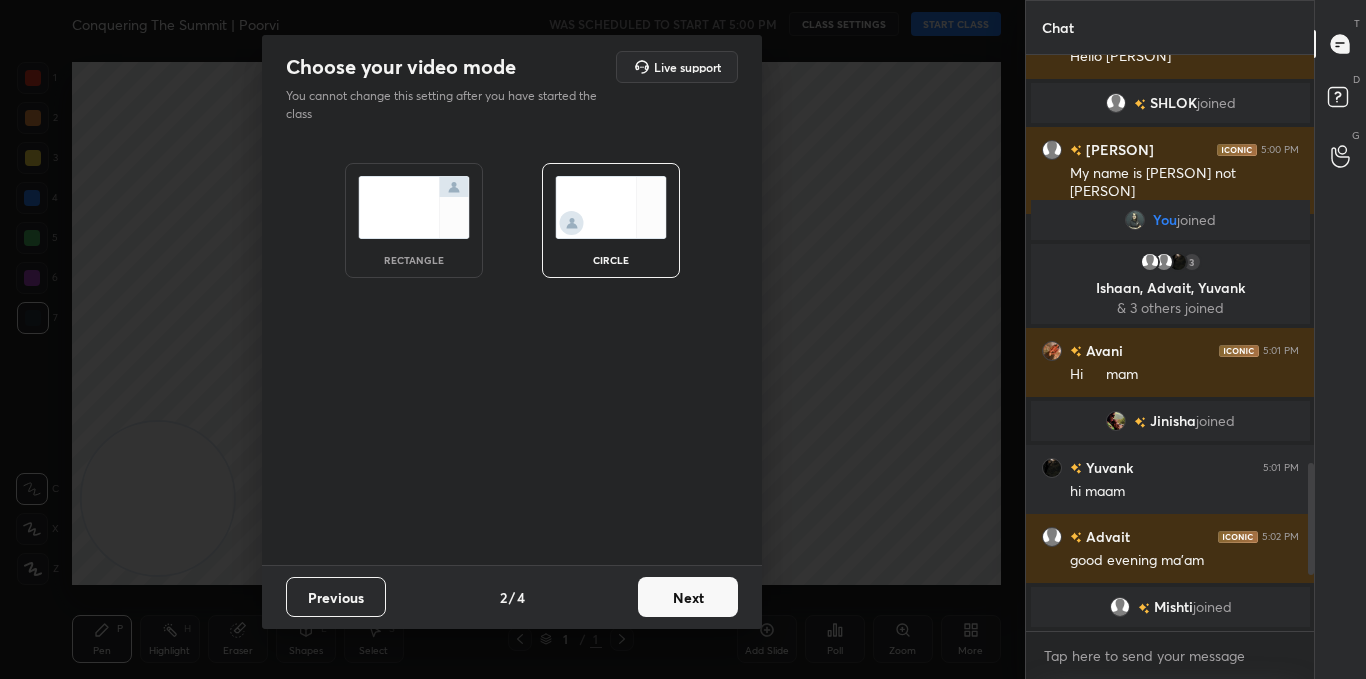 click on "Next" at bounding box center (688, 597) 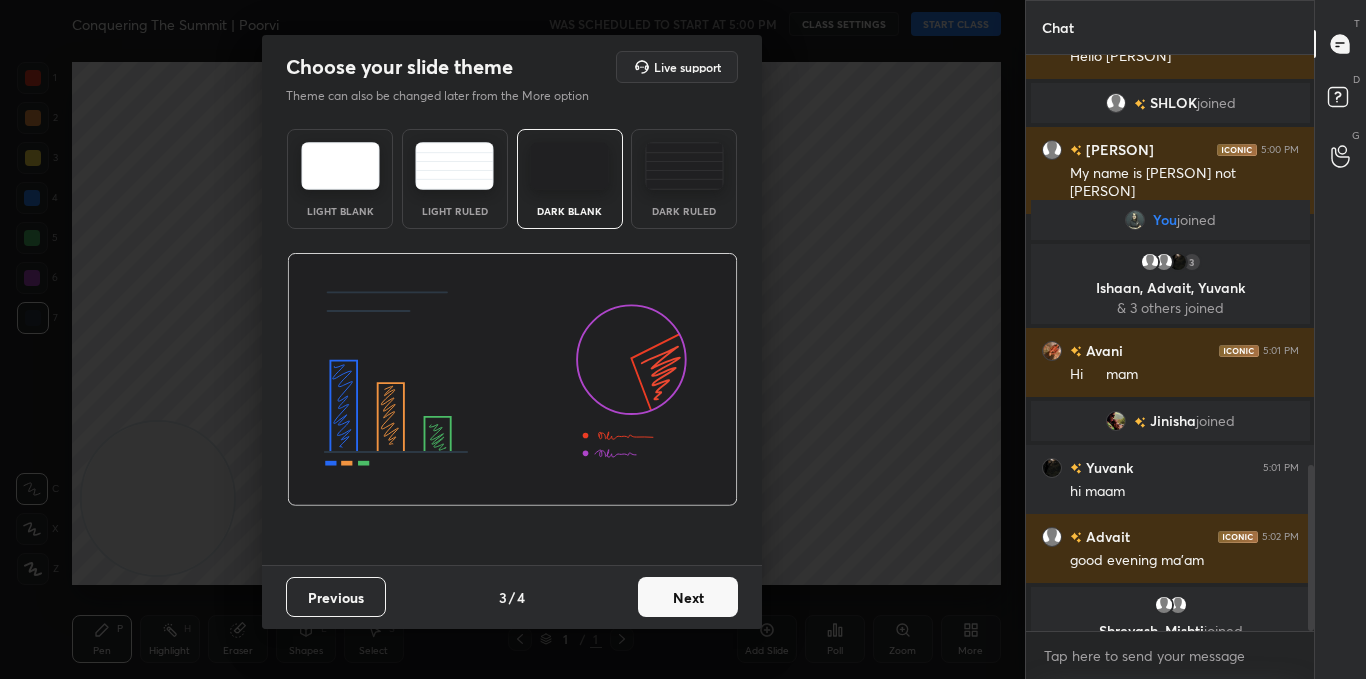 scroll, scrollTop: 1424, scrollLeft: 0, axis: vertical 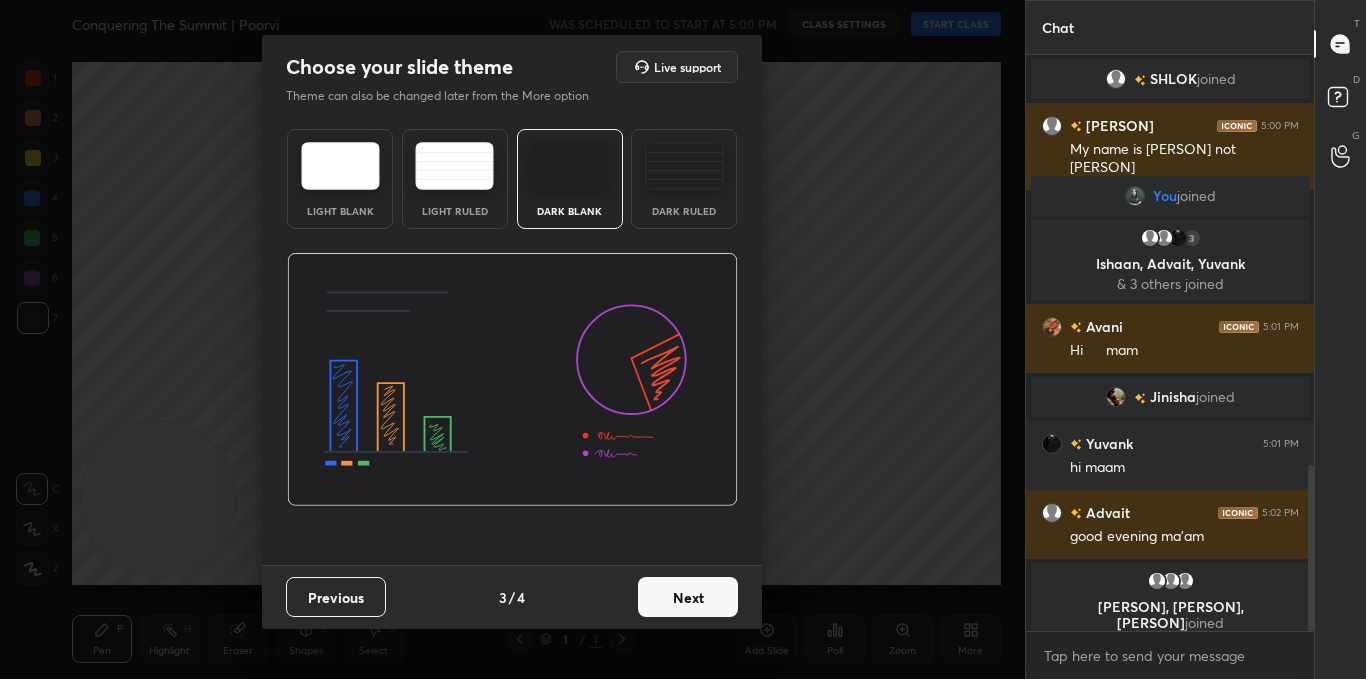 click on "Next" at bounding box center [688, 597] 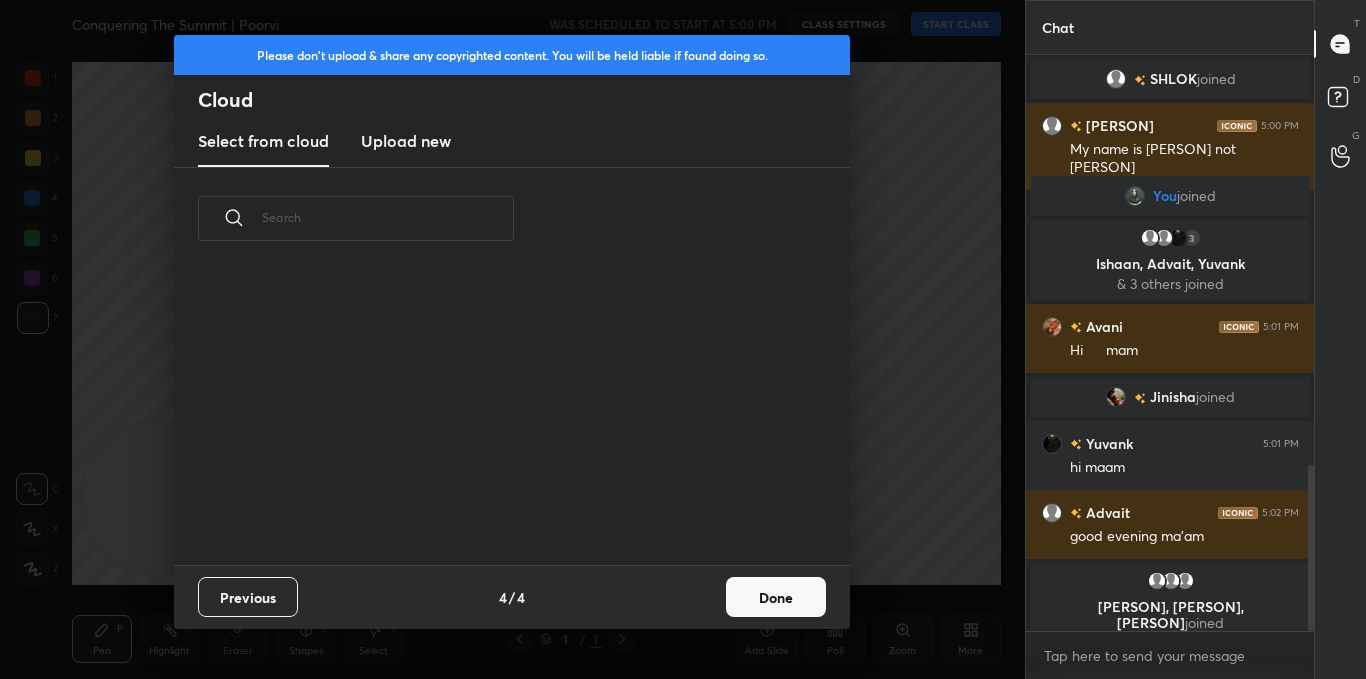 scroll, scrollTop: 7, scrollLeft: 11, axis: both 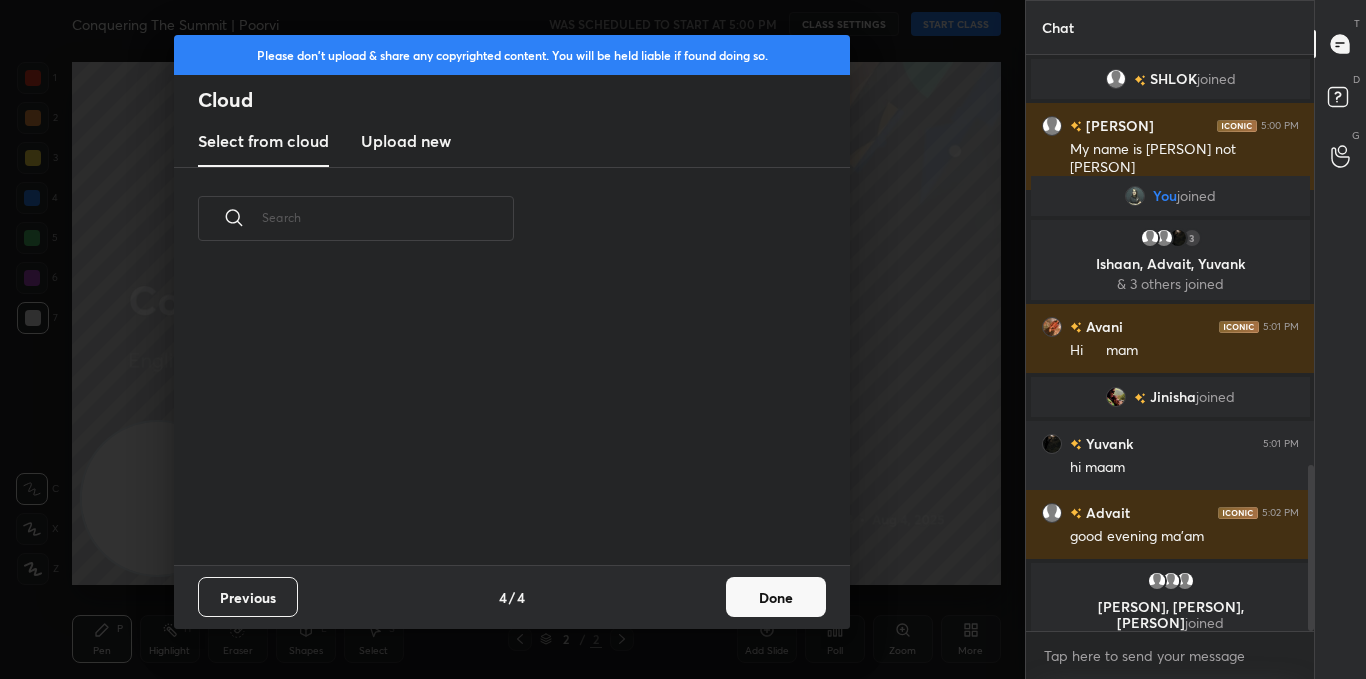click on "Done" at bounding box center [776, 597] 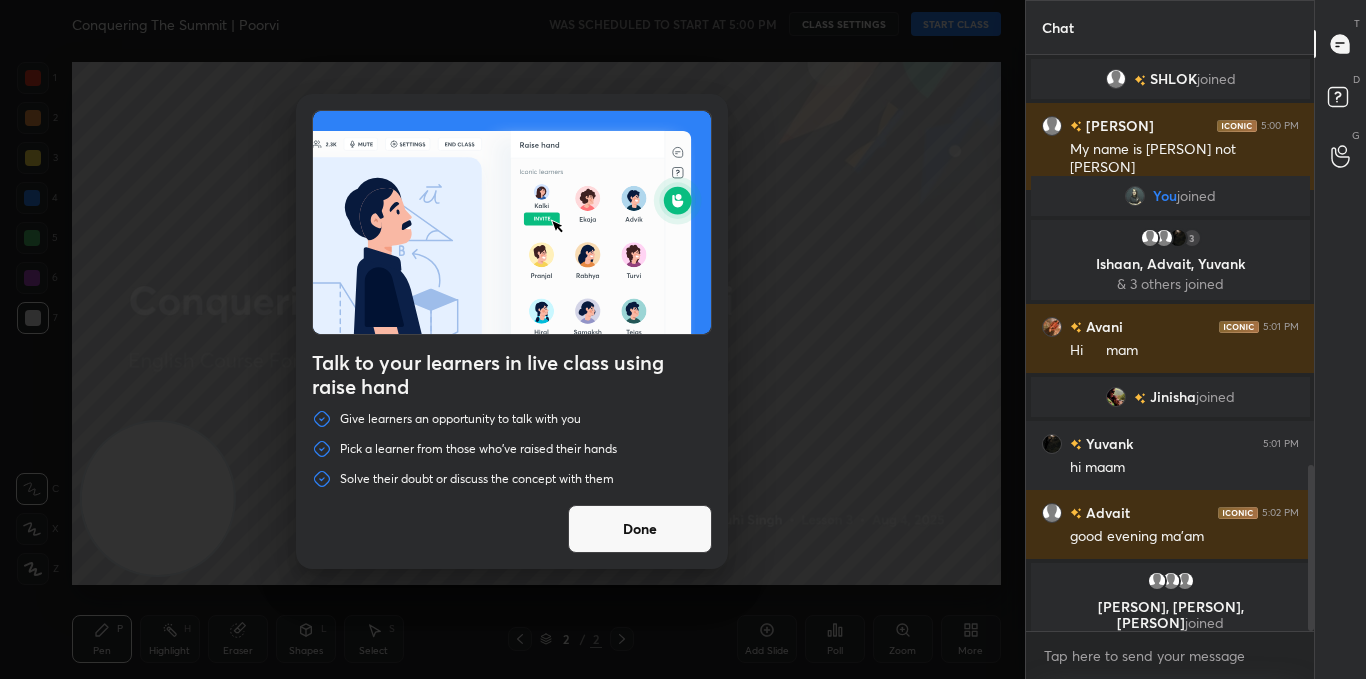 click on "Done" at bounding box center (640, 529) 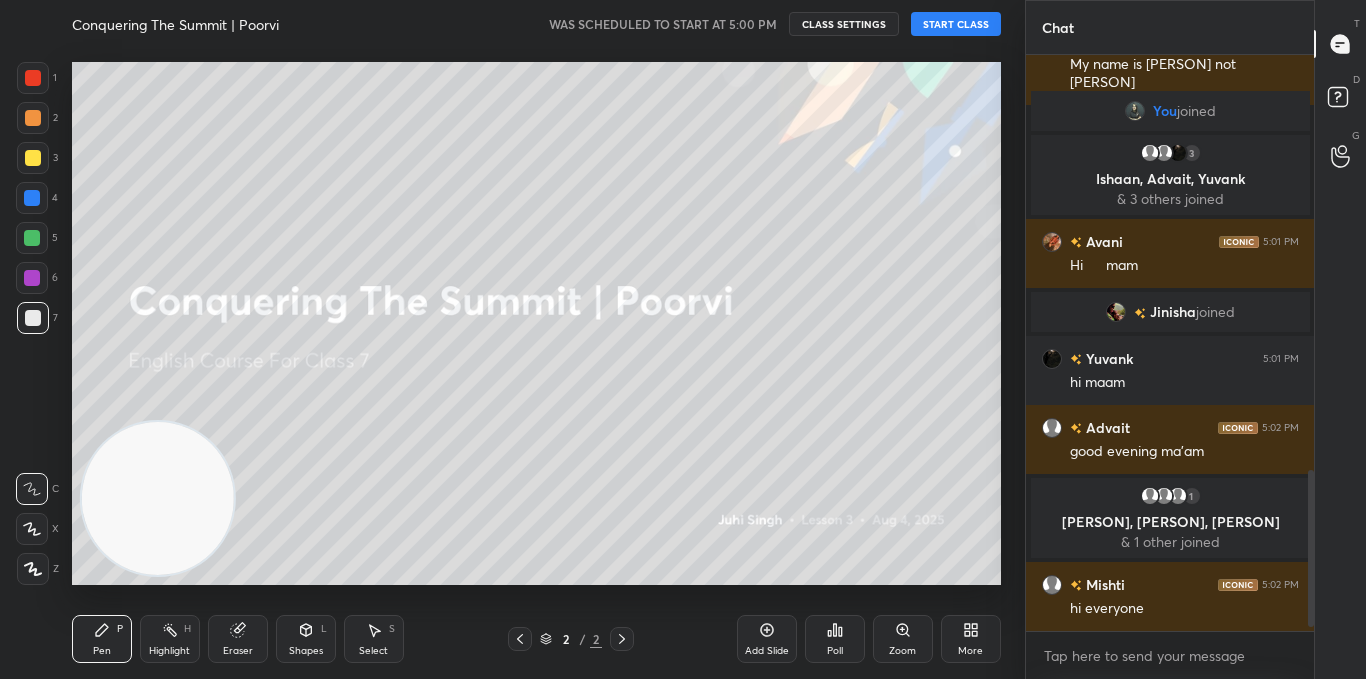 scroll, scrollTop: 1538, scrollLeft: 0, axis: vertical 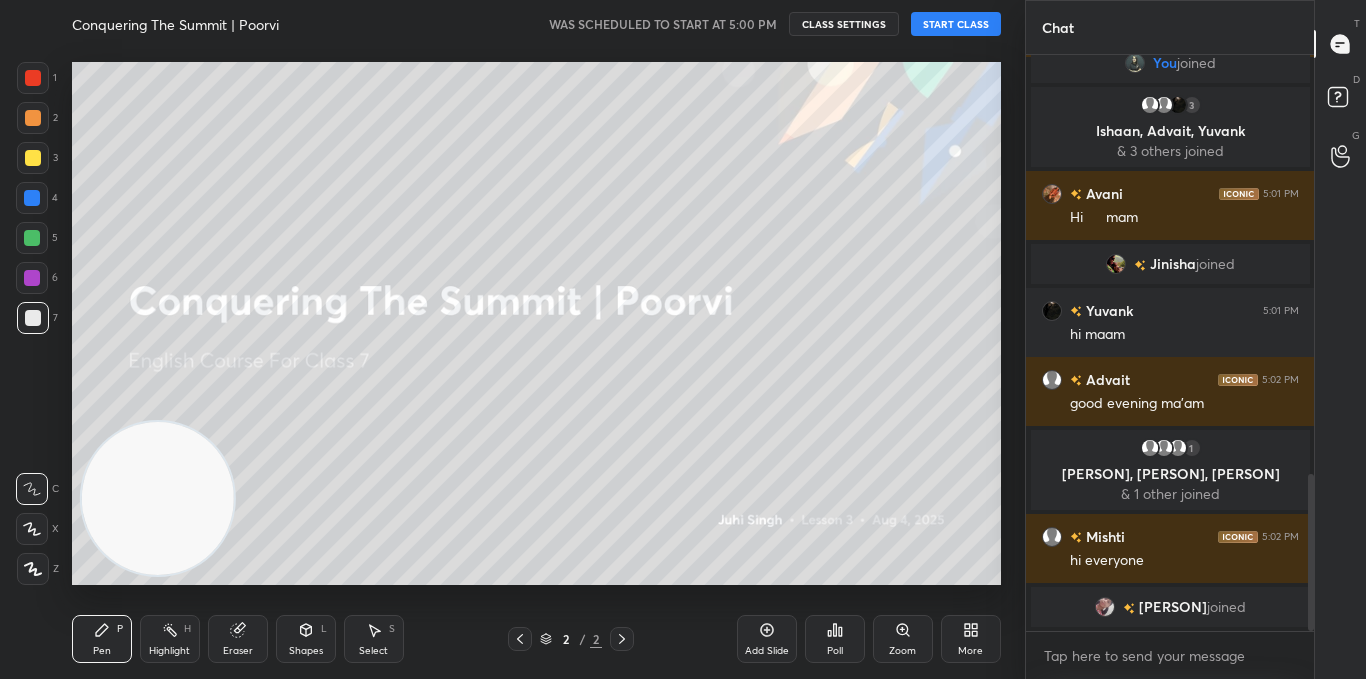click on "START CLASS" at bounding box center [956, 24] 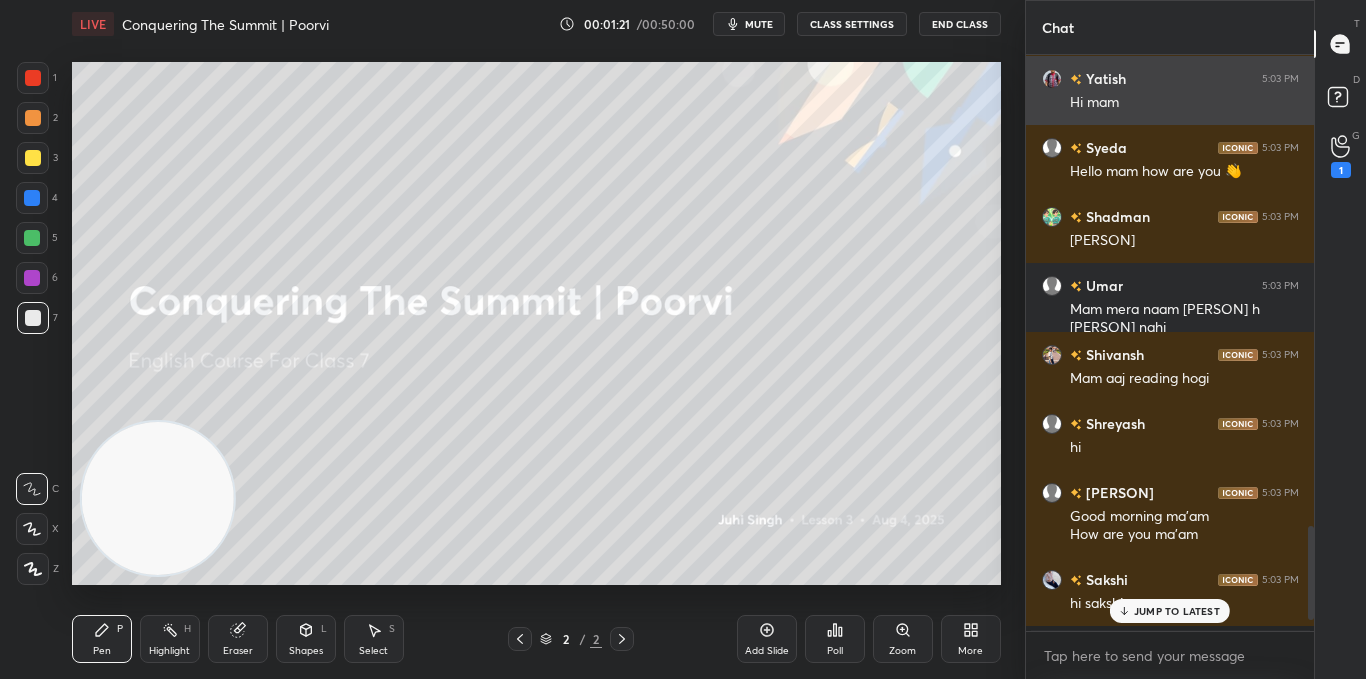 scroll, scrollTop: 3215, scrollLeft: 0, axis: vertical 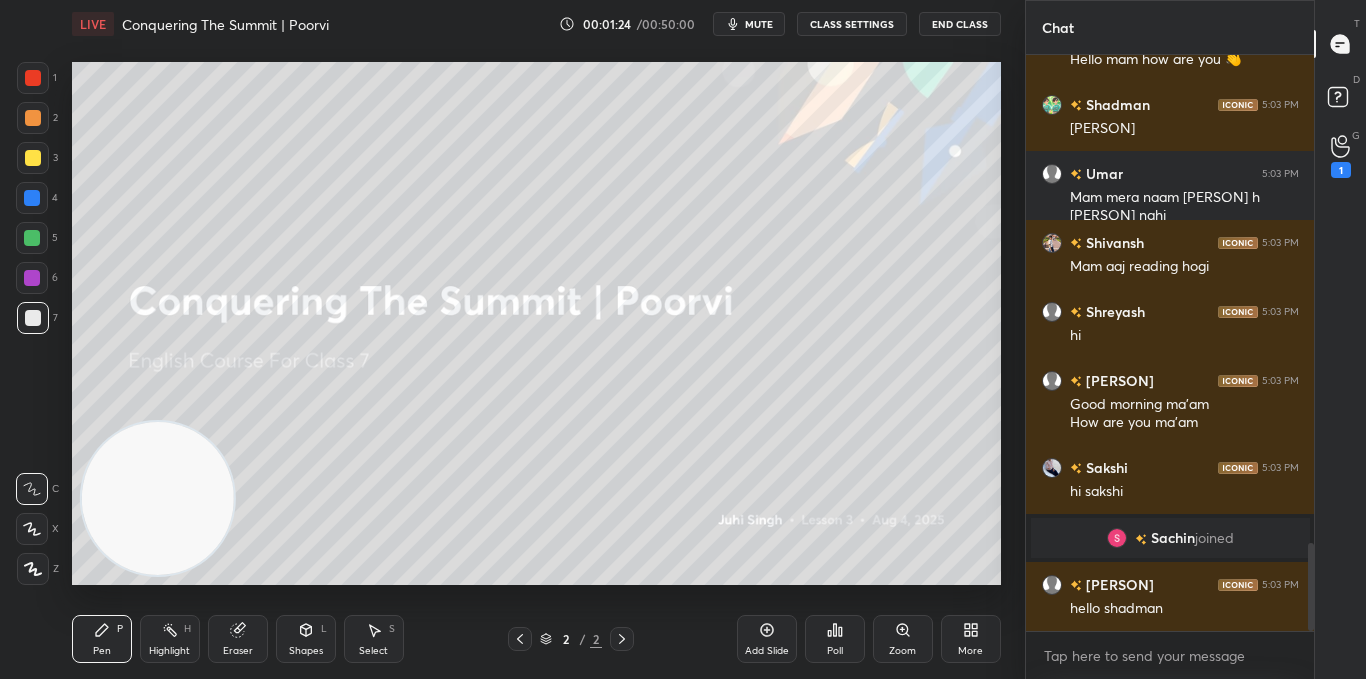 click on "More" at bounding box center (971, 639) 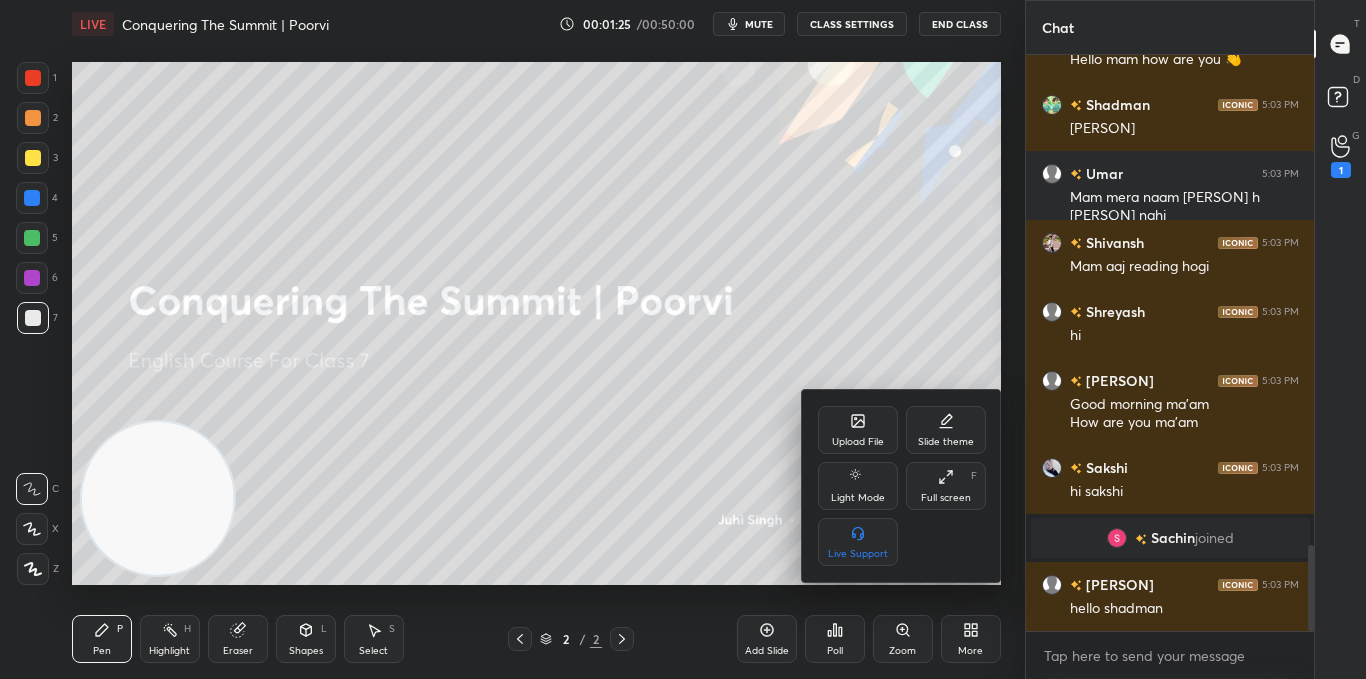 scroll, scrollTop: 3263, scrollLeft: 0, axis: vertical 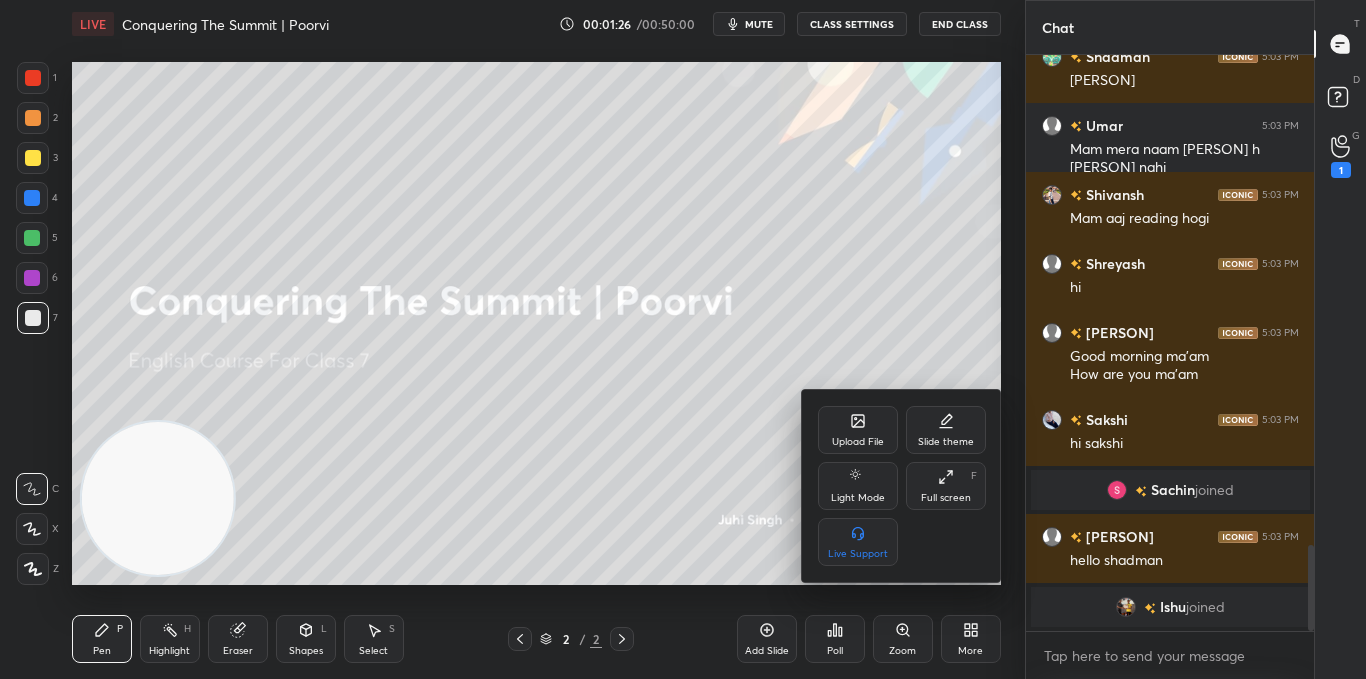 click on "Upload File" at bounding box center (858, 442) 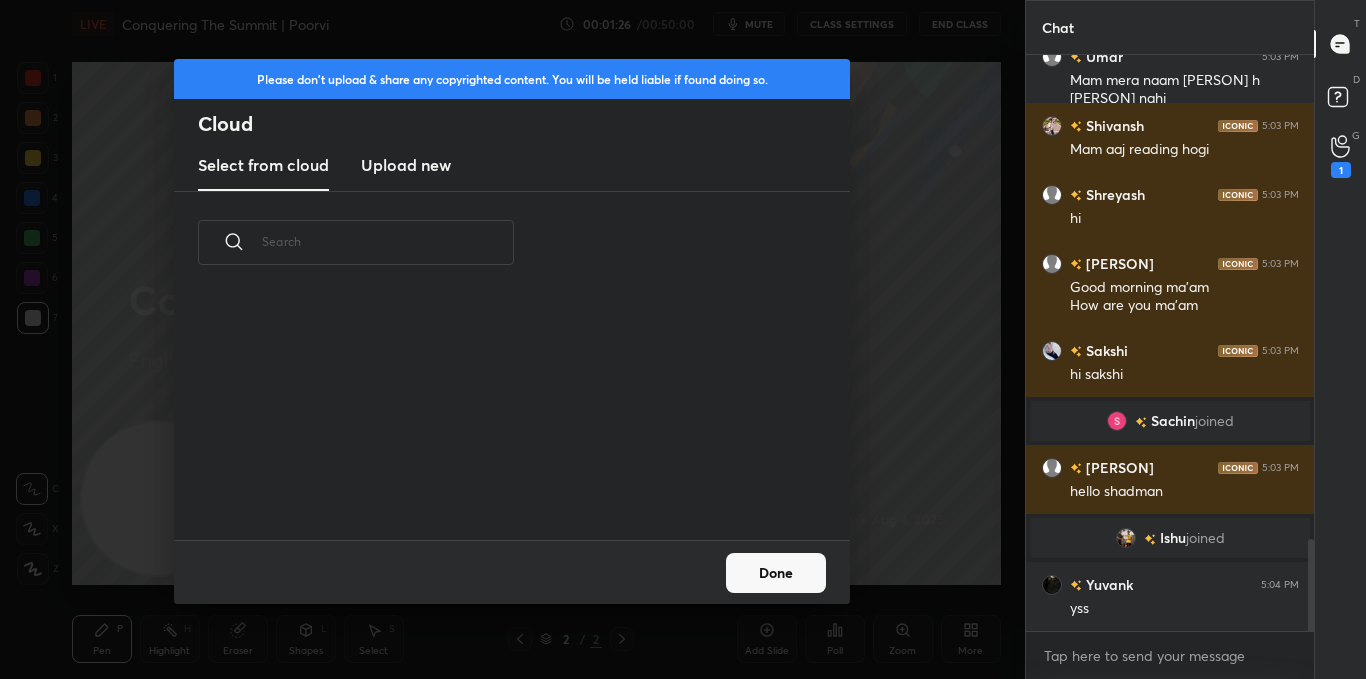 scroll, scrollTop: 3038, scrollLeft: 0, axis: vertical 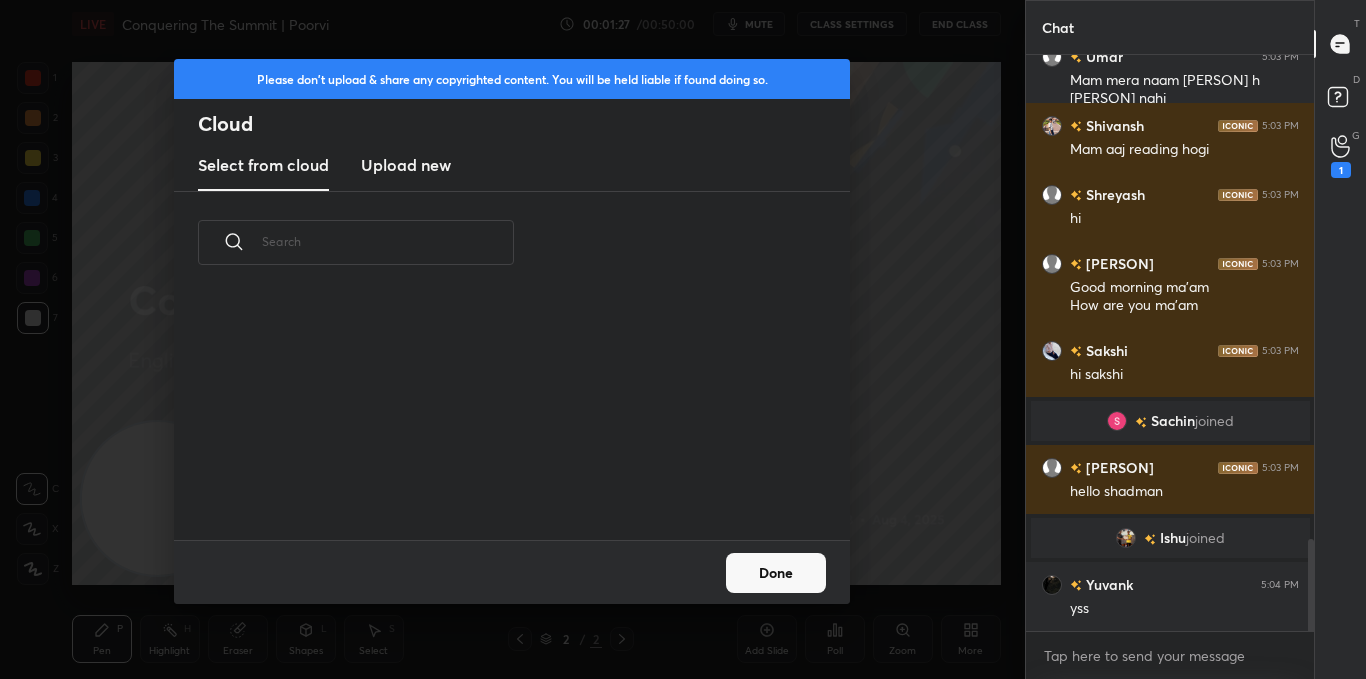 click on "Upload new" at bounding box center [406, 165] 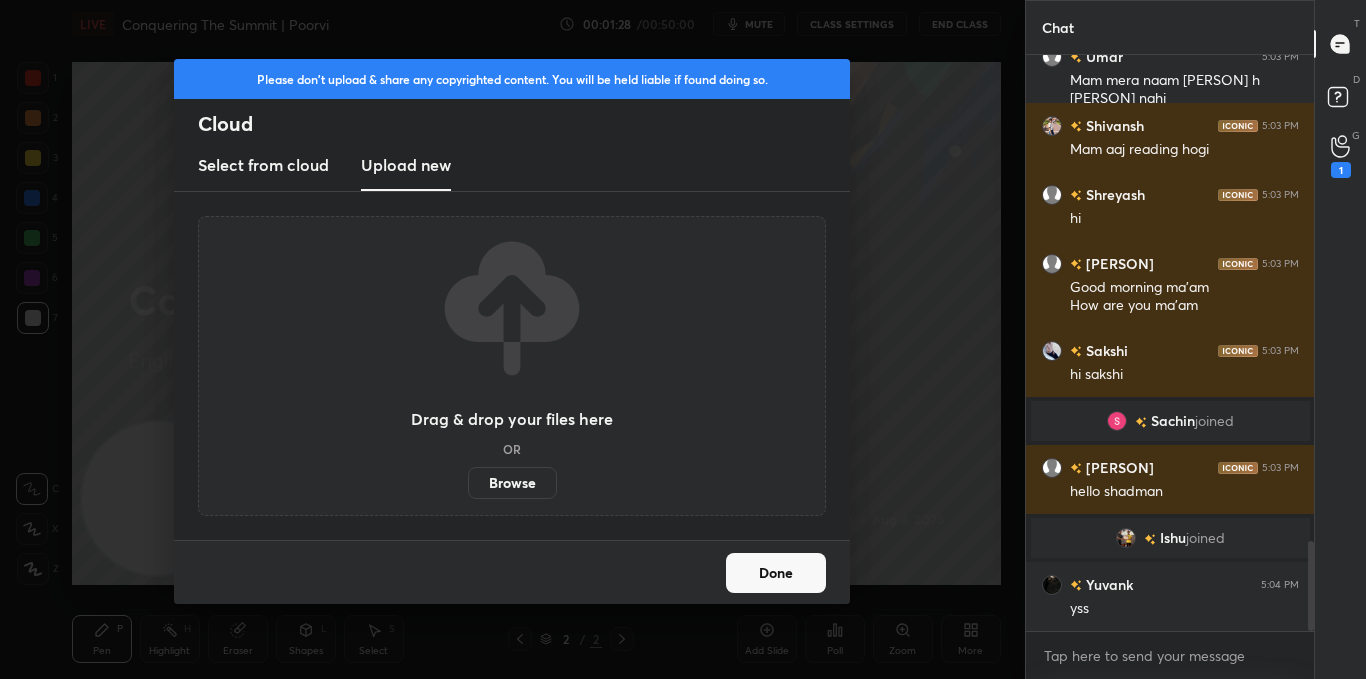 scroll, scrollTop: 3107, scrollLeft: 0, axis: vertical 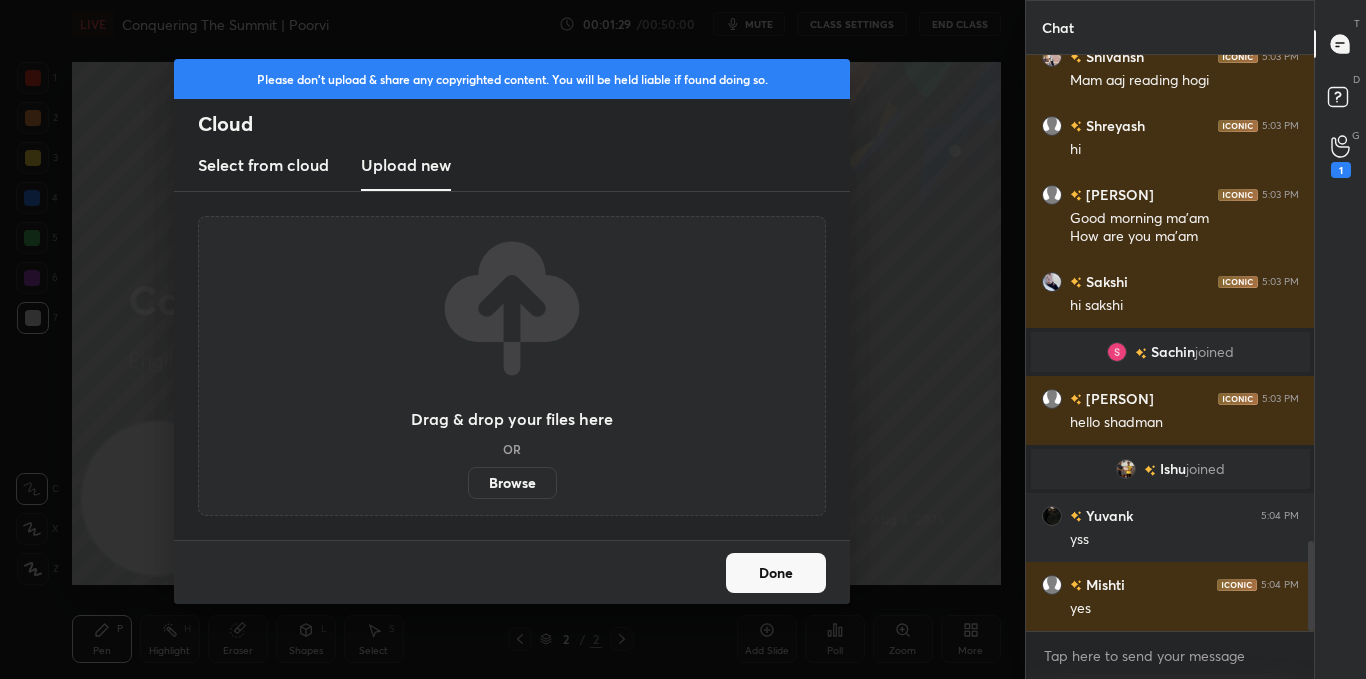 click on "Browse" at bounding box center (512, 483) 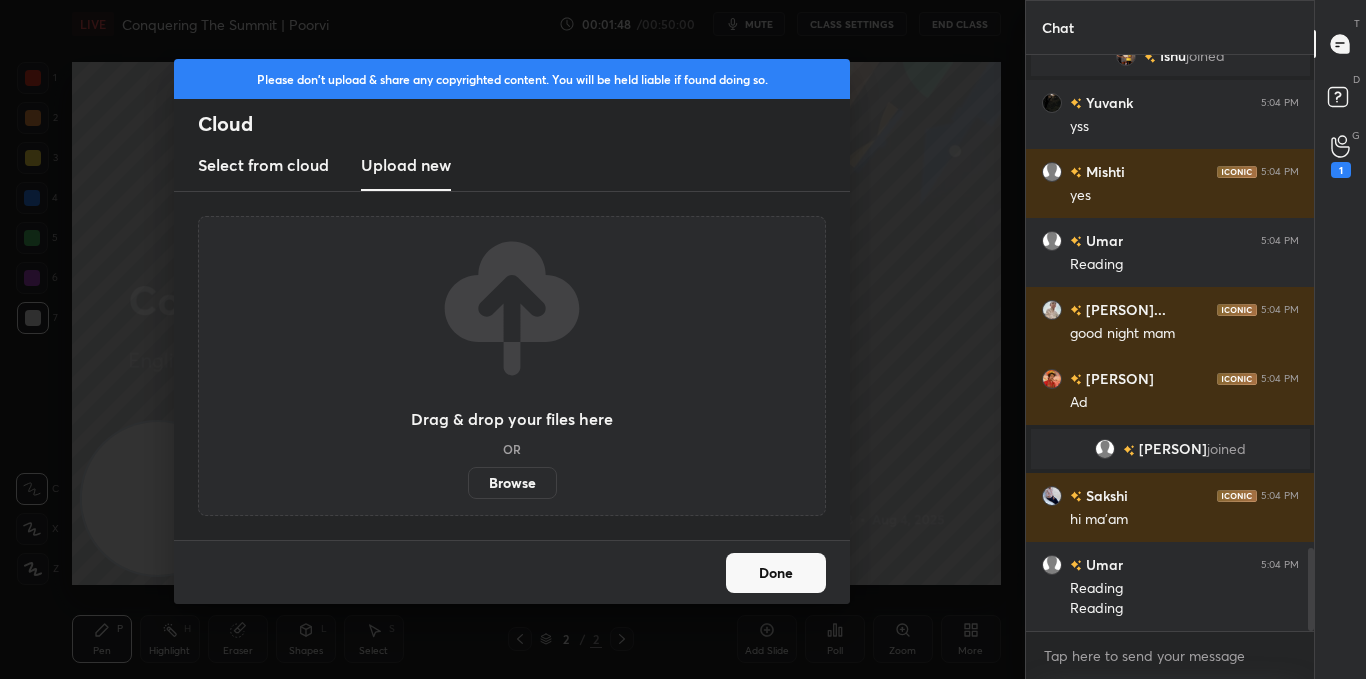 scroll, scrollTop: 3494, scrollLeft: 0, axis: vertical 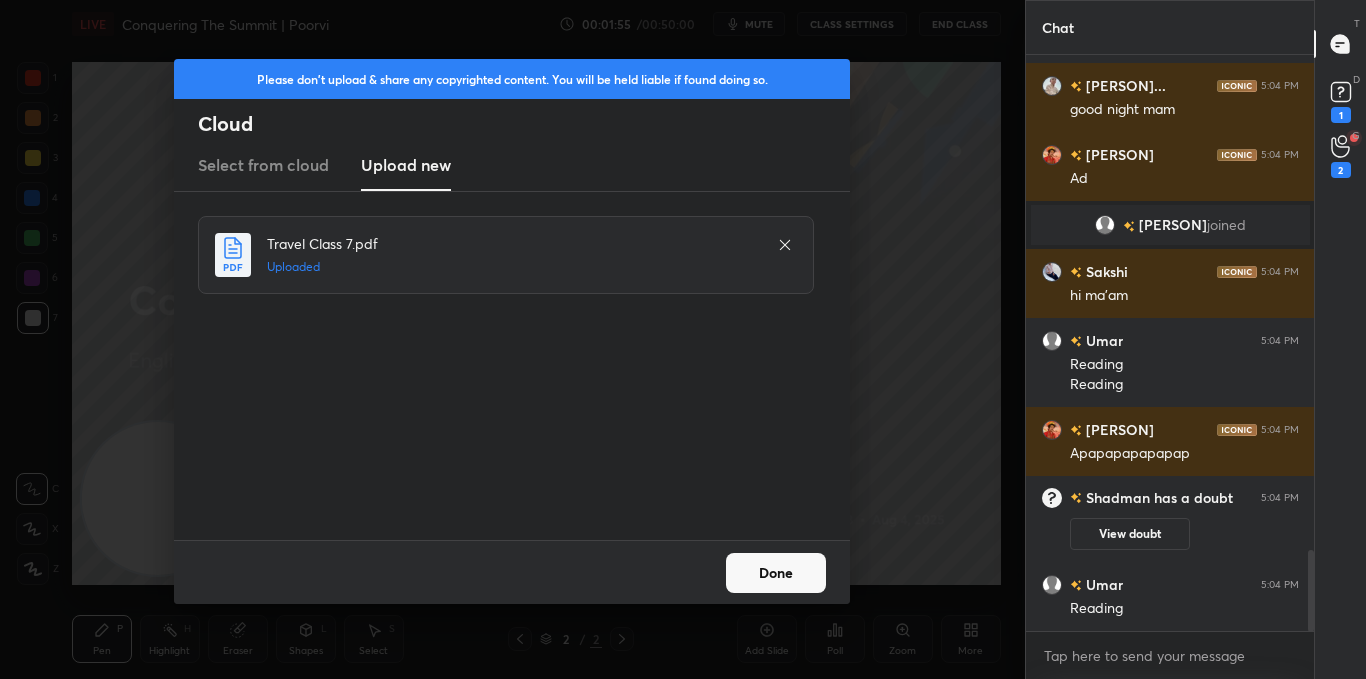 click on "Done" at bounding box center (776, 573) 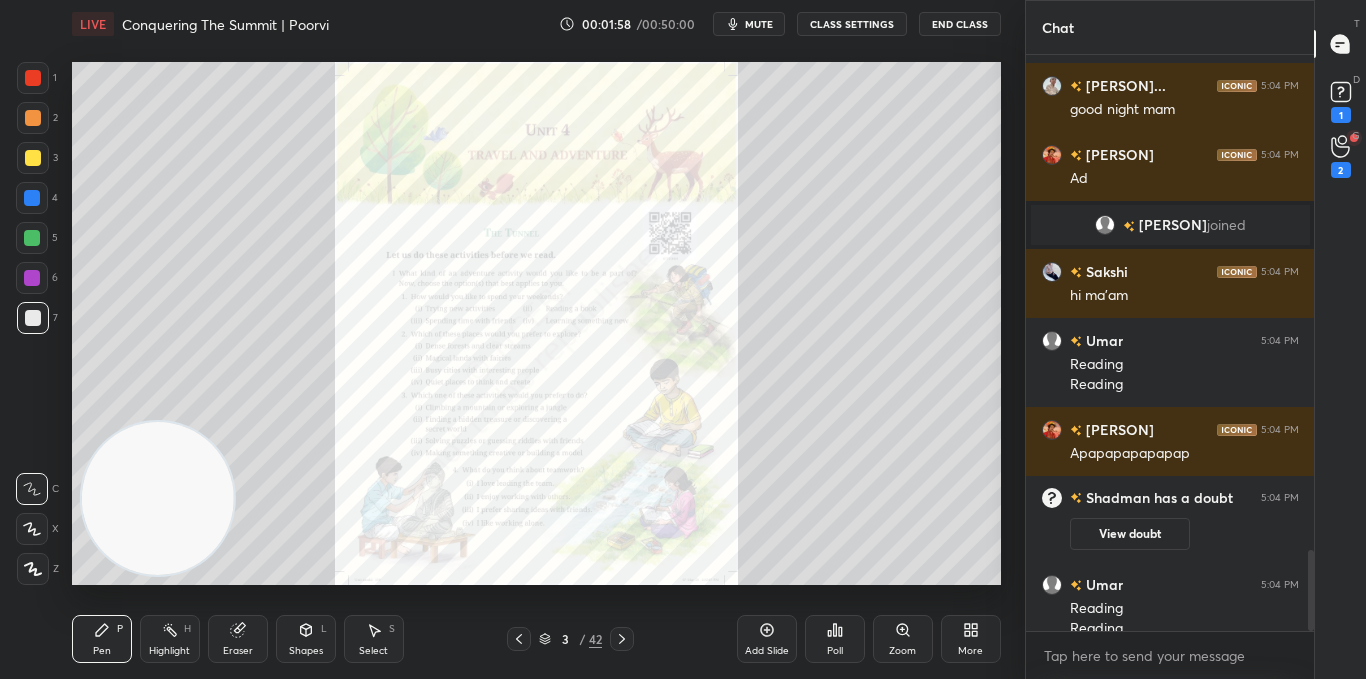 scroll, scrollTop: 3535, scrollLeft: 0, axis: vertical 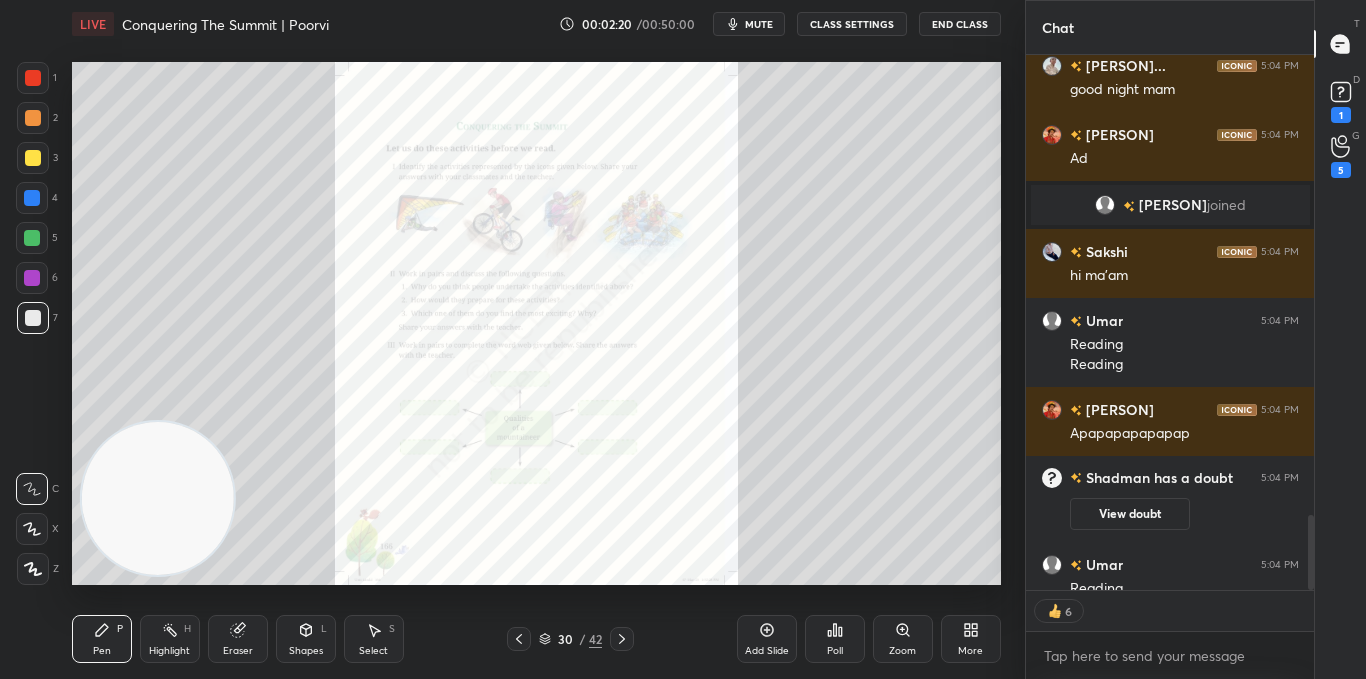 click 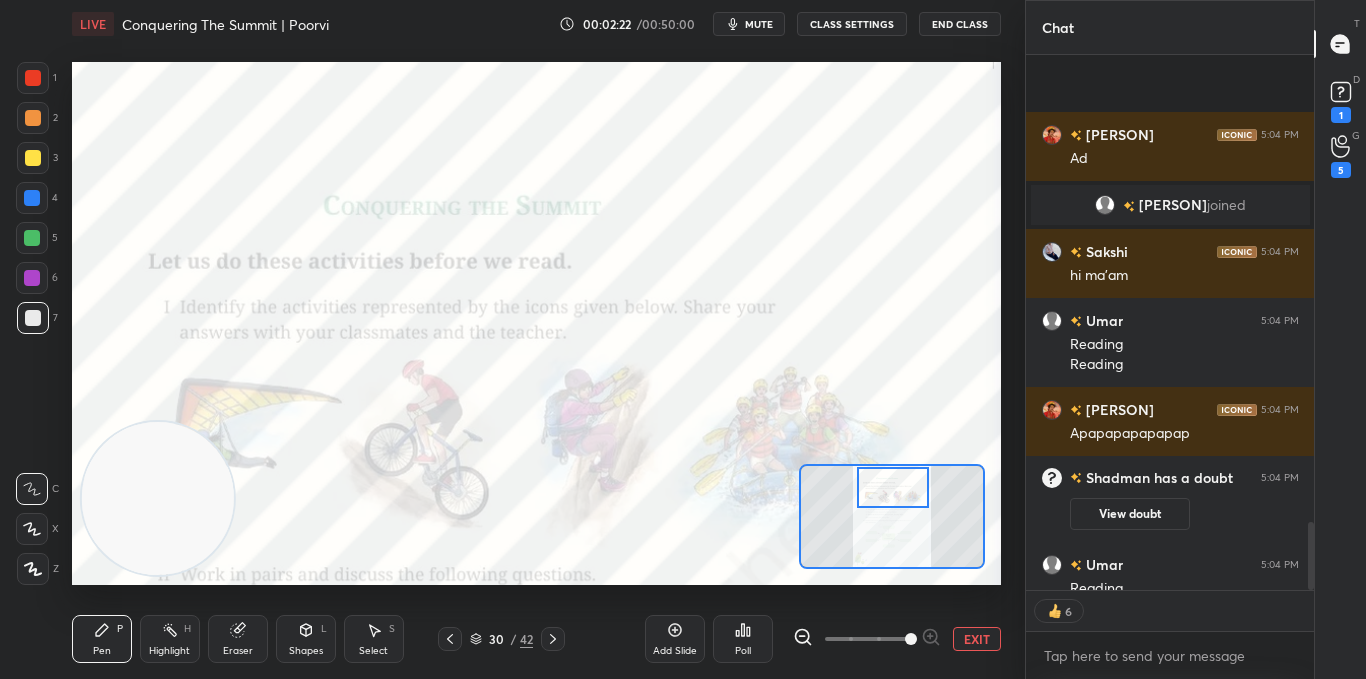 scroll, scrollTop: 3663, scrollLeft: 0, axis: vertical 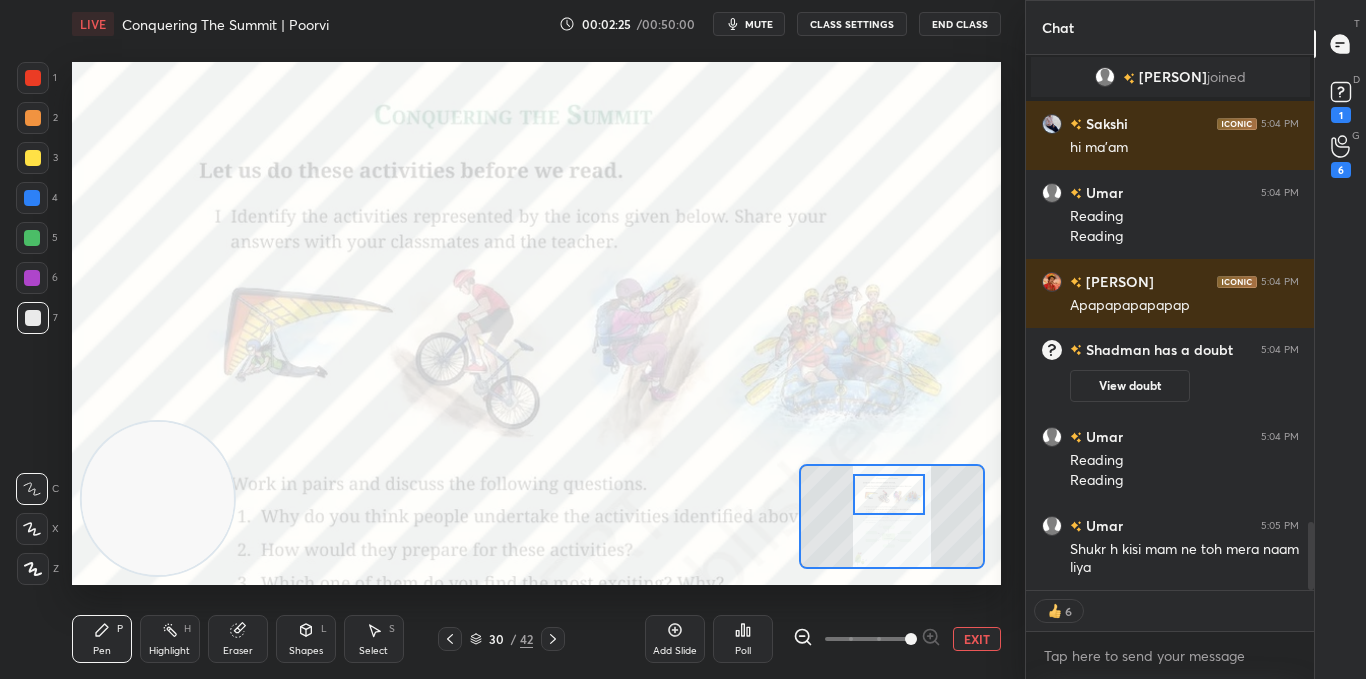 click at bounding box center [33, 78] 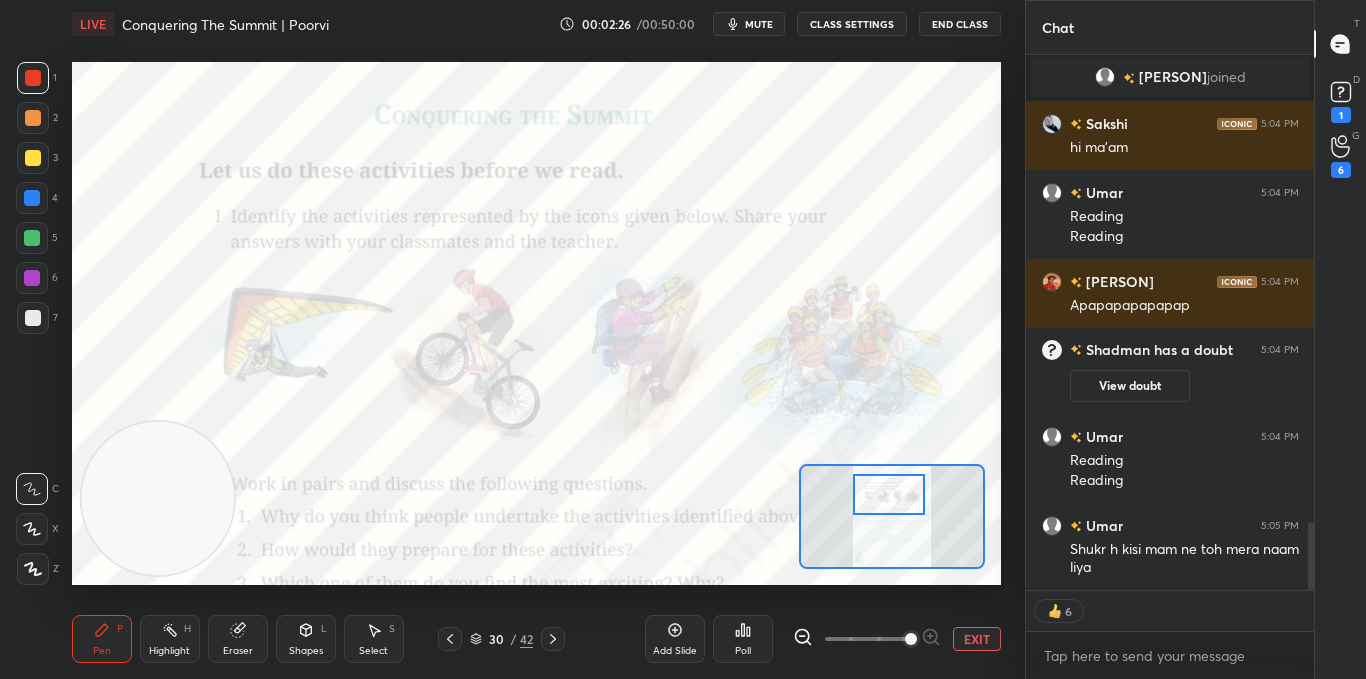 scroll, scrollTop: 7, scrollLeft: 7, axis: both 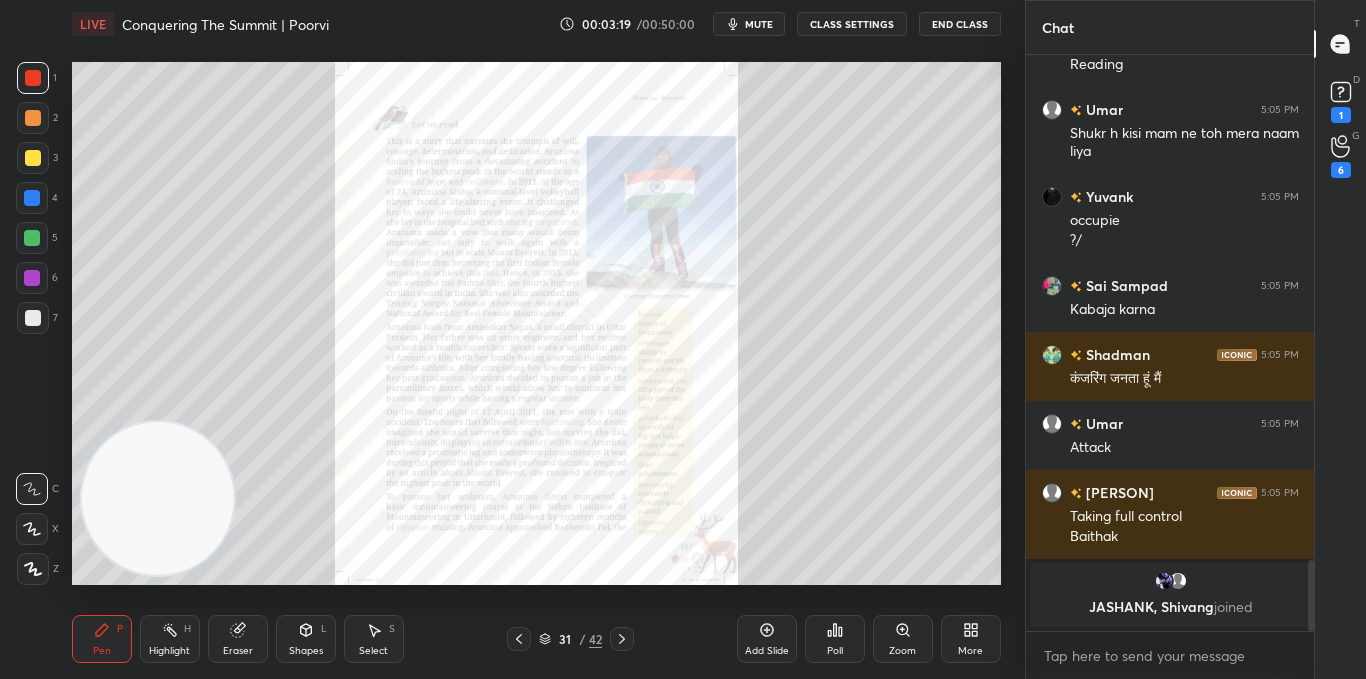 click on "Zoom" at bounding box center [902, 651] 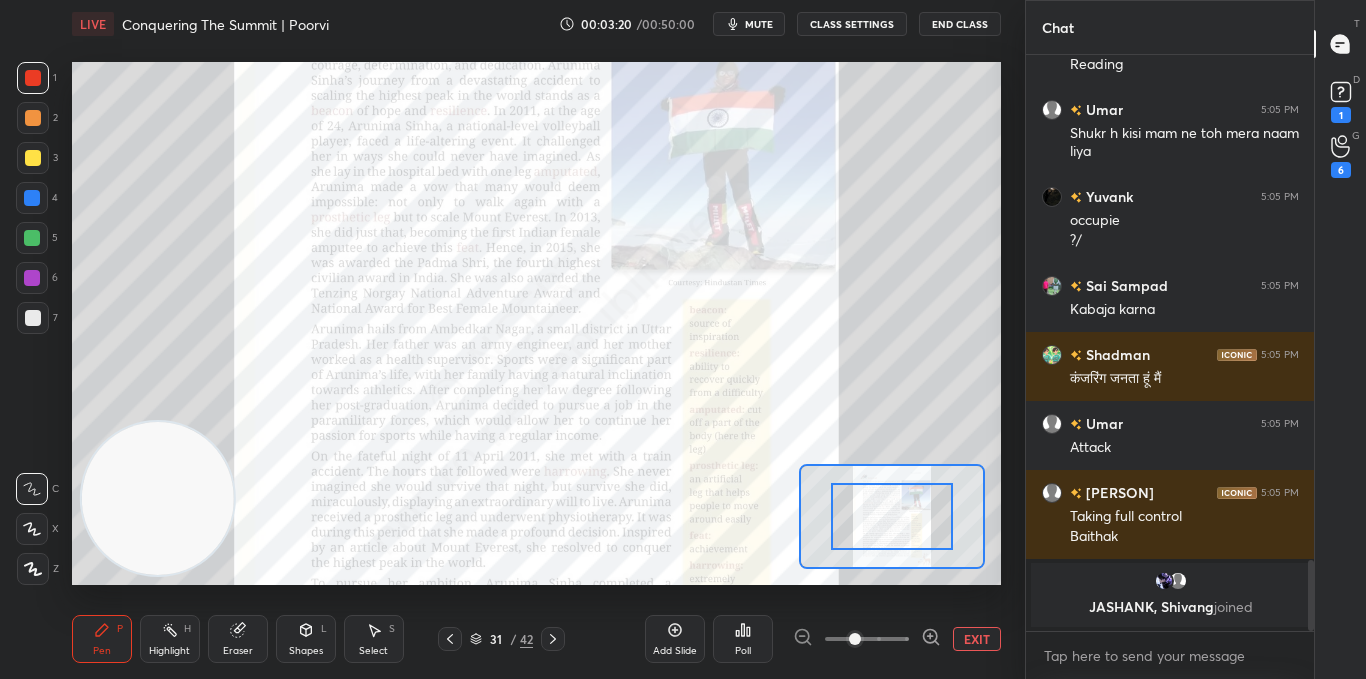 click at bounding box center [855, 639] 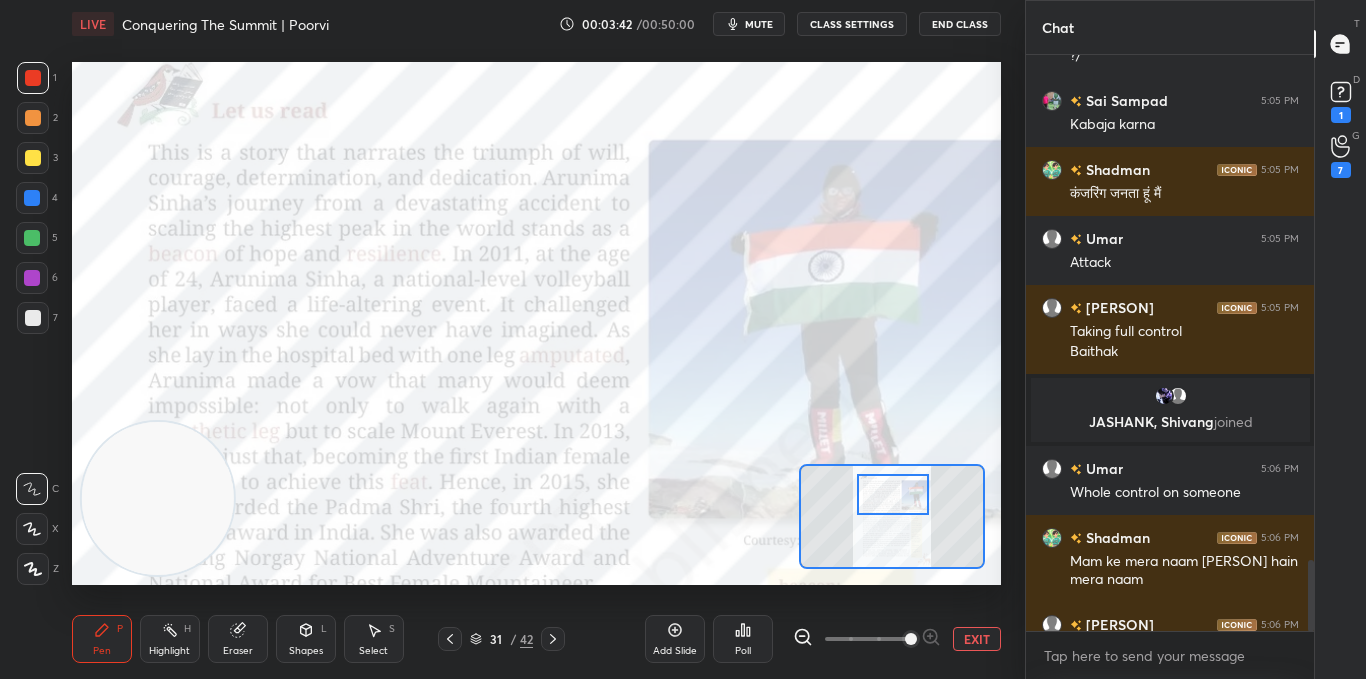scroll, scrollTop: 4119, scrollLeft: 0, axis: vertical 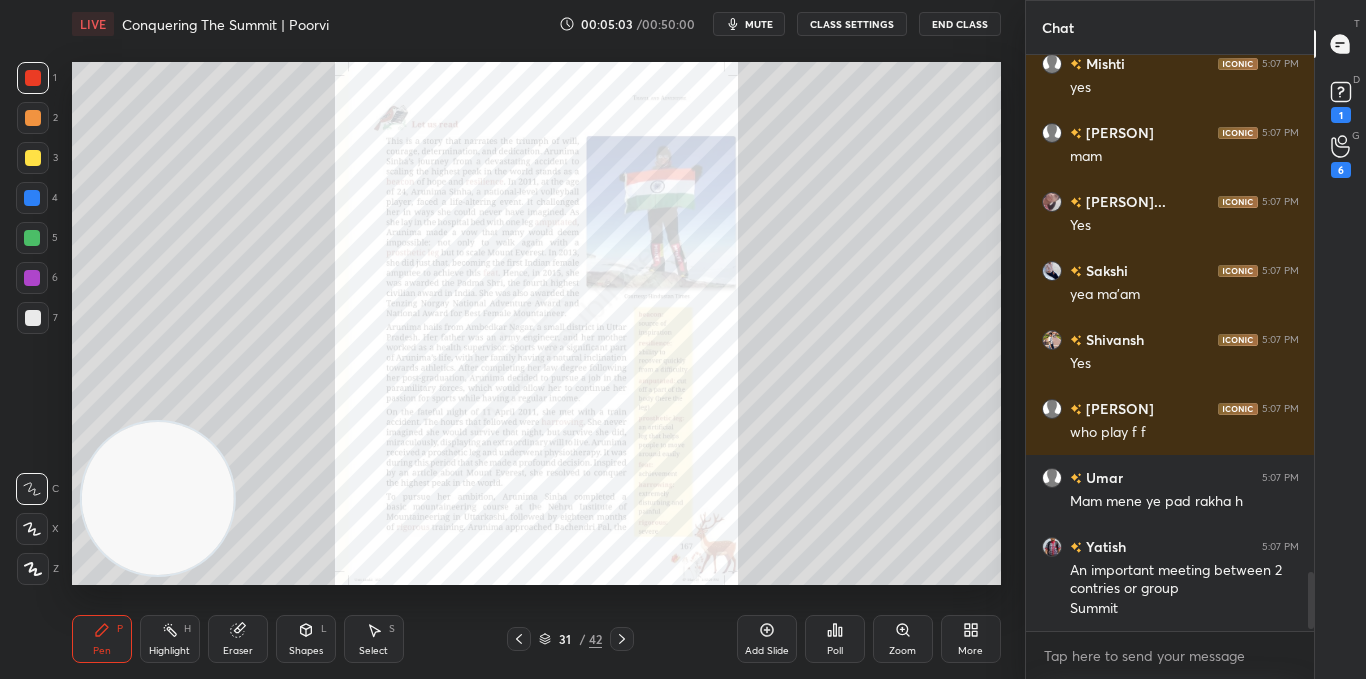 click on "Zoom" at bounding box center [903, 639] 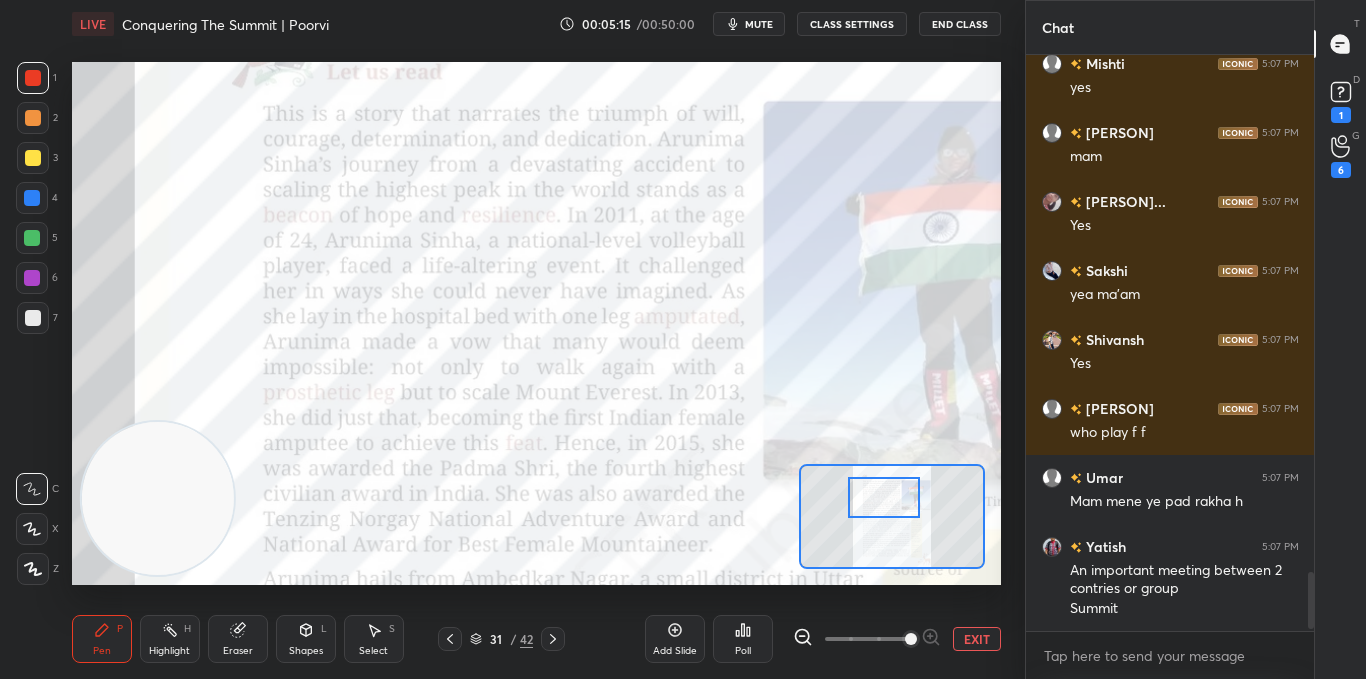 click on "G Raise Hand (G) 6" at bounding box center [1340, 156] 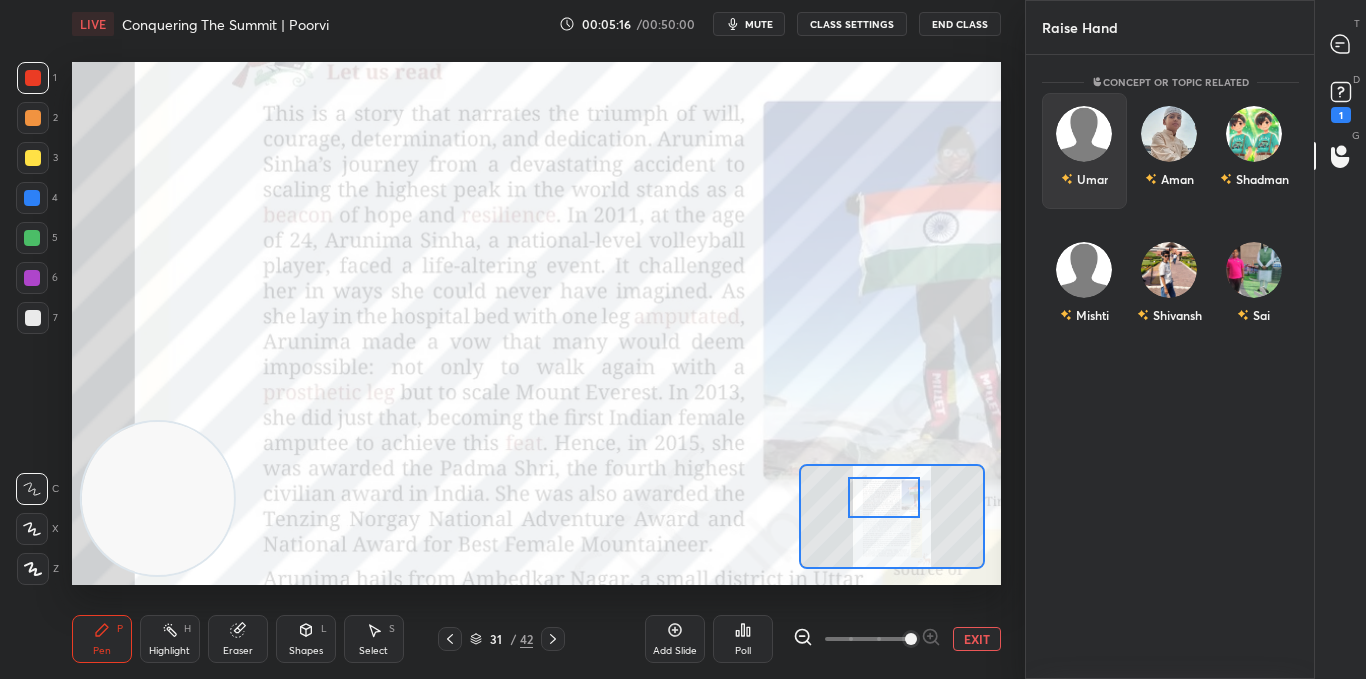 click on "Umar" at bounding box center (1084, 151) 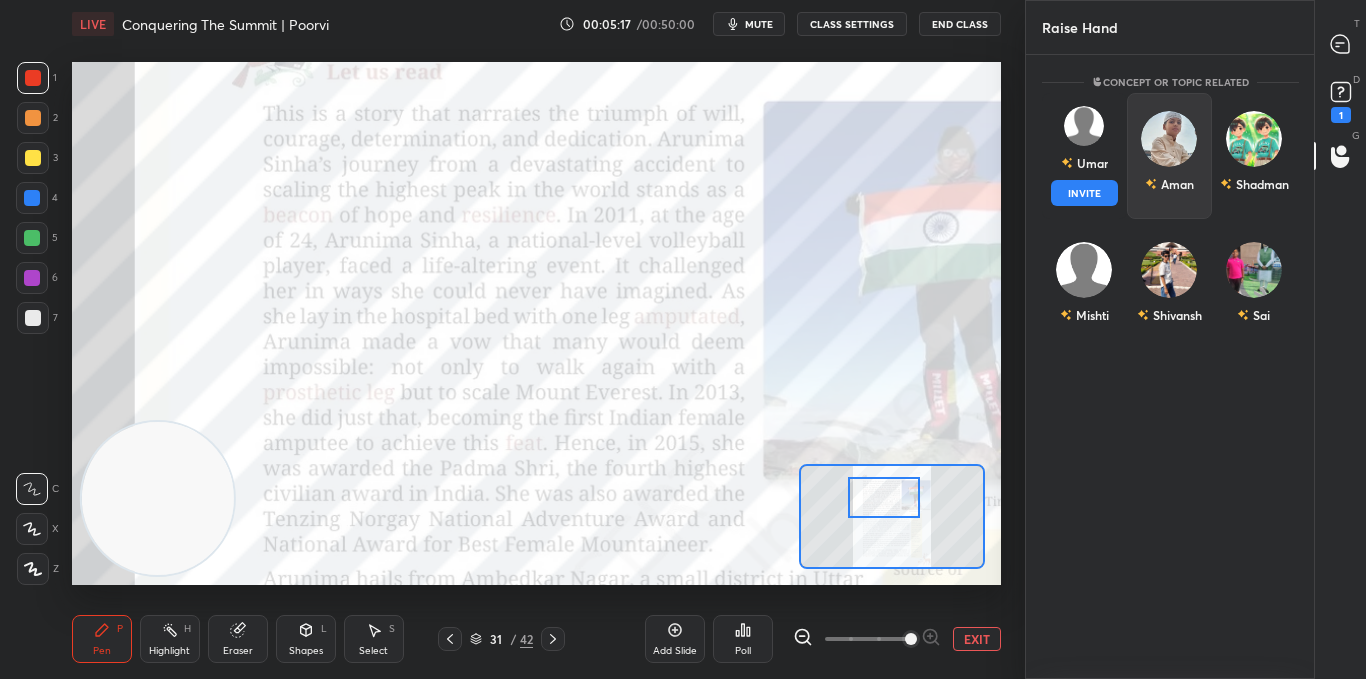 click on "INVITE" at bounding box center (1084, 193) 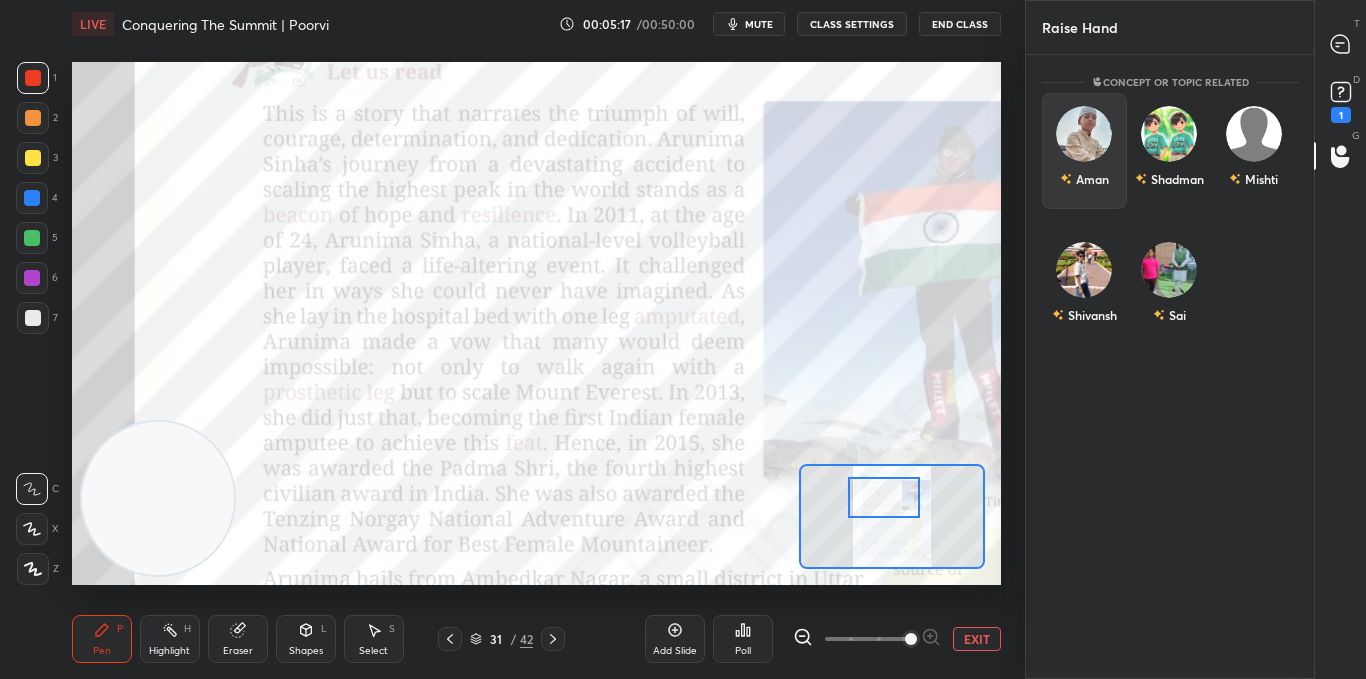 scroll, scrollTop: 537, scrollLeft: 282, axis: both 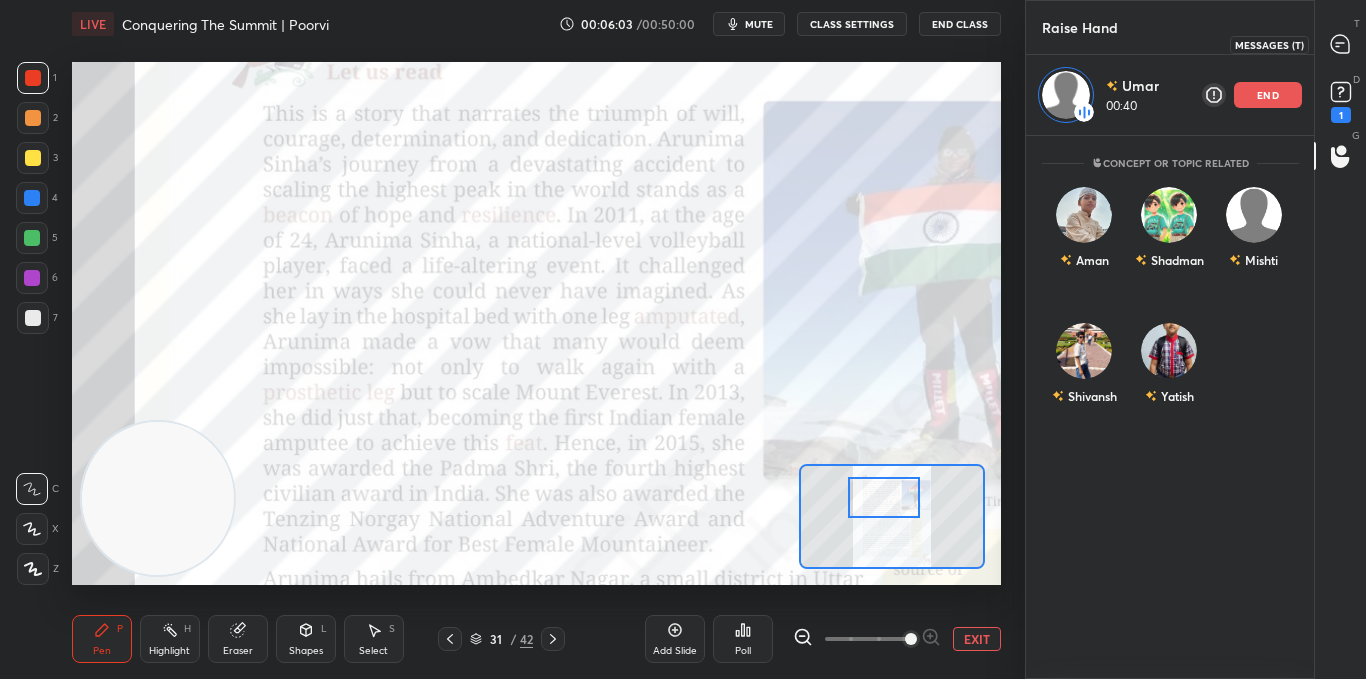 click 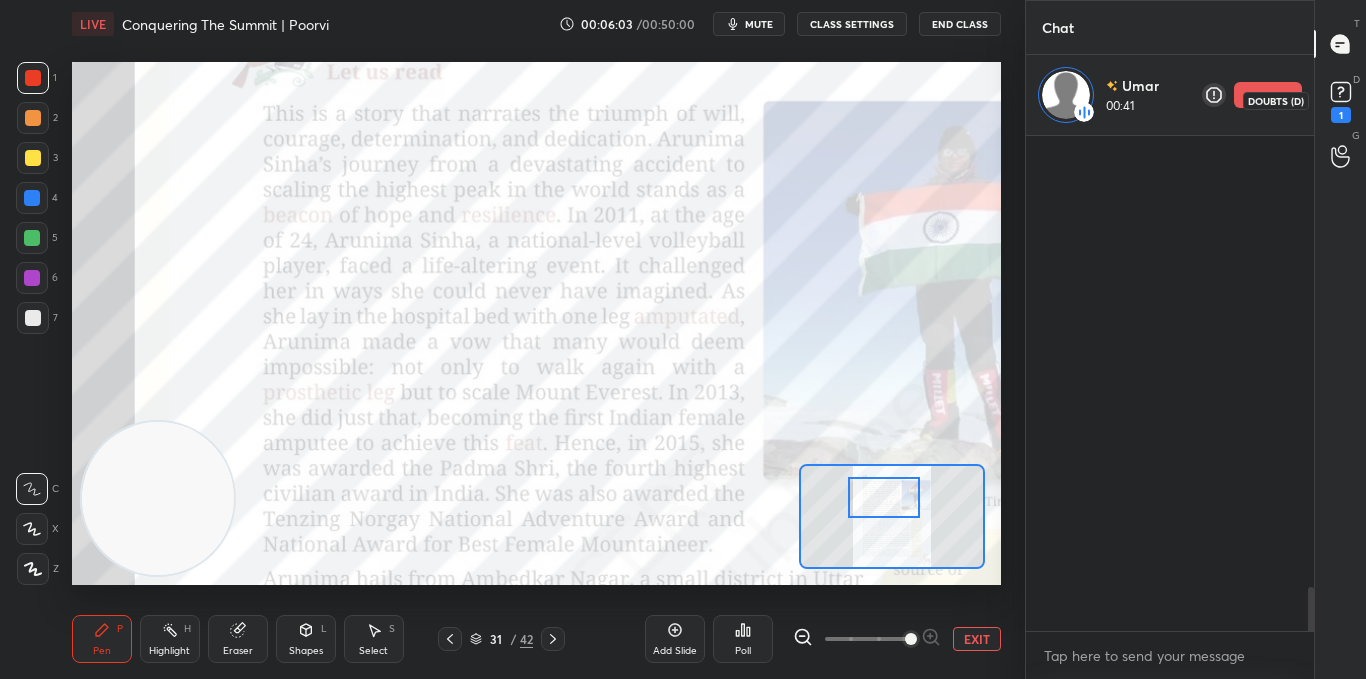 scroll, scrollTop: 323, scrollLeft: 282, axis: both 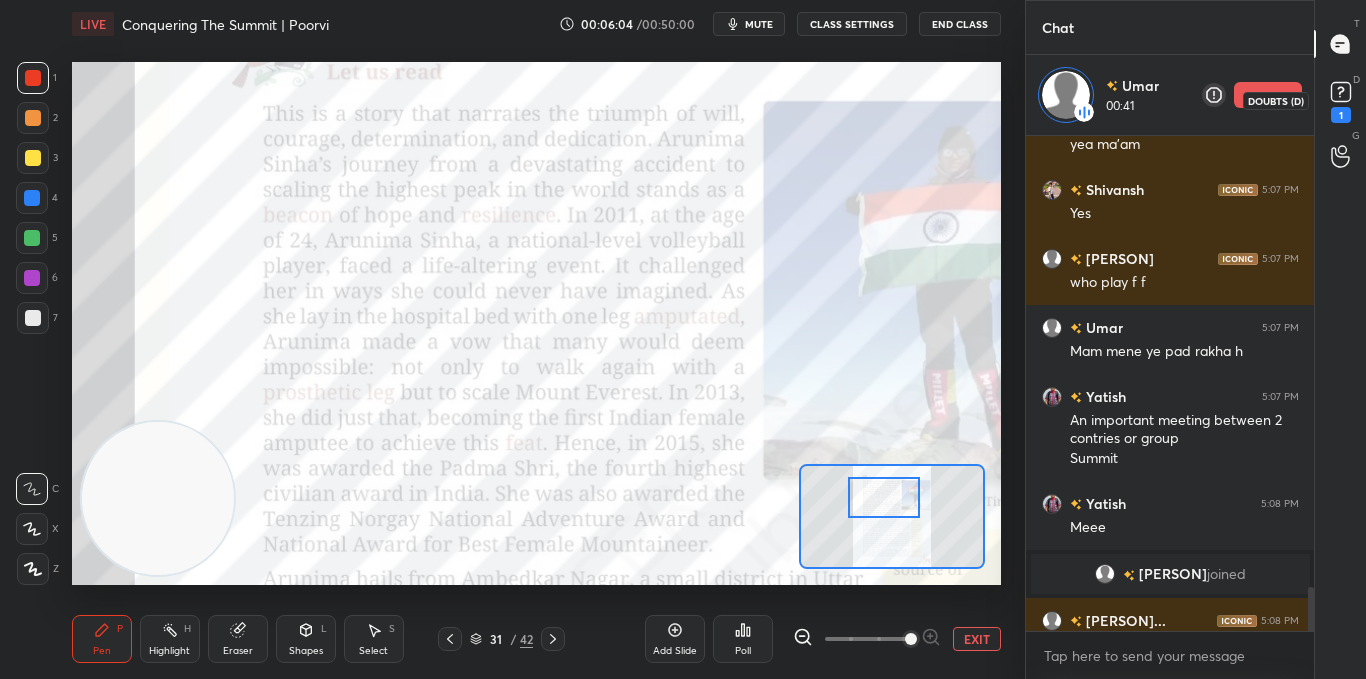 click 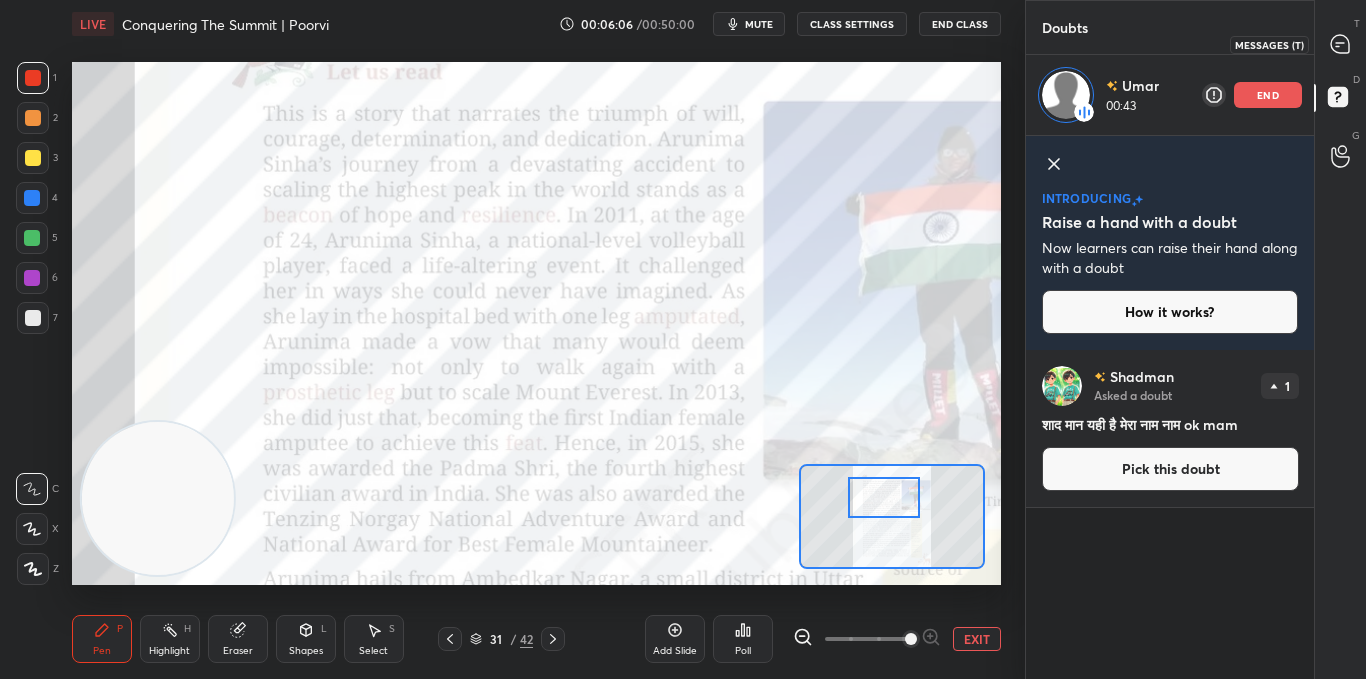 click at bounding box center (1341, 44) 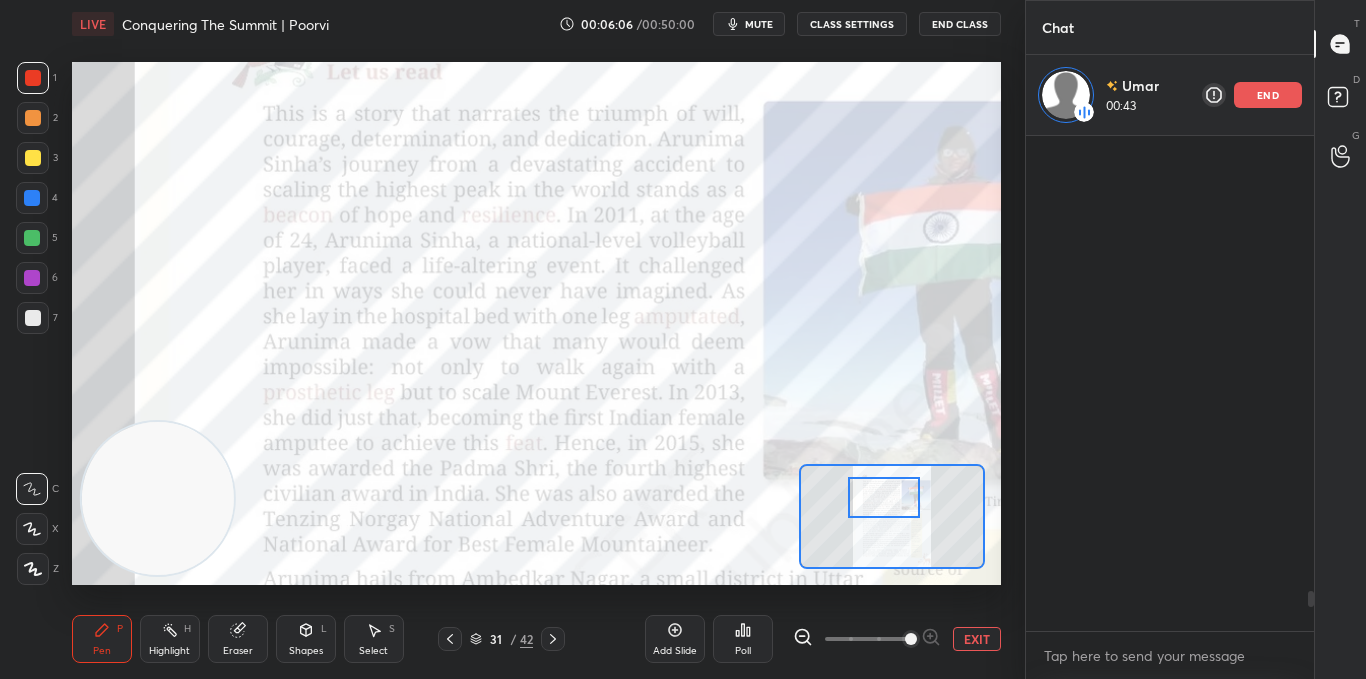 scroll, scrollTop: 5666, scrollLeft: 0, axis: vertical 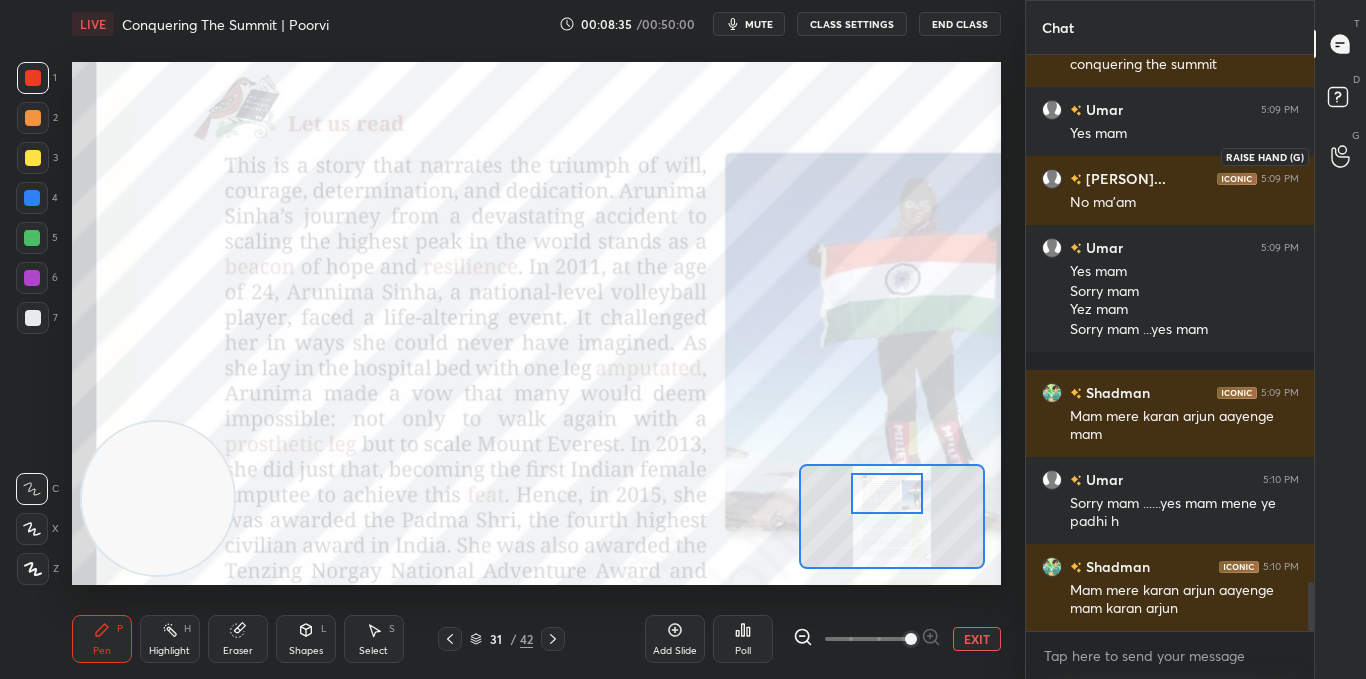 click 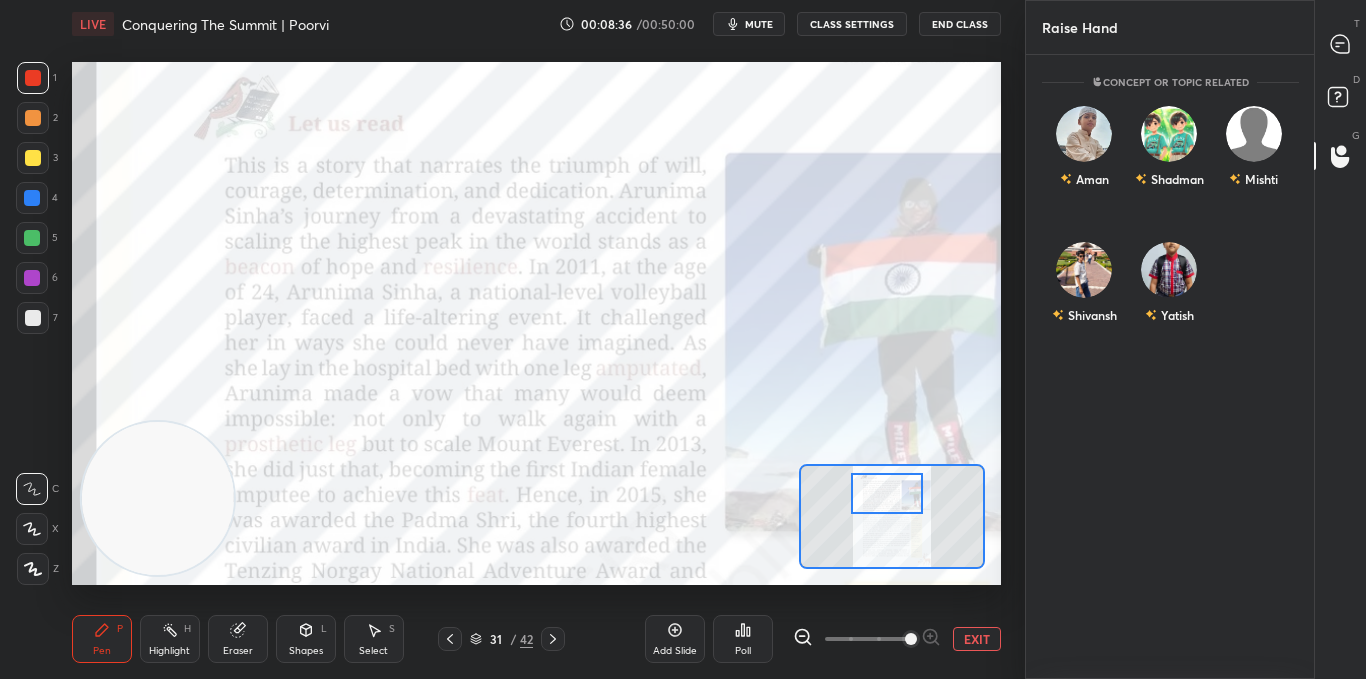 scroll, scrollTop: 7, scrollLeft: 7, axis: both 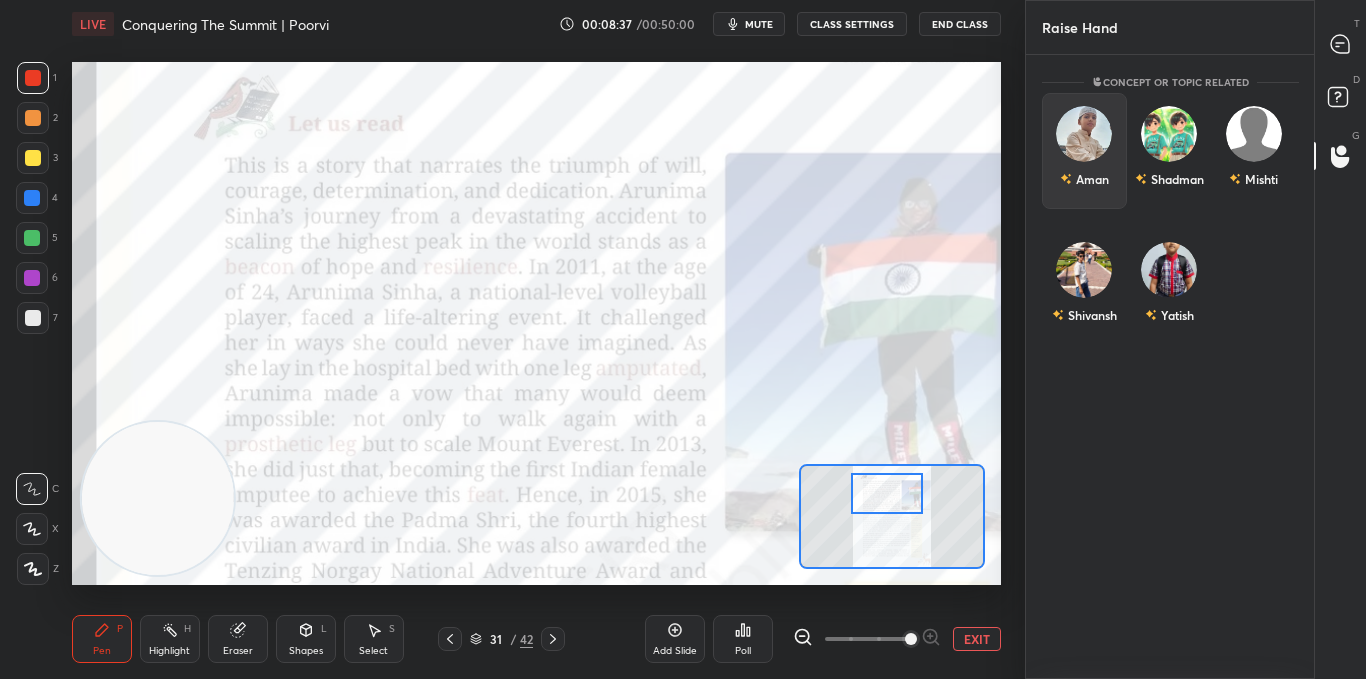 click on "Aman" at bounding box center [1084, 151] 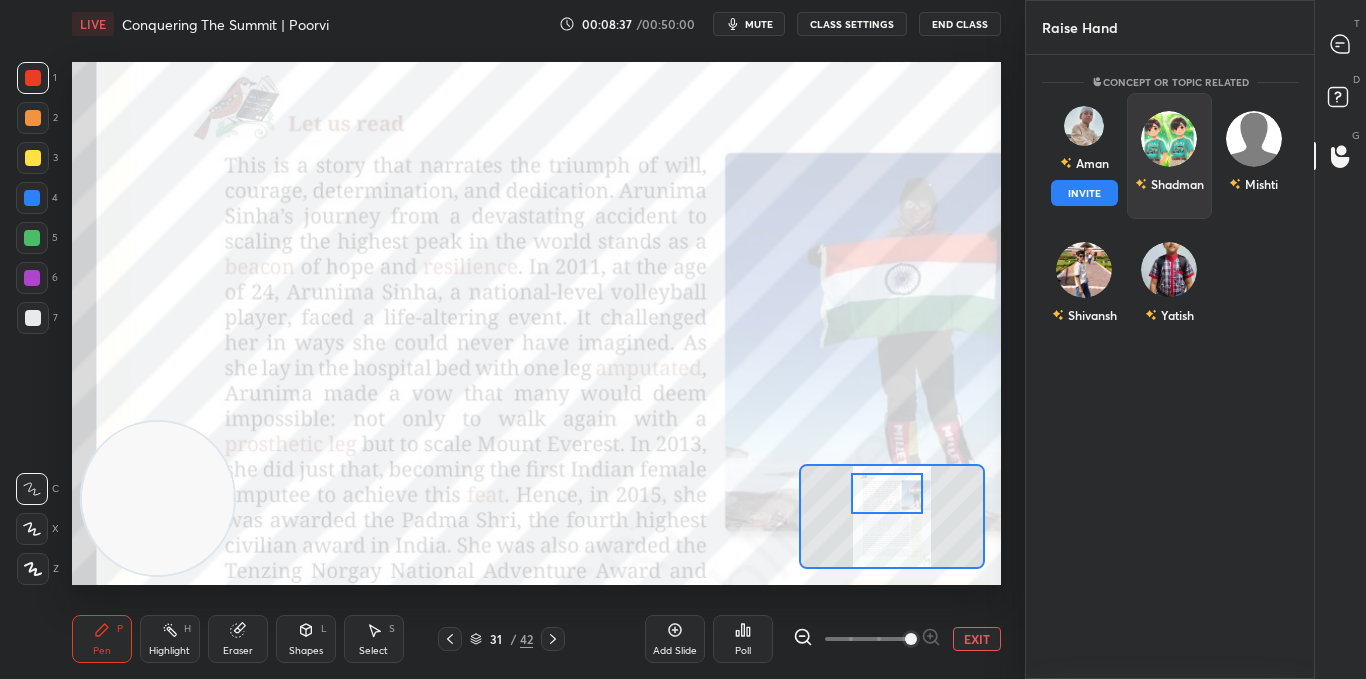 click on "INVITE" at bounding box center [1084, 193] 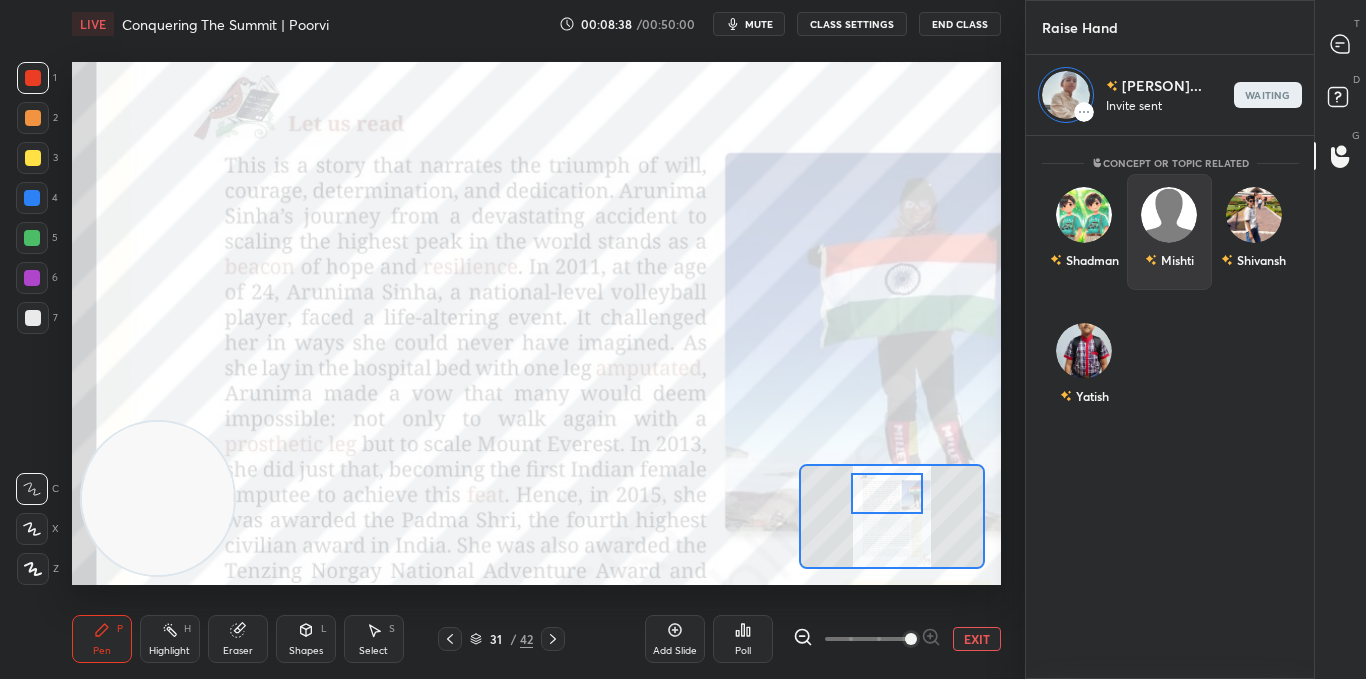 scroll, scrollTop: 537, scrollLeft: 282, axis: both 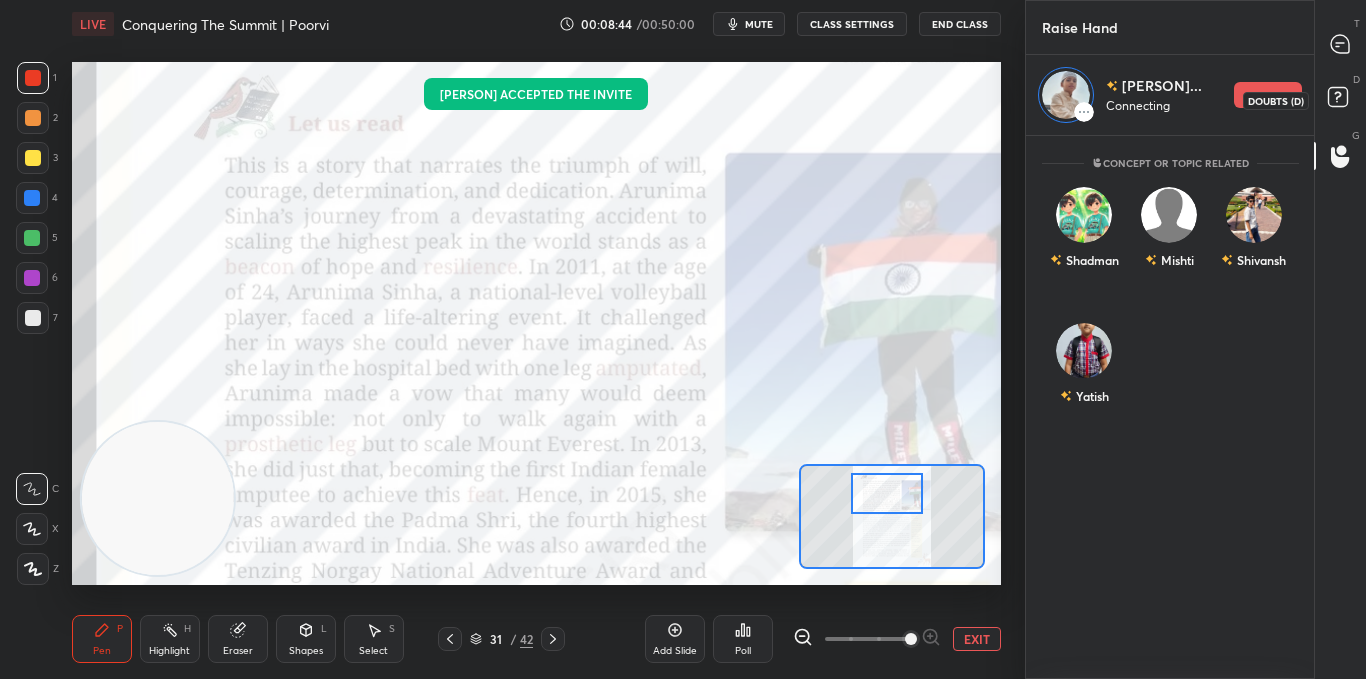 click 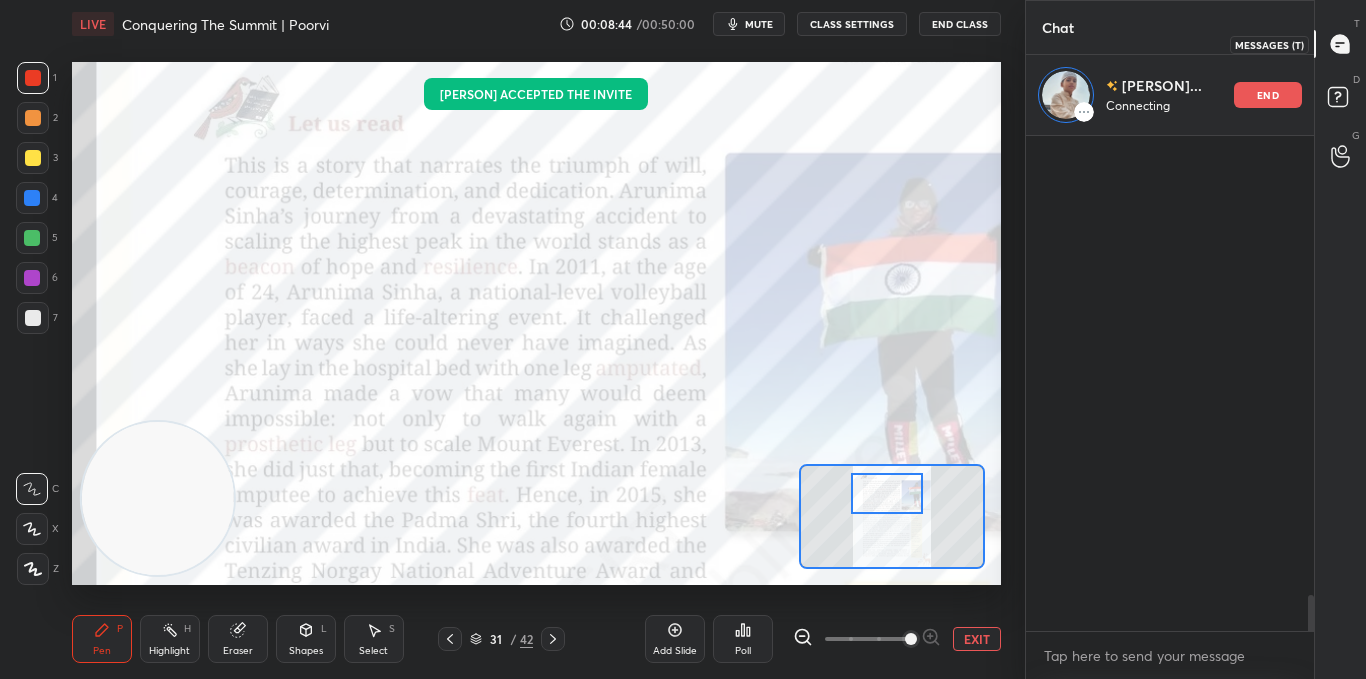 scroll, scrollTop: 323, scrollLeft: 282, axis: both 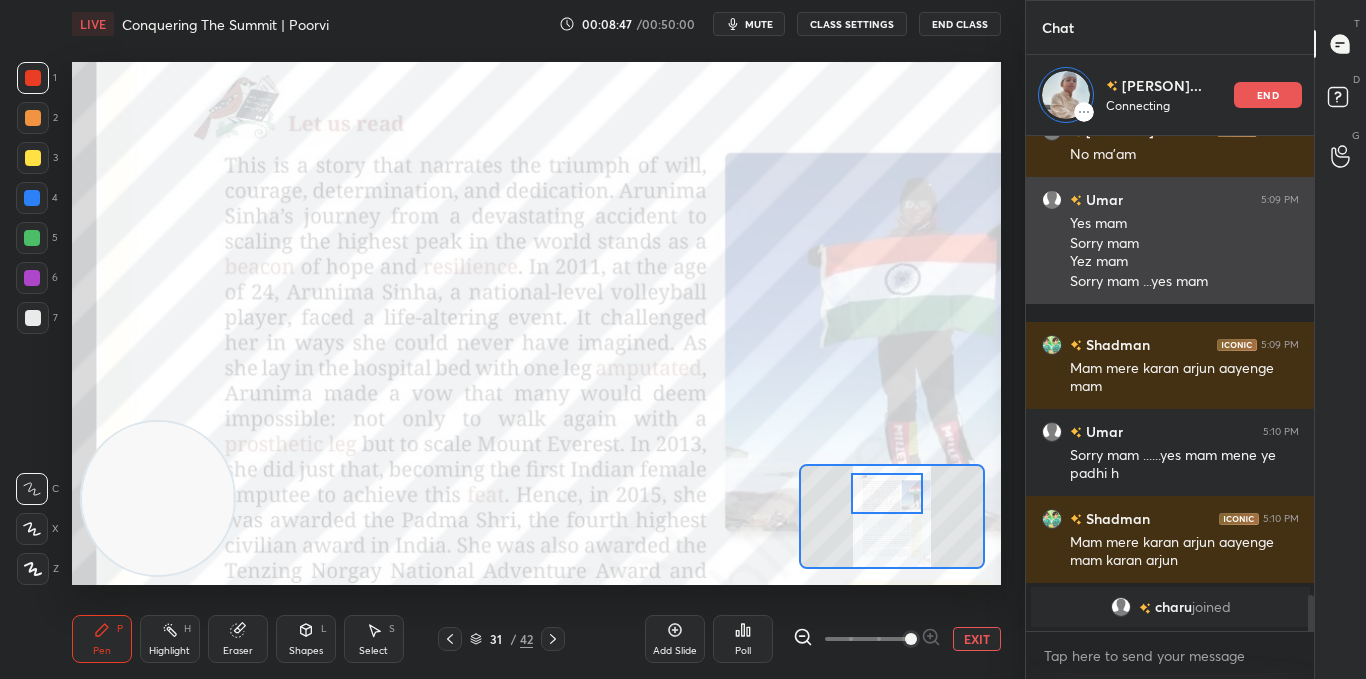click on "Sorry mam
Yez mam" at bounding box center (1184, 253) 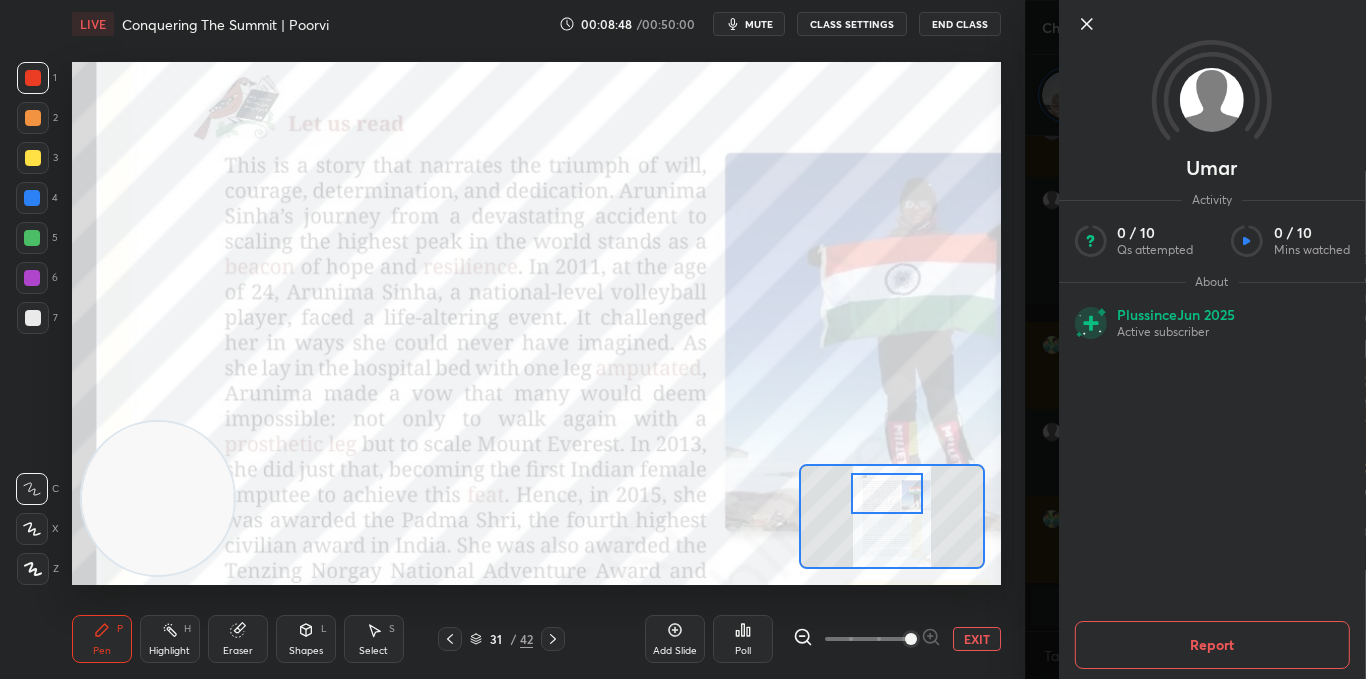 click on "Umar Activity 0 / 10 Qs attempted 0 / 10 Mins watched About Plus  since  Jun   2025 Active subscriber Report" at bounding box center (1196, 339) 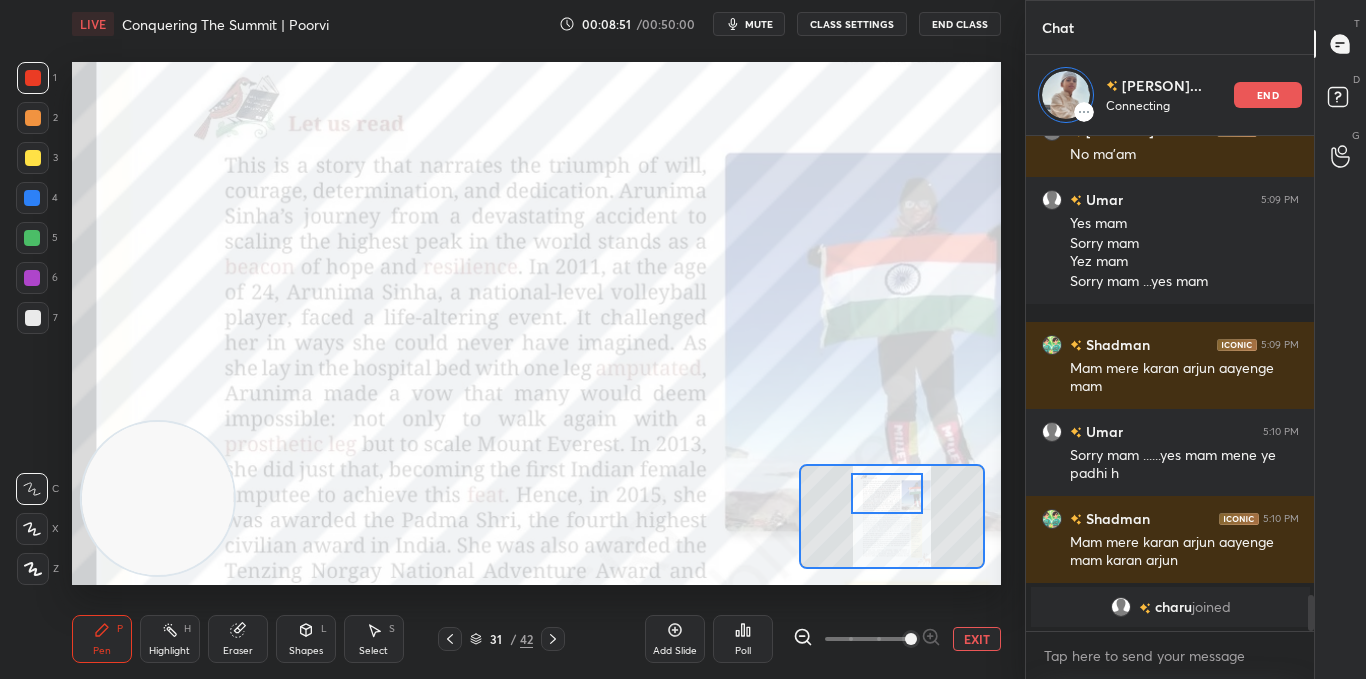 scroll, scrollTop: 488, scrollLeft: 282, axis: both 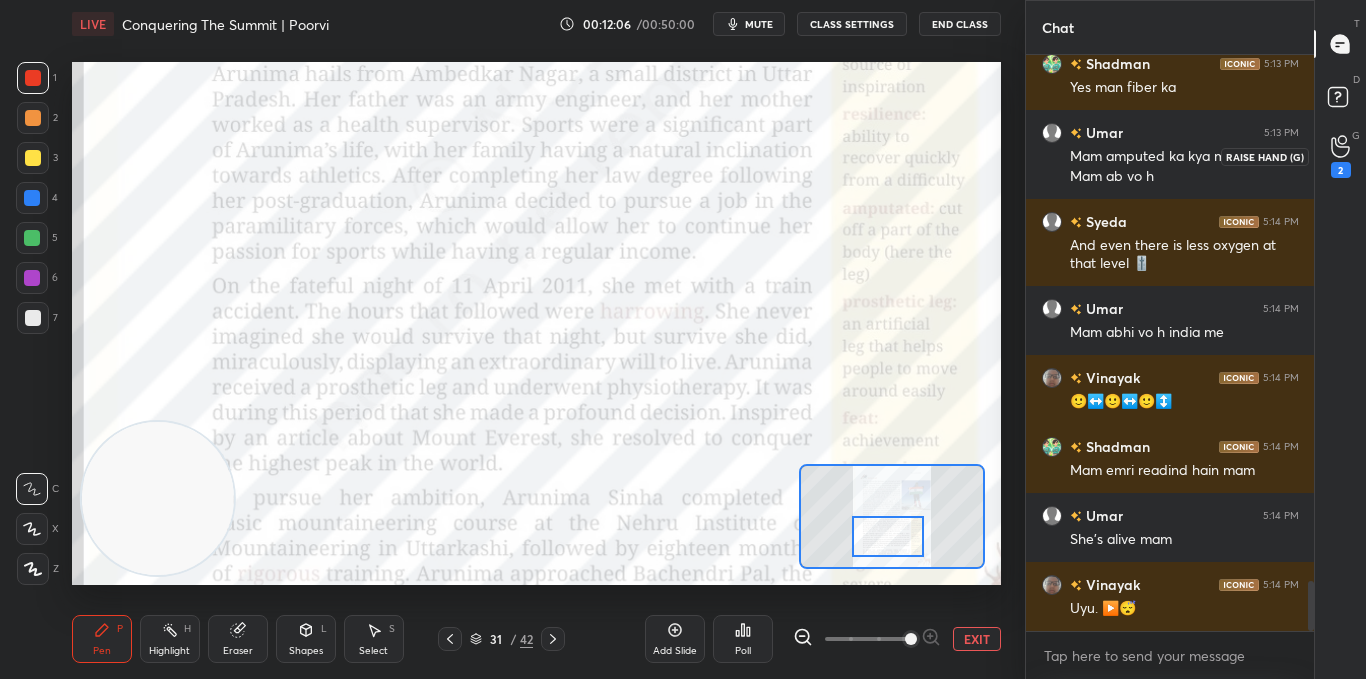 click on "2" at bounding box center (1341, 156) 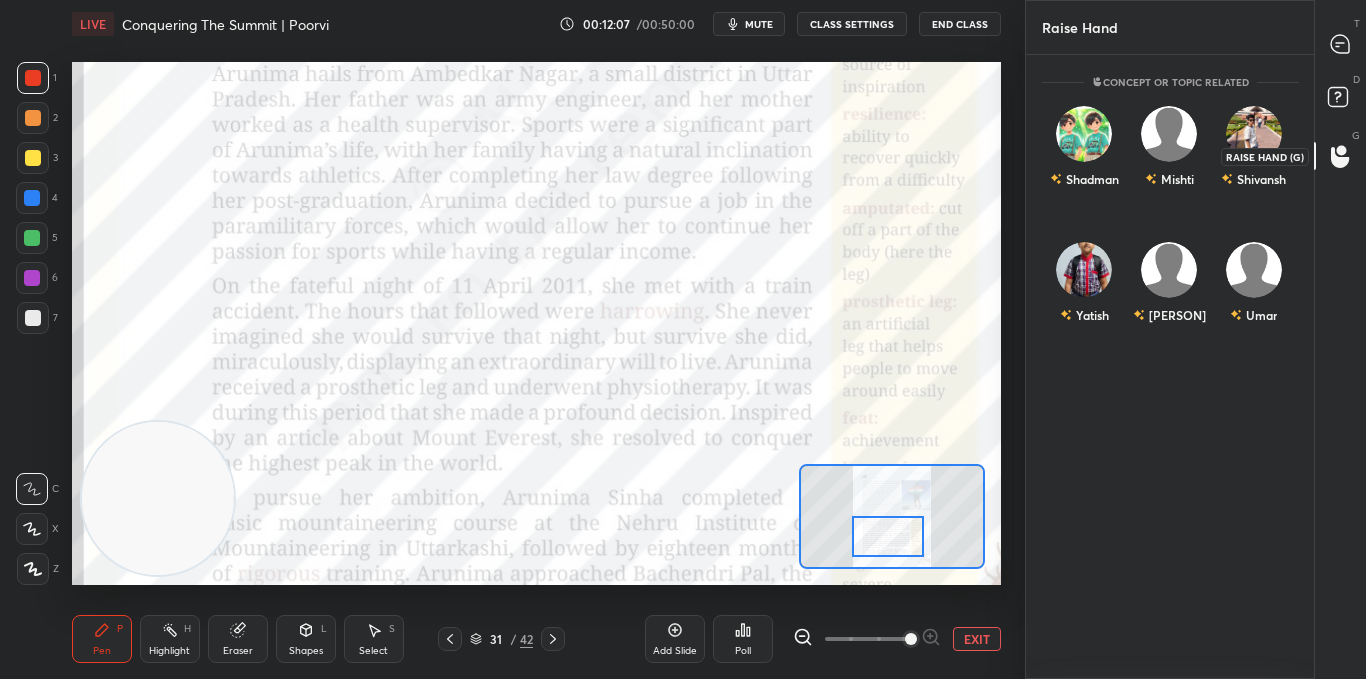 scroll, scrollTop: 7, scrollLeft: 7, axis: both 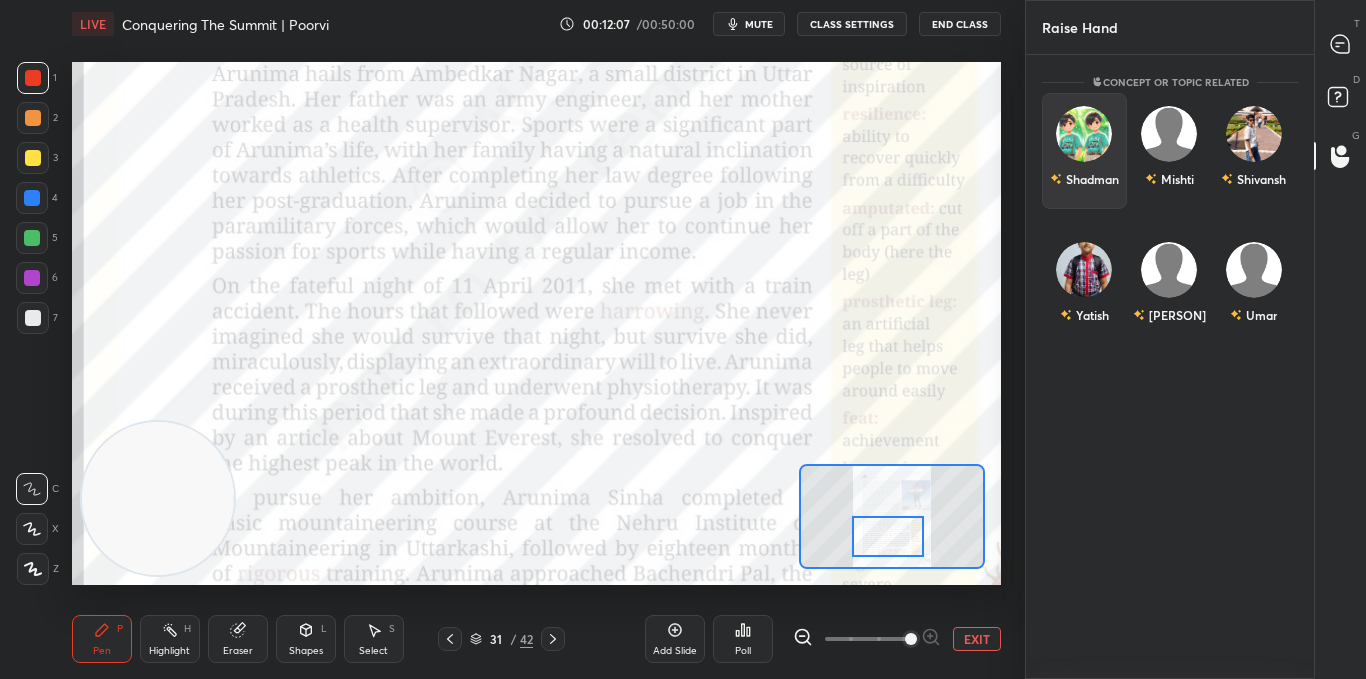 click on "Shadman" at bounding box center (1084, 151) 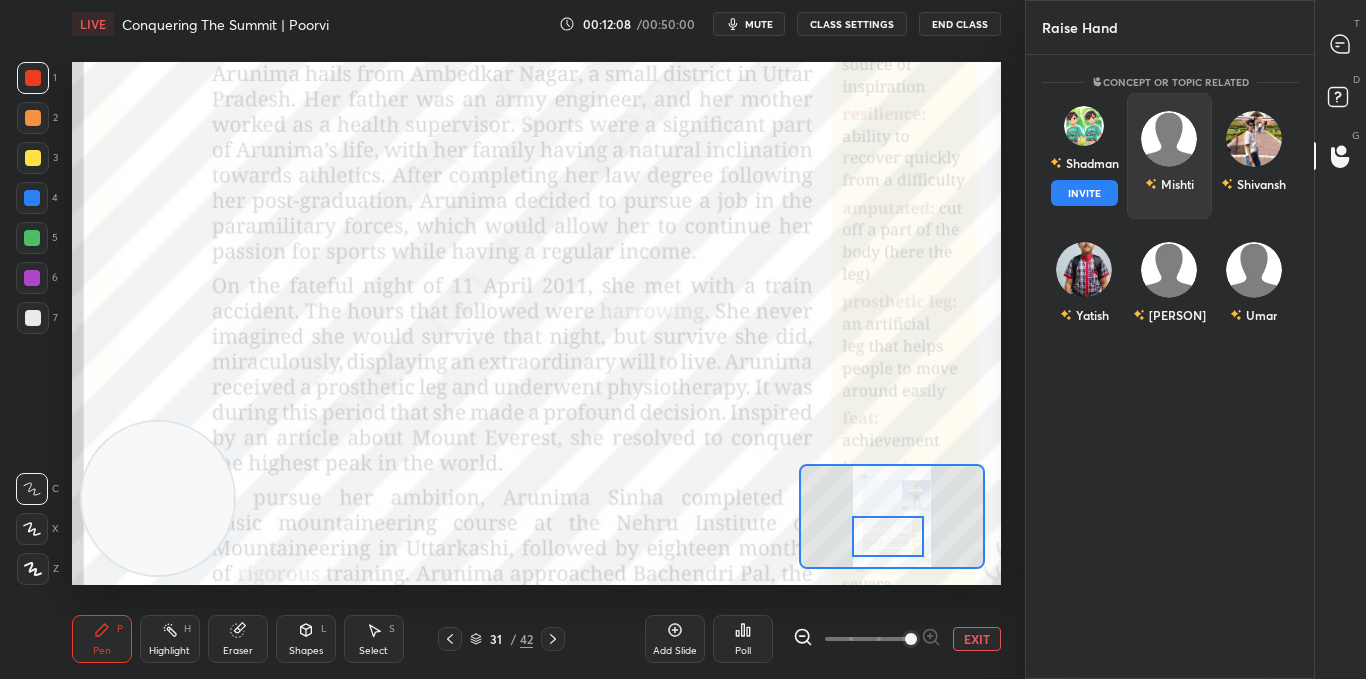 click on "INVITE" at bounding box center (1084, 193) 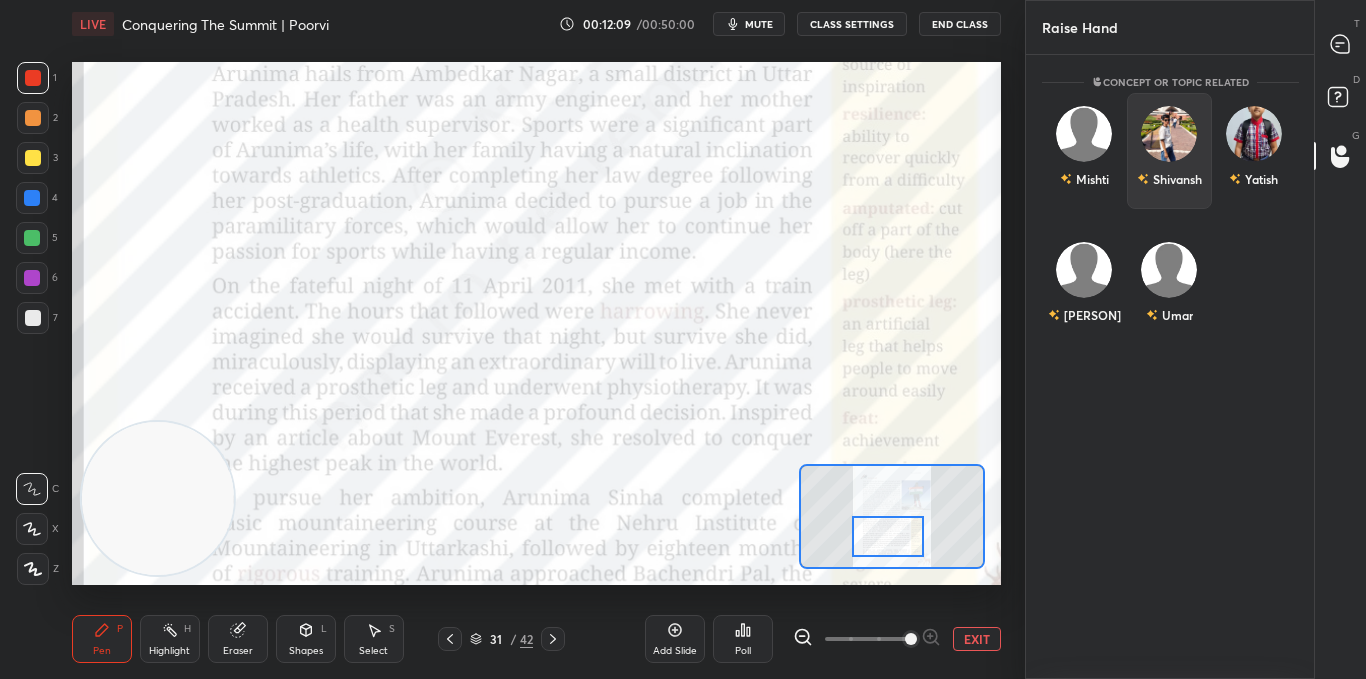 scroll, scrollTop: 537, scrollLeft: 282, axis: both 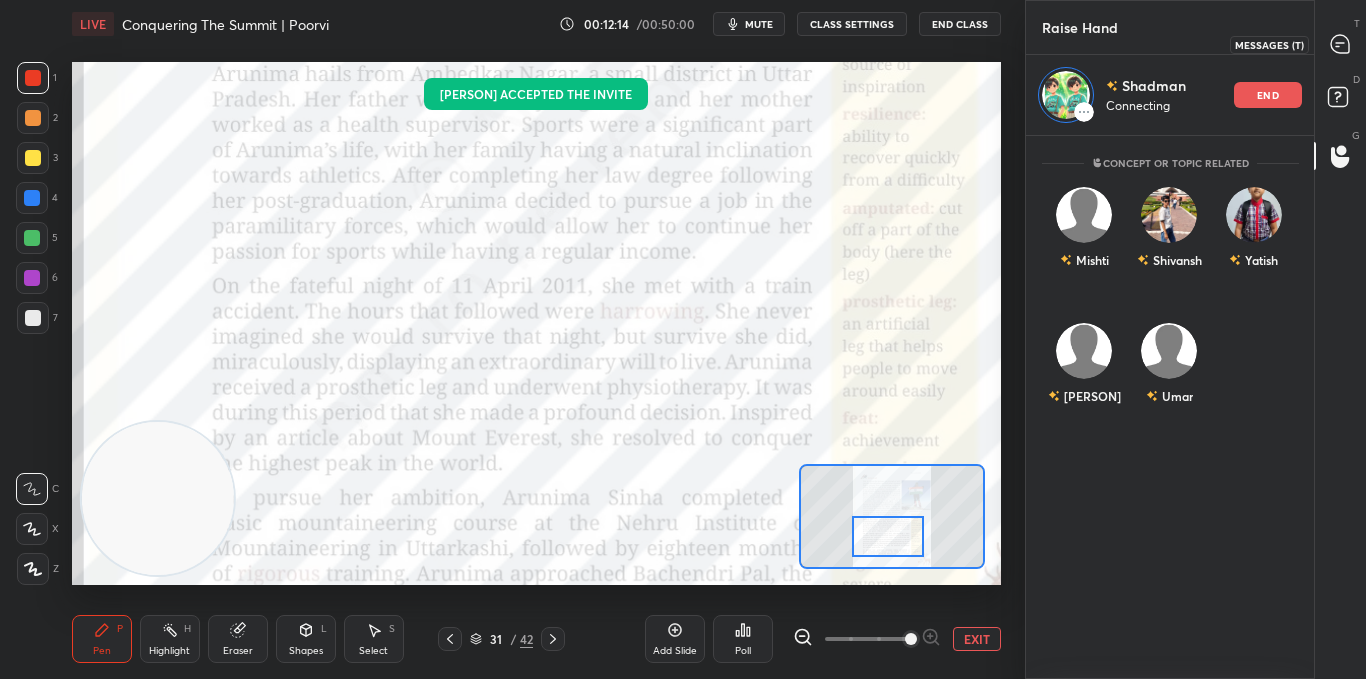 click at bounding box center (1341, 44) 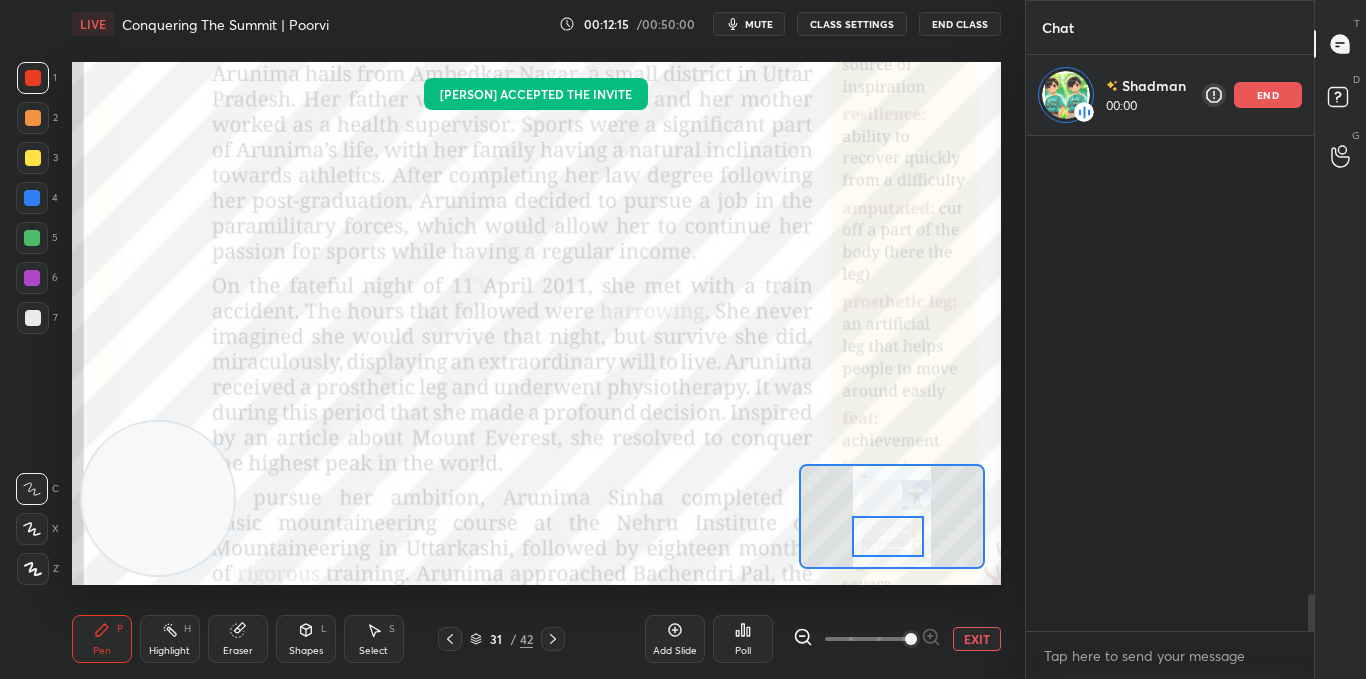 scroll, scrollTop: 323, scrollLeft: 282, axis: both 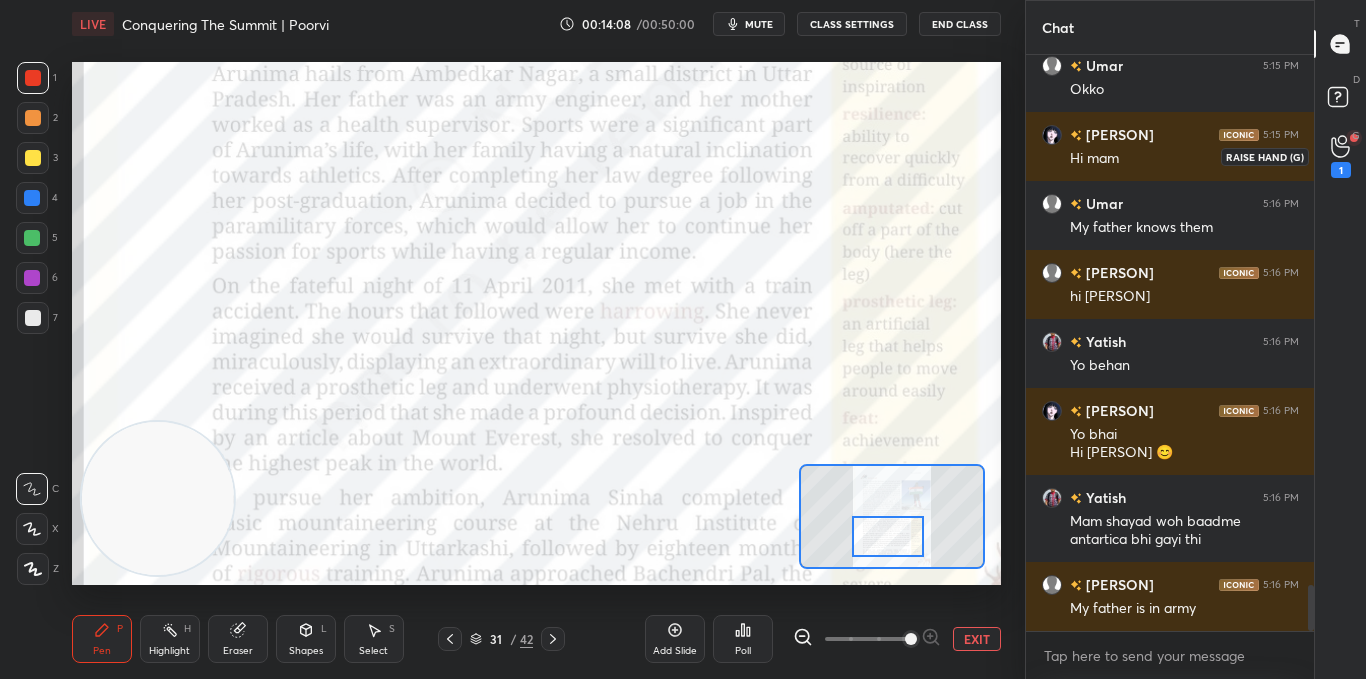 click on "1" at bounding box center [1341, 170] 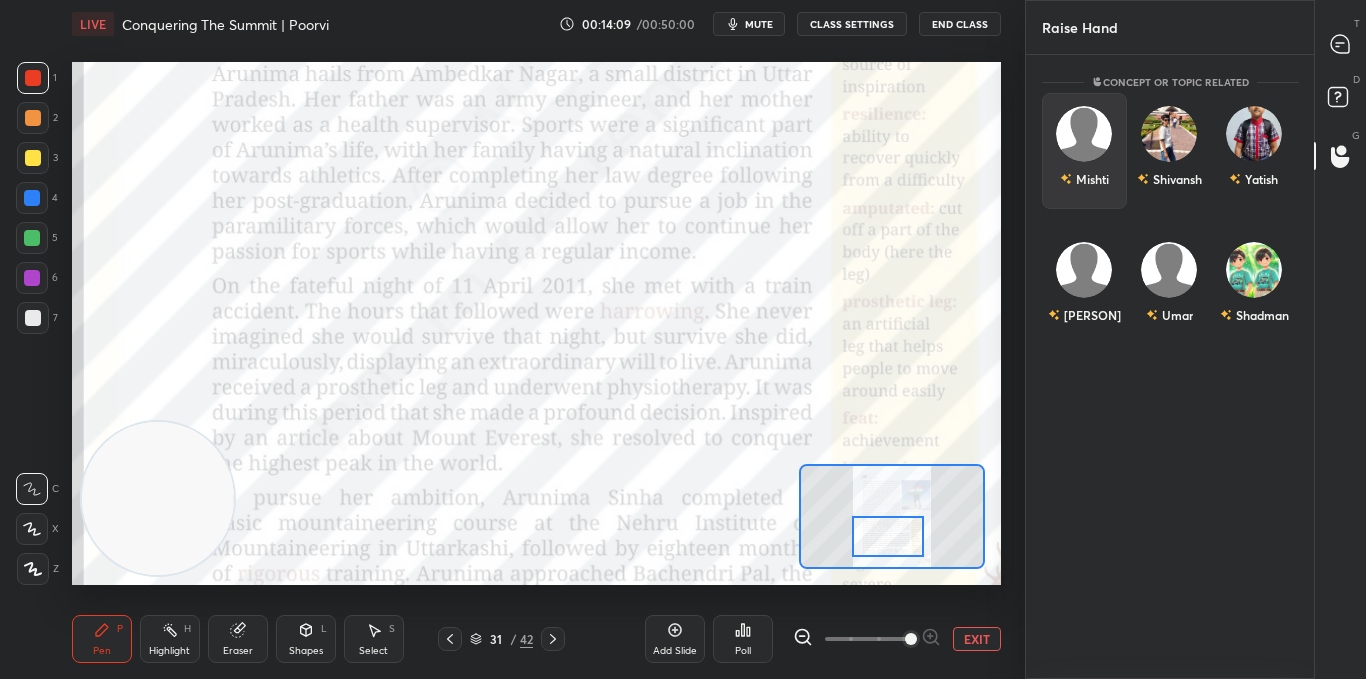 click on "Mishti" at bounding box center (1084, 151) 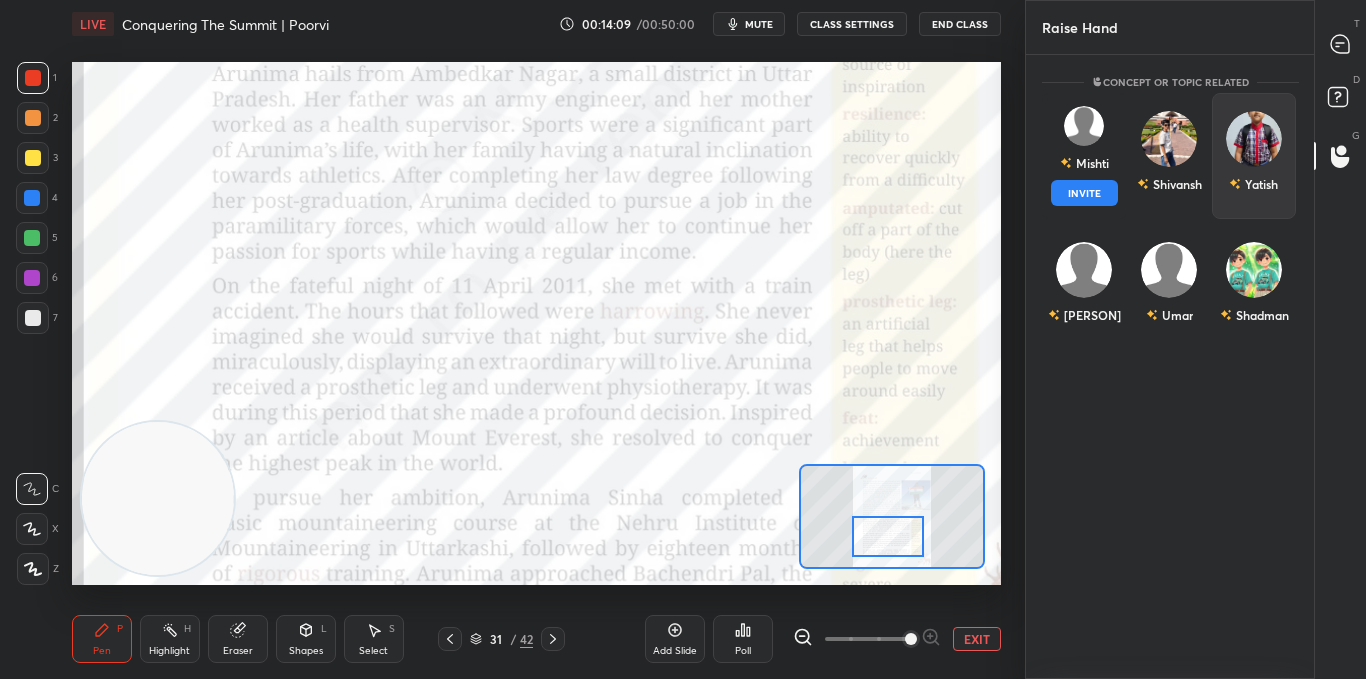click on "Mishti INVITE" at bounding box center (1084, 156) 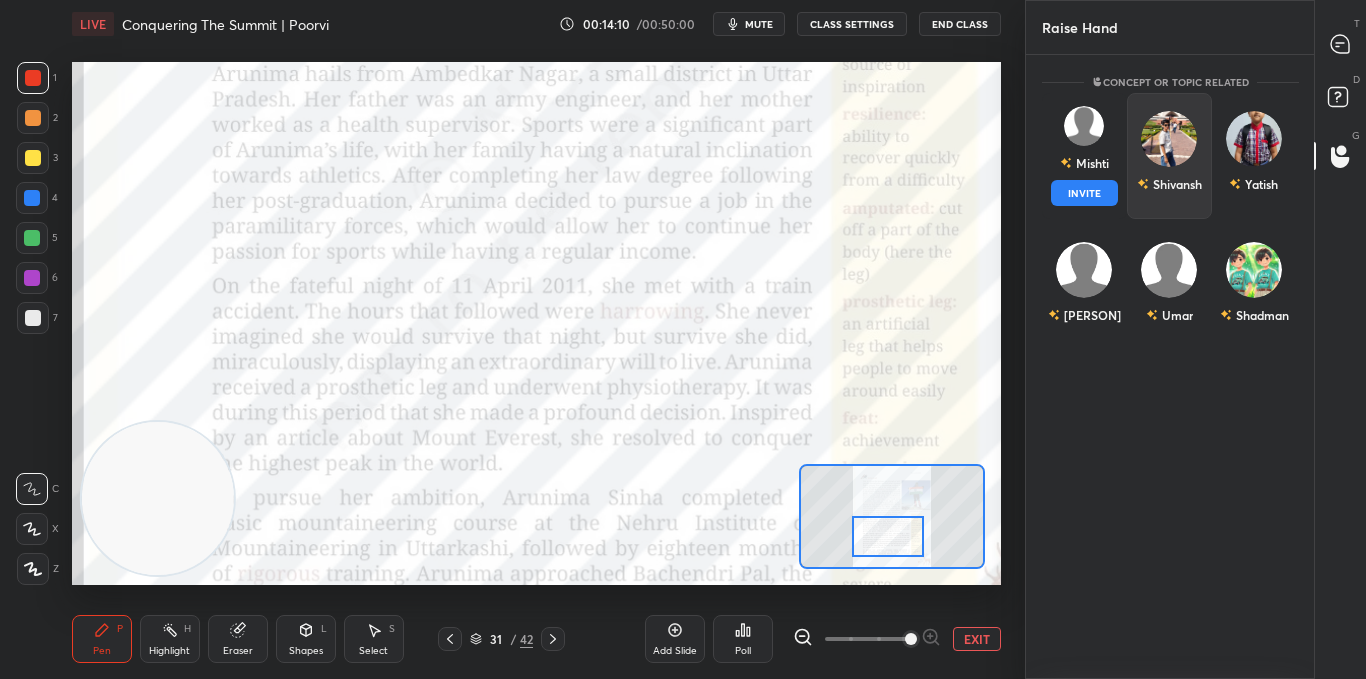 click on "INVITE" at bounding box center (1084, 193) 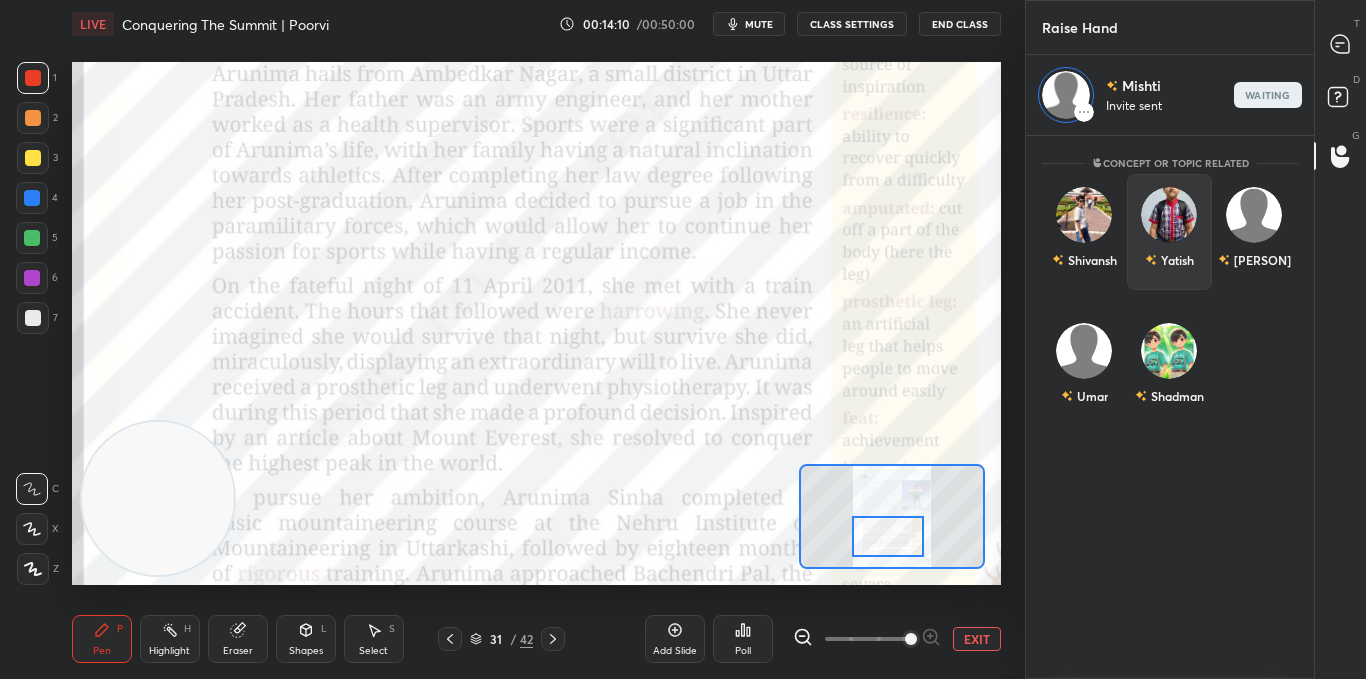 scroll, scrollTop: 537, scrollLeft: 282, axis: both 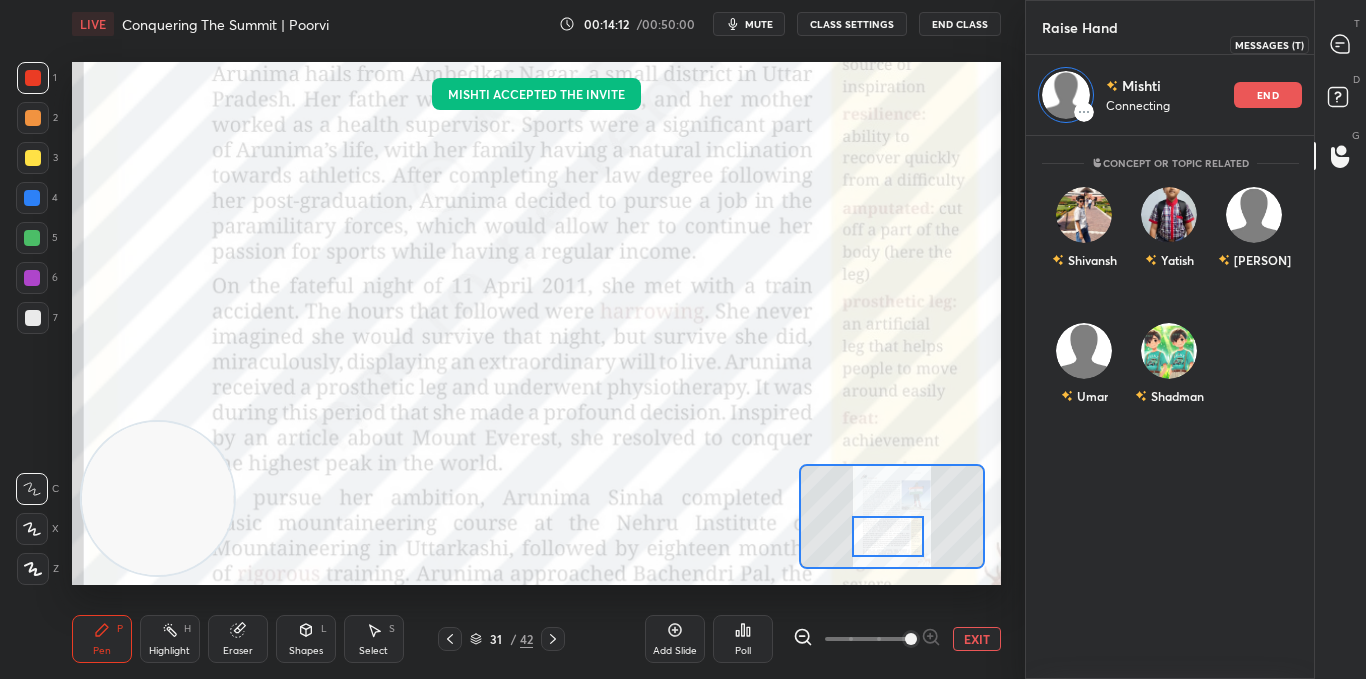 click on "T Messages (T)" at bounding box center [1340, 44] 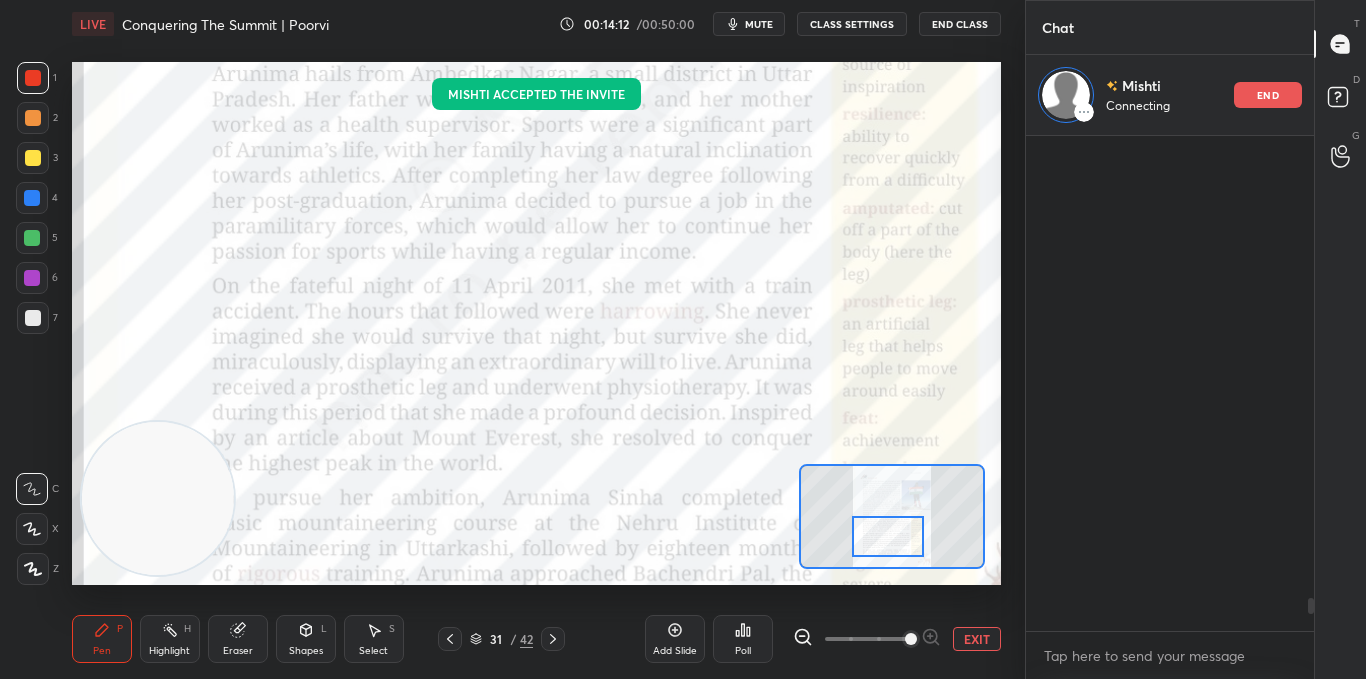 scroll, scrollTop: 323, scrollLeft: 282, axis: both 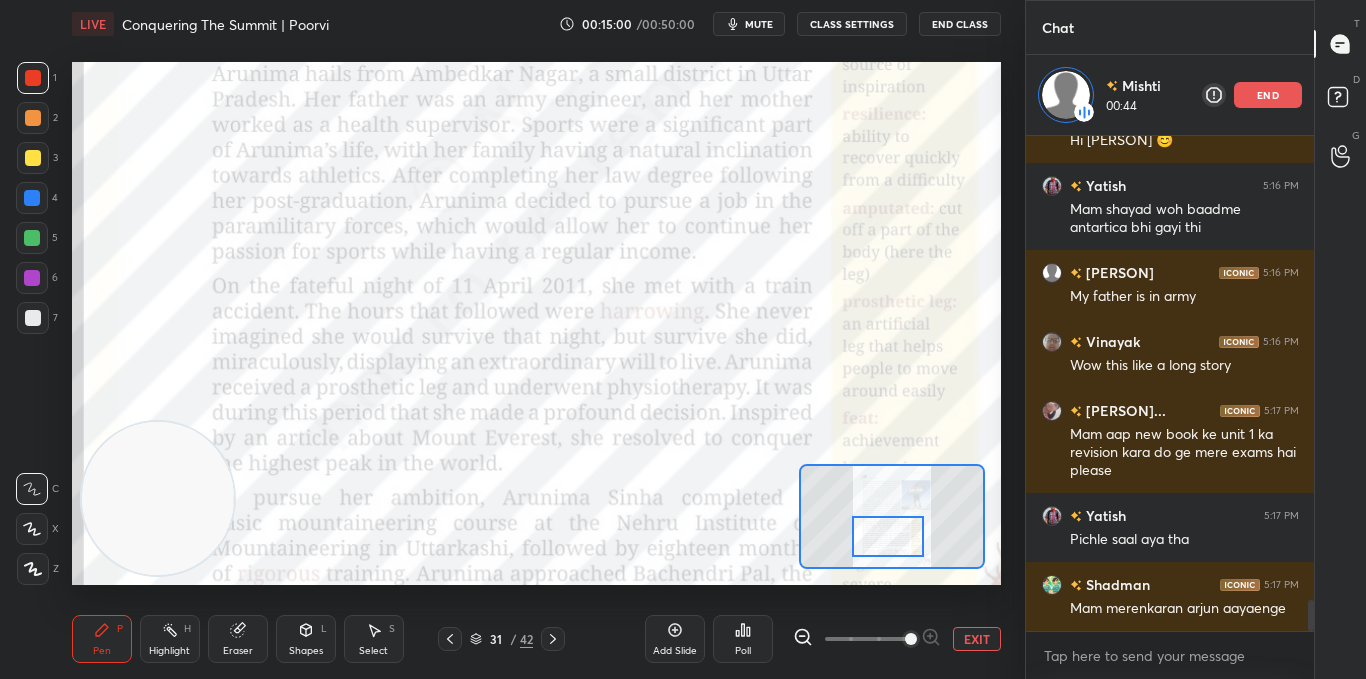 click on "G Raise Hand (G)" at bounding box center (1340, 156) 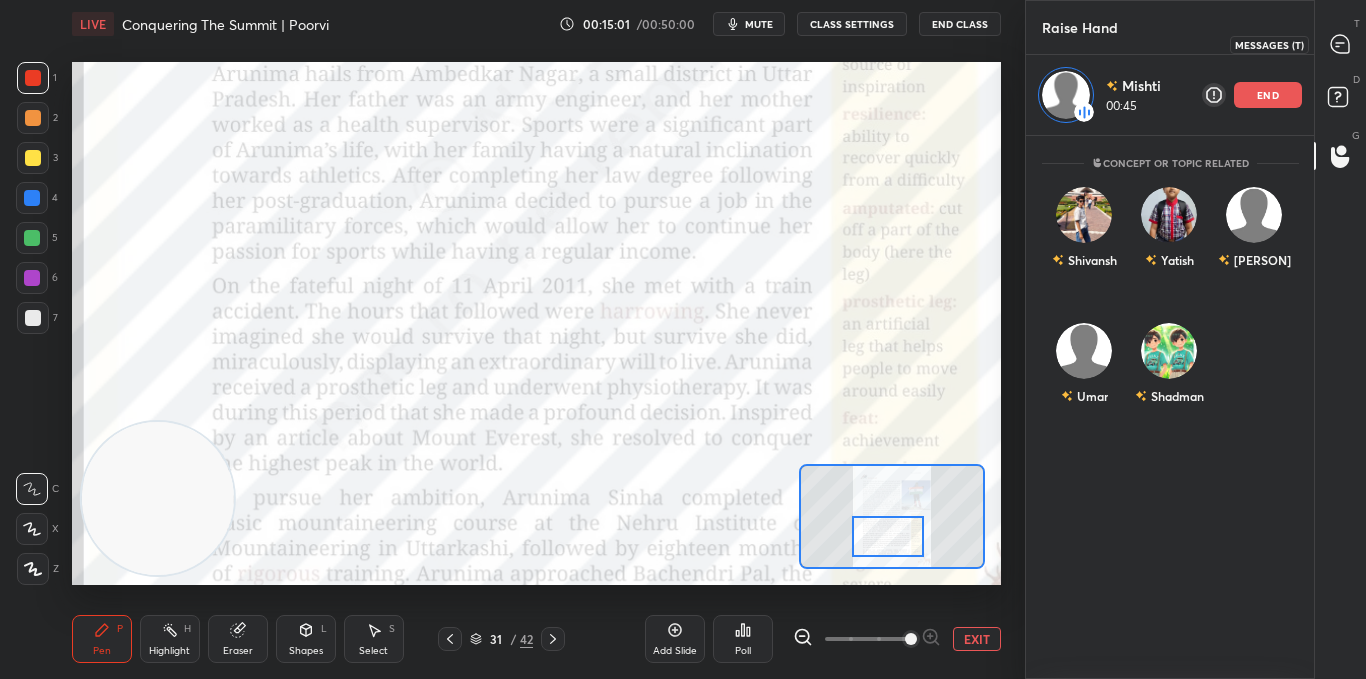 click 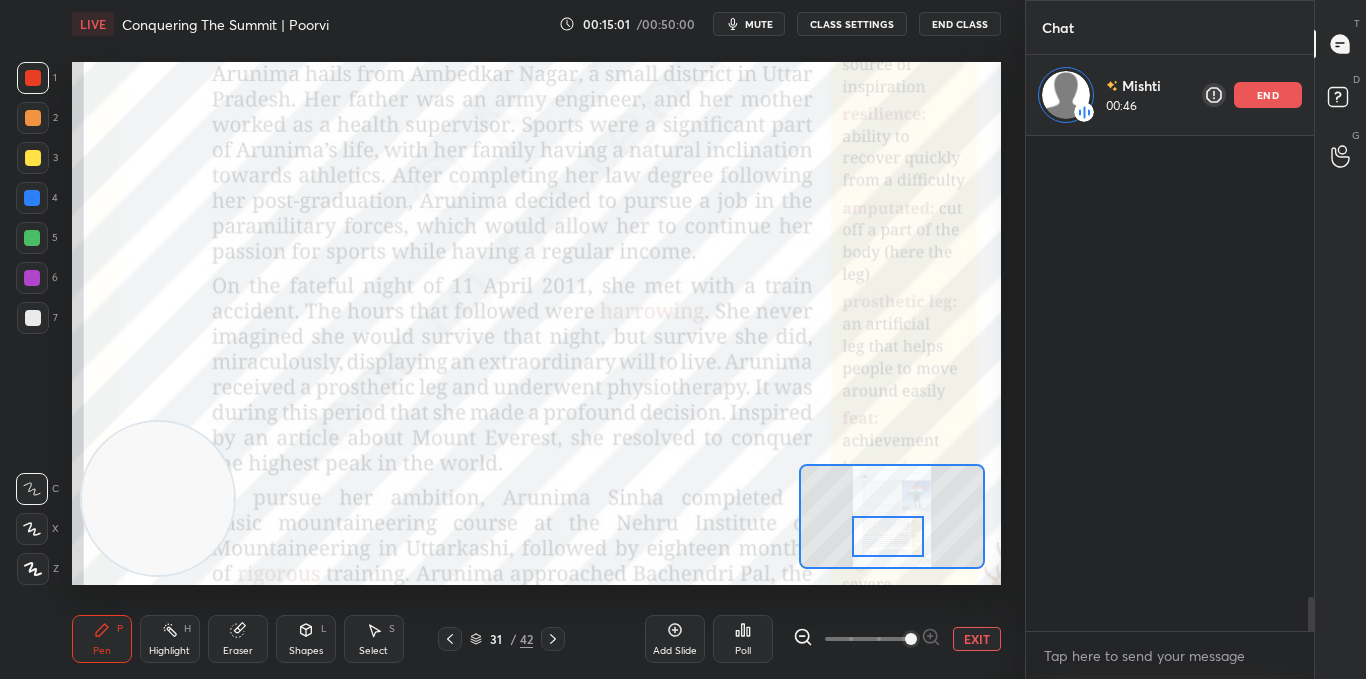 scroll, scrollTop: 7322, scrollLeft: 0, axis: vertical 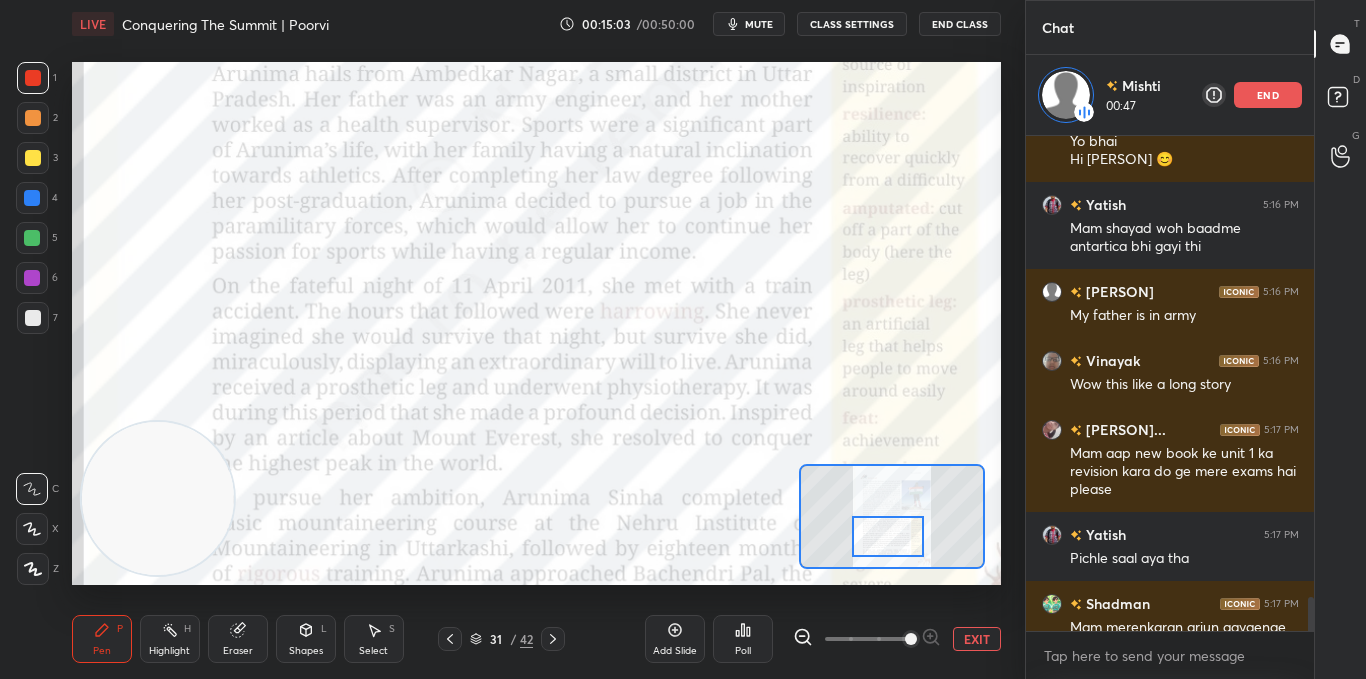 click on "end" at bounding box center (1268, 95) 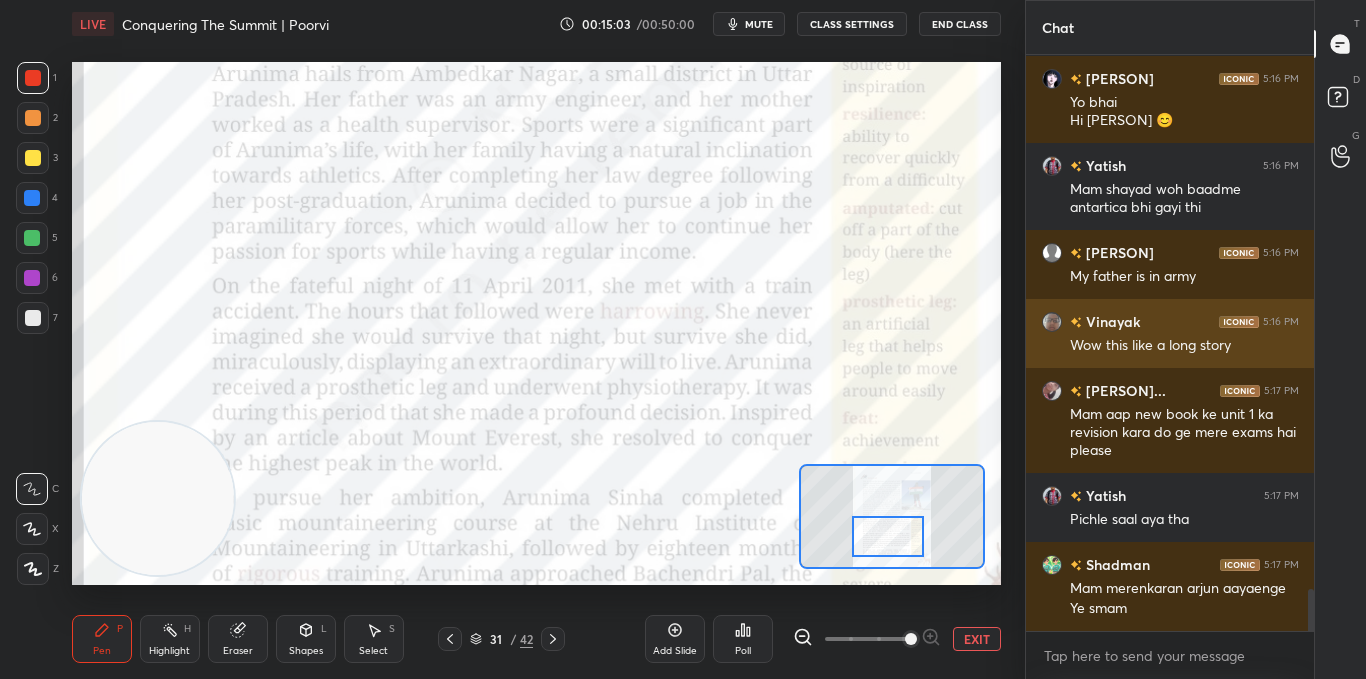 scroll, scrollTop: 7, scrollLeft: 7, axis: both 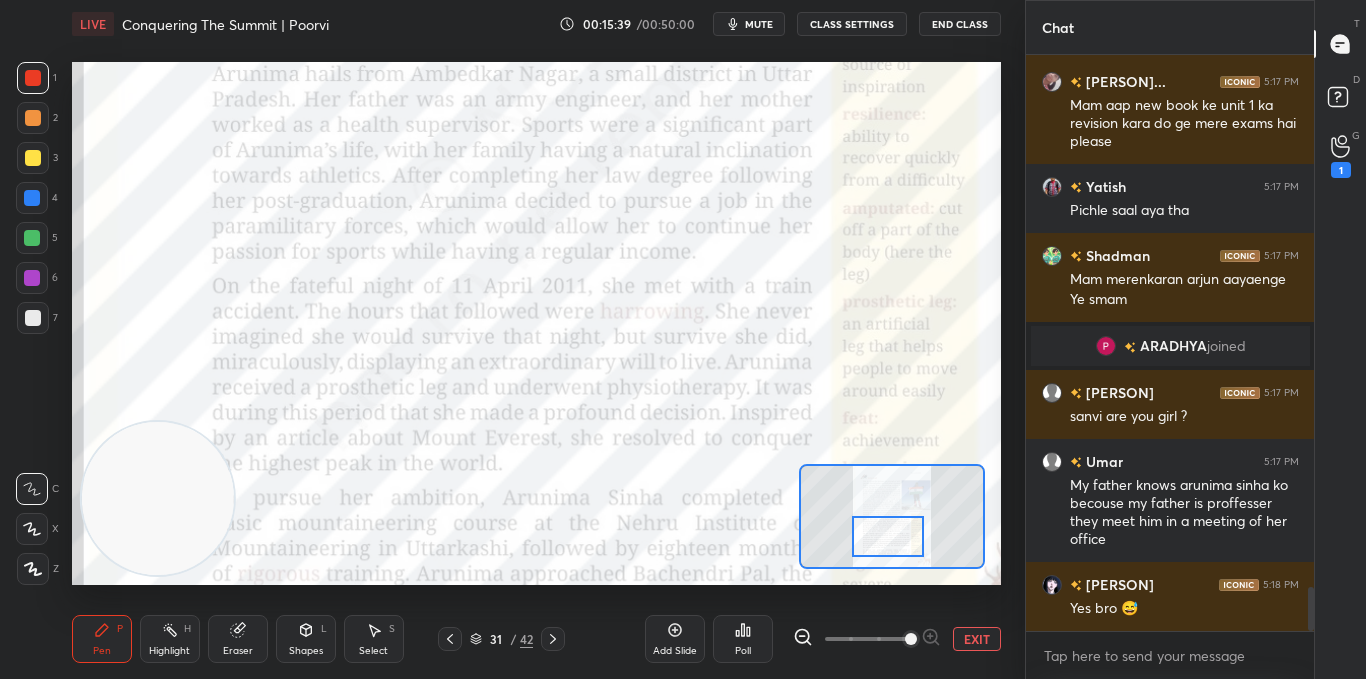 click on "G Raise Hand (G) 1" at bounding box center (1340, 156) 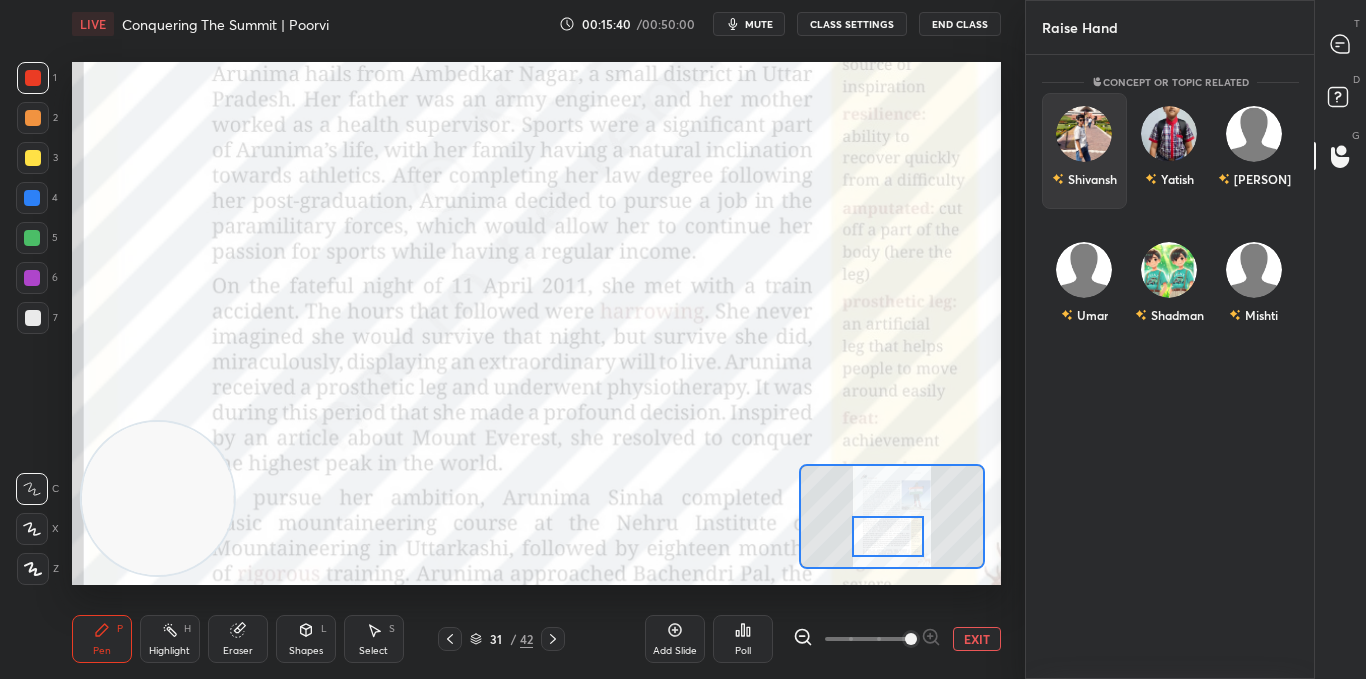 click on "Shivansh" at bounding box center [1084, 151] 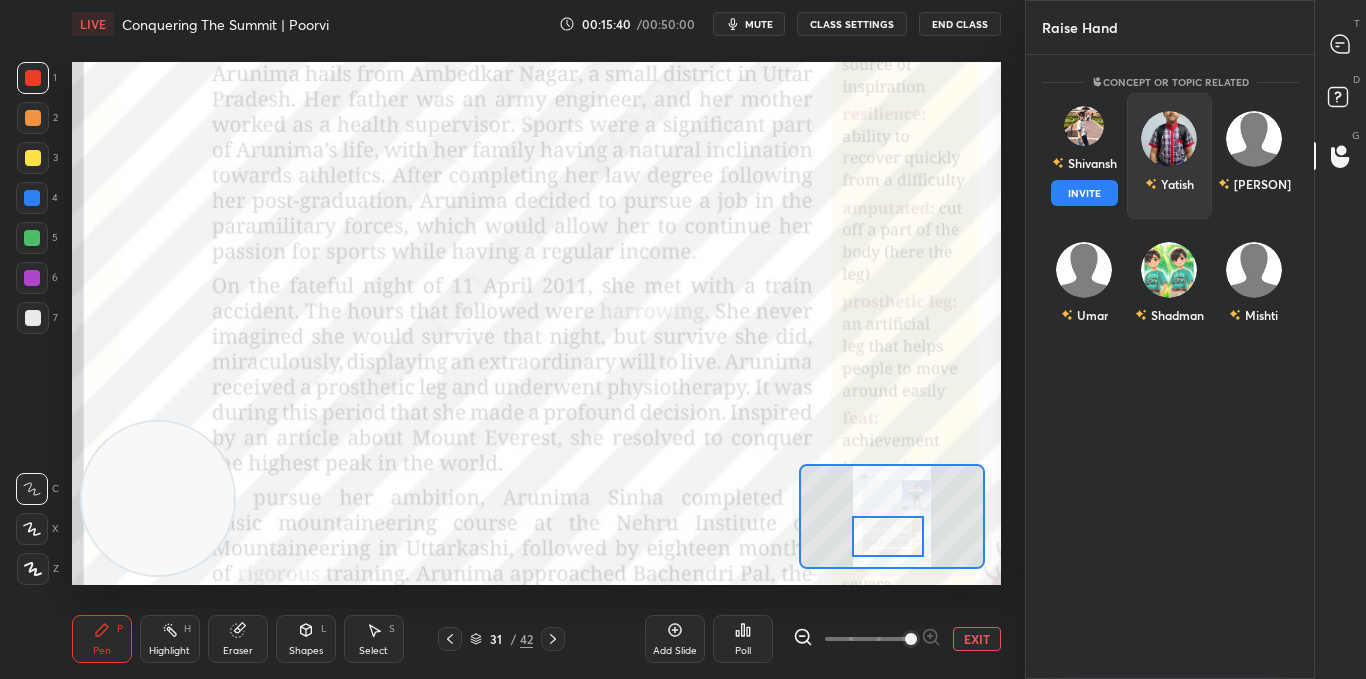 click on "INVITE" at bounding box center [1084, 193] 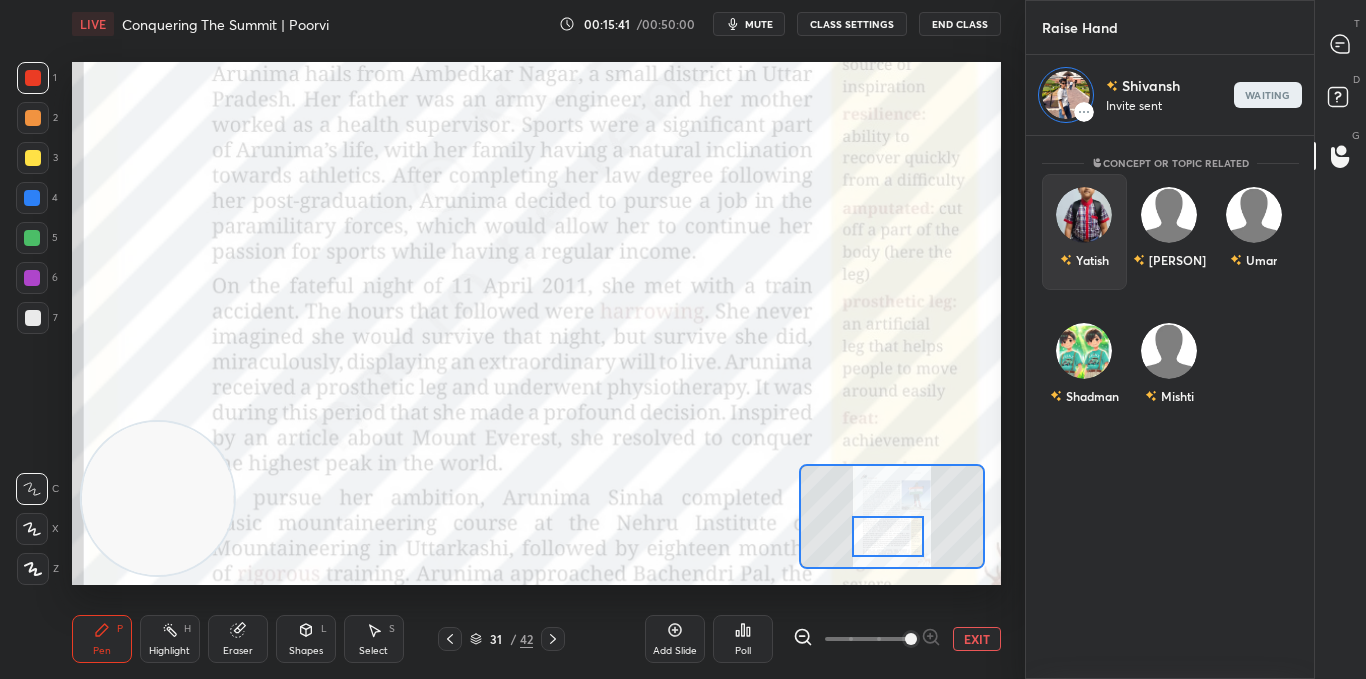 scroll, scrollTop: 537, scrollLeft: 282, axis: both 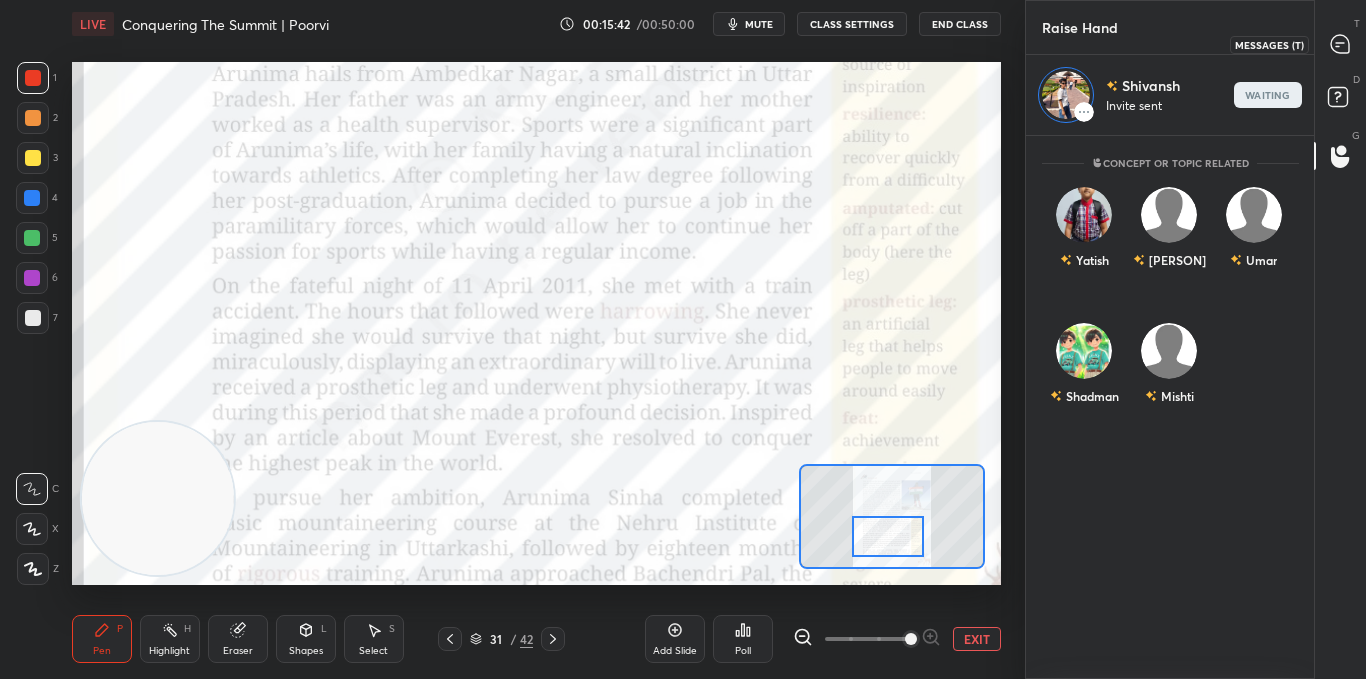 click on "T Messages (T)" at bounding box center (1340, 44) 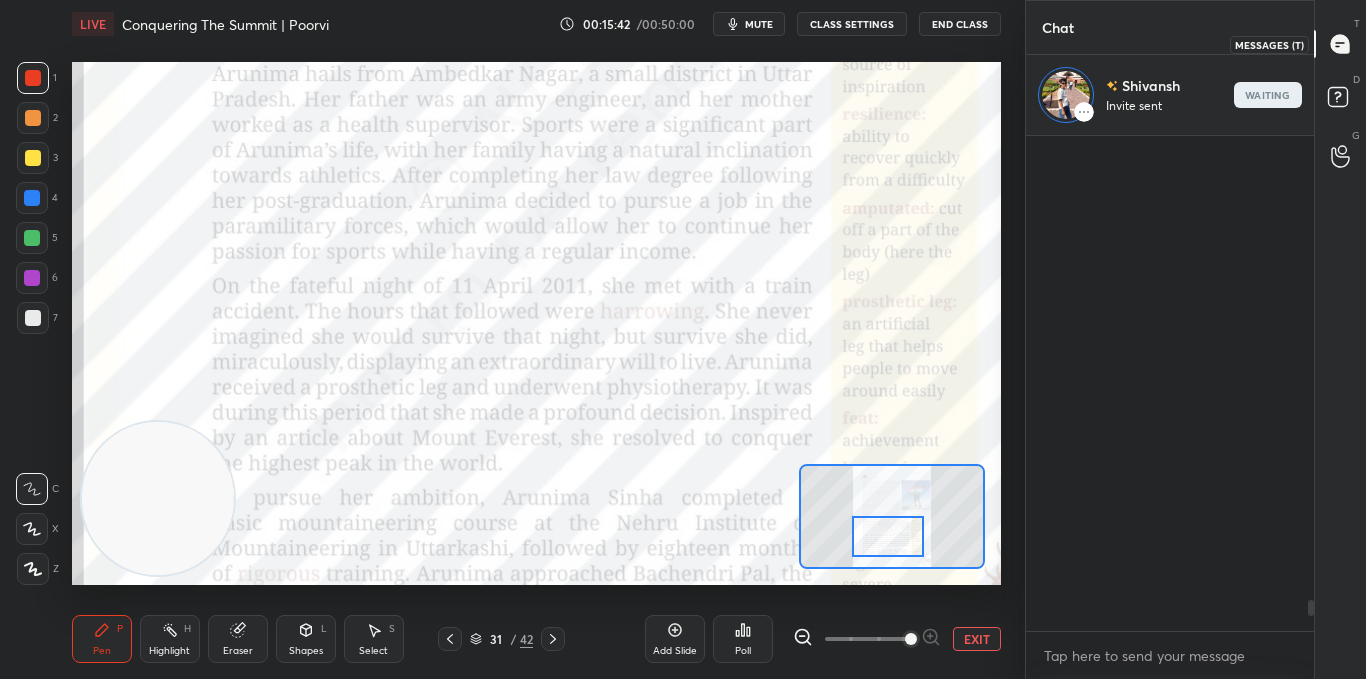 scroll, scrollTop: 323, scrollLeft: 282, axis: both 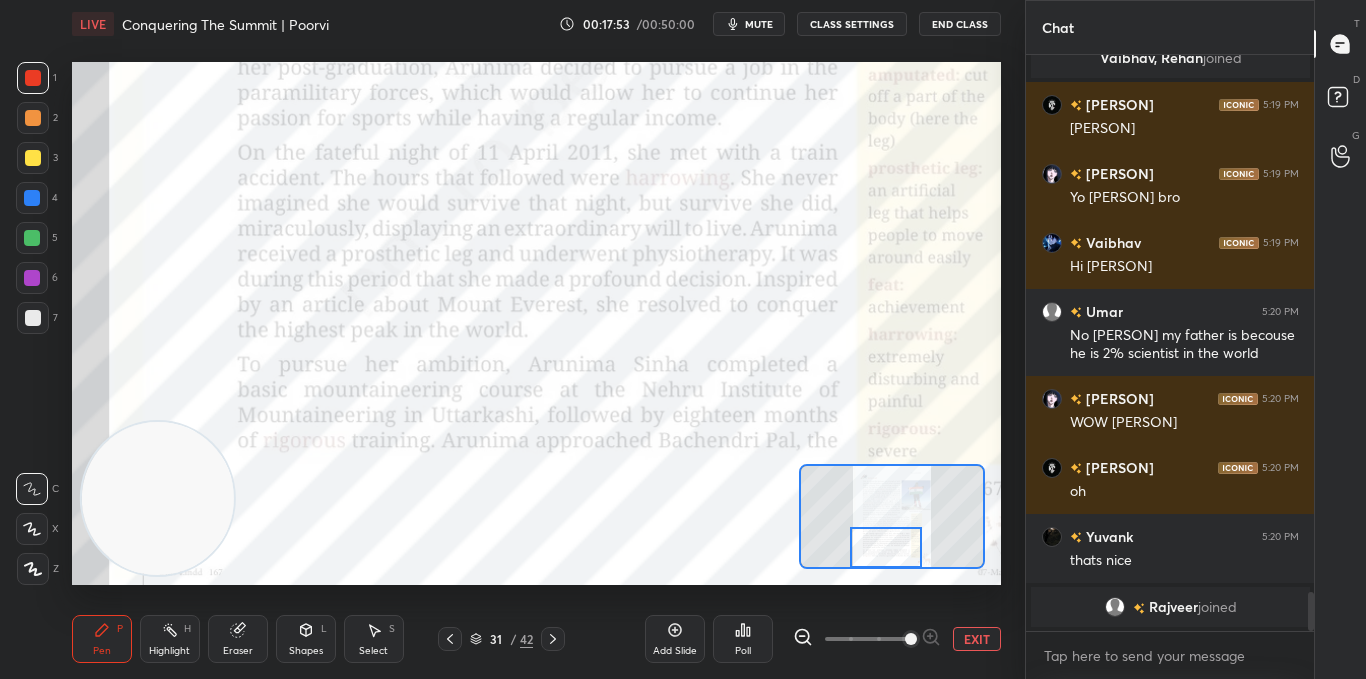 click 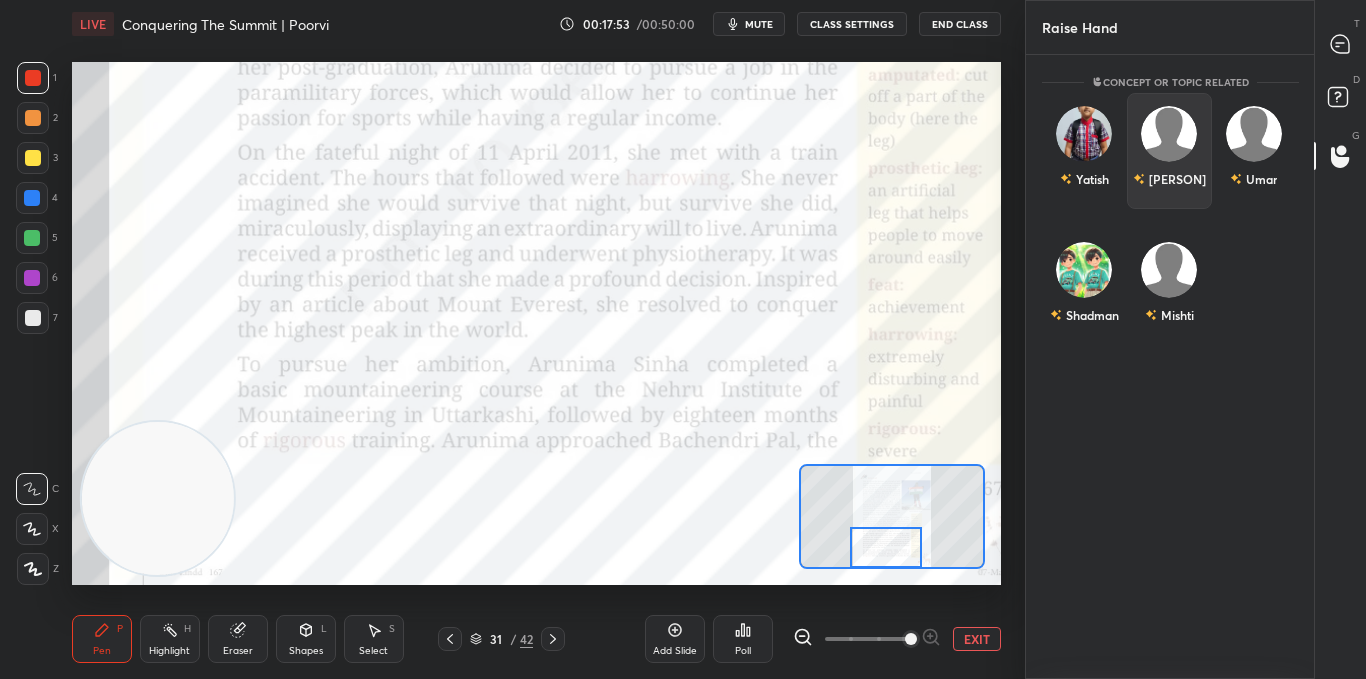 scroll, scrollTop: 7, scrollLeft: 7, axis: both 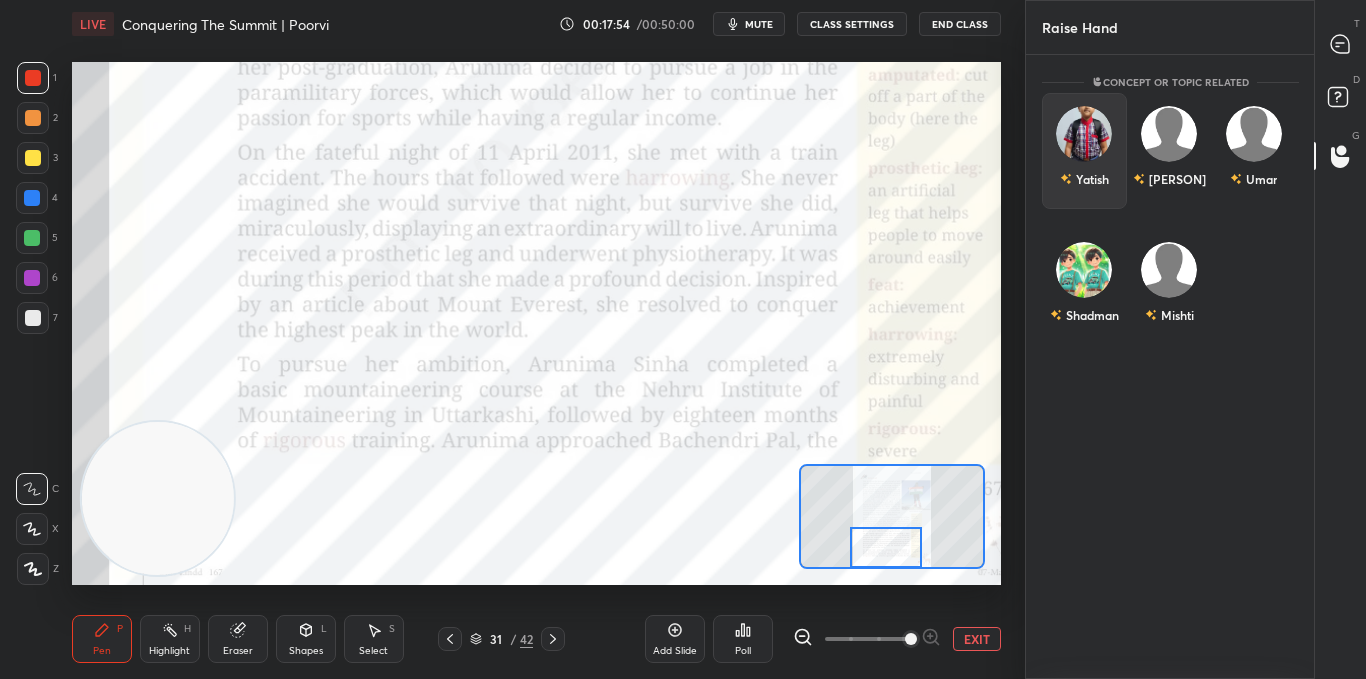 click on "Yatish" at bounding box center [1084, 151] 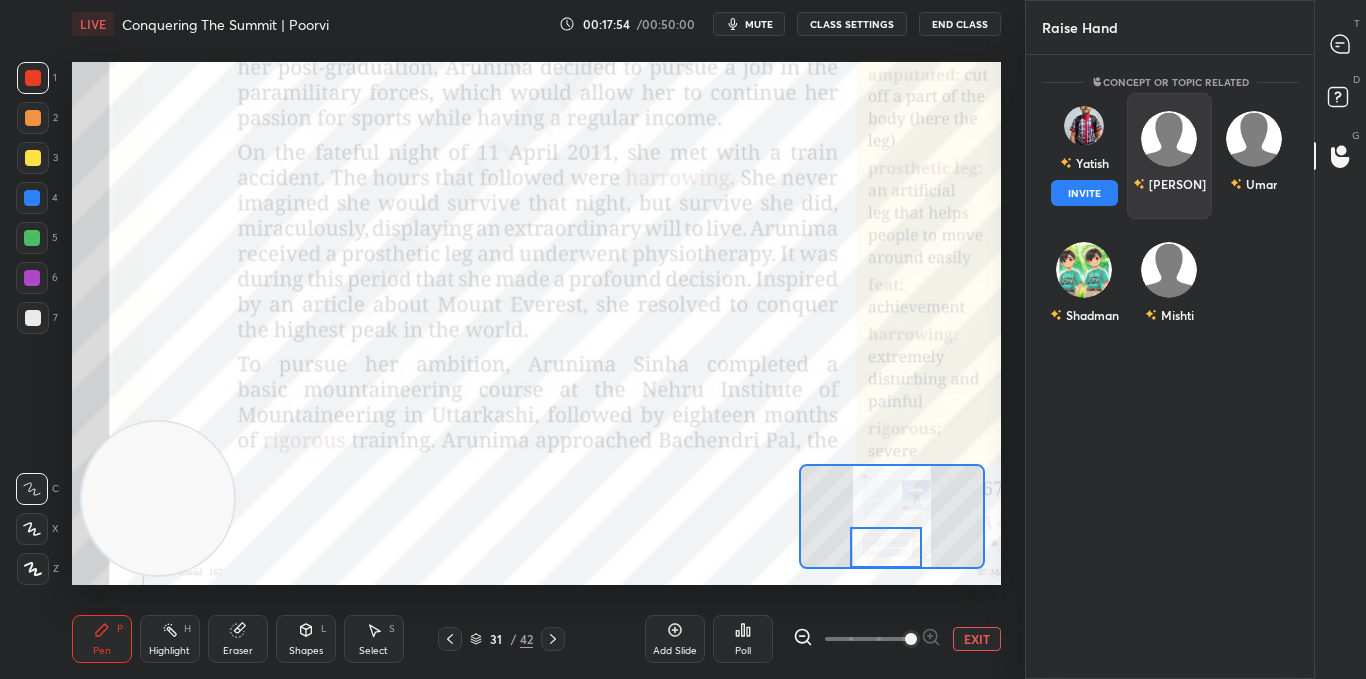click on "INVITE" at bounding box center [1084, 193] 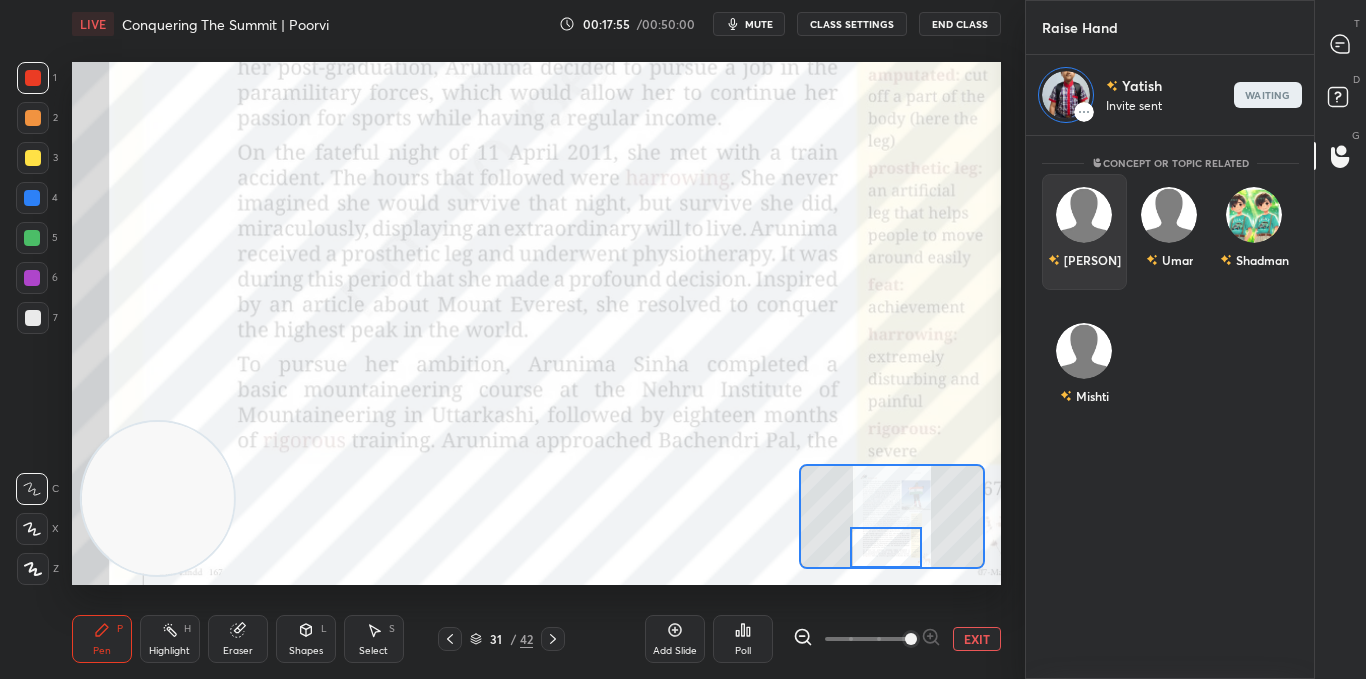 scroll, scrollTop: 537, scrollLeft: 282, axis: both 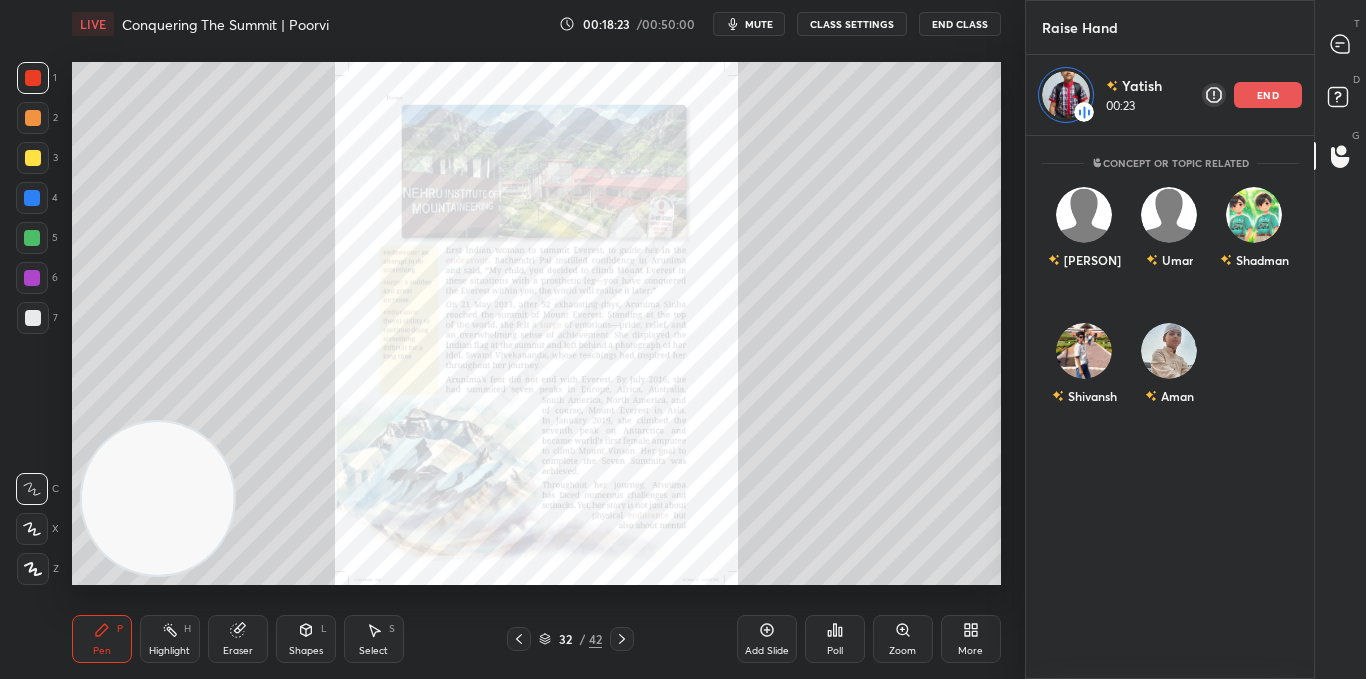 click on "Zoom" at bounding box center [903, 639] 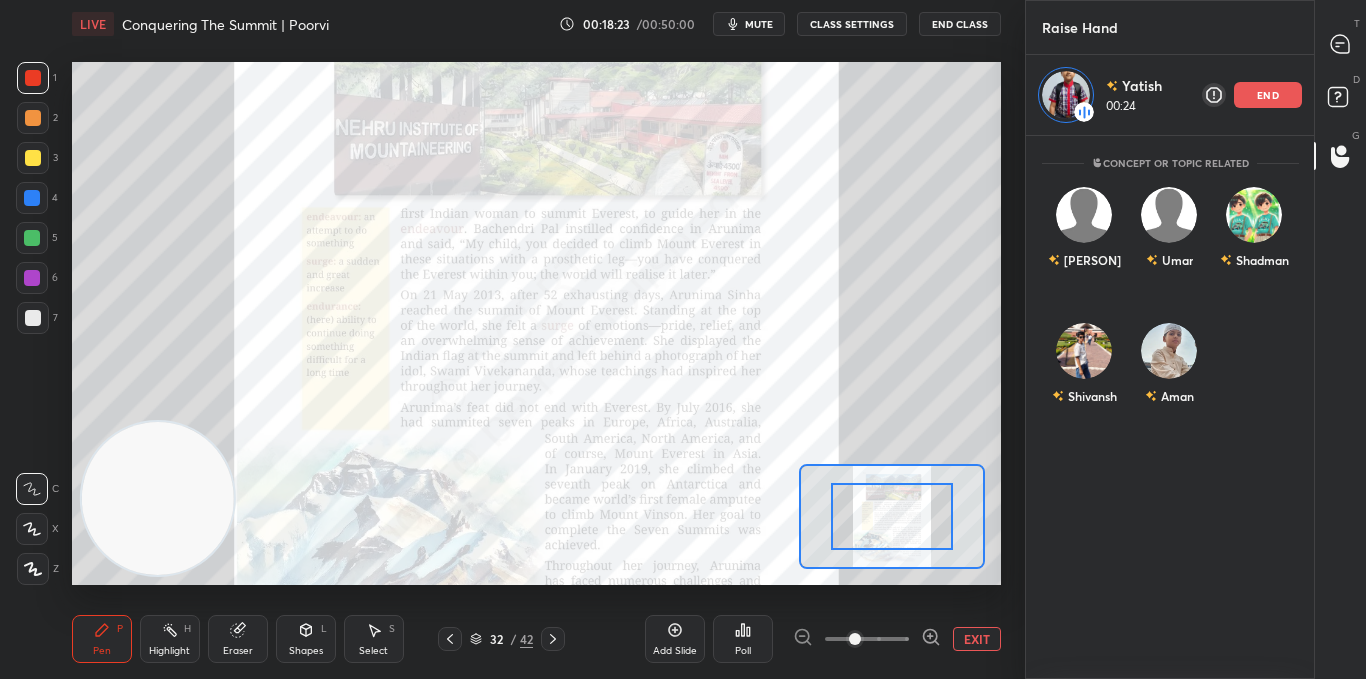 click at bounding box center [855, 639] 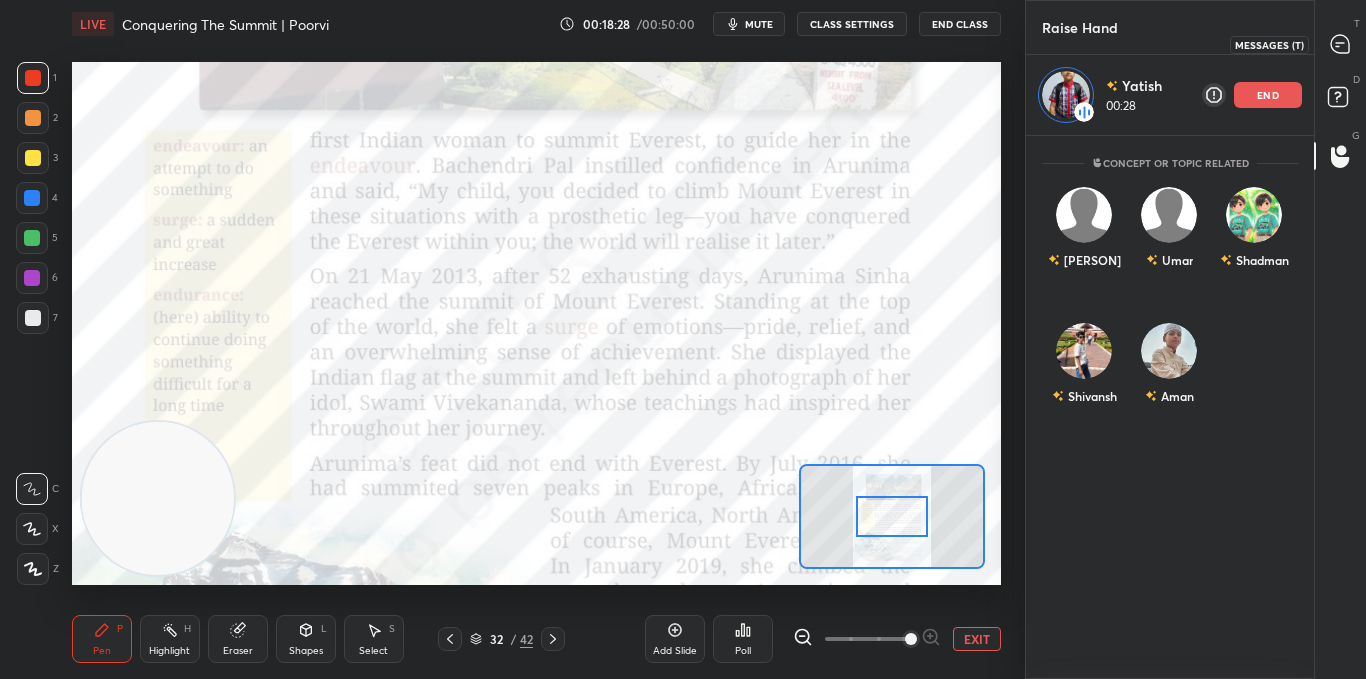 click 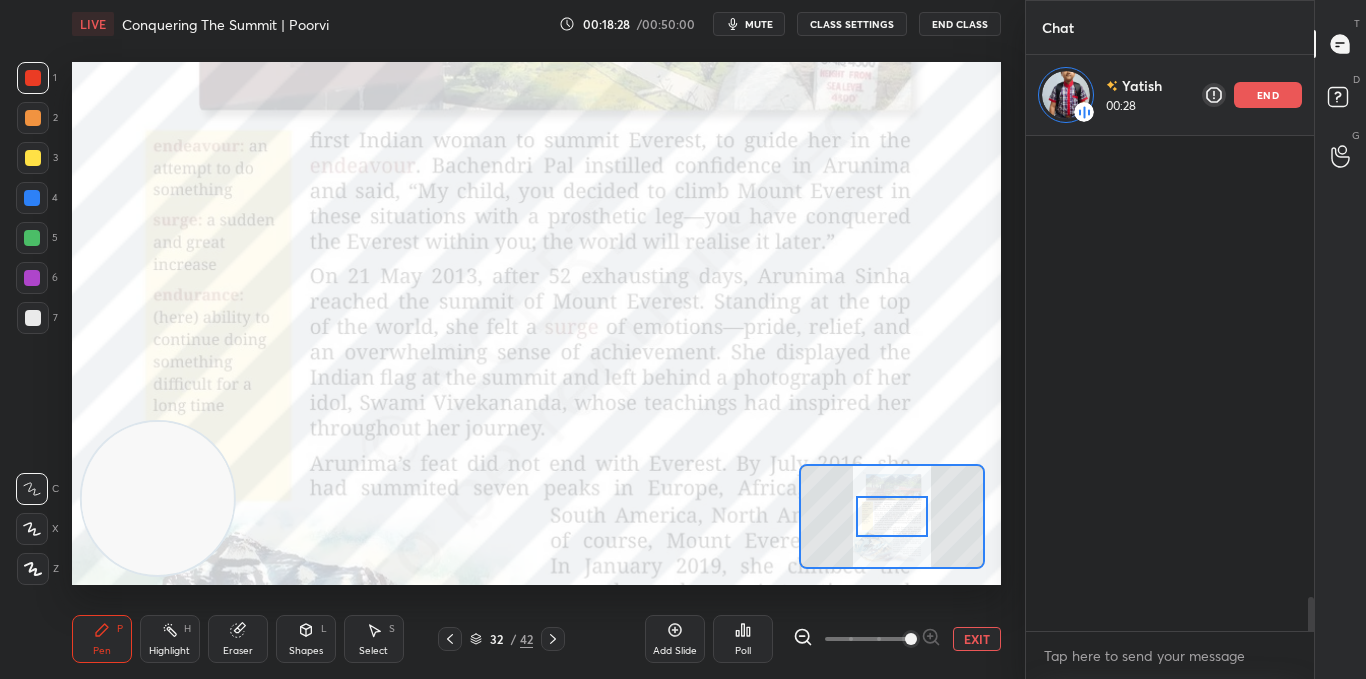 scroll, scrollTop: 323, scrollLeft: 282, axis: both 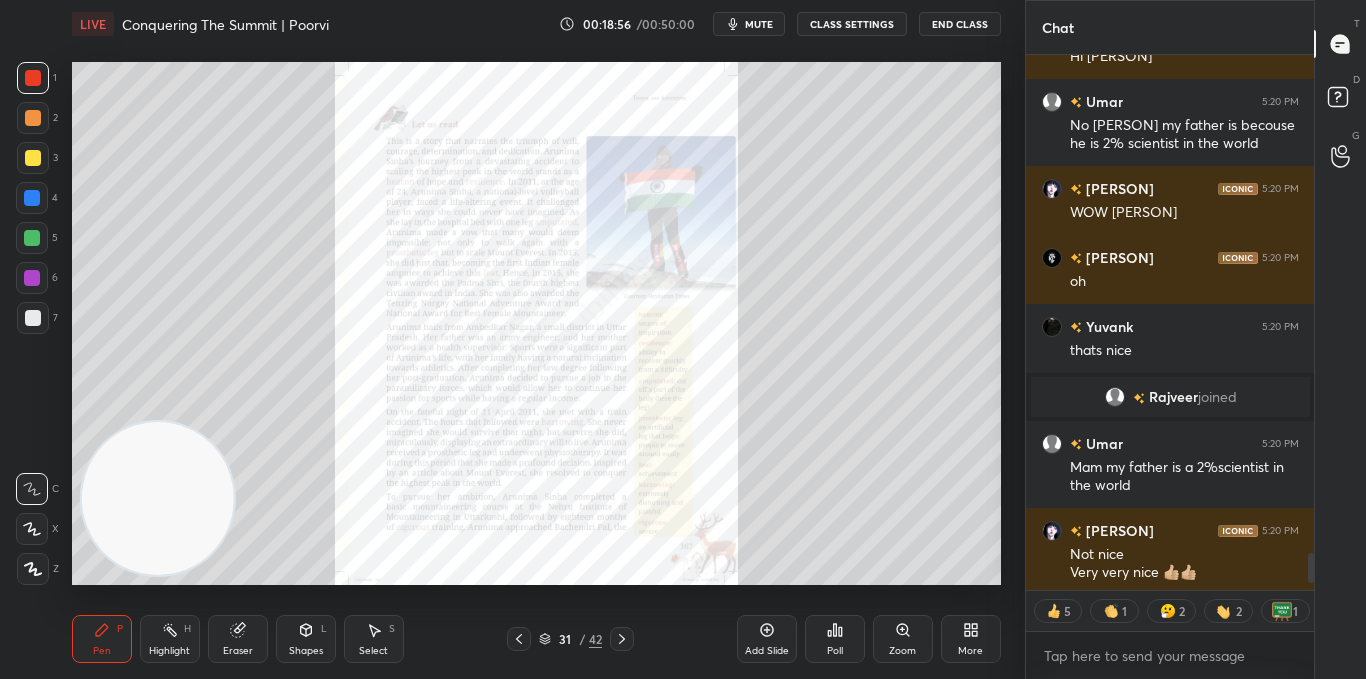 click on "Zoom" at bounding box center (903, 639) 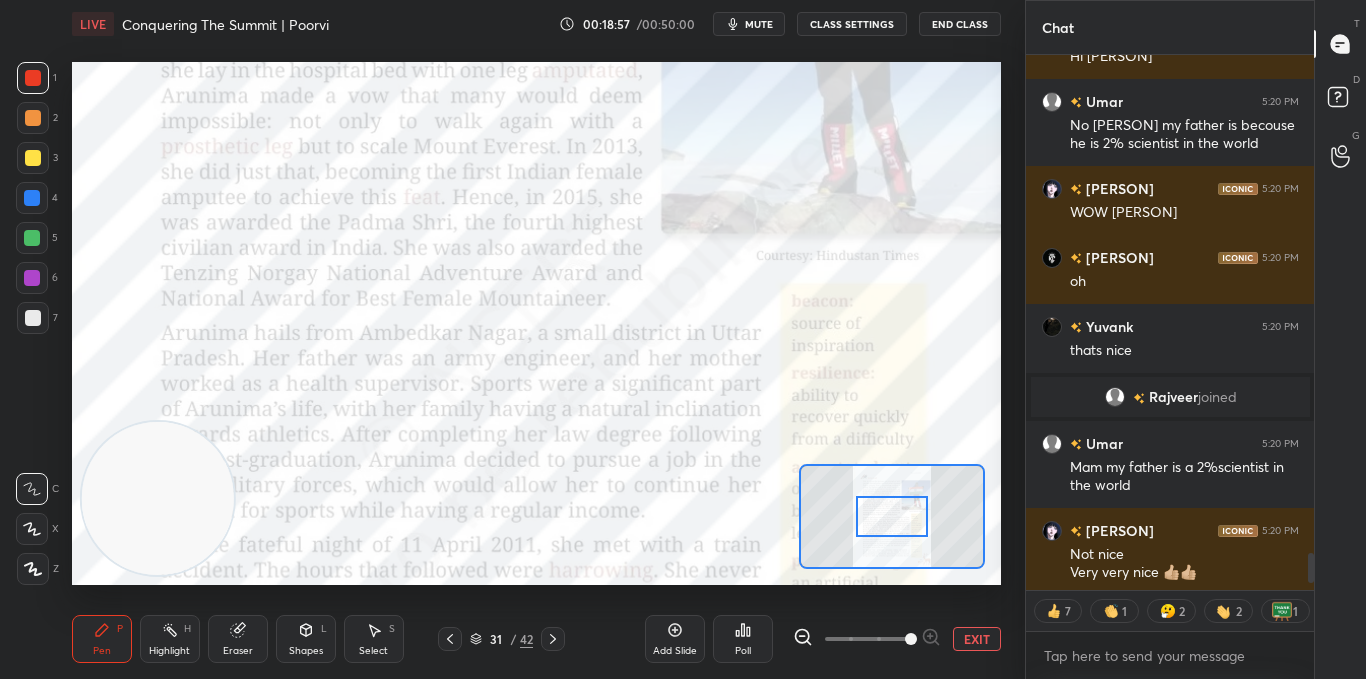 scroll, scrollTop: 8252, scrollLeft: 0, axis: vertical 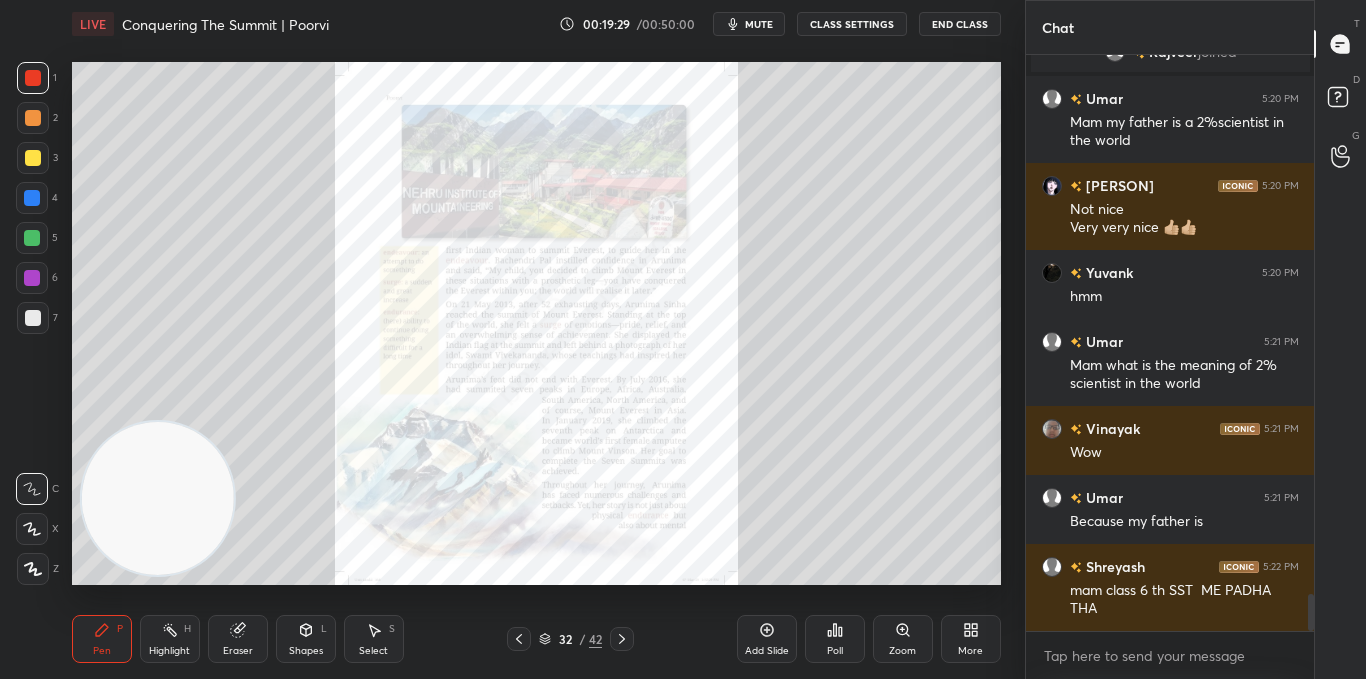 click on "Add Slide Poll Zoom More" at bounding box center [869, 639] 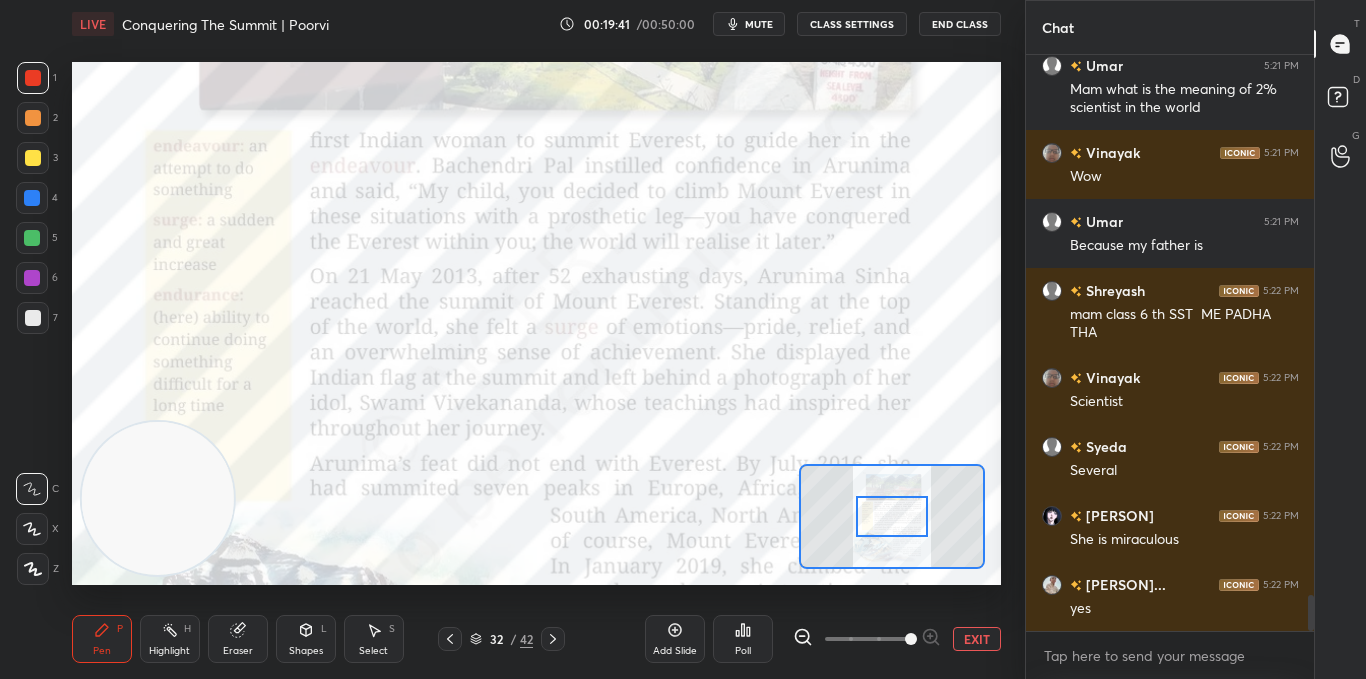 scroll, scrollTop: 8781, scrollLeft: 0, axis: vertical 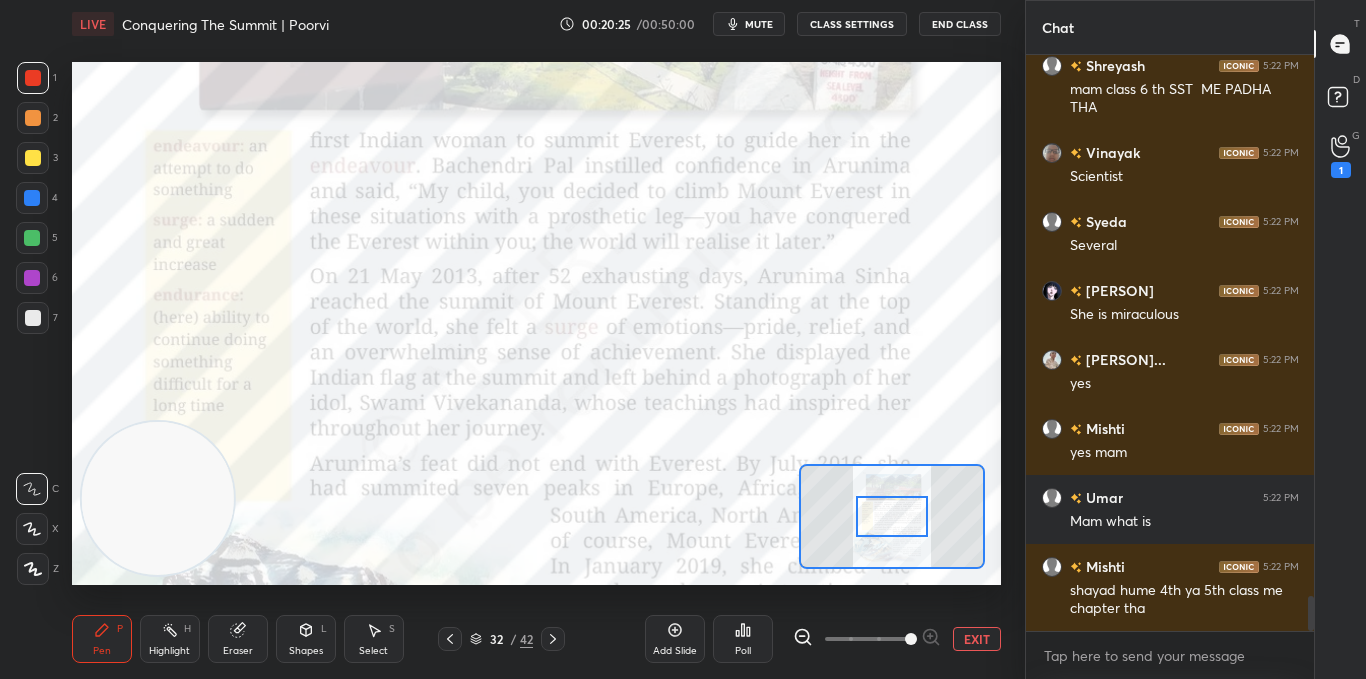 click on "G Raise Hand (G) 1" at bounding box center [1340, 156] 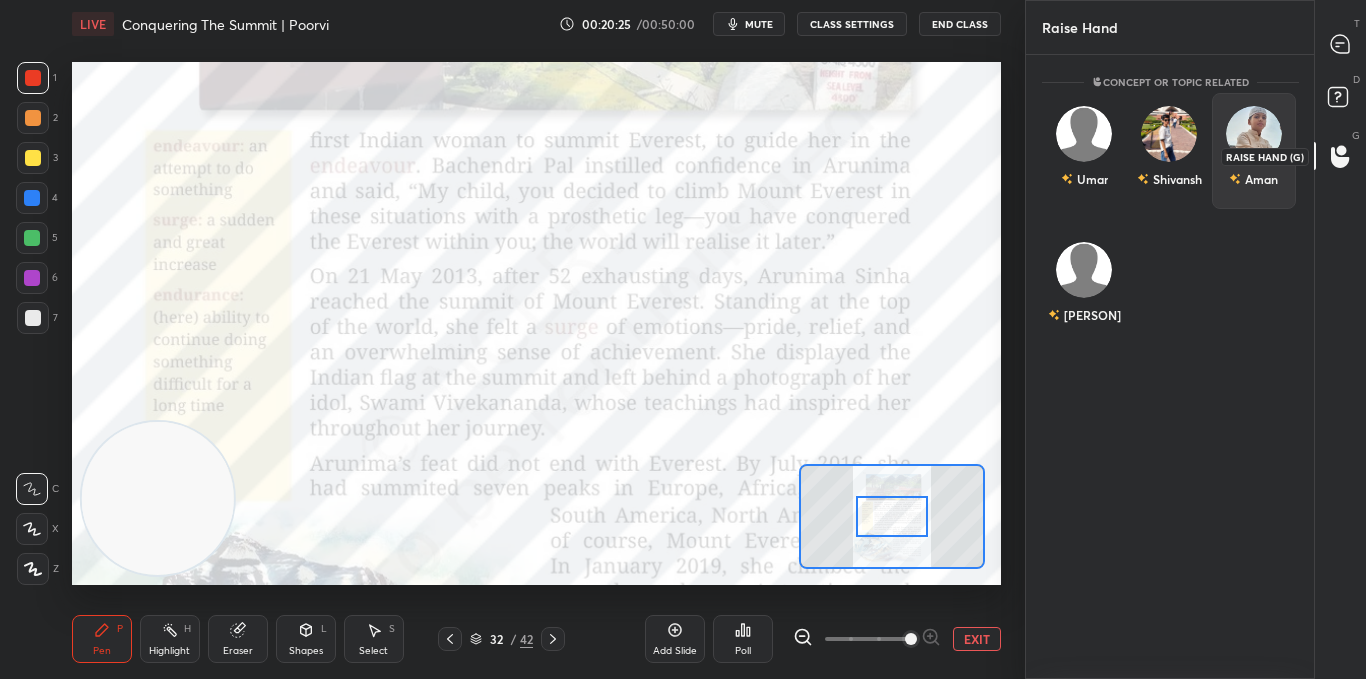 scroll, scrollTop: 7, scrollLeft: 7, axis: both 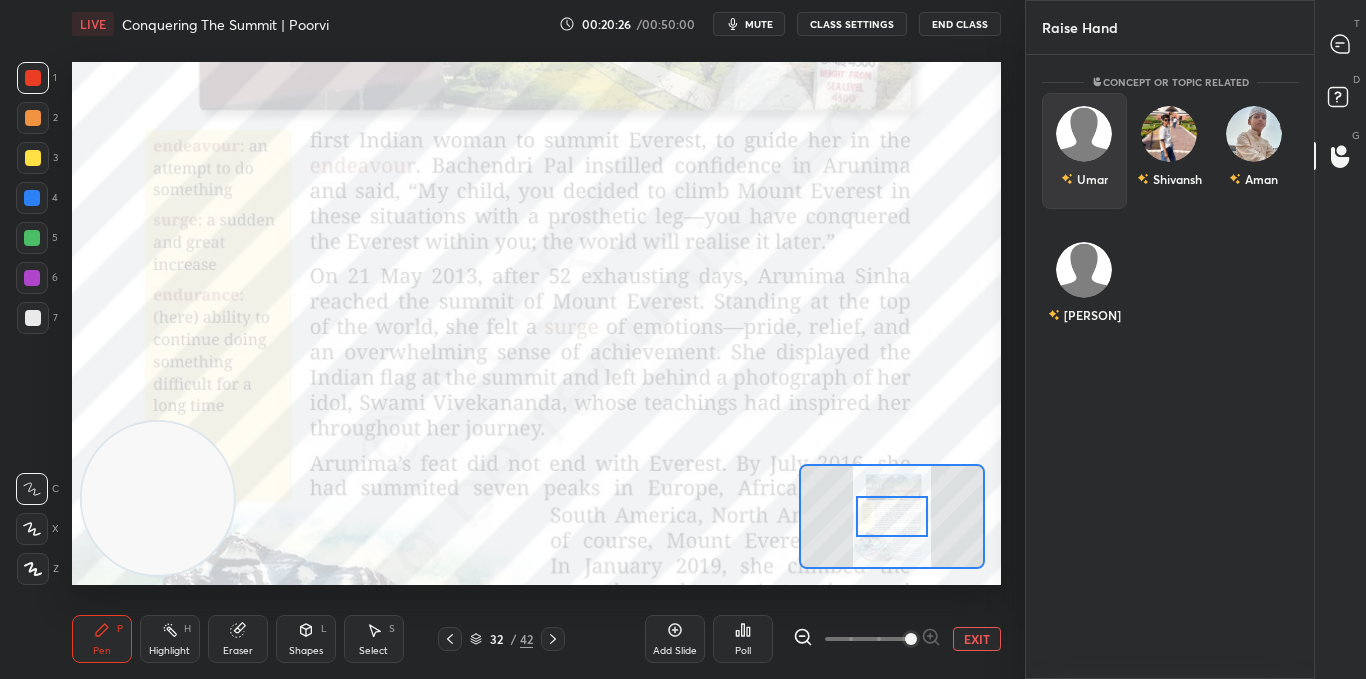 click on "Umar" at bounding box center [1083, 179] 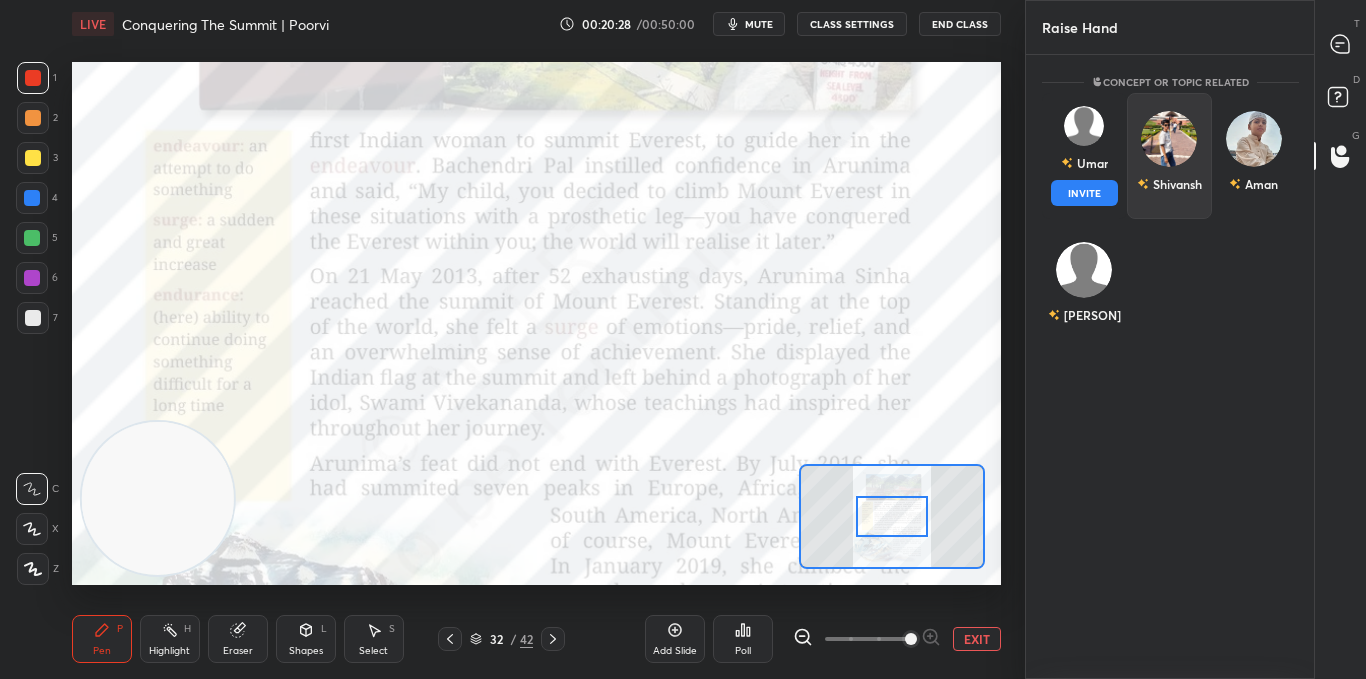click on "Shivansh" at bounding box center (1168, 184) 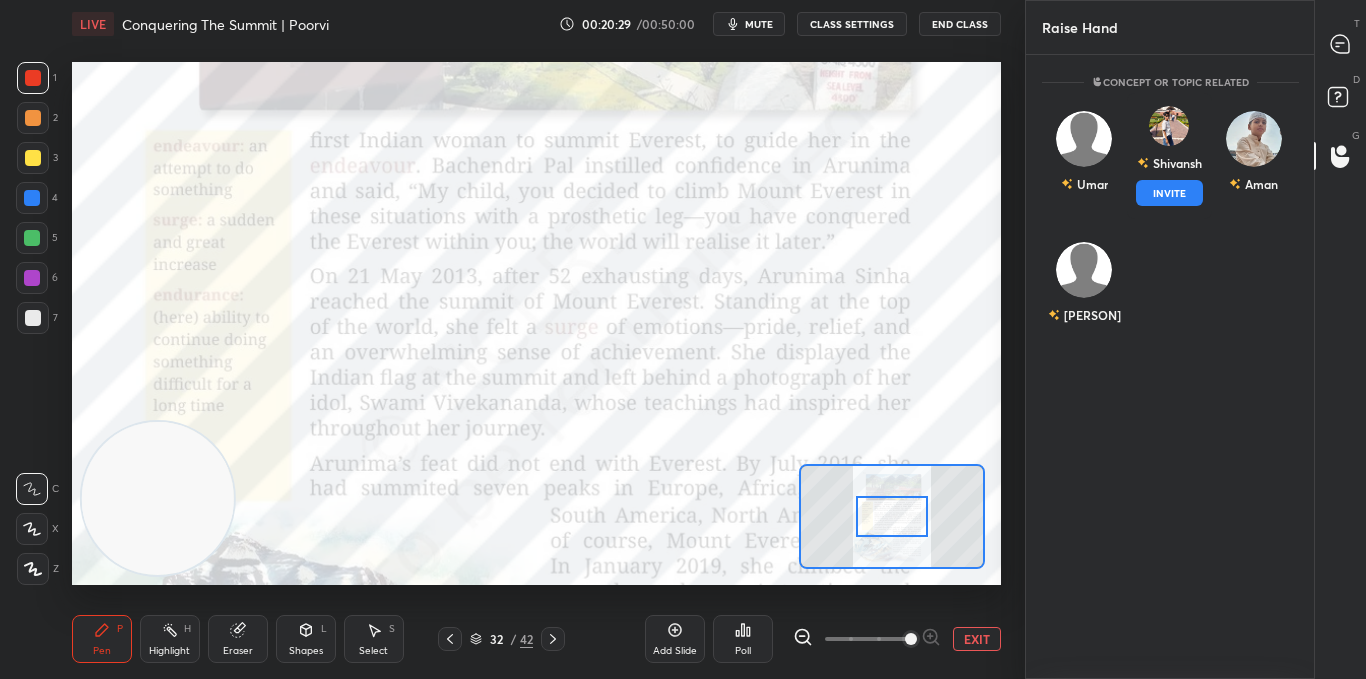 click on "advaith" at bounding box center (1170, 287) 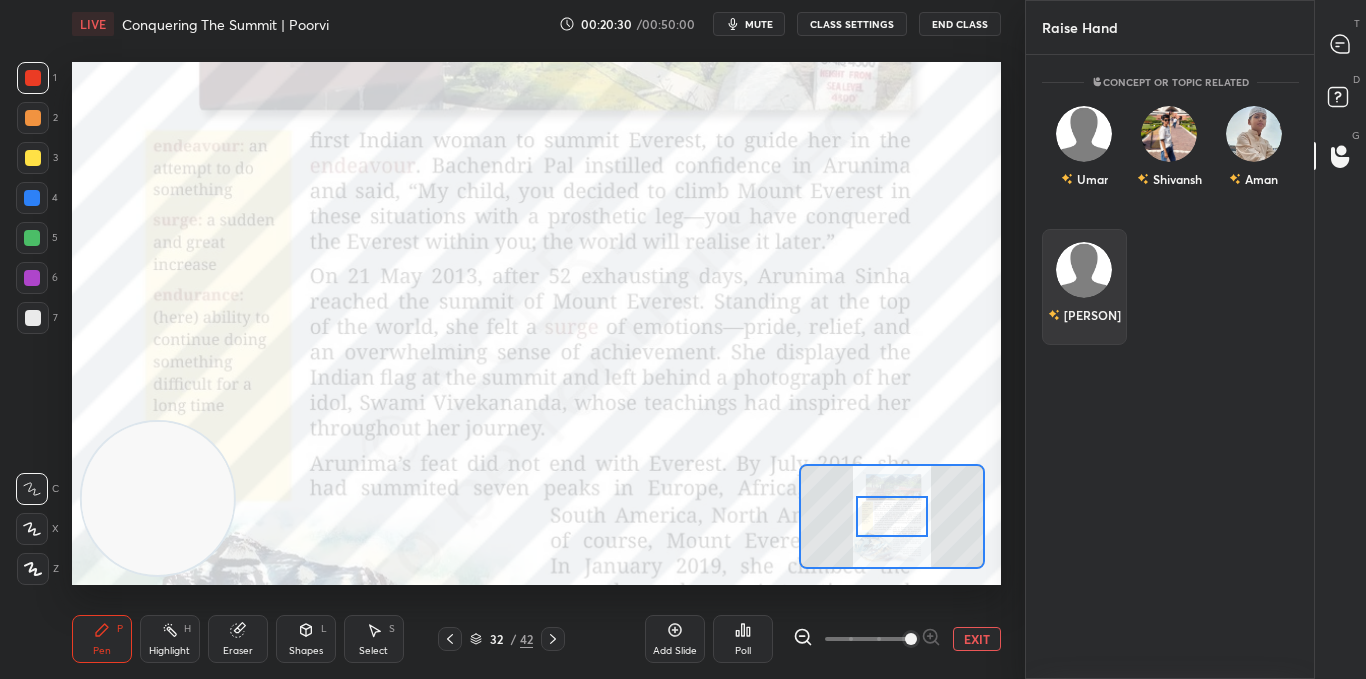 click on "advaith" at bounding box center (1084, 287) 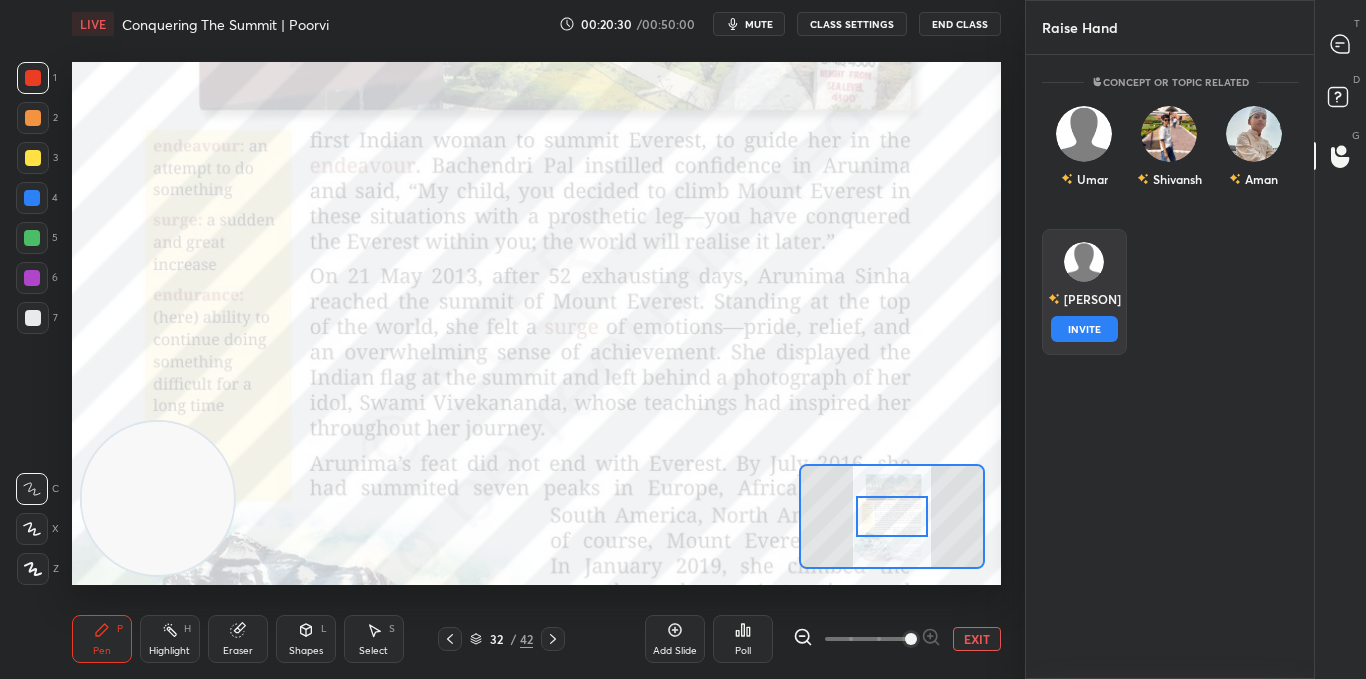 click on "advaith INVITE" at bounding box center [1084, 292] 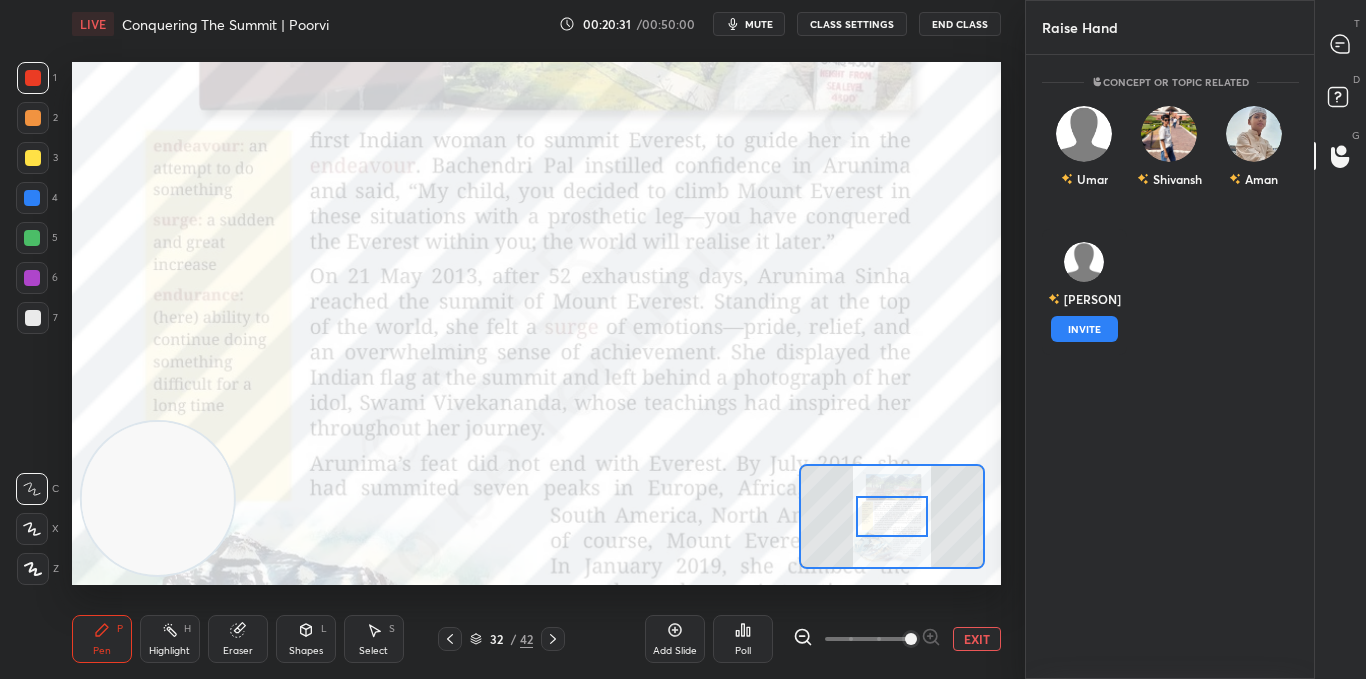 click on "INVITE" at bounding box center (1084, 329) 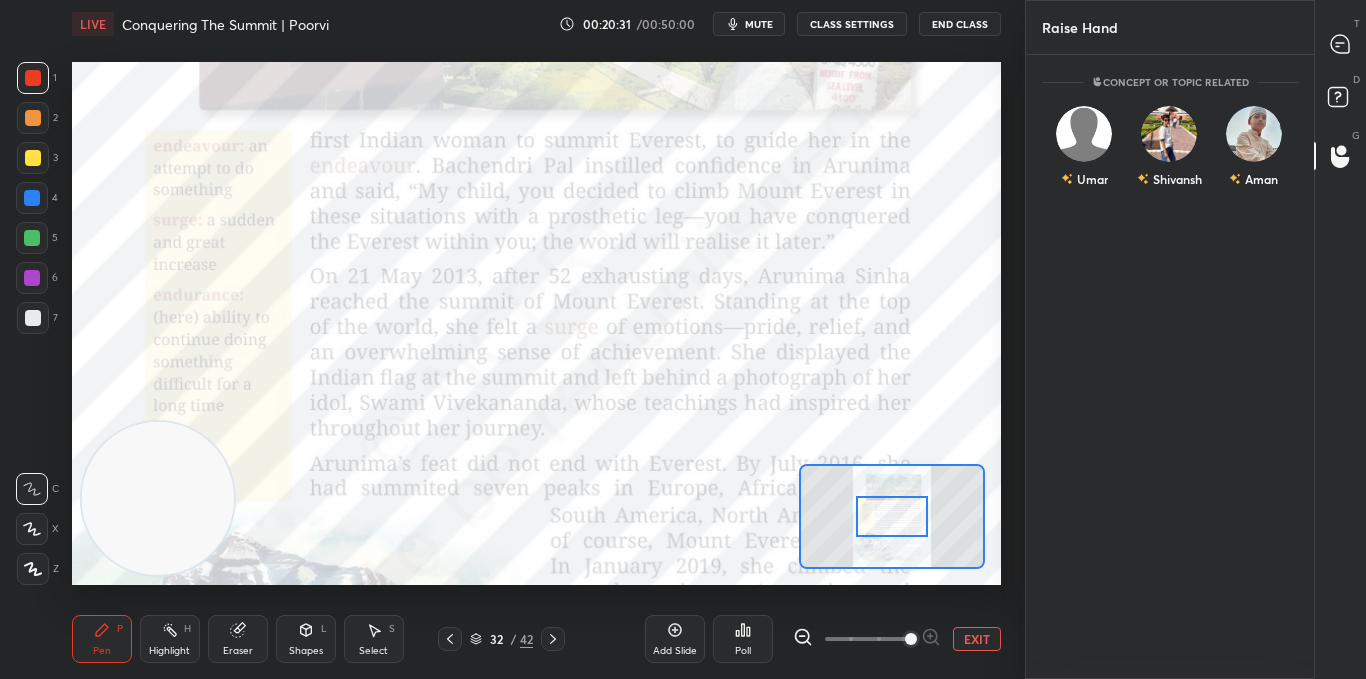 scroll, scrollTop: 537, scrollLeft: 282, axis: both 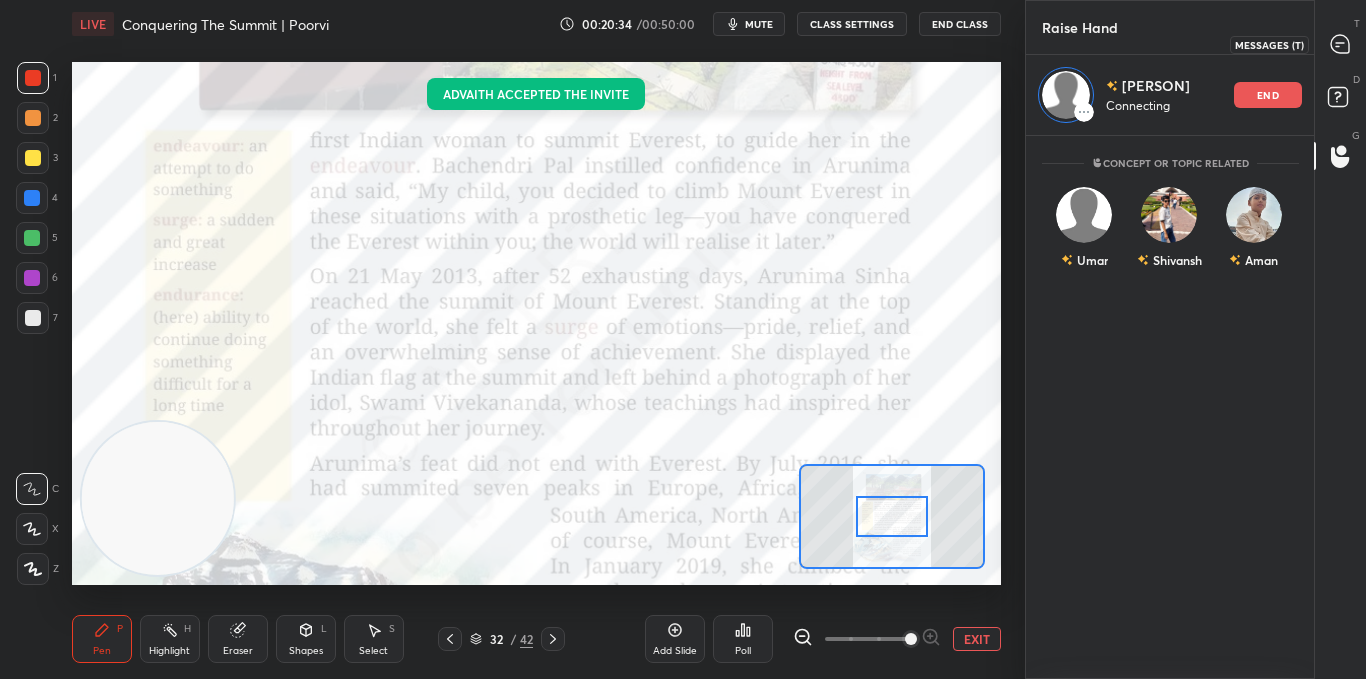 click 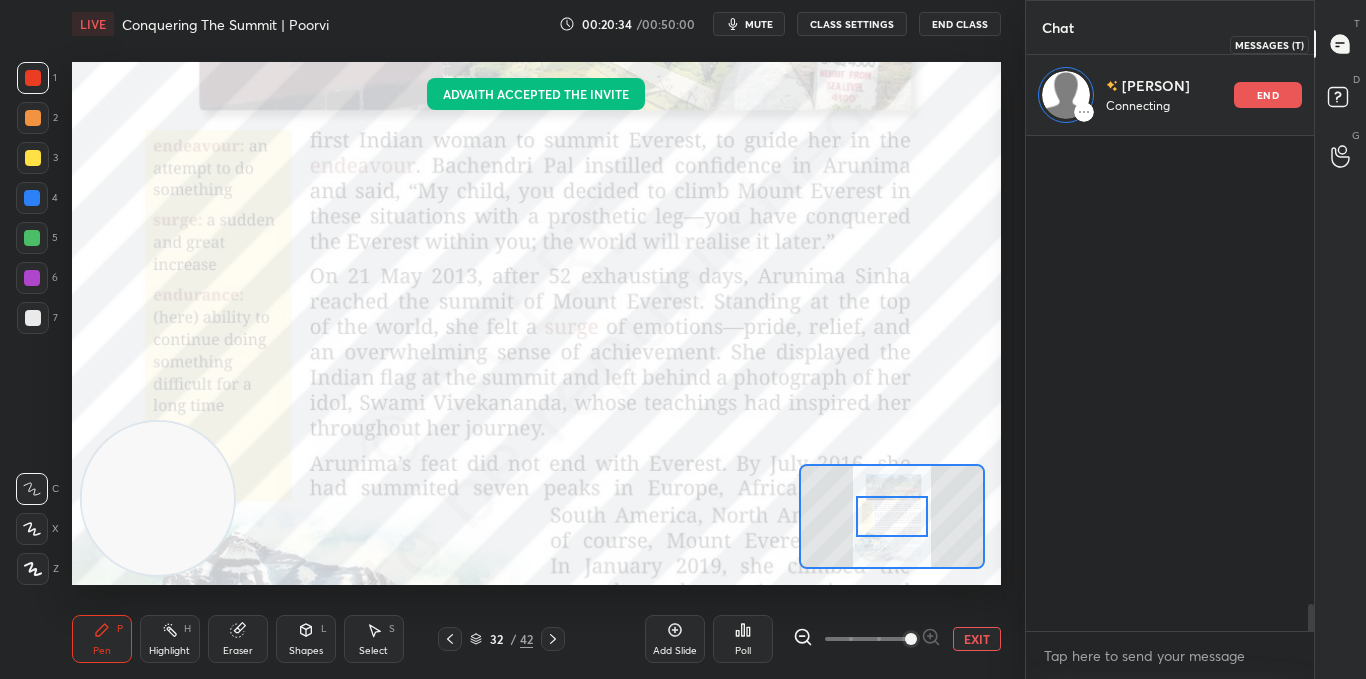 scroll, scrollTop: 323, scrollLeft: 282, axis: both 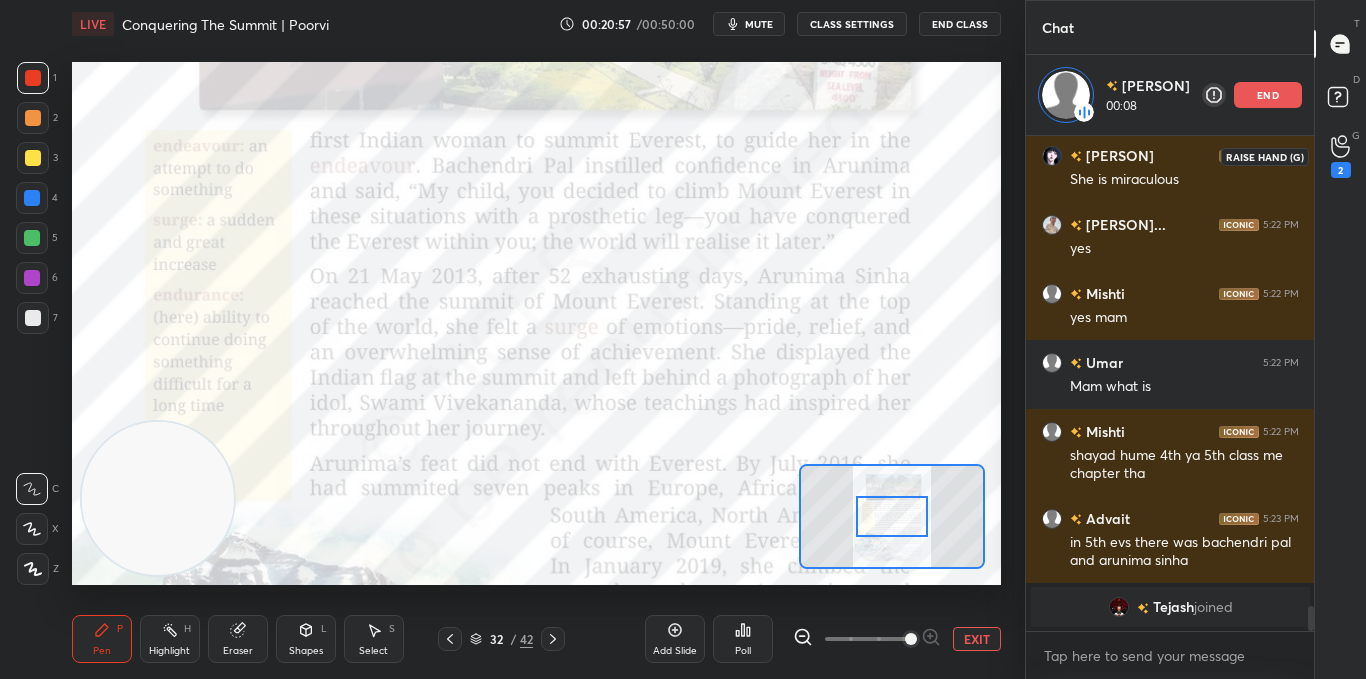 click on "2" at bounding box center (1341, 156) 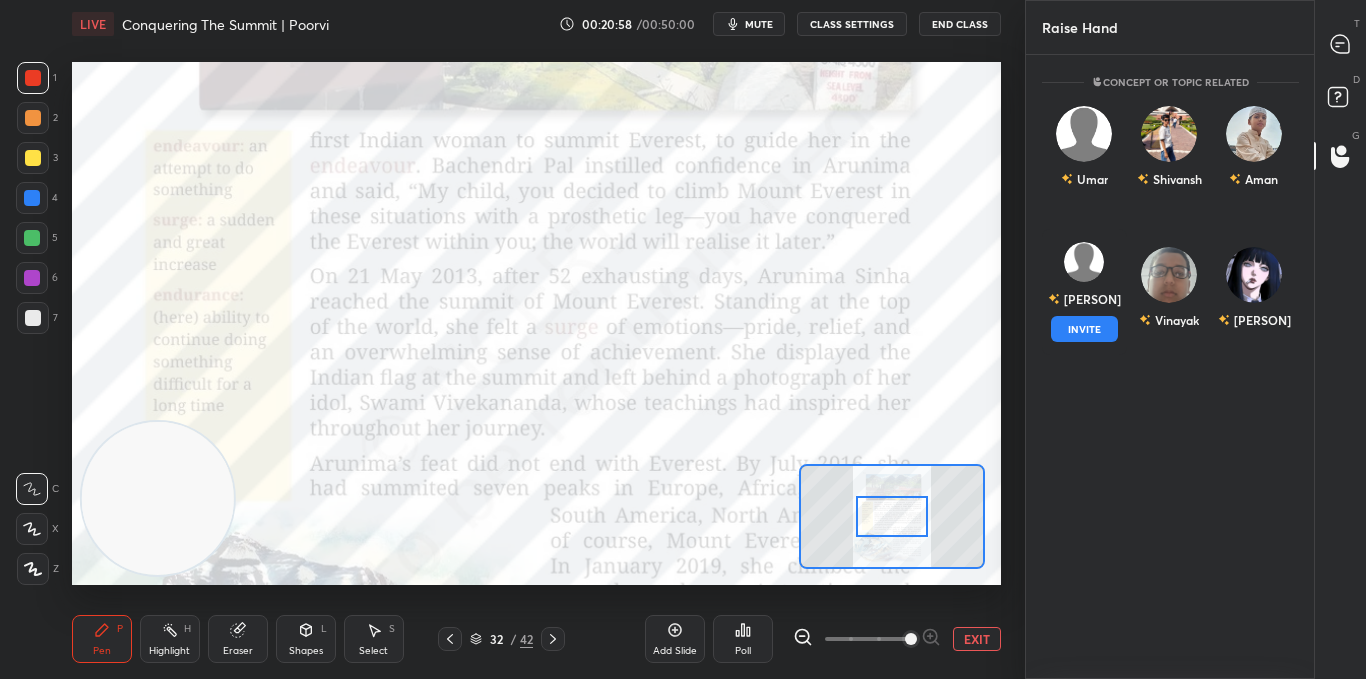 scroll, scrollTop: 7, scrollLeft: 7, axis: both 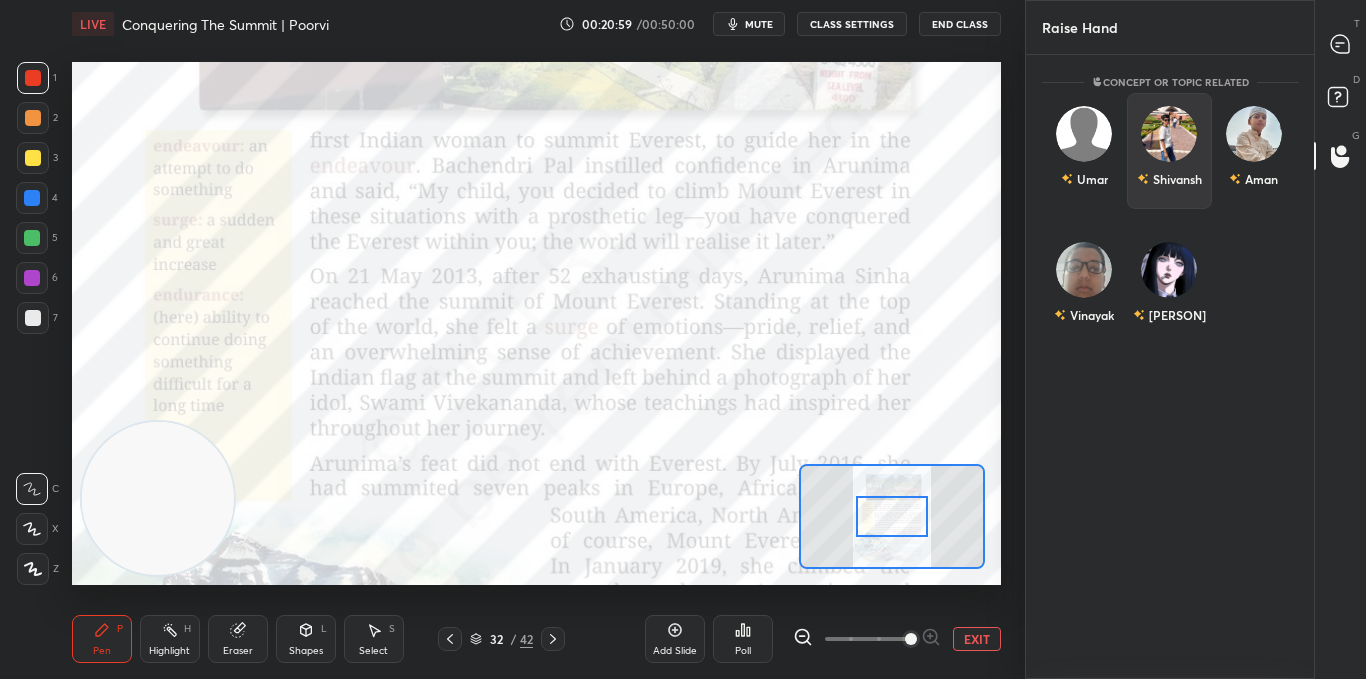 click on "Shivansh" at bounding box center (1168, 151) 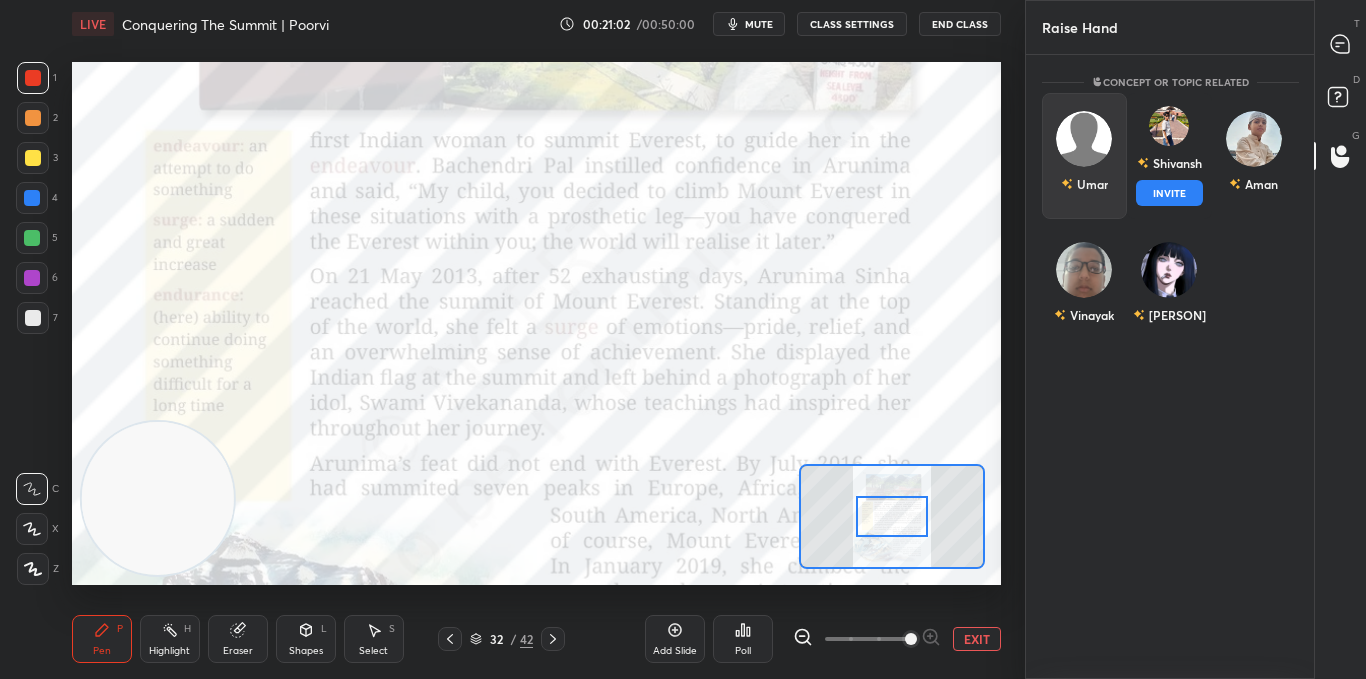 click on "Umar" at bounding box center (1084, 156) 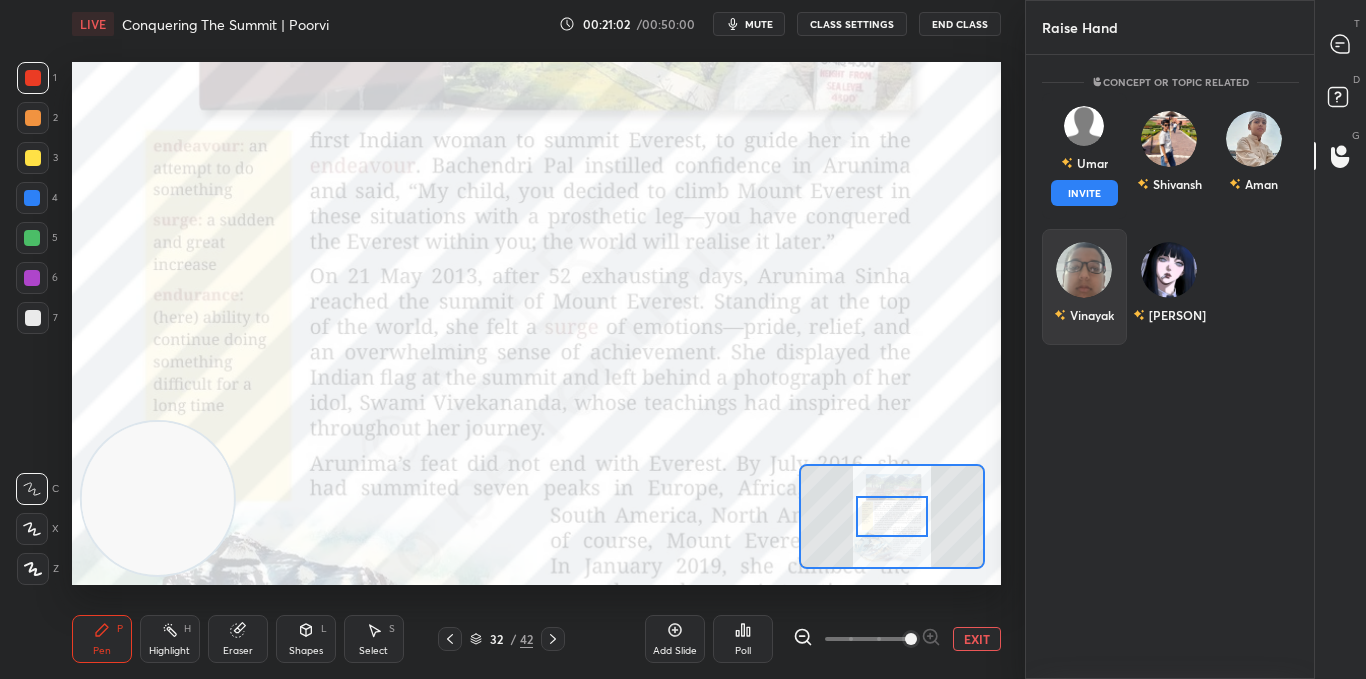 click at bounding box center [1084, 270] 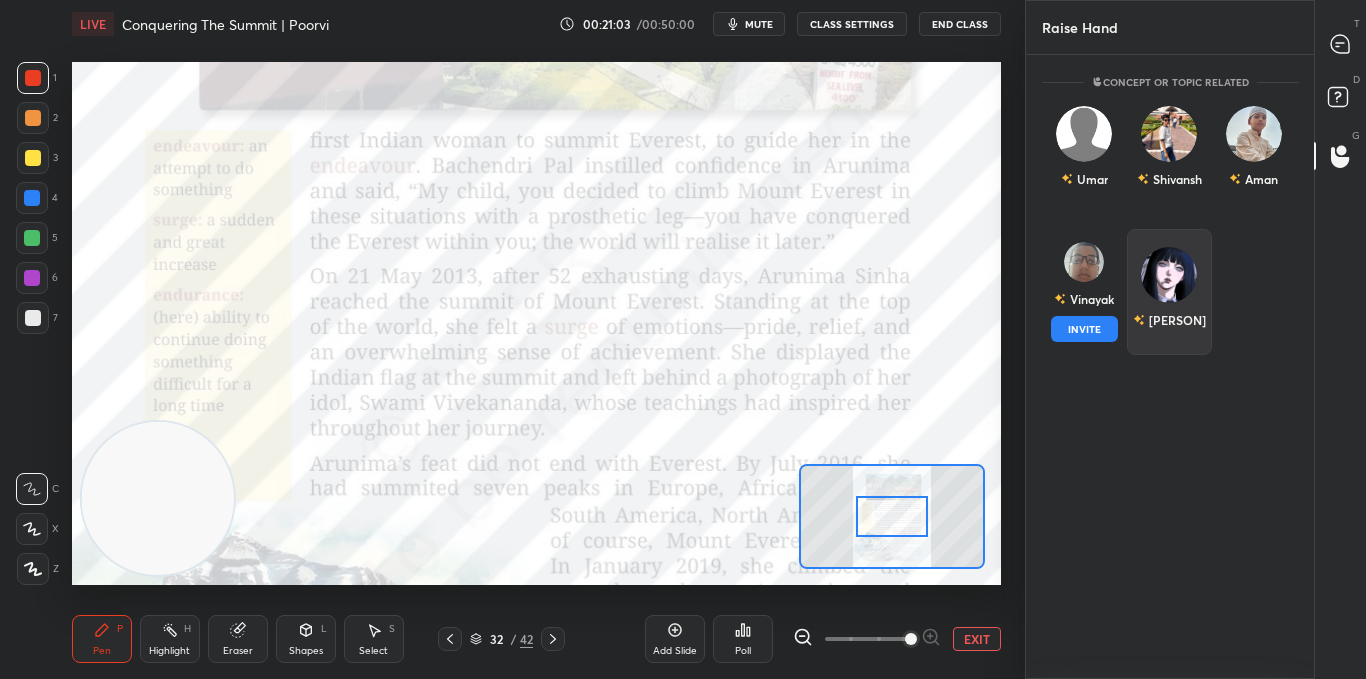 click on "INVITE" at bounding box center (1084, 329) 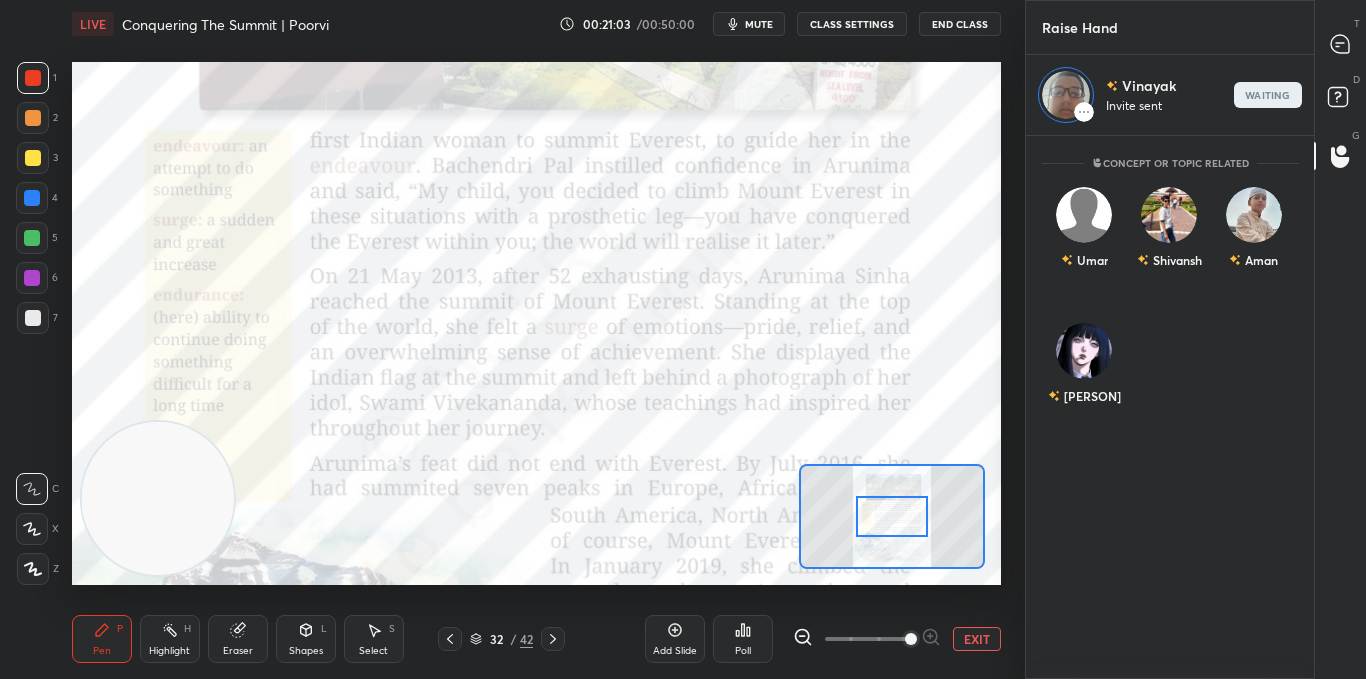scroll, scrollTop: 537, scrollLeft: 282, axis: both 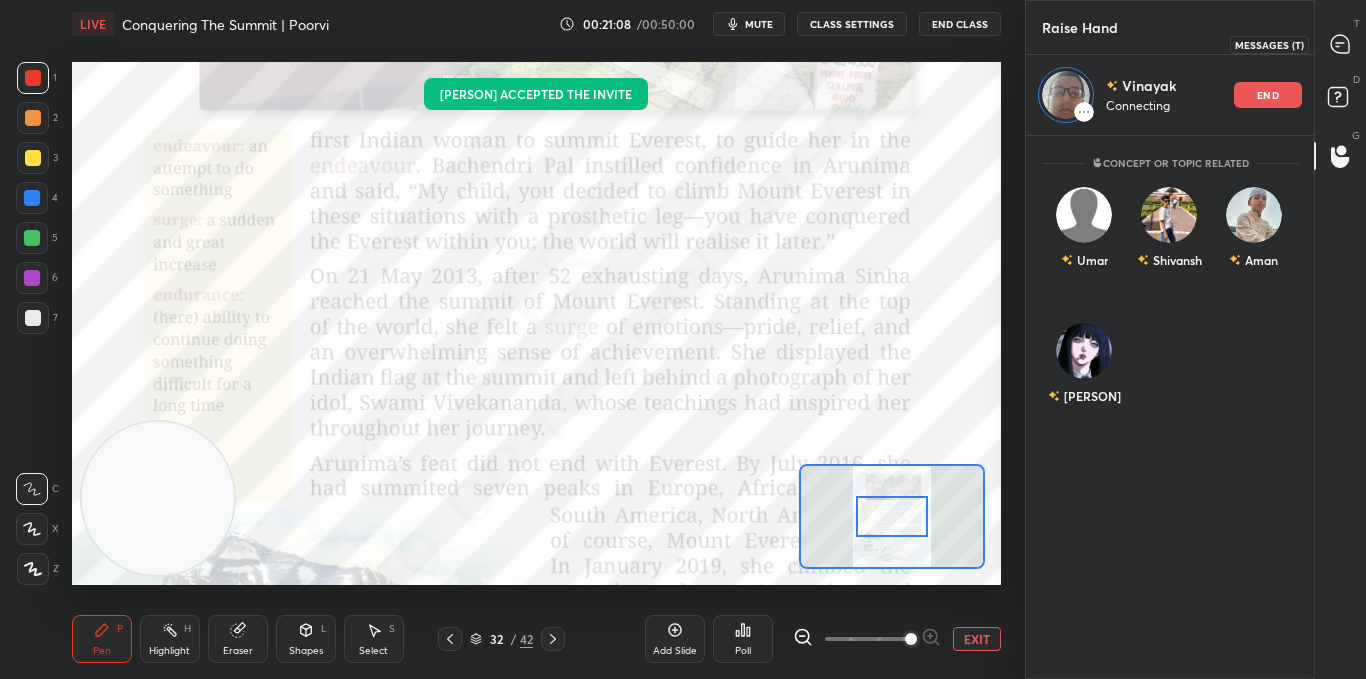 click 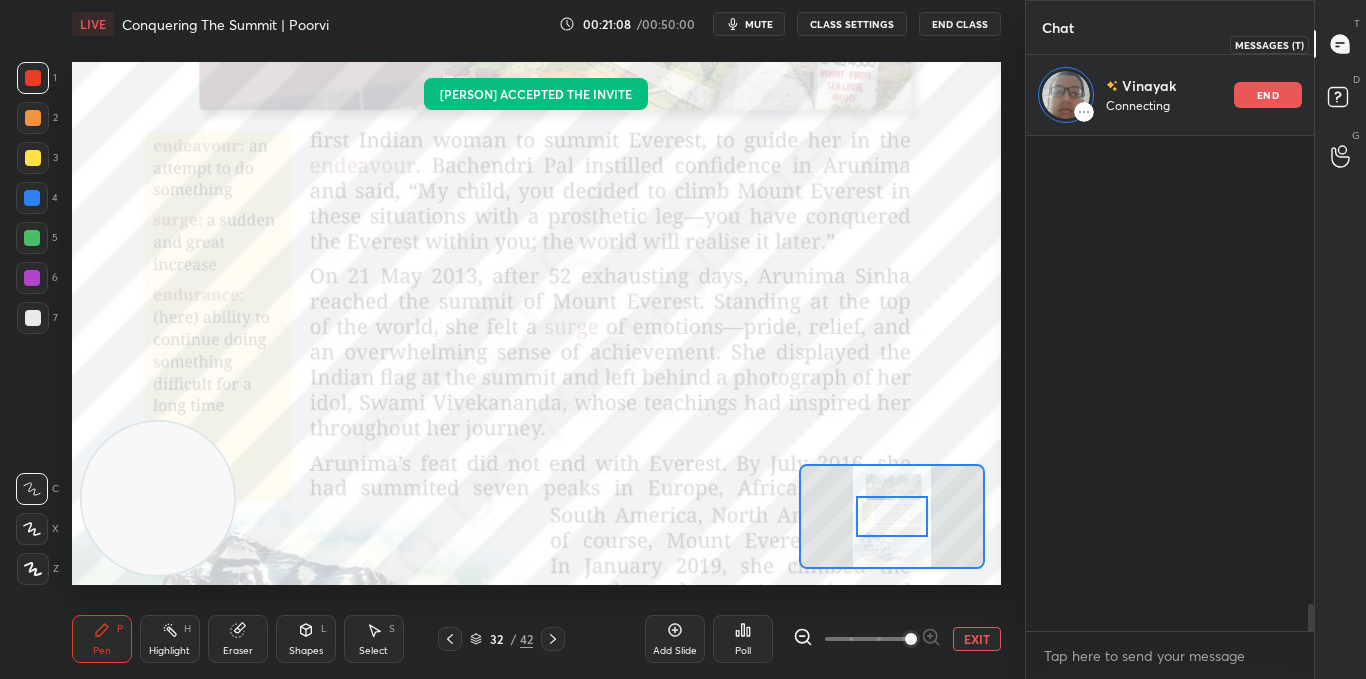 scroll, scrollTop: 8665, scrollLeft: 0, axis: vertical 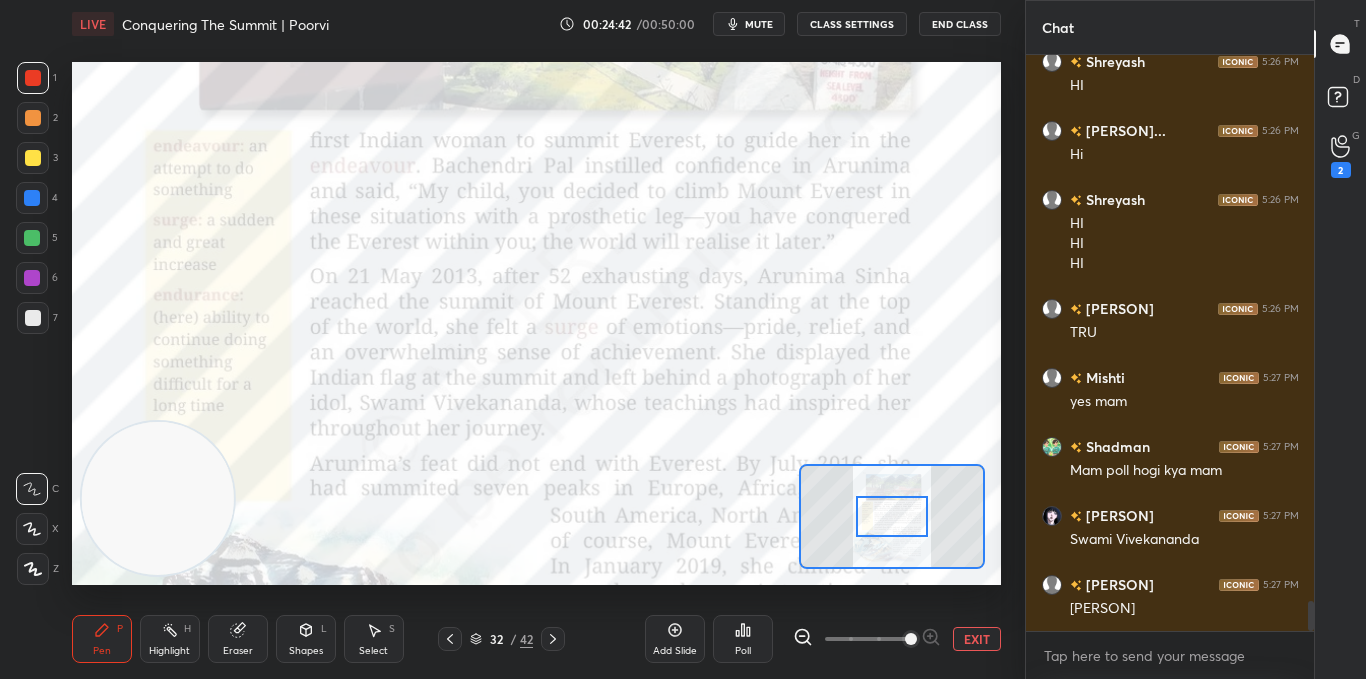 click on "T Messages (T) D Doubts (D) G Raise Hand (G) 2" at bounding box center (1340, 339) 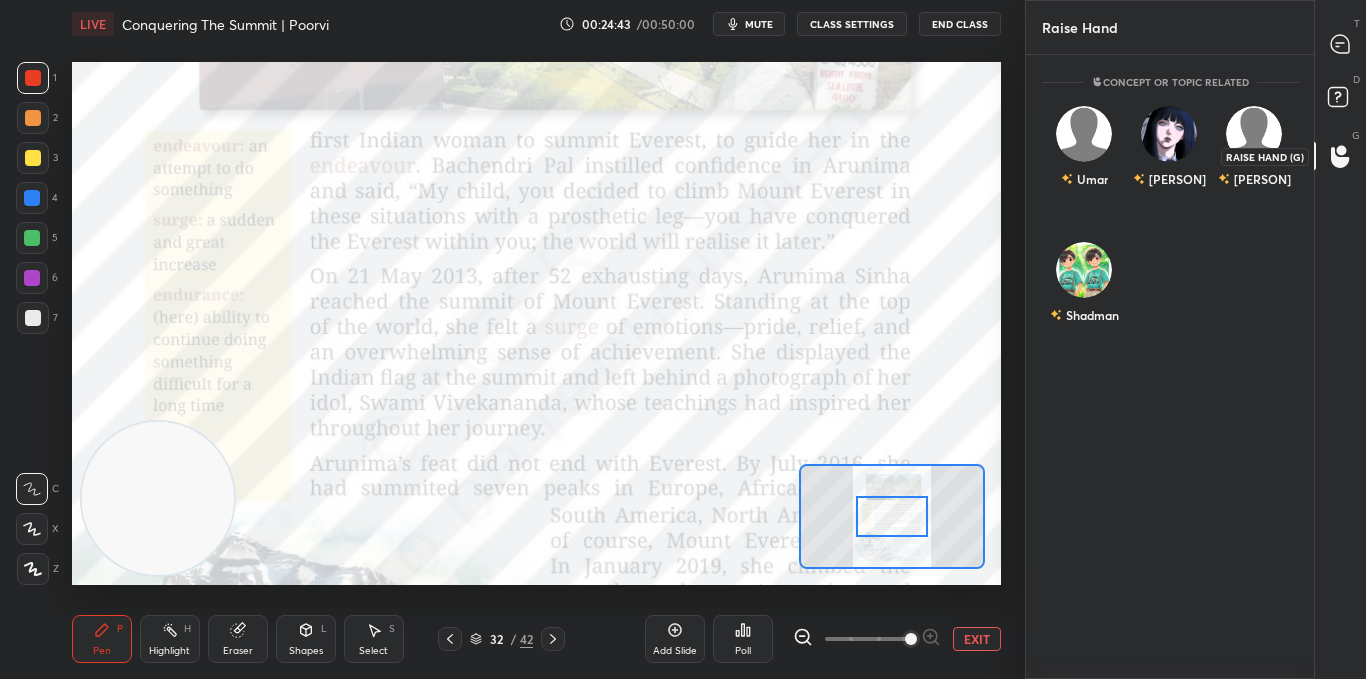 scroll, scrollTop: 7, scrollLeft: 7, axis: both 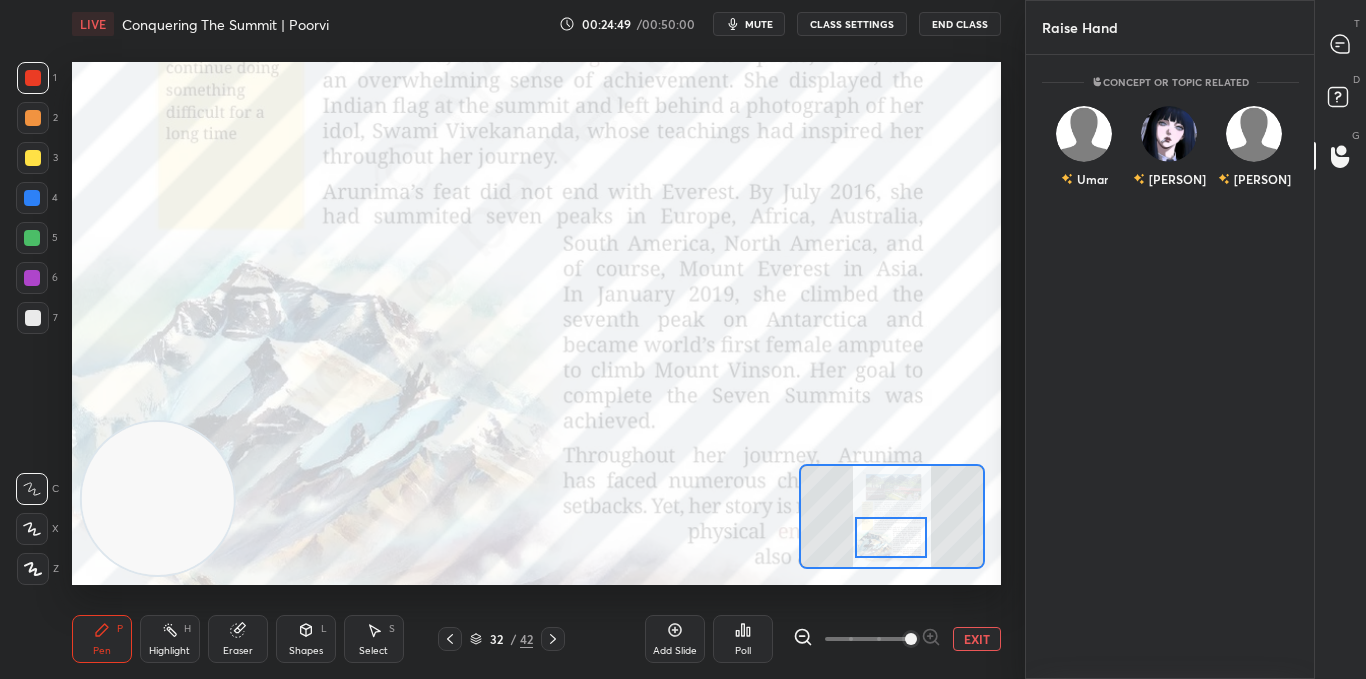 click on "T Messages (T)" at bounding box center [1340, 44] 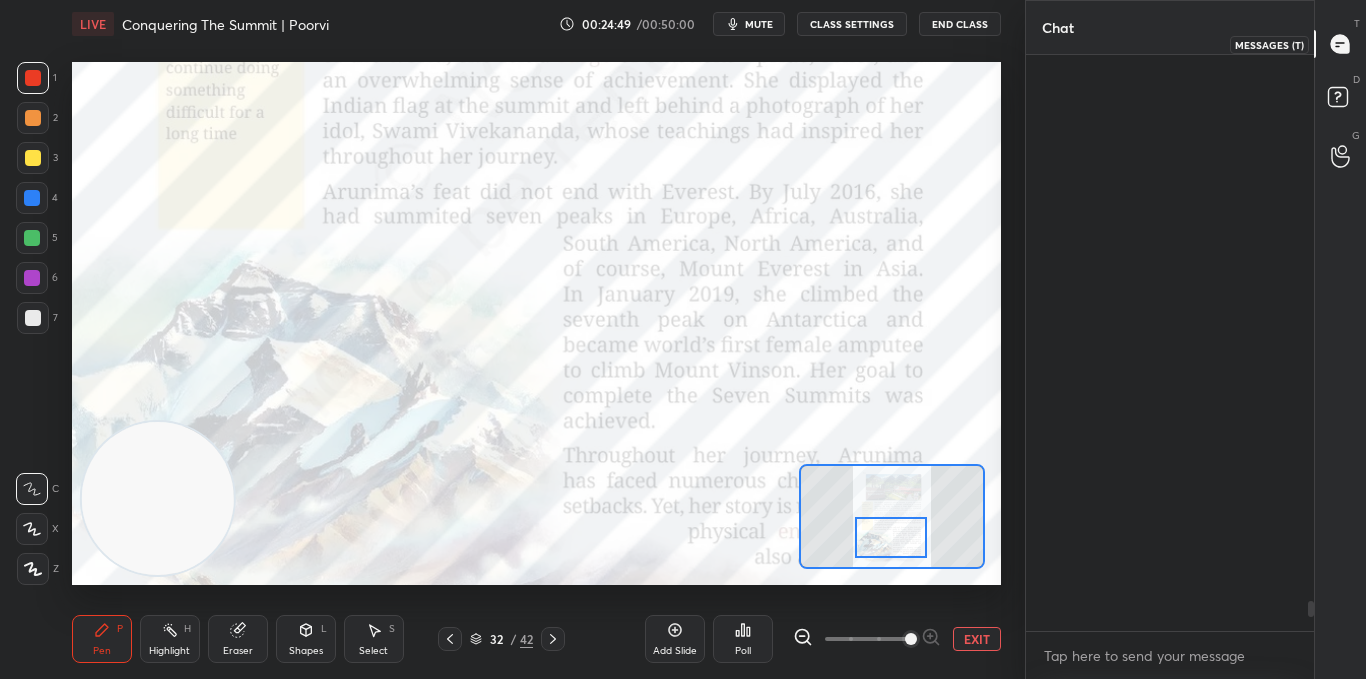 scroll, scrollTop: 10412, scrollLeft: 0, axis: vertical 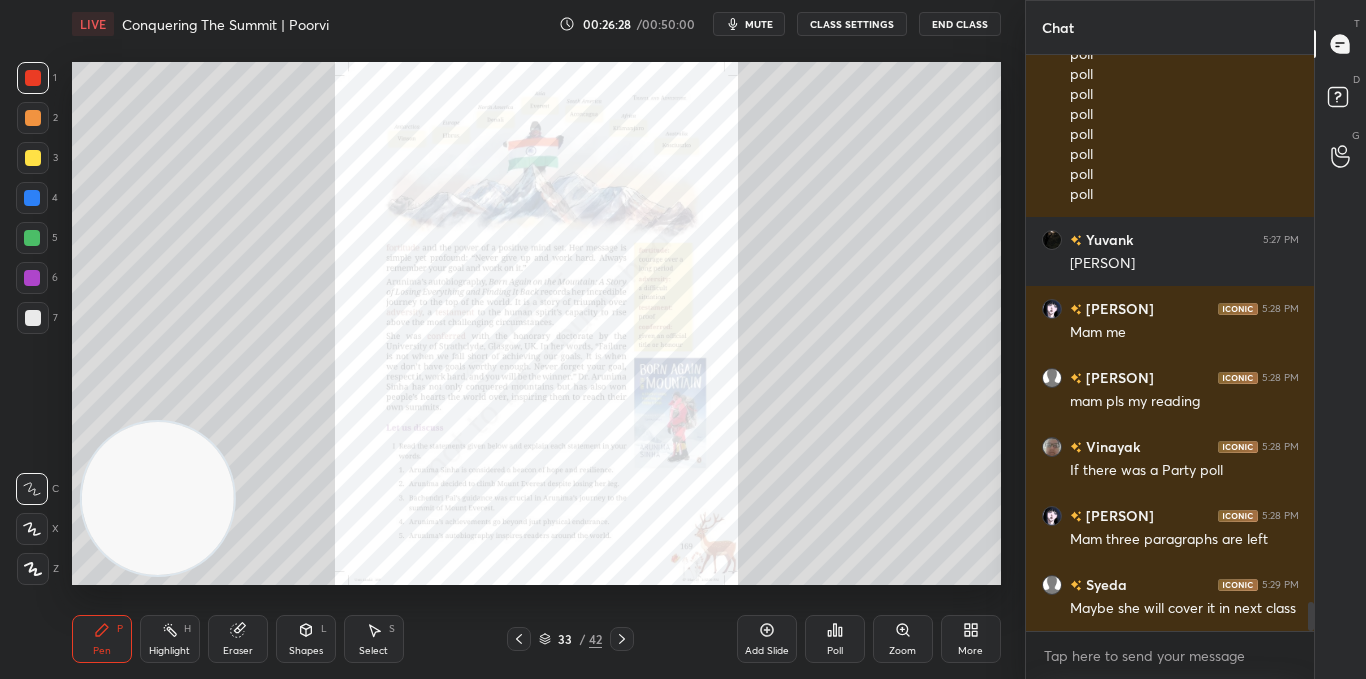 click 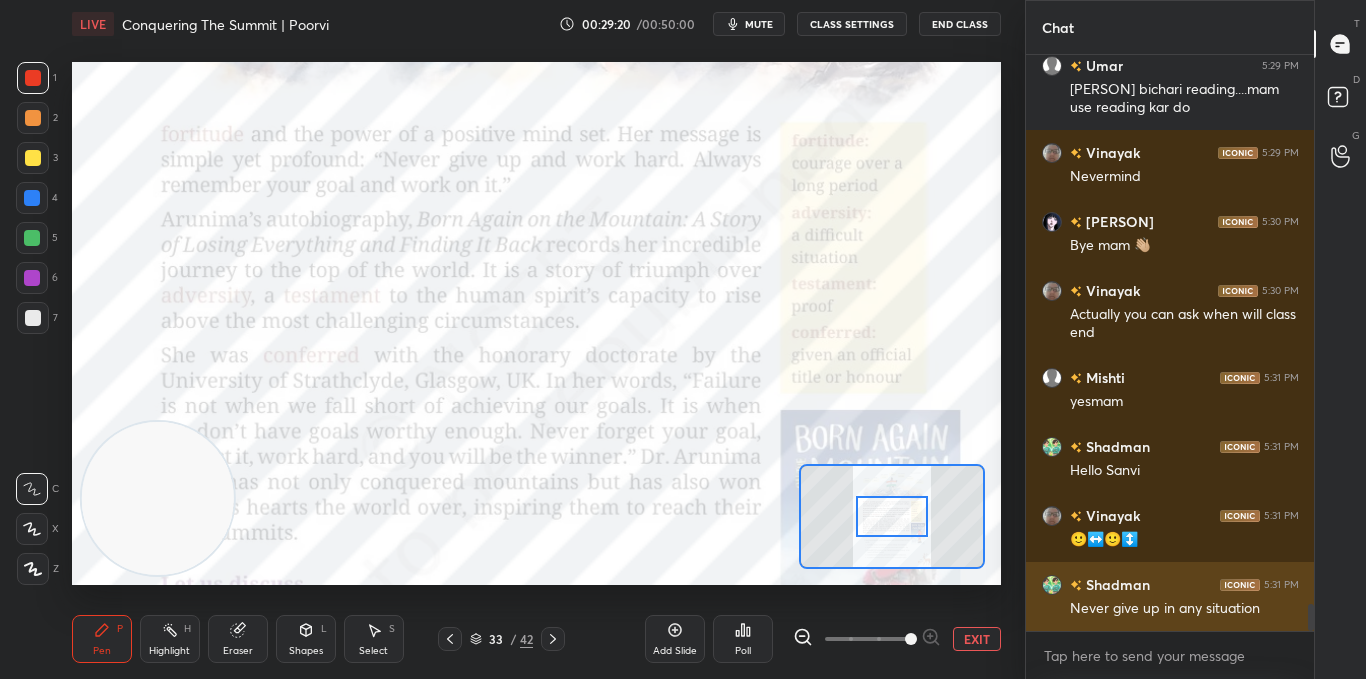 scroll, scrollTop: 11764, scrollLeft: 0, axis: vertical 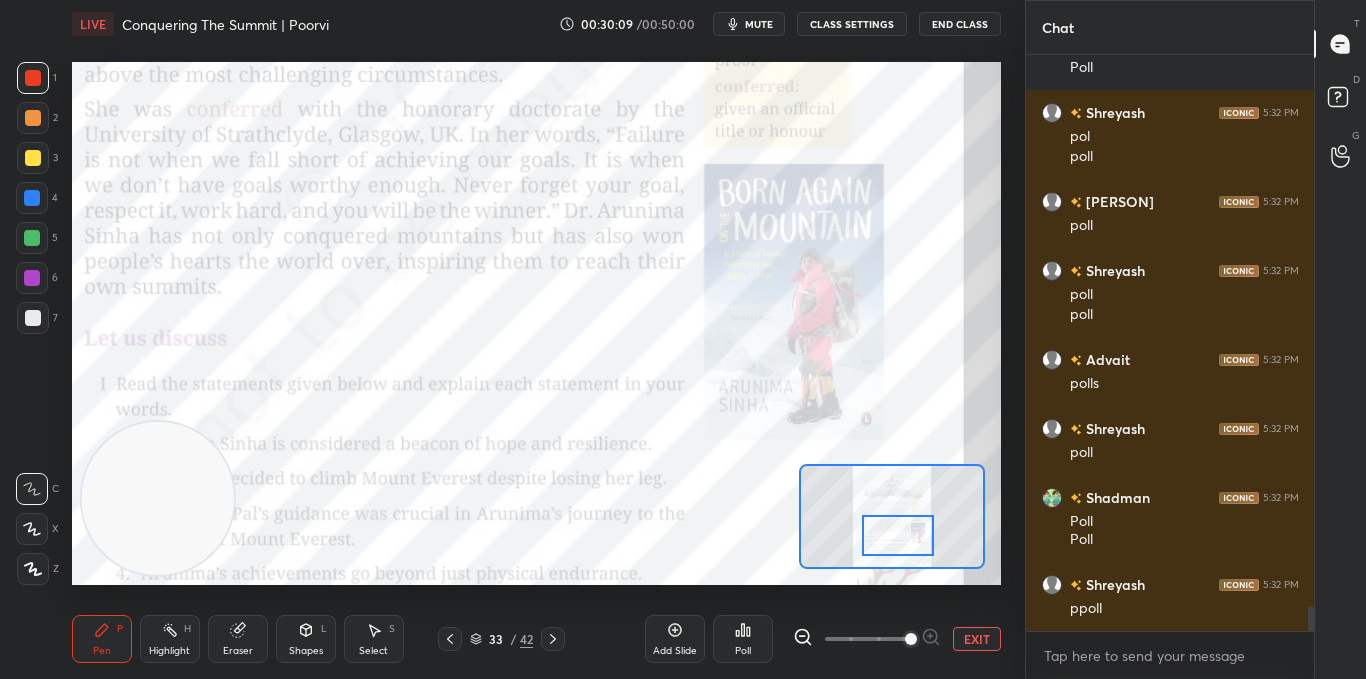 click at bounding box center [898, 535] 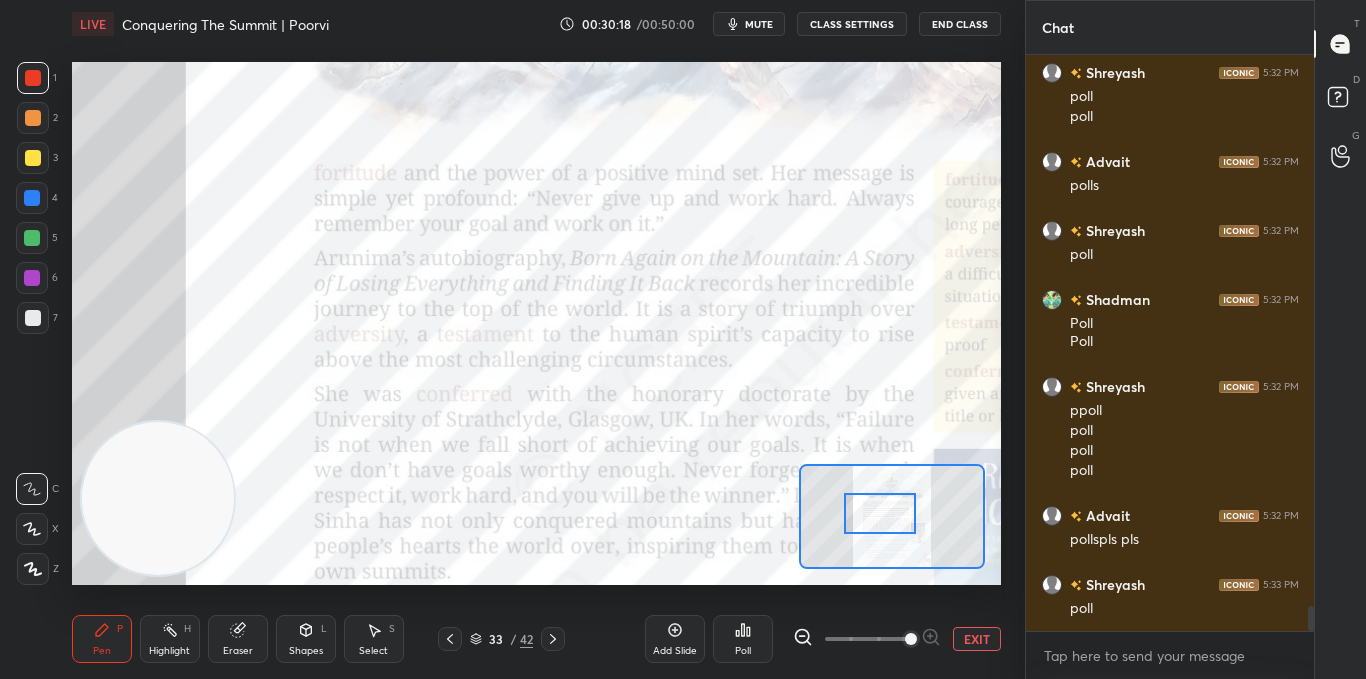 scroll, scrollTop: 12865, scrollLeft: 0, axis: vertical 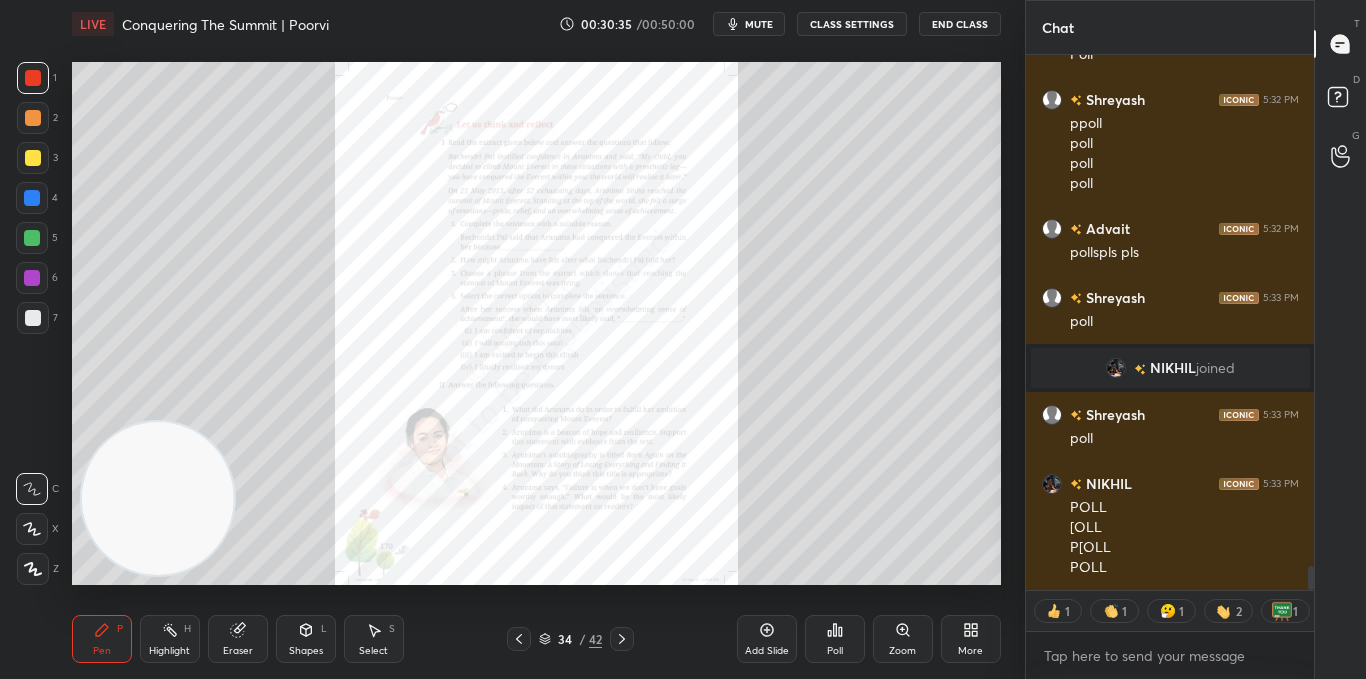 click on "Zoom" at bounding box center [903, 639] 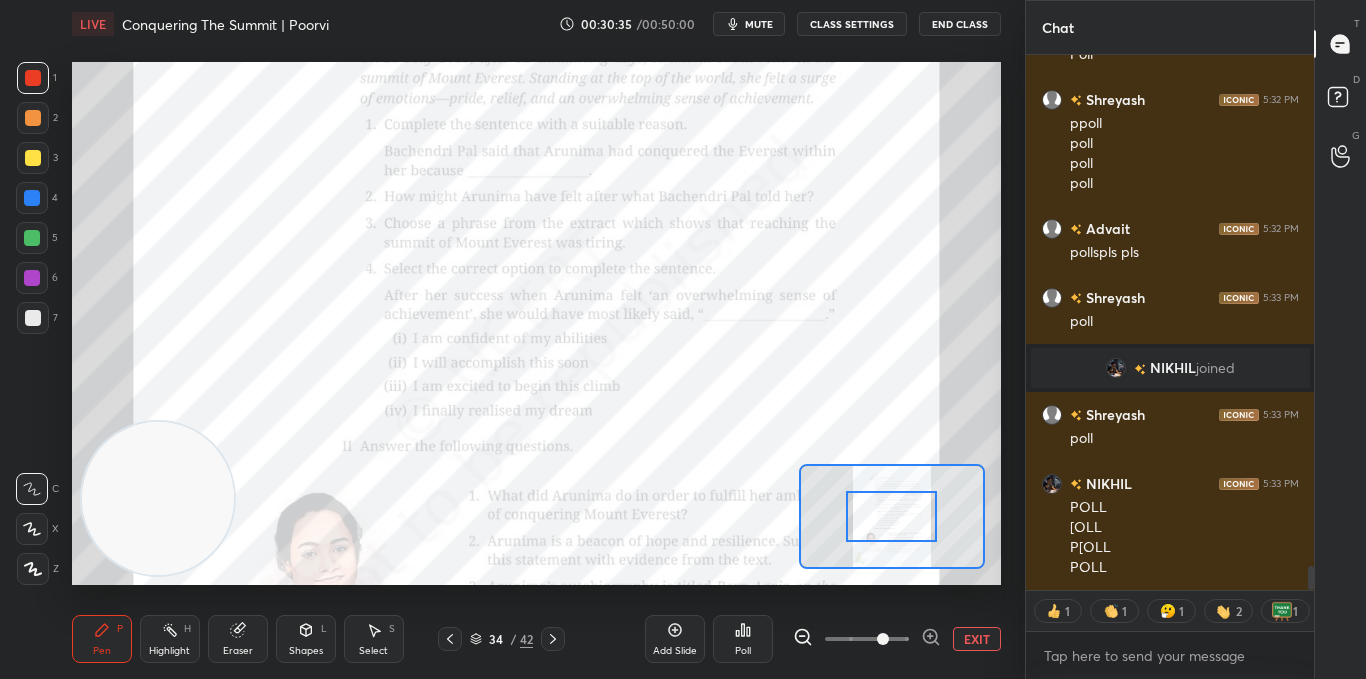 click on "Add Slide Poll EXIT" at bounding box center (823, 639) 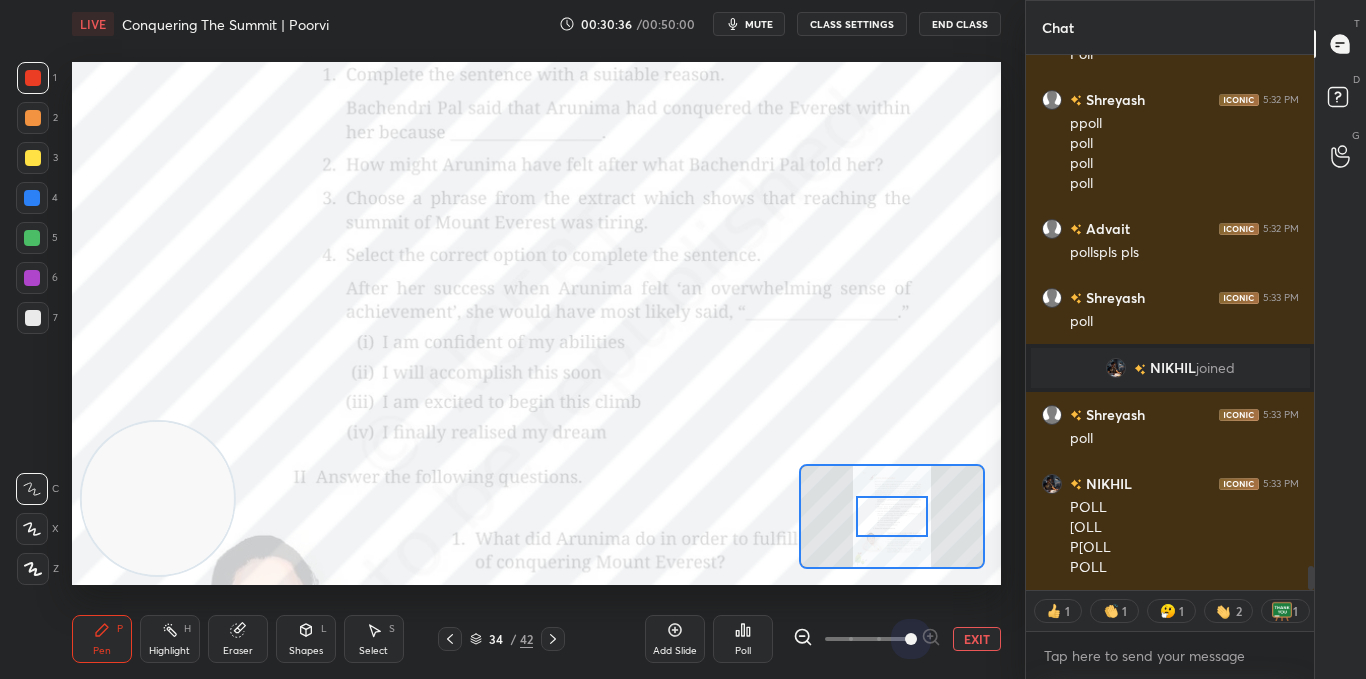 click on "Add Slide Poll EXIT" at bounding box center (823, 639) 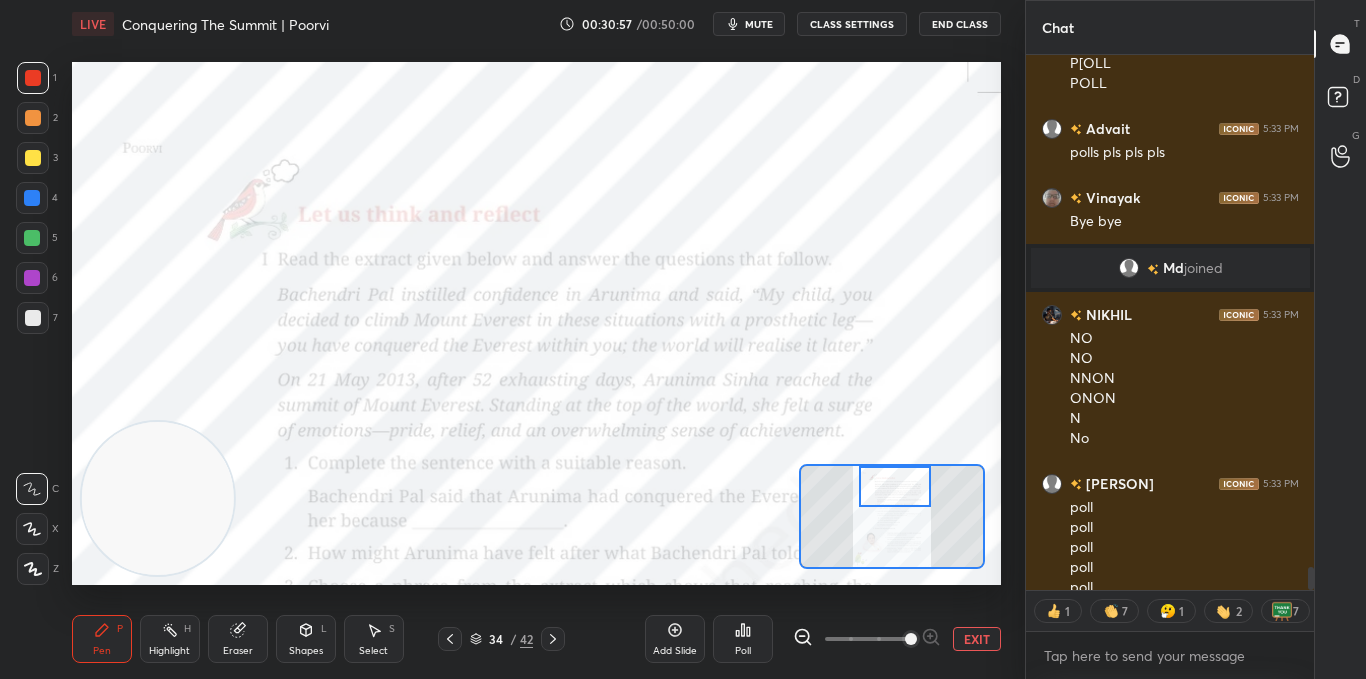 scroll, scrollTop: 11848, scrollLeft: 0, axis: vertical 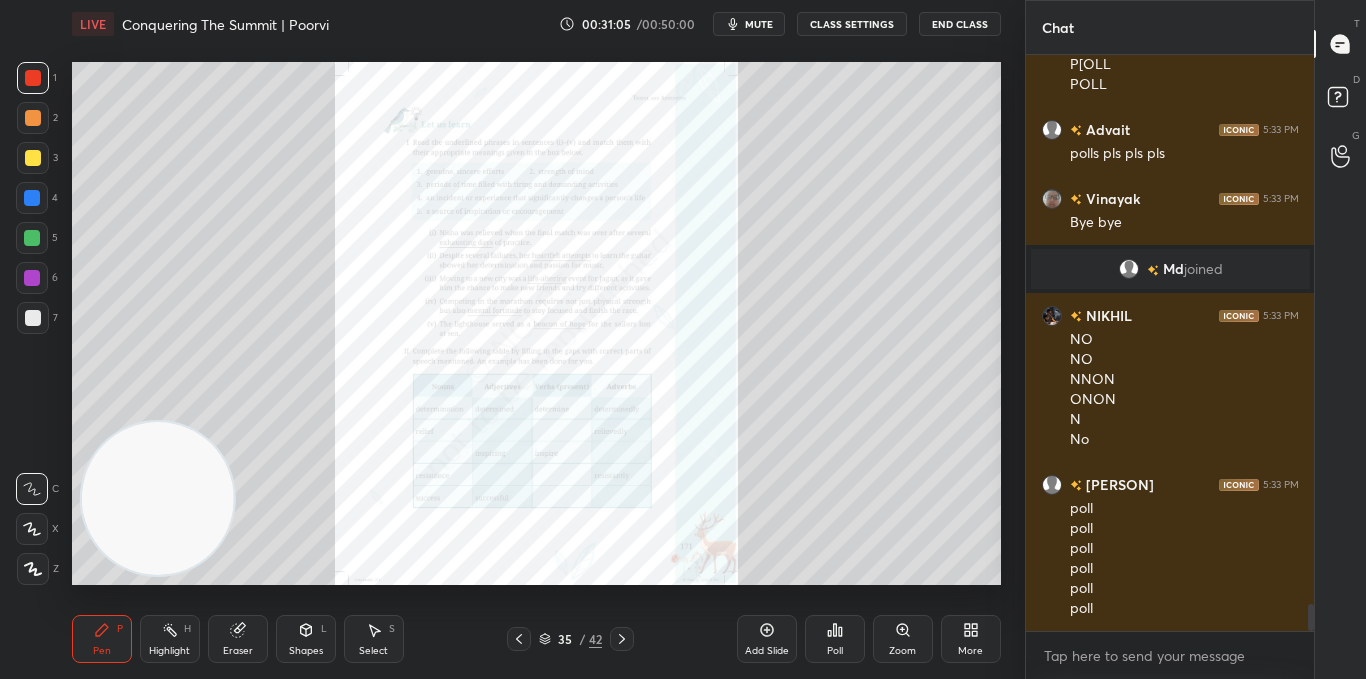 click on "Zoom" at bounding box center (903, 639) 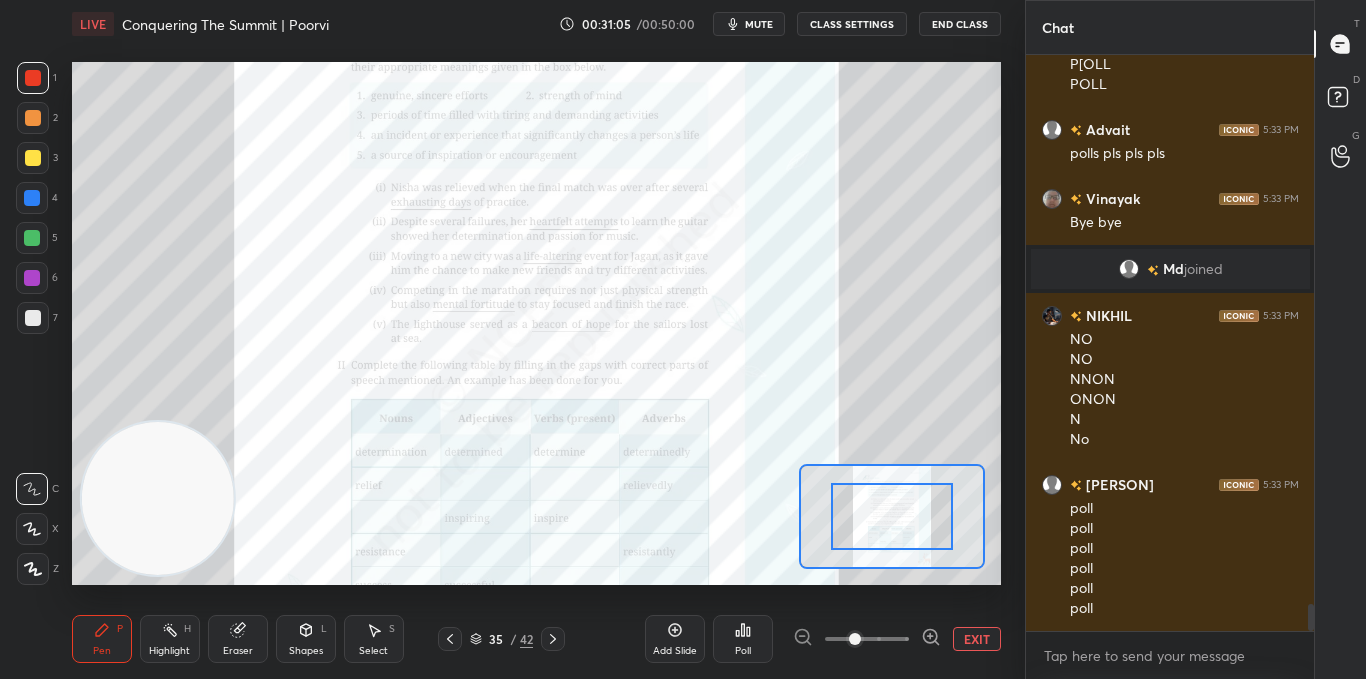 click at bounding box center (867, 639) 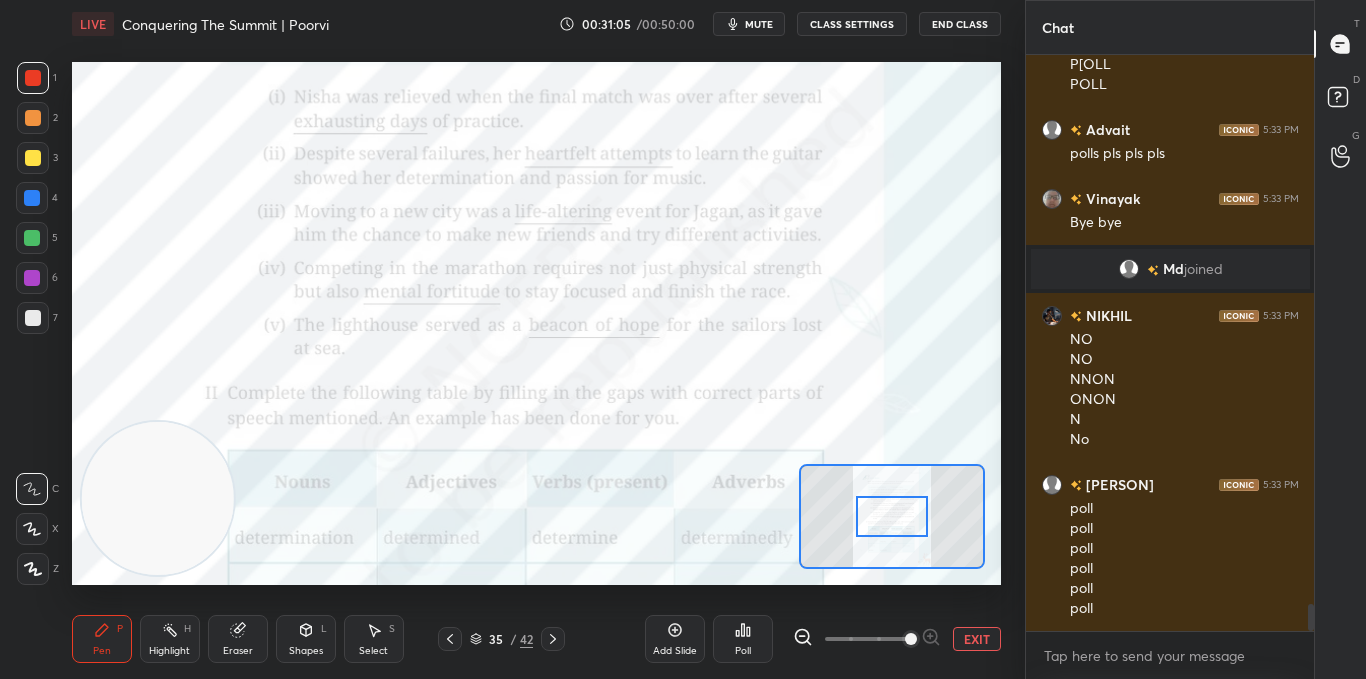 click at bounding box center (911, 639) 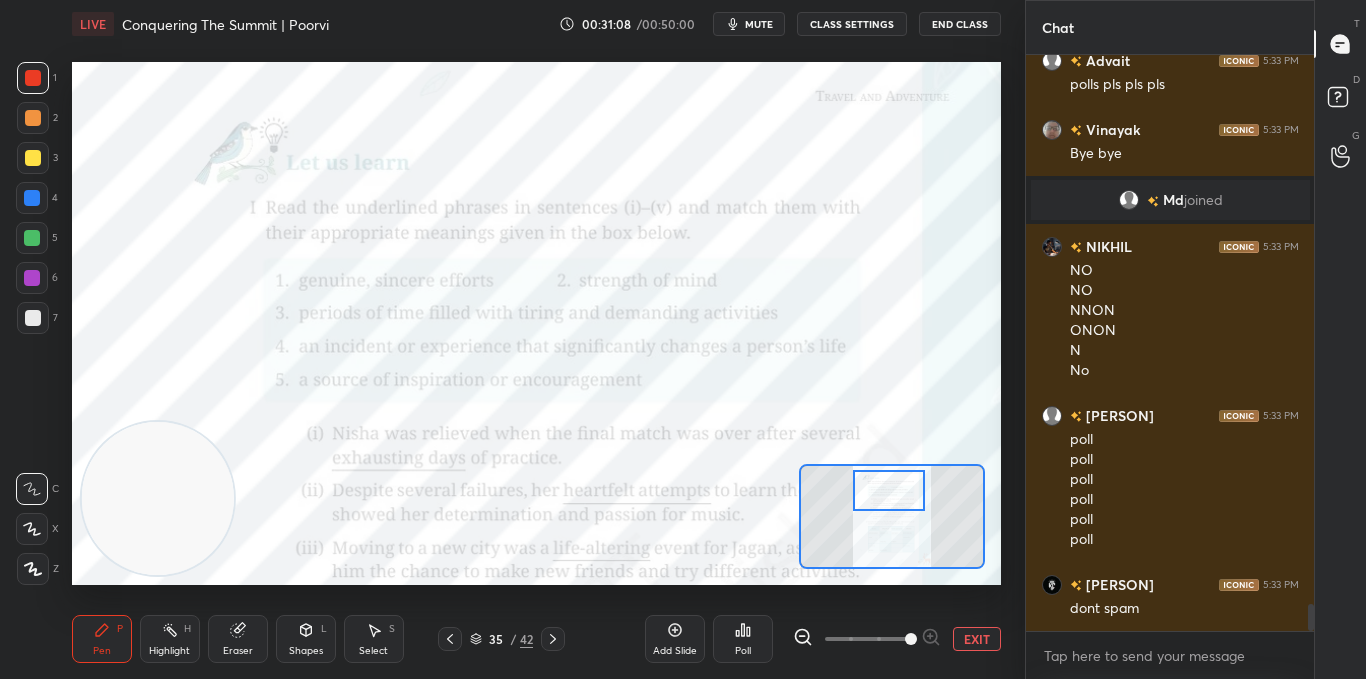 scroll, scrollTop: 11965, scrollLeft: 0, axis: vertical 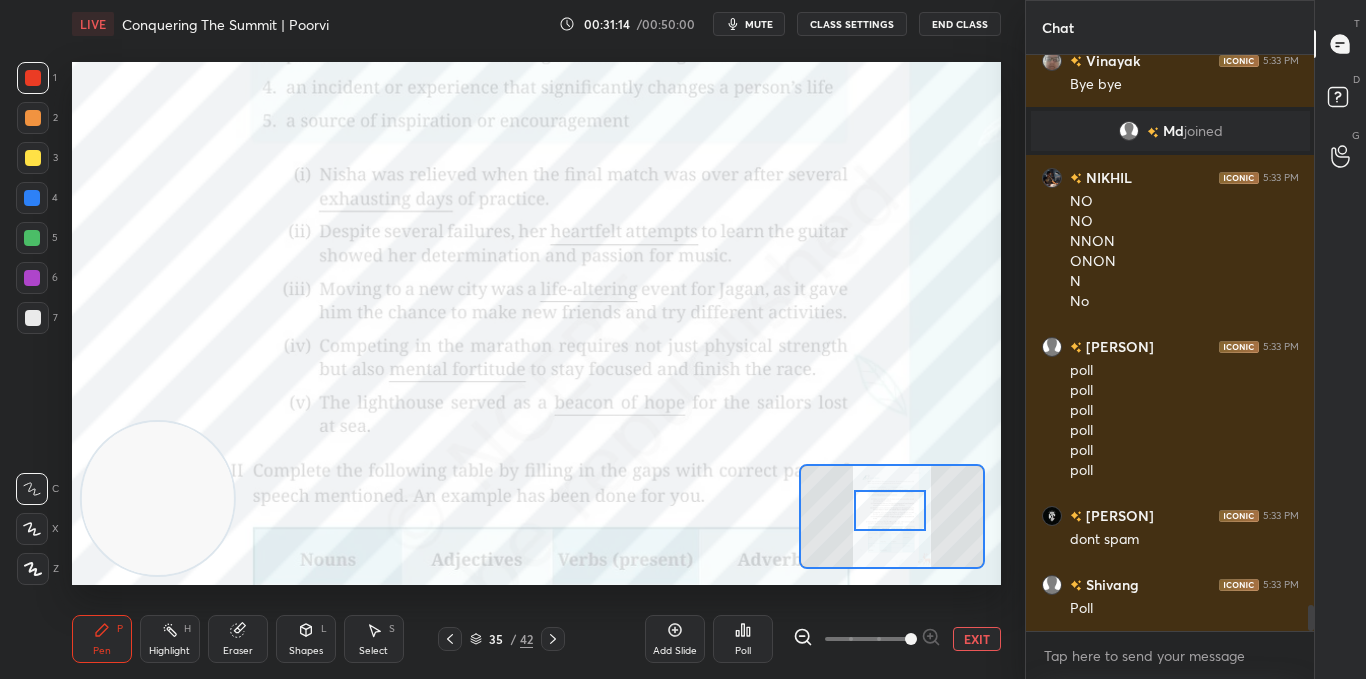 click on "EXIT" at bounding box center [977, 639] 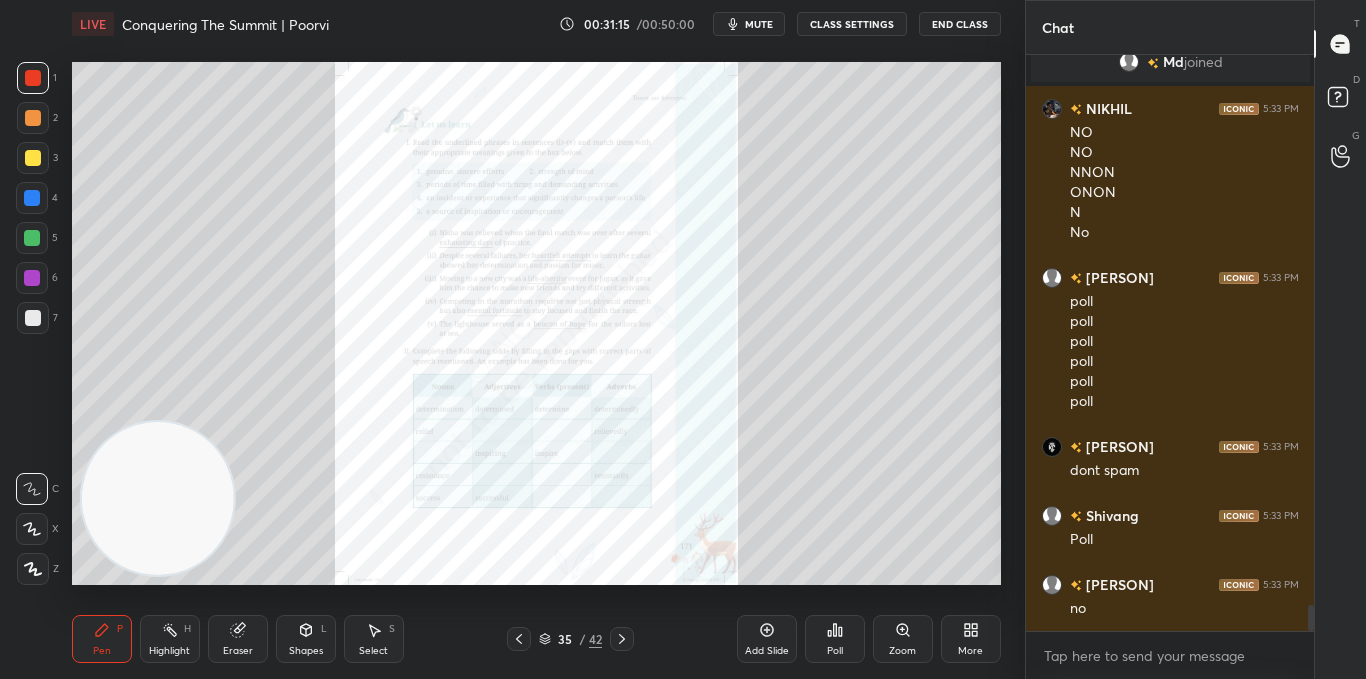 click on "Add Slide" at bounding box center [767, 639] 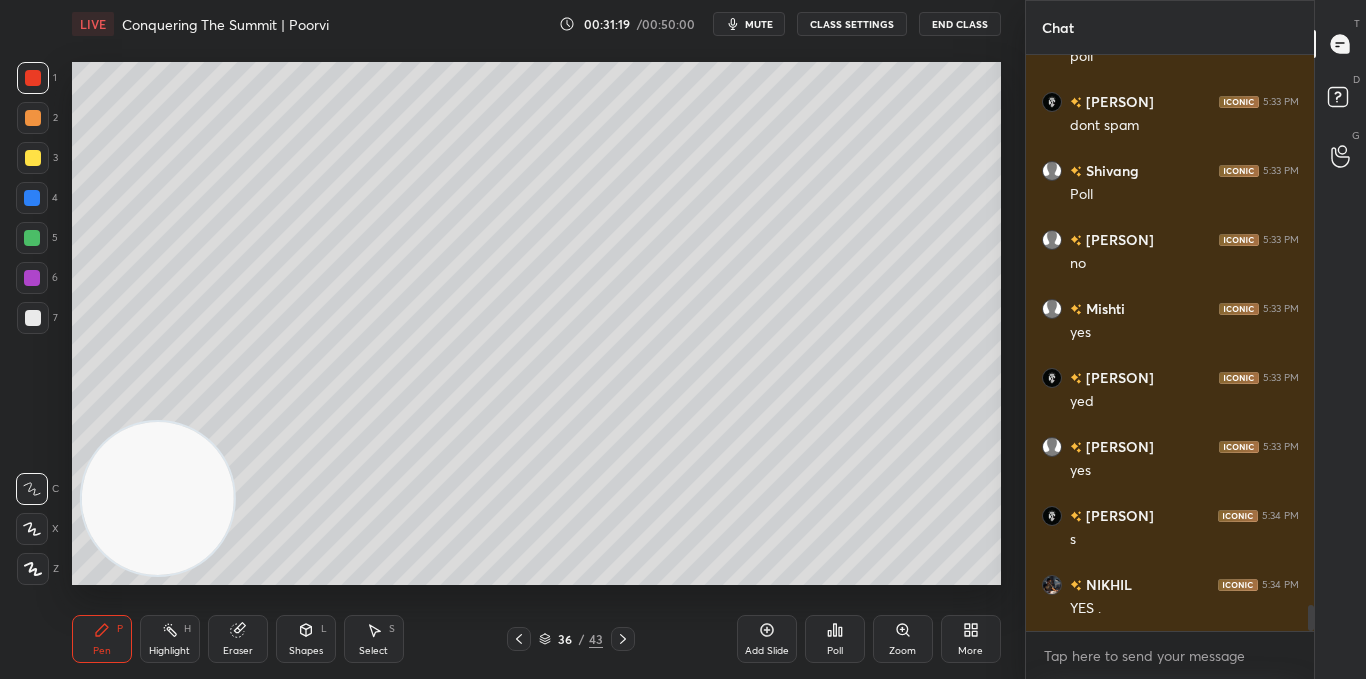 scroll, scrollTop: 12448, scrollLeft: 0, axis: vertical 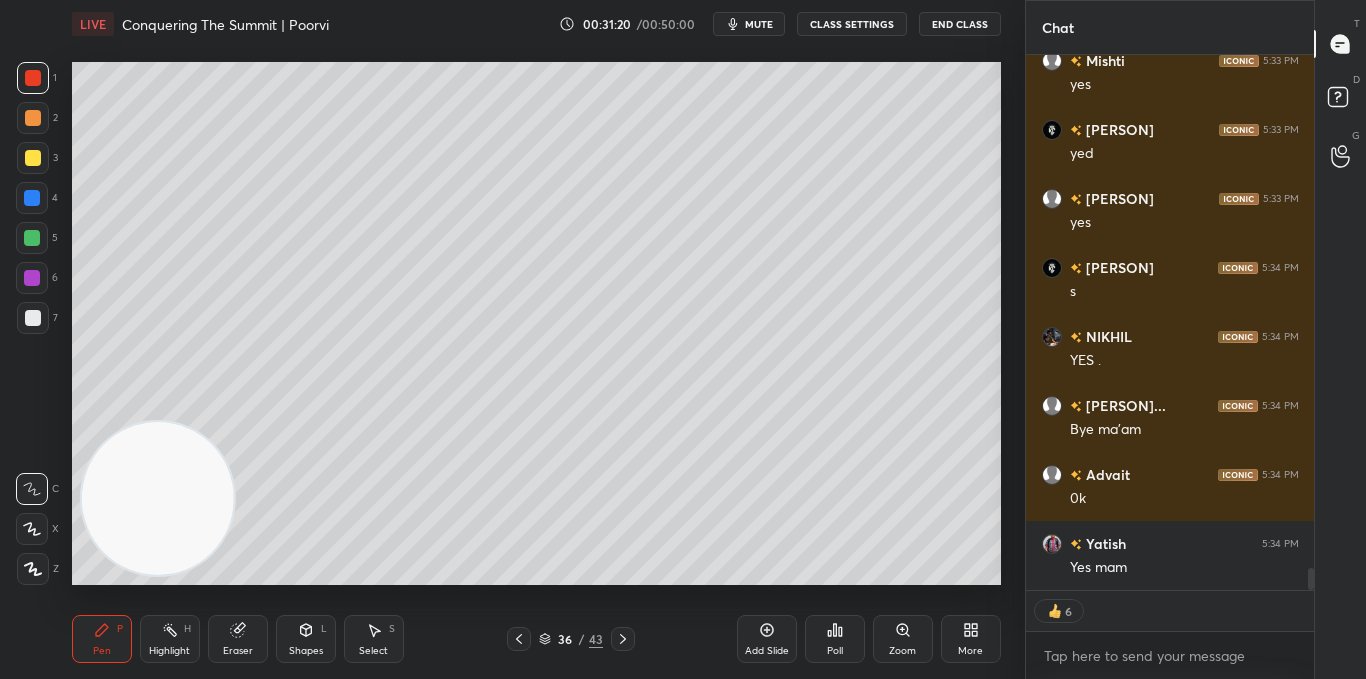 click on "mute" at bounding box center [749, 24] 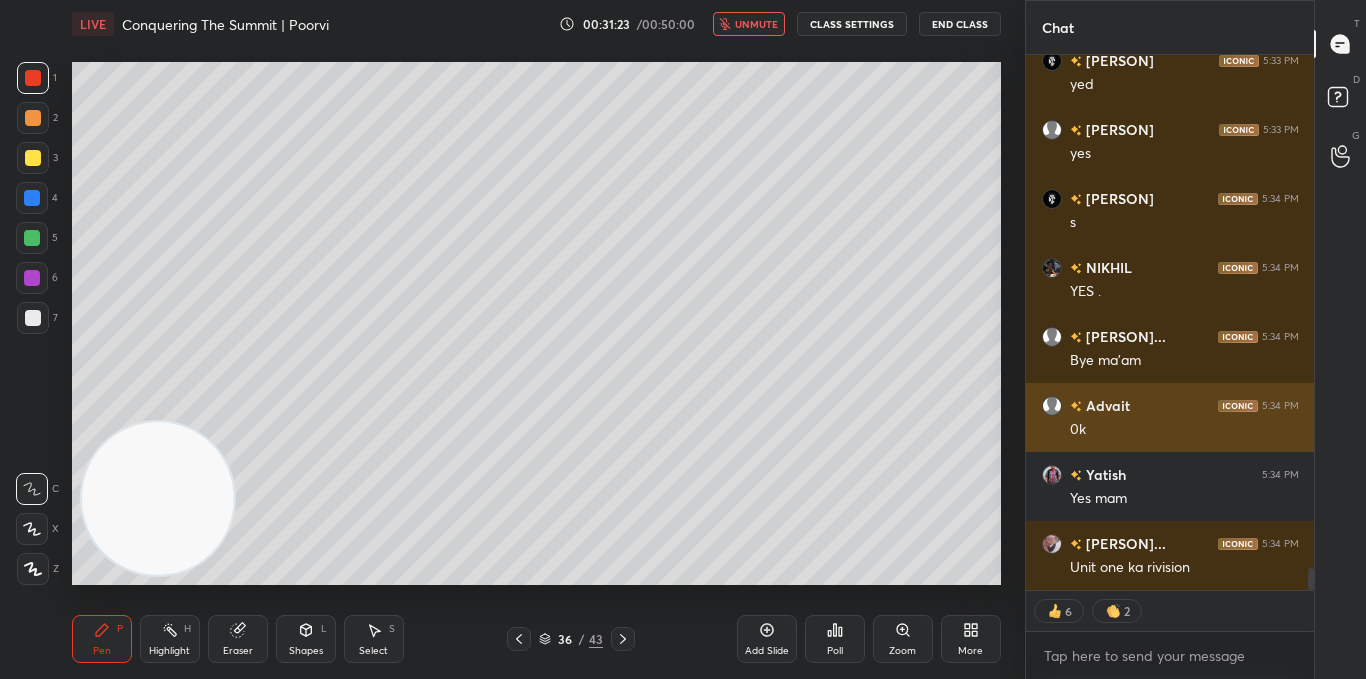 scroll, scrollTop: 12765, scrollLeft: 0, axis: vertical 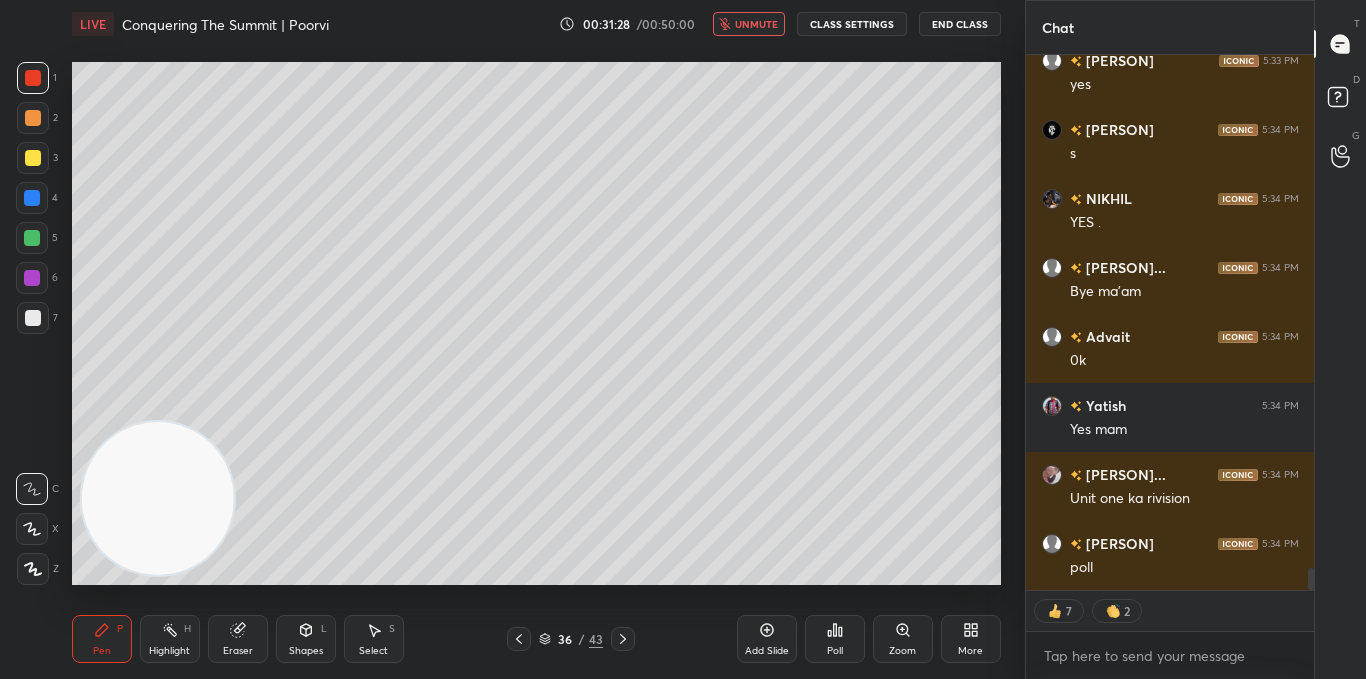 click at bounding box center [33, 318] 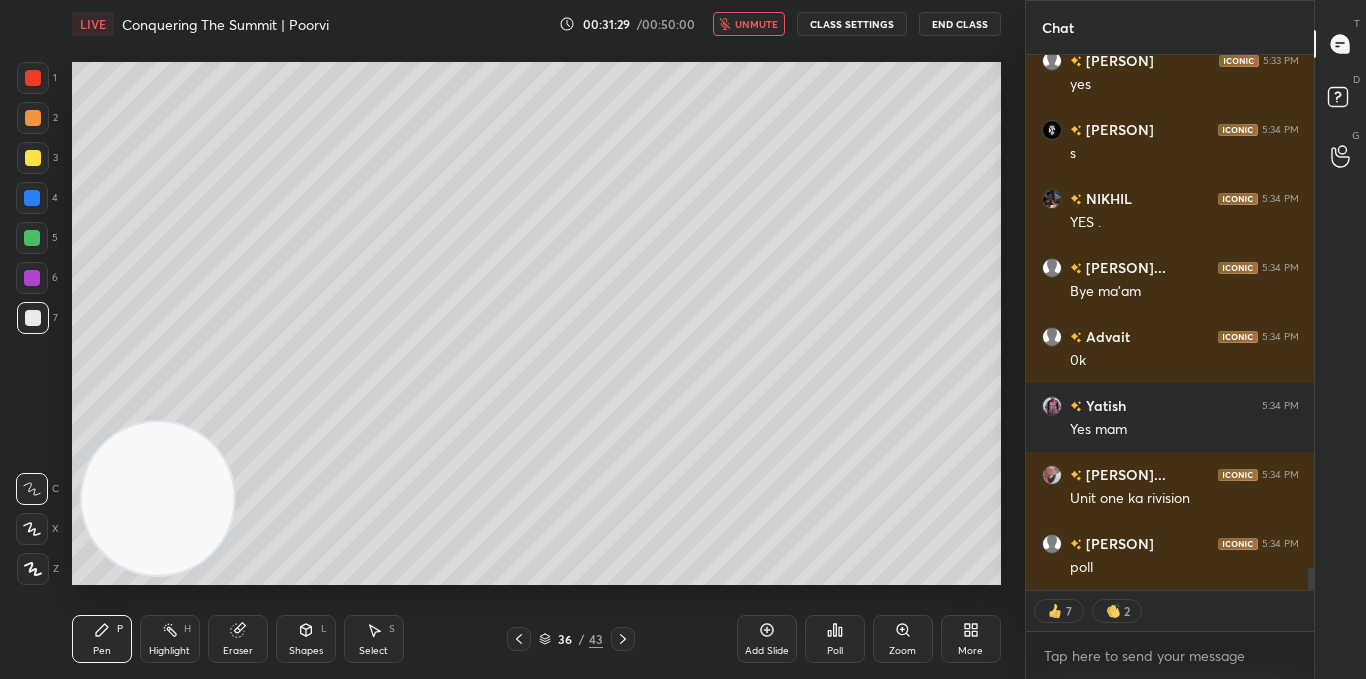 click at bounding box center (33, 569) 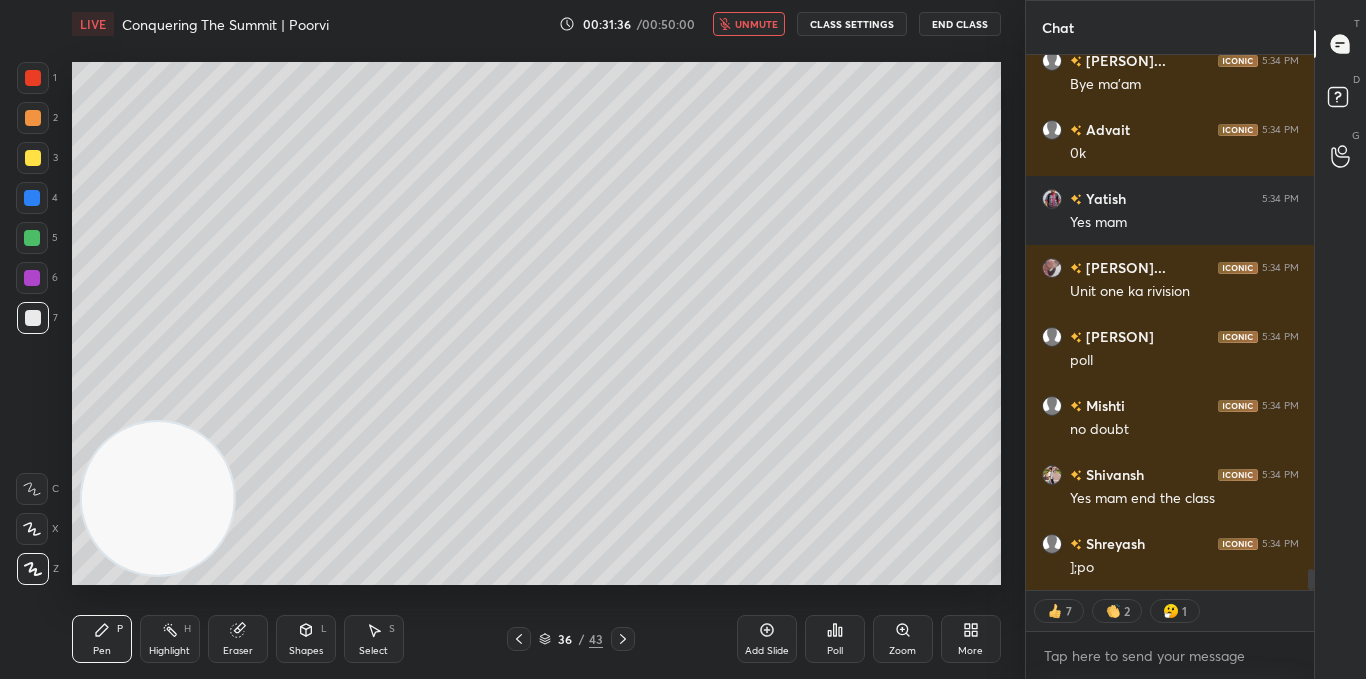 scroll, scrollTop: 13041, scrollLeft: 0, axis: vertical 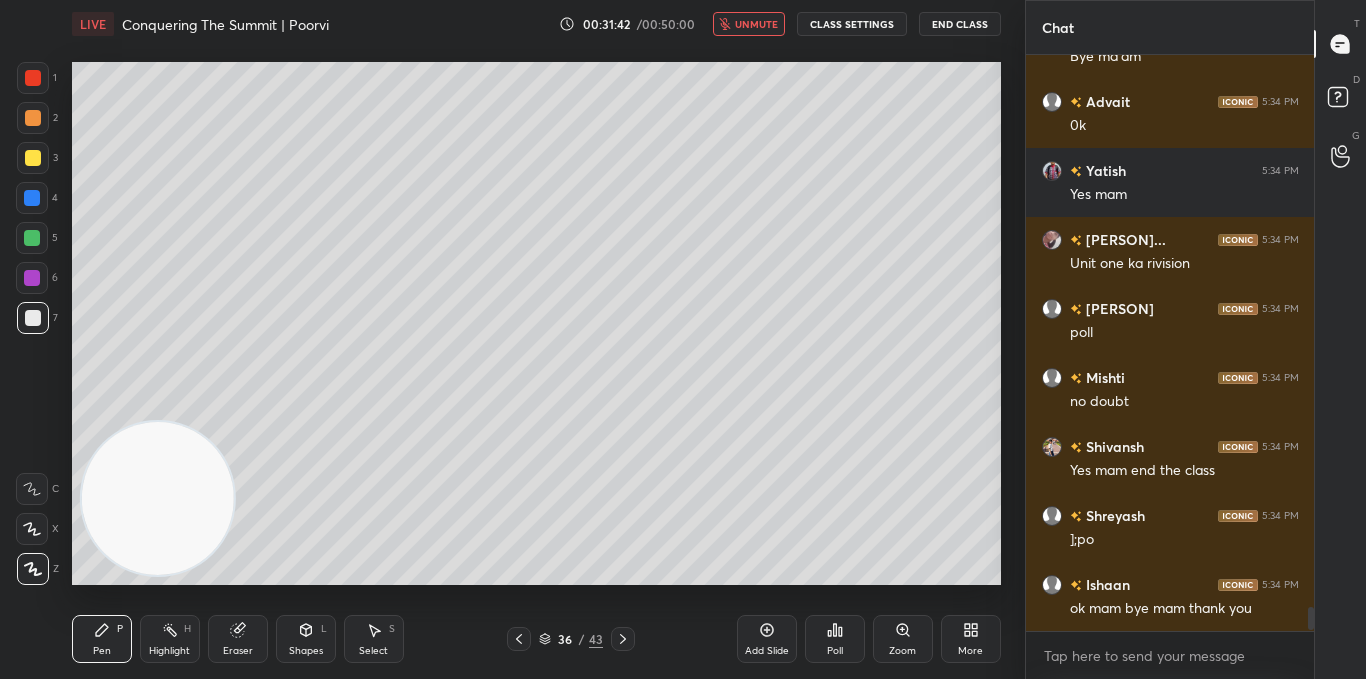 click on "unmute" at bounding box center [756, 24] 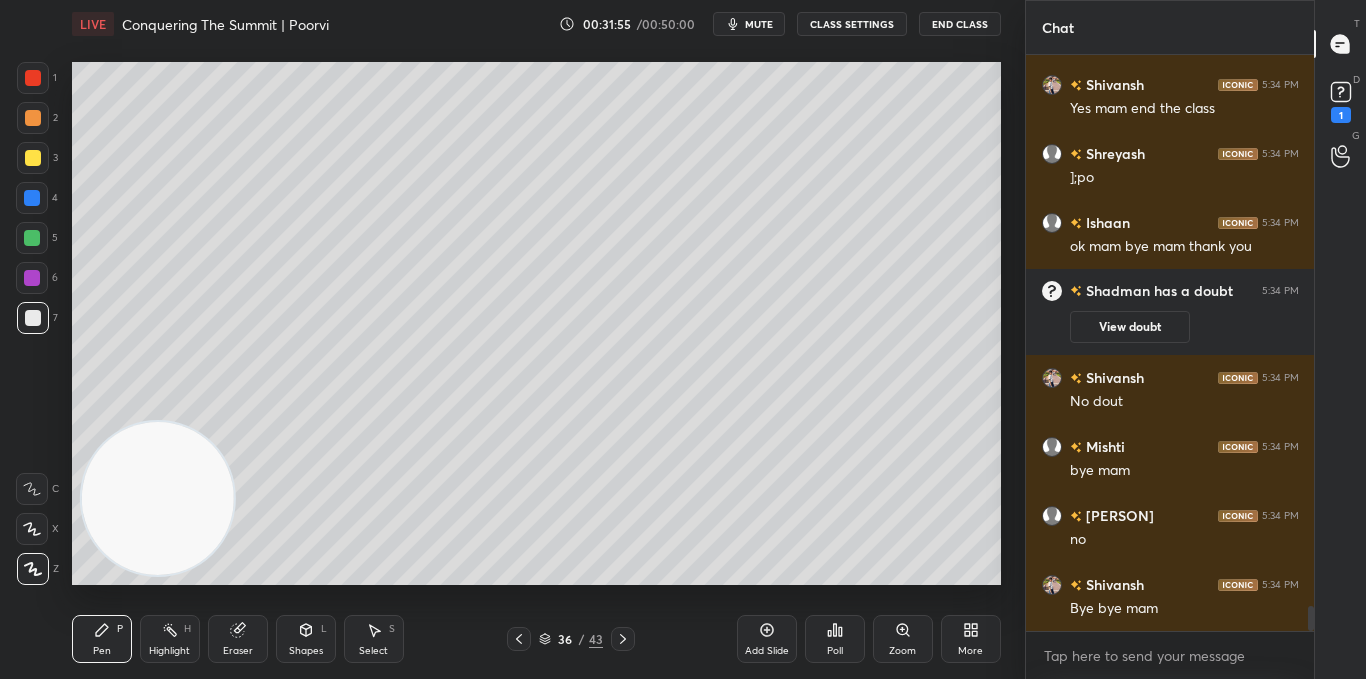 scroll, scrollTop: 12916, scrollLeft: 0, axis: vertical 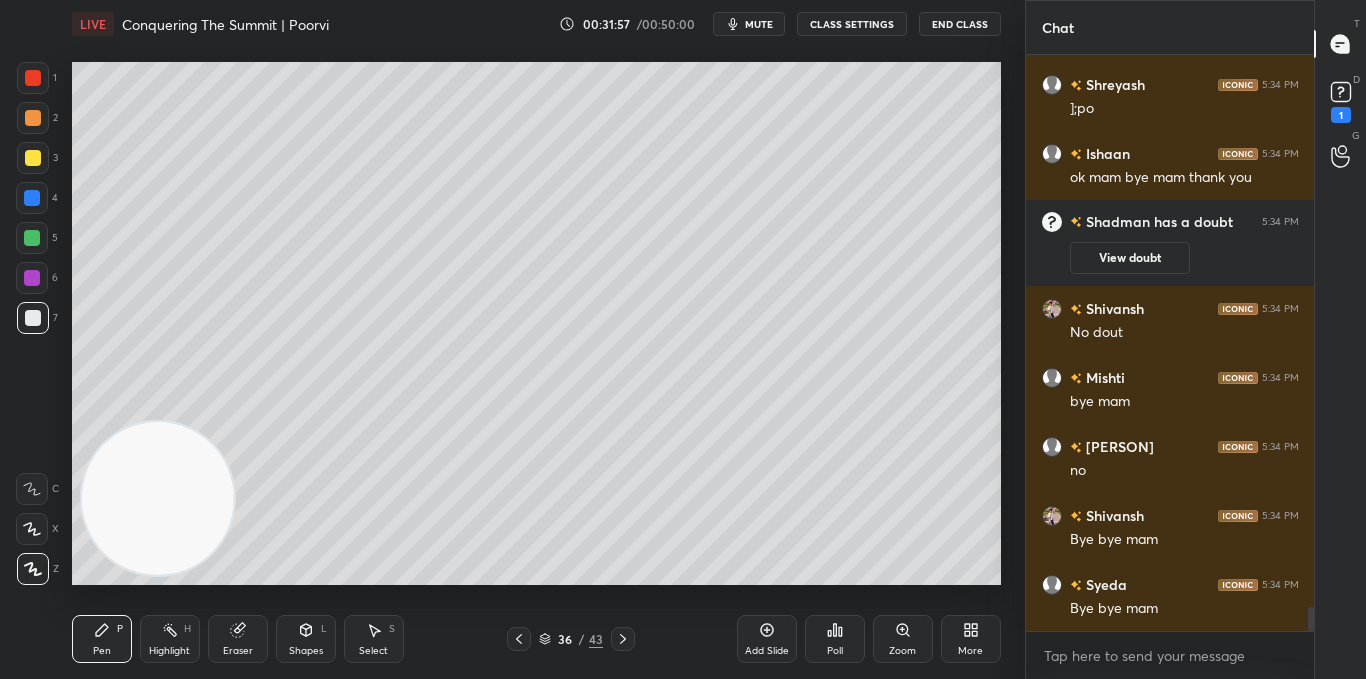 click on "LIVE Conquering The Summit | Poorvi 00:31:57 /  00:50:00 mute CLASS SETTINGS End Class" at bounding box center (536, 24) 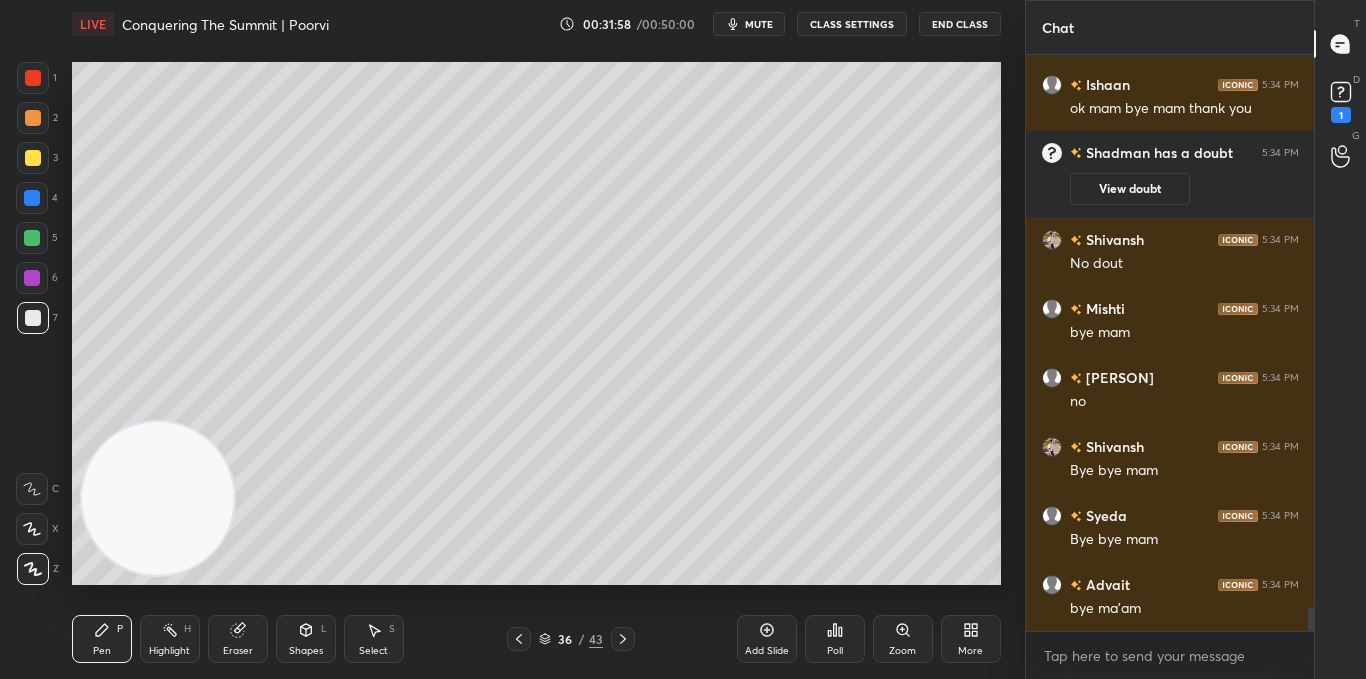 click on "End Class" at bounding box center (960, 24) 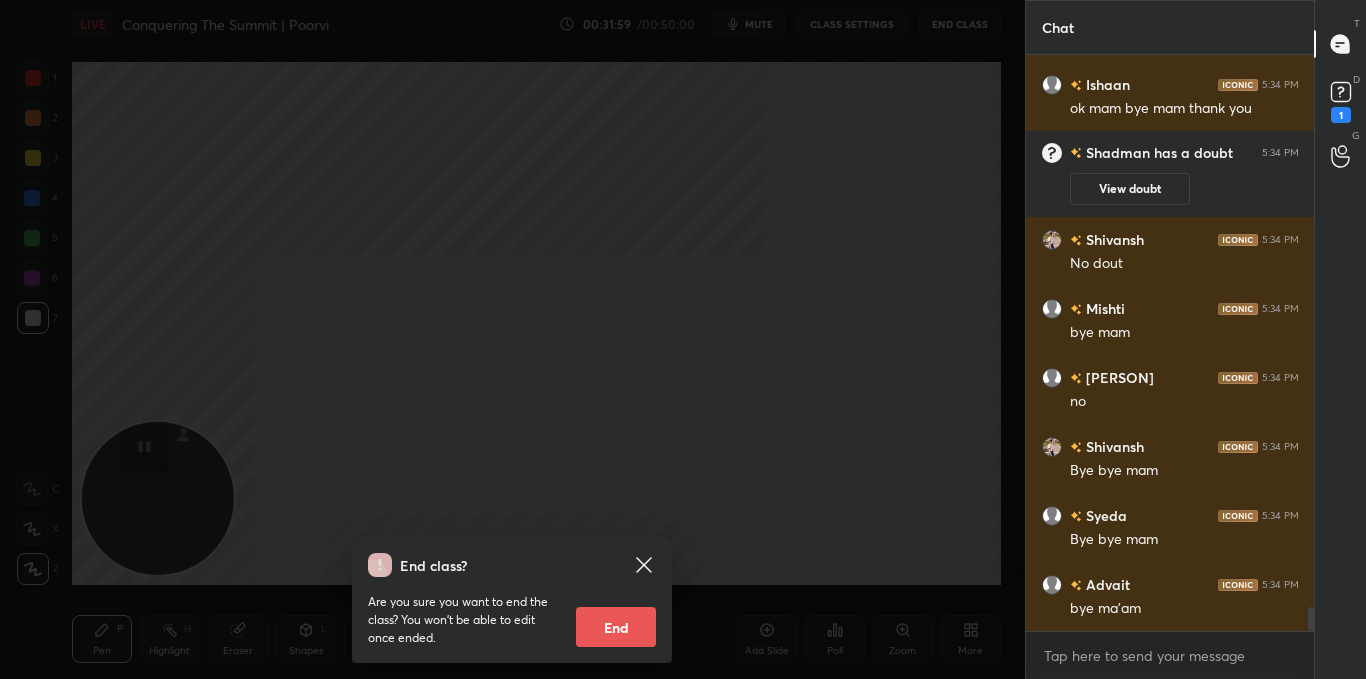 click on "End" at bounding box center [616, 627] 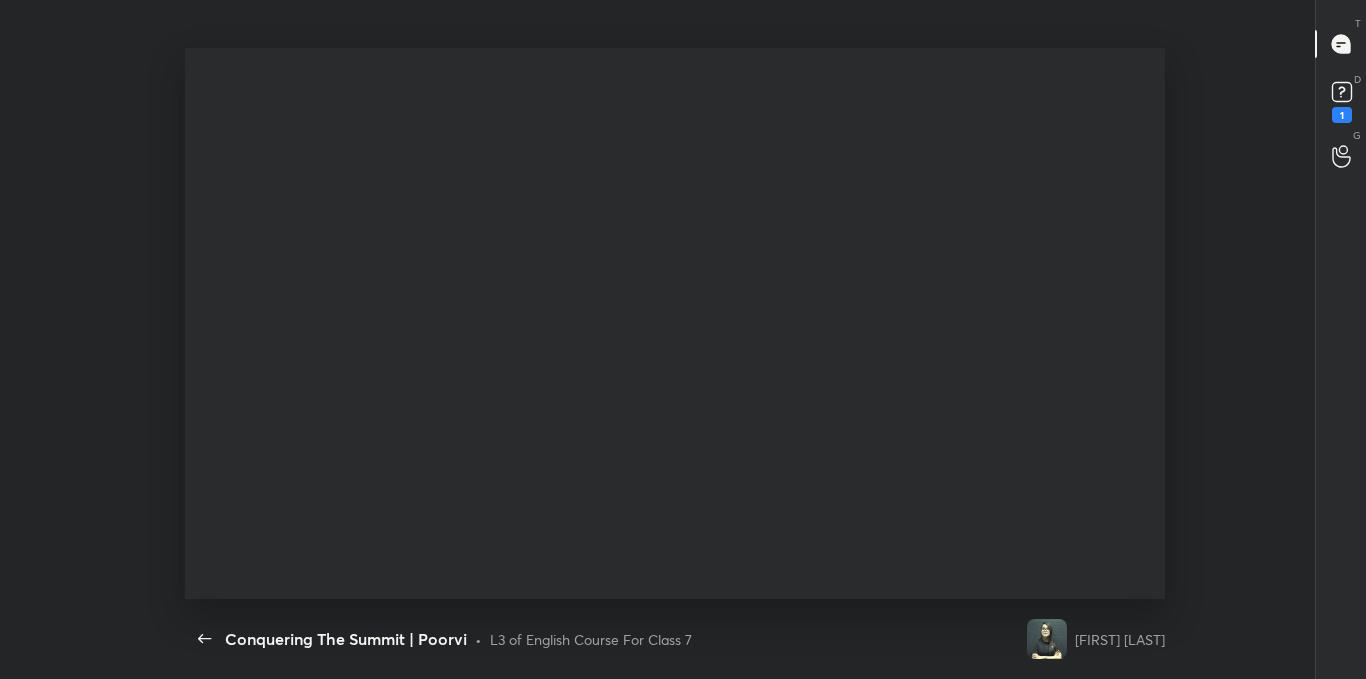 scroll, scrollTop: 99449, scrollLeft: 98821, axis: both 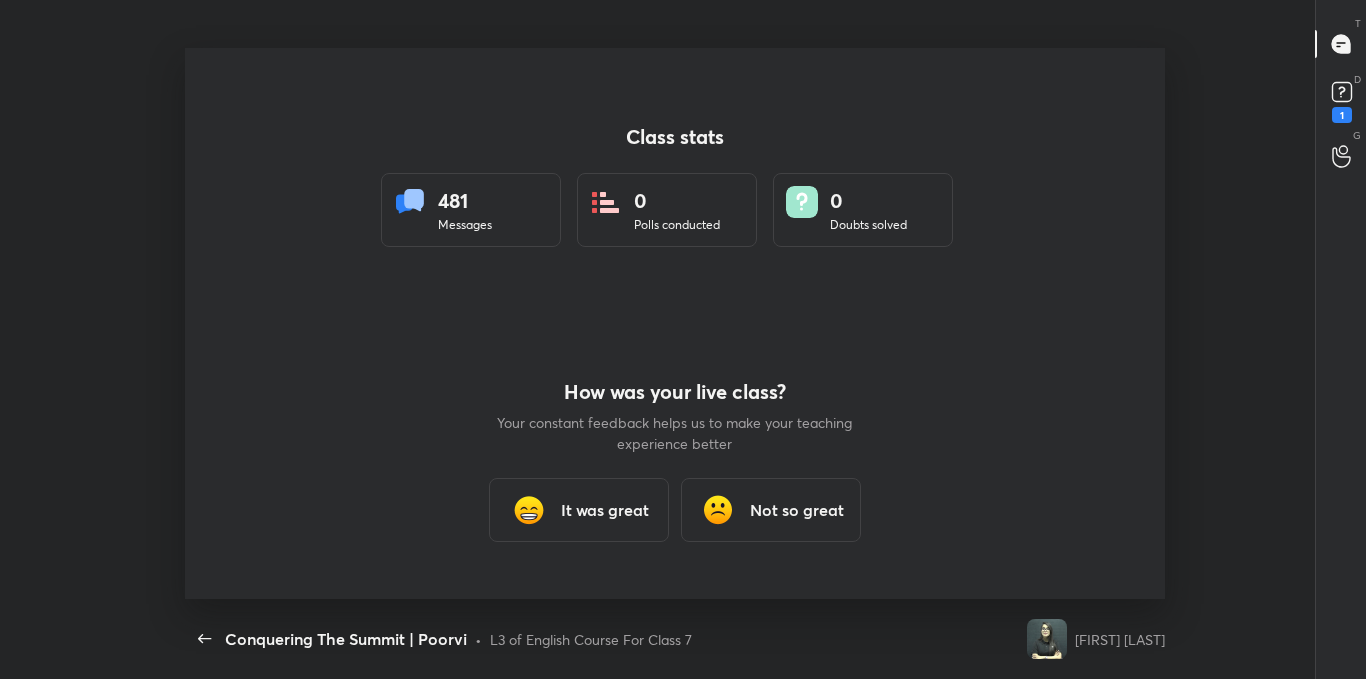 click on "It was great" at bounding box center [579, 510] 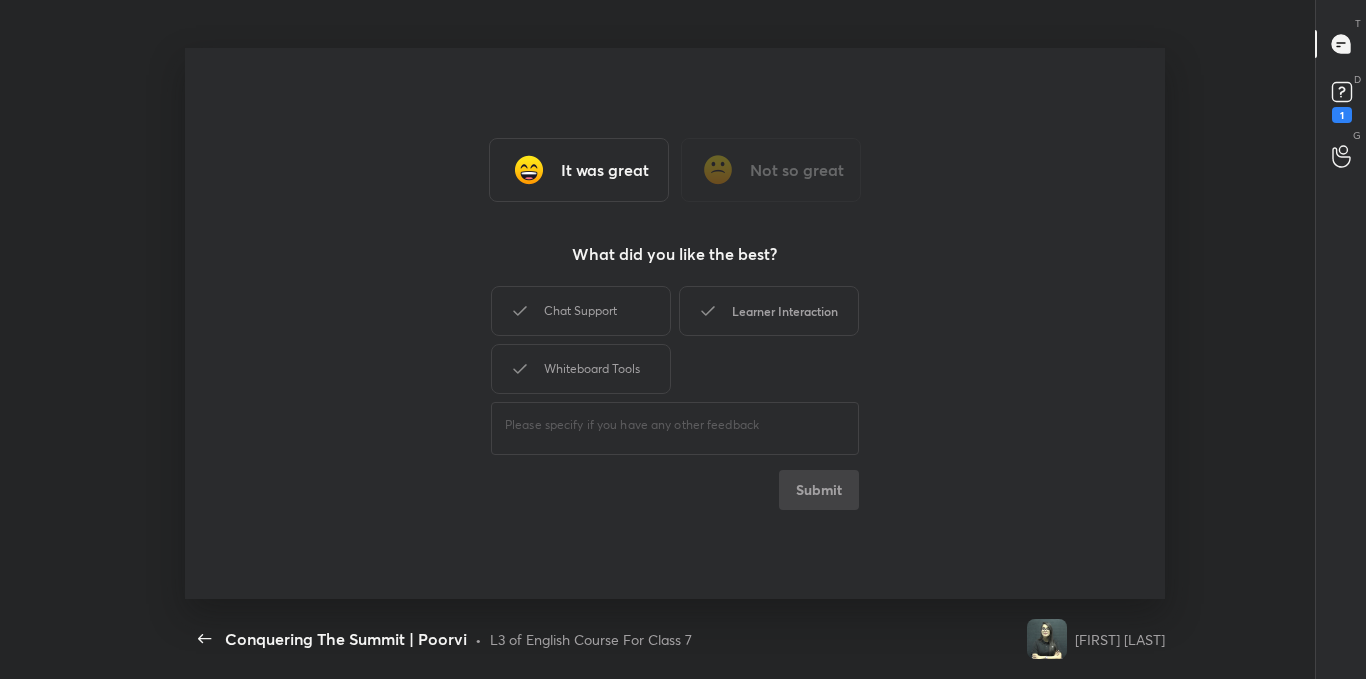 click on "Whiteboard Tools" at bounding box center (581, 369) 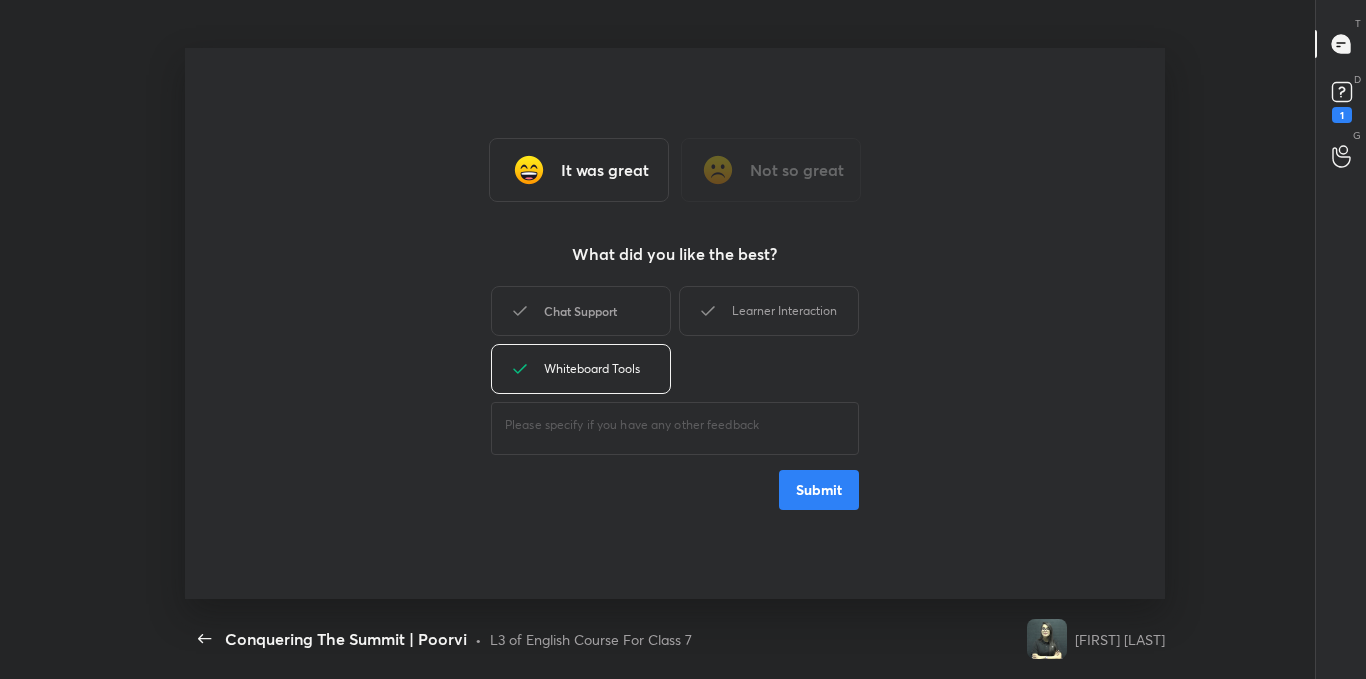 click on "Chat Support" at bounding box center [581, 311] 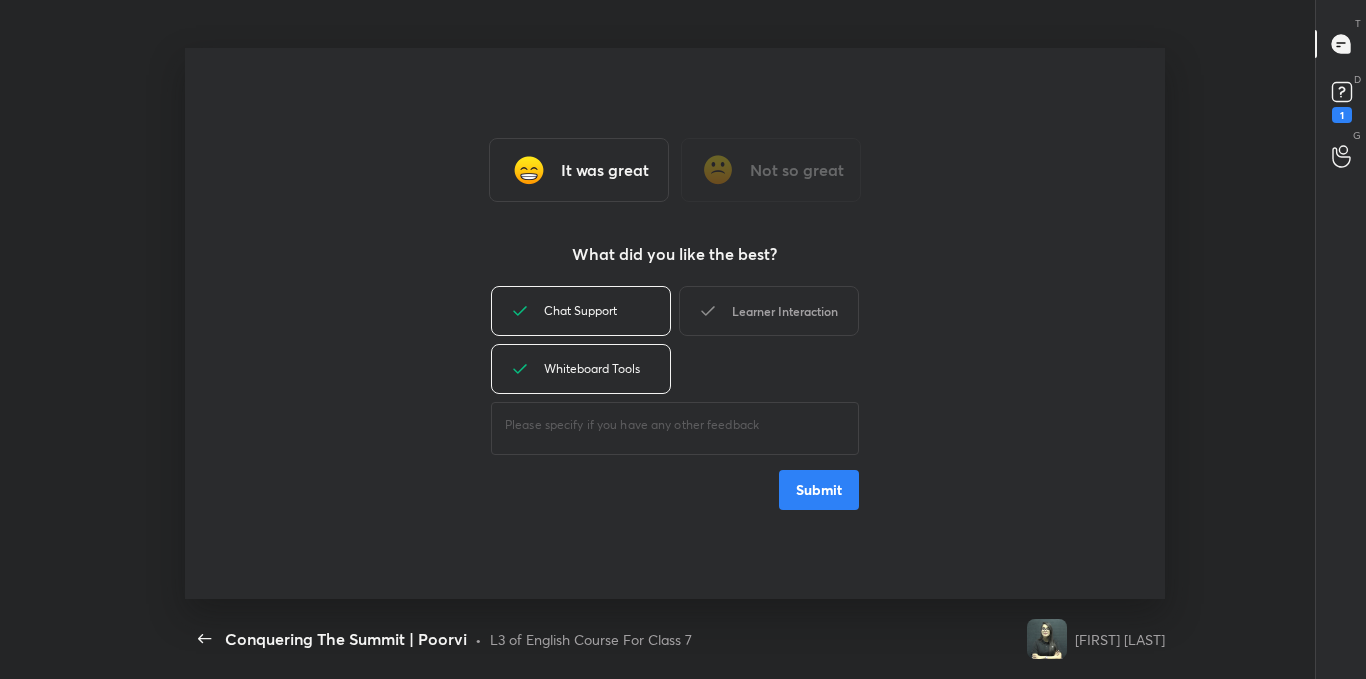 click on "Learner Interaction" at bounding box center [769, 311] 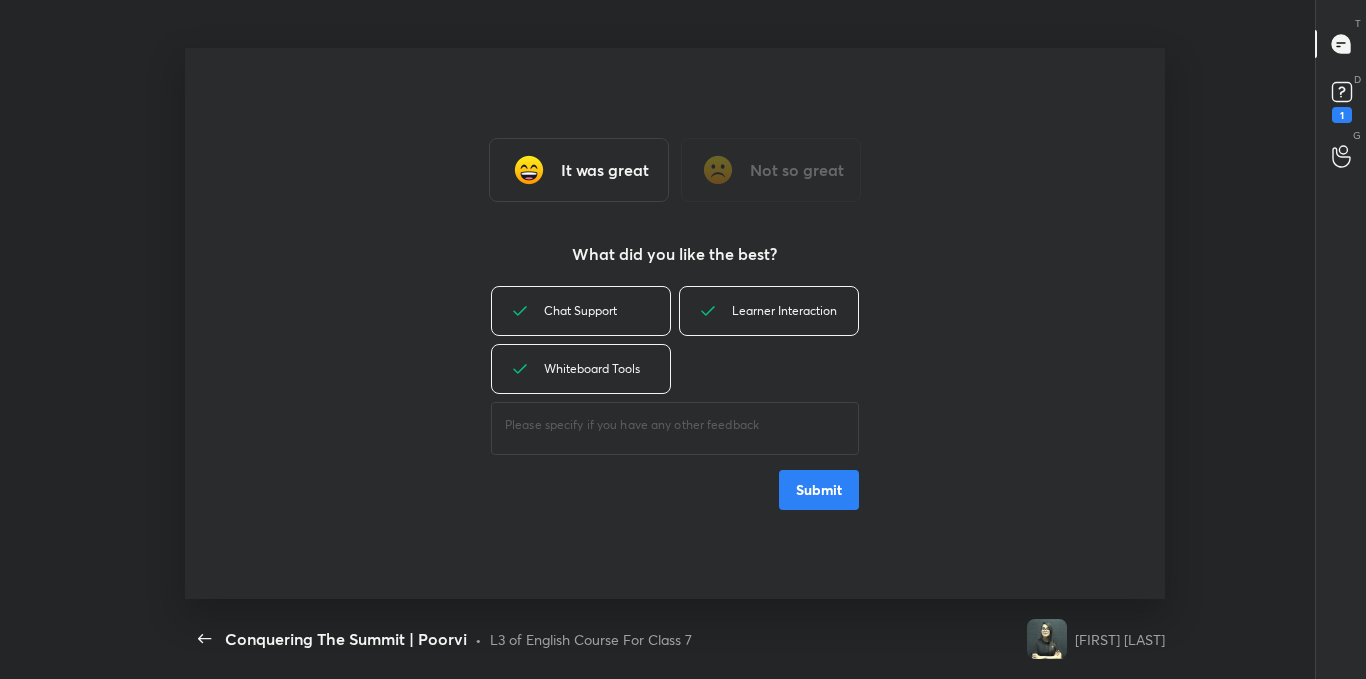 click on "It was great Not so great What did you like the best? Chat Support Learner Interaction Whiteboard Tools ​ Submit" at bounding box center (675, 323) 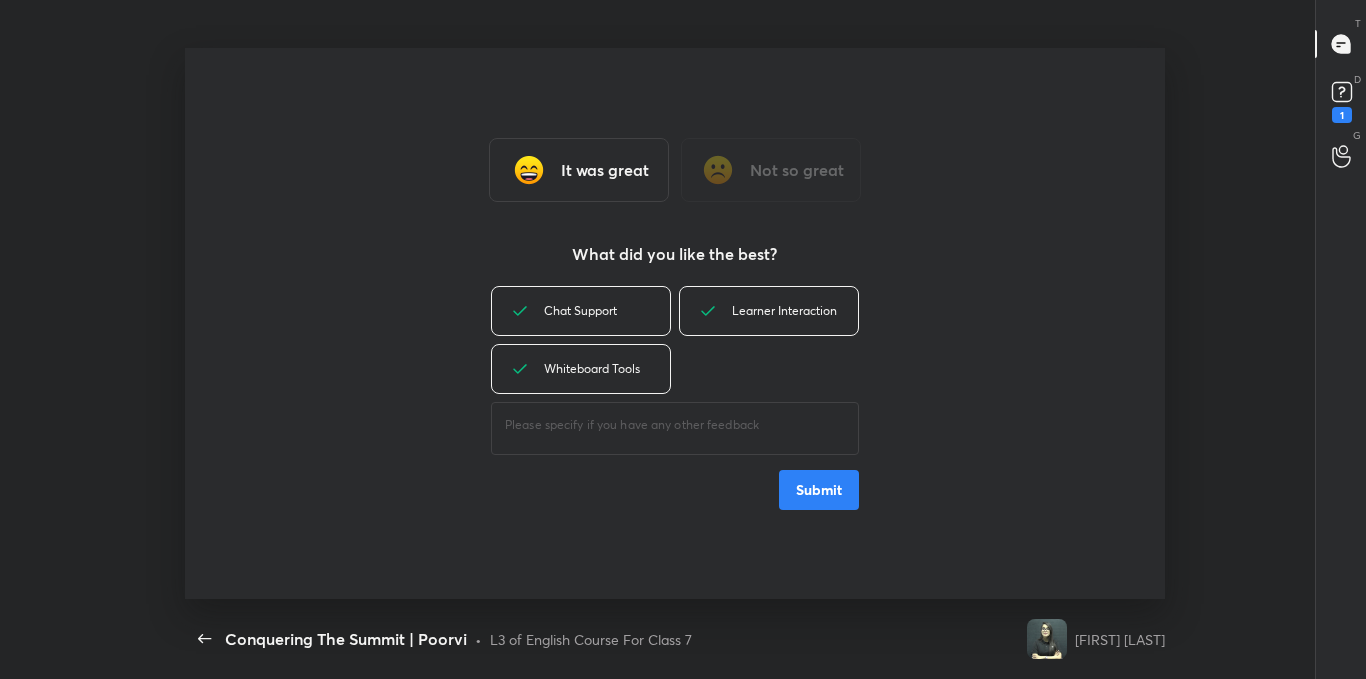 click on "It was great Not so great What did you like the best? Chat Support Learner Interaction Whiteboard Tools ​ Submit" at bounding box center (675, 323) 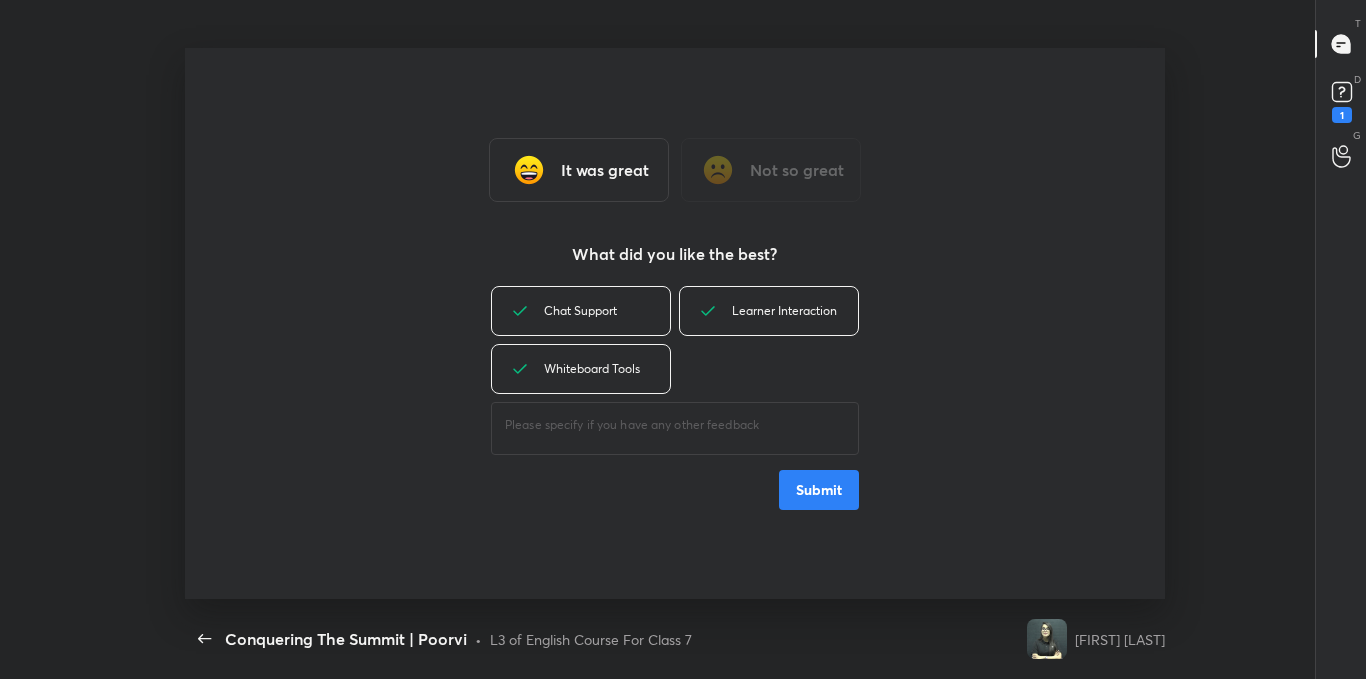 click on "Submit" at bounding box center [819, 490] 